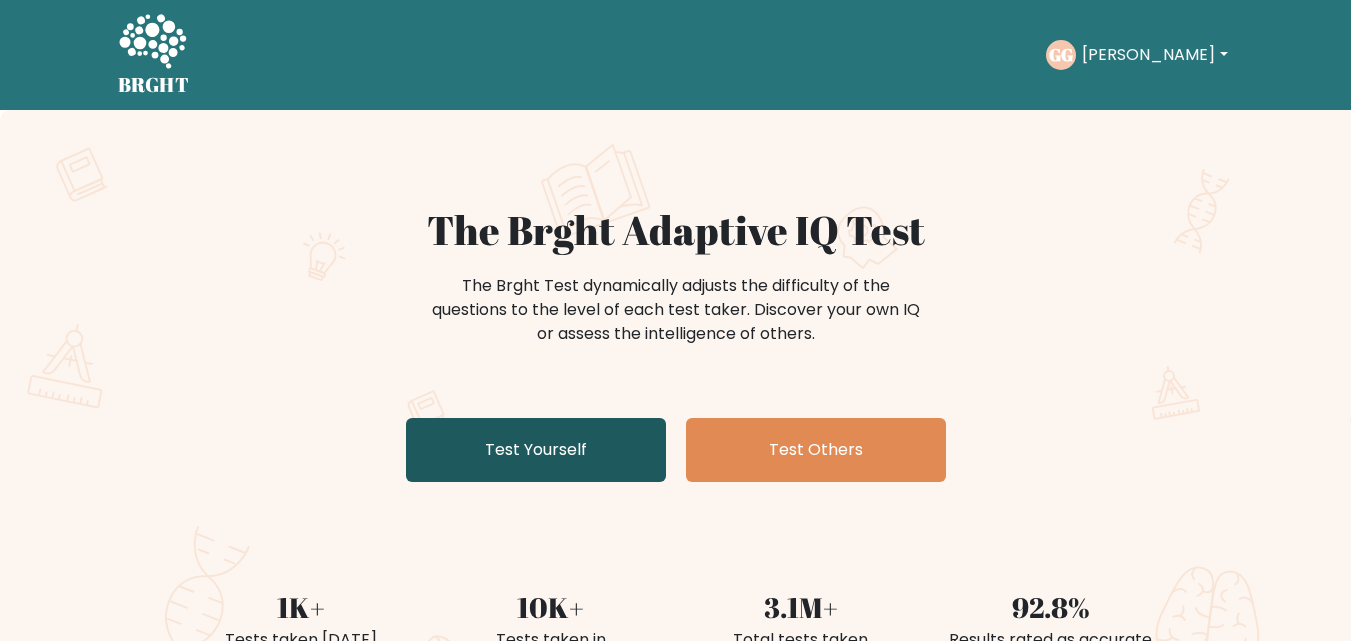 scroll, scrollTop: 0, scrollLeft: 0, axis: both 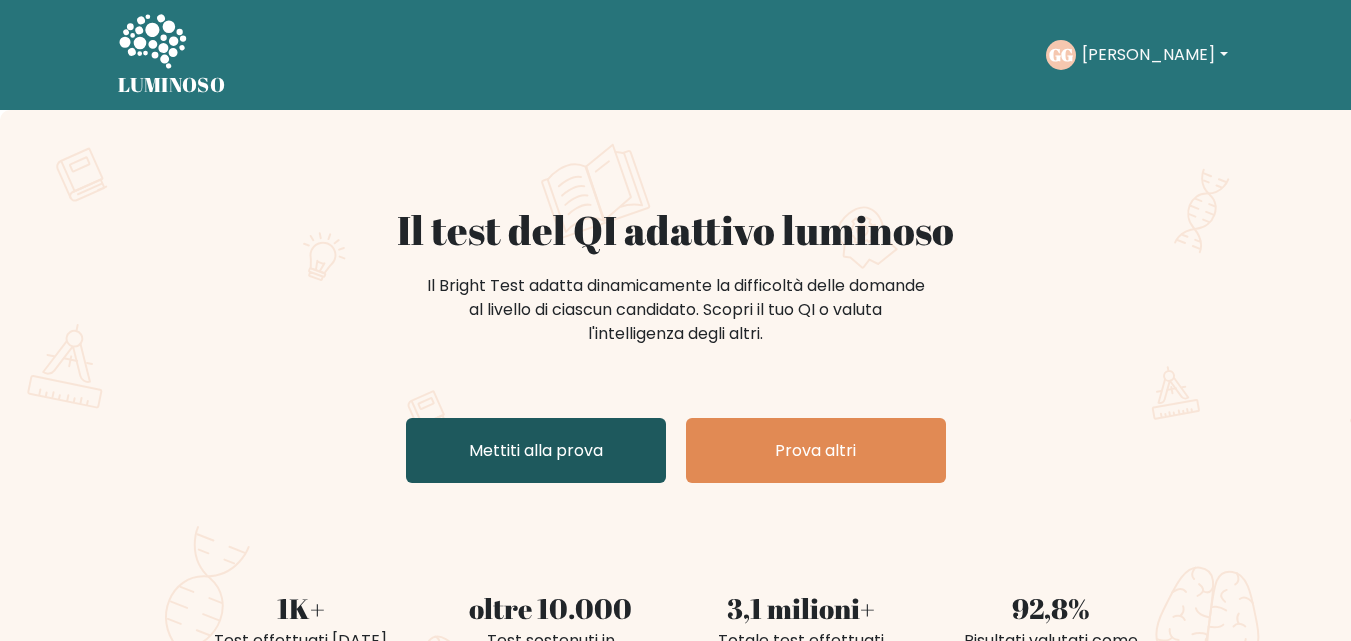 click on "Mettiti alla prova" at bounding box center [536, 450] 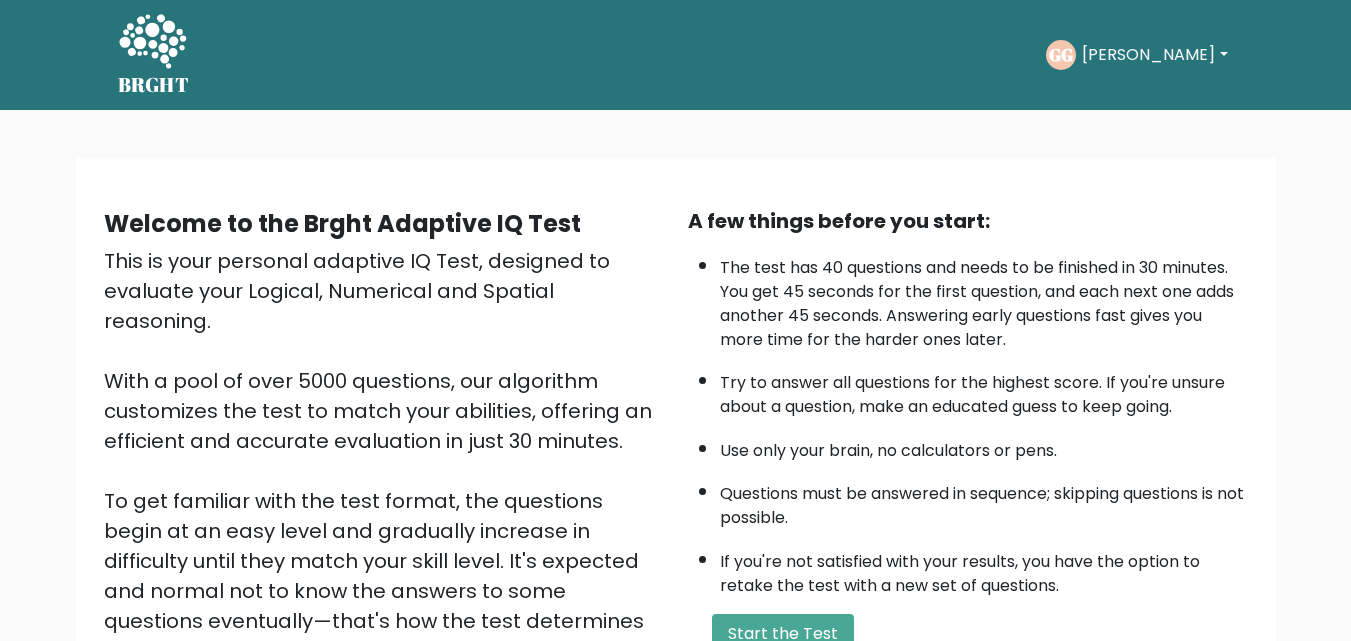 scroll, scrollTop: 0, scrollLeft: 0, axis: both 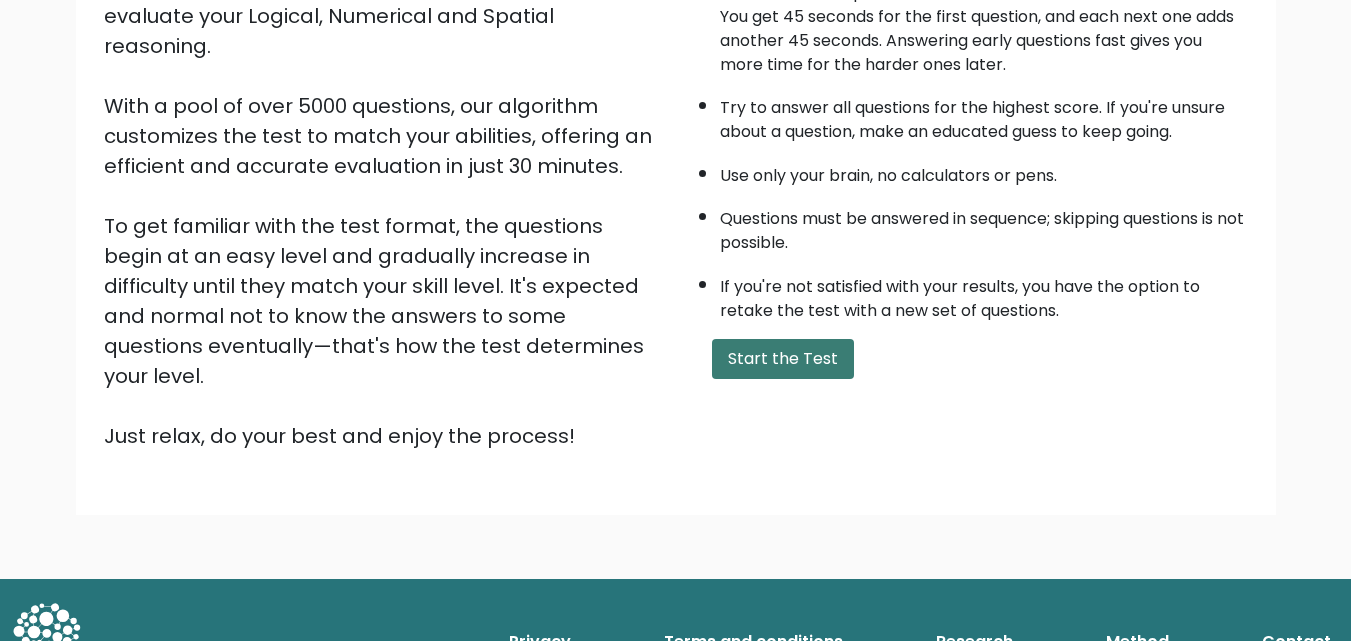 click on "Start the Test" at bounding box center (783, 359) 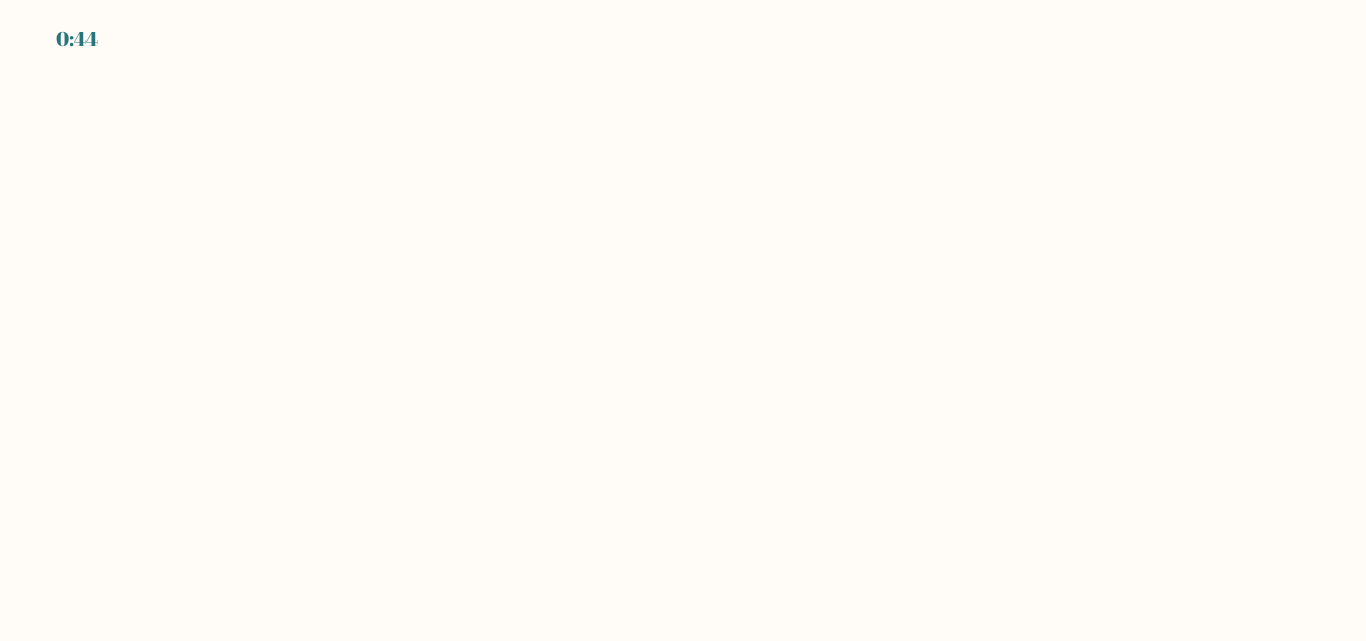 scroll, scrollTop: 0, scrollLeft: 0, axis: both 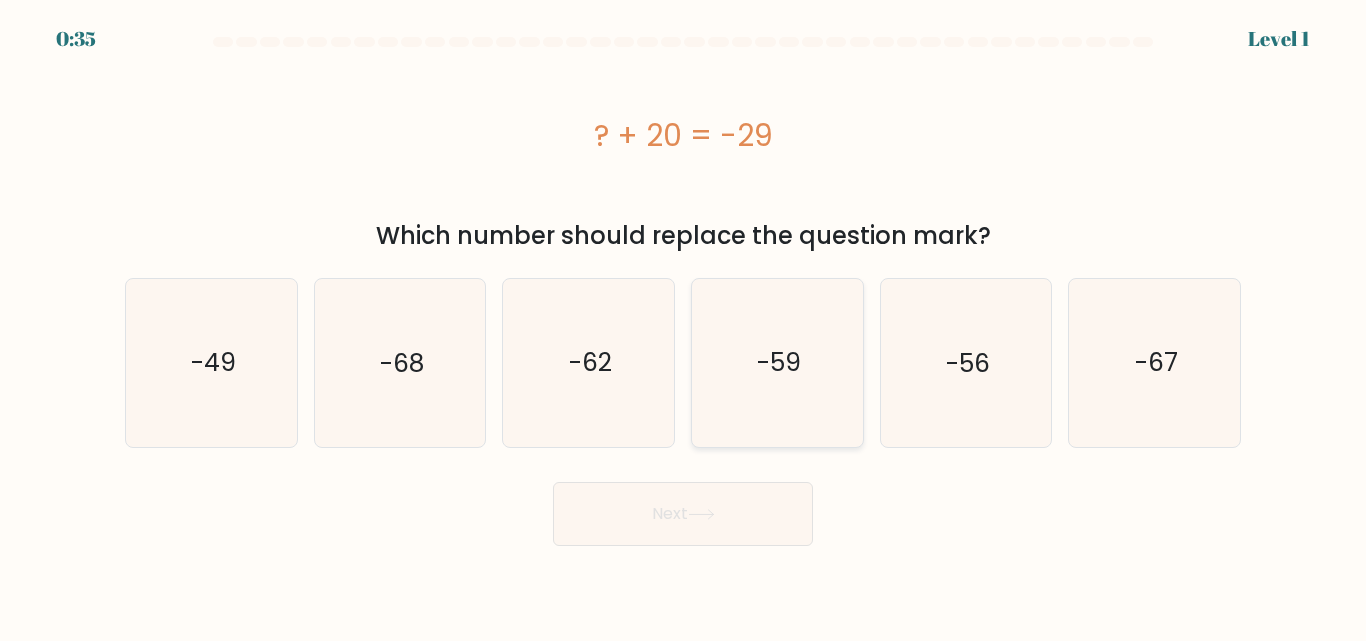 click on "-59" 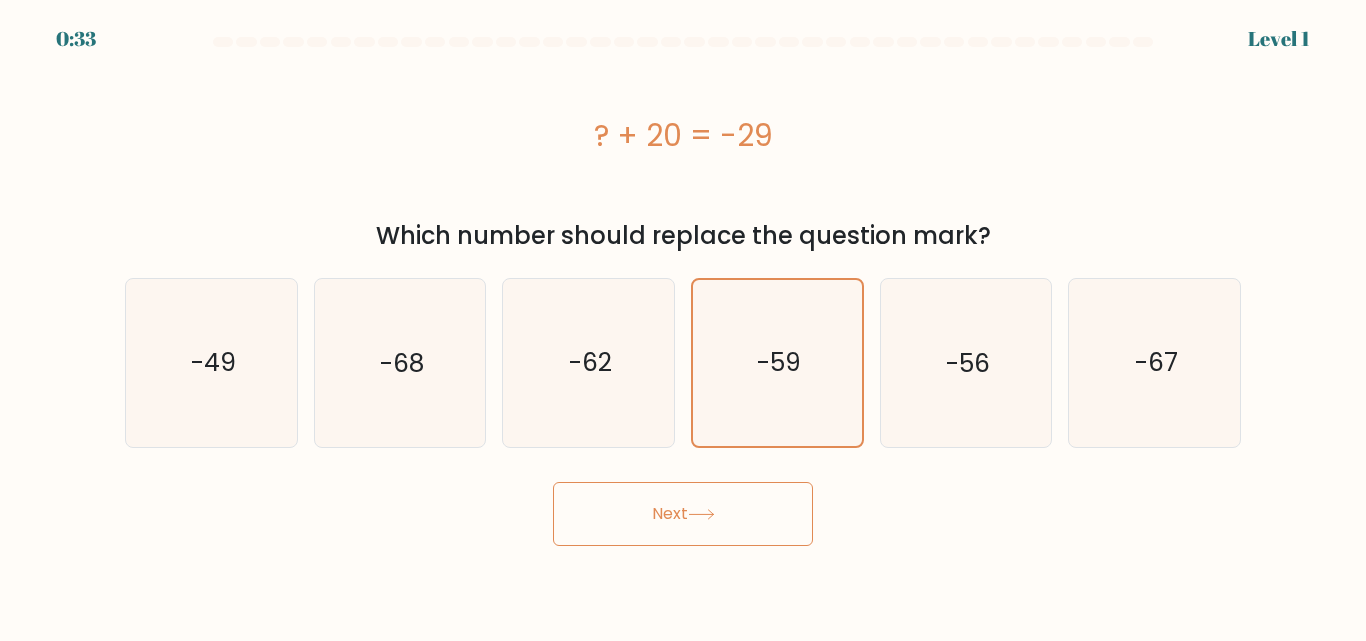 click on "Next" at bounding box center (683, 514) 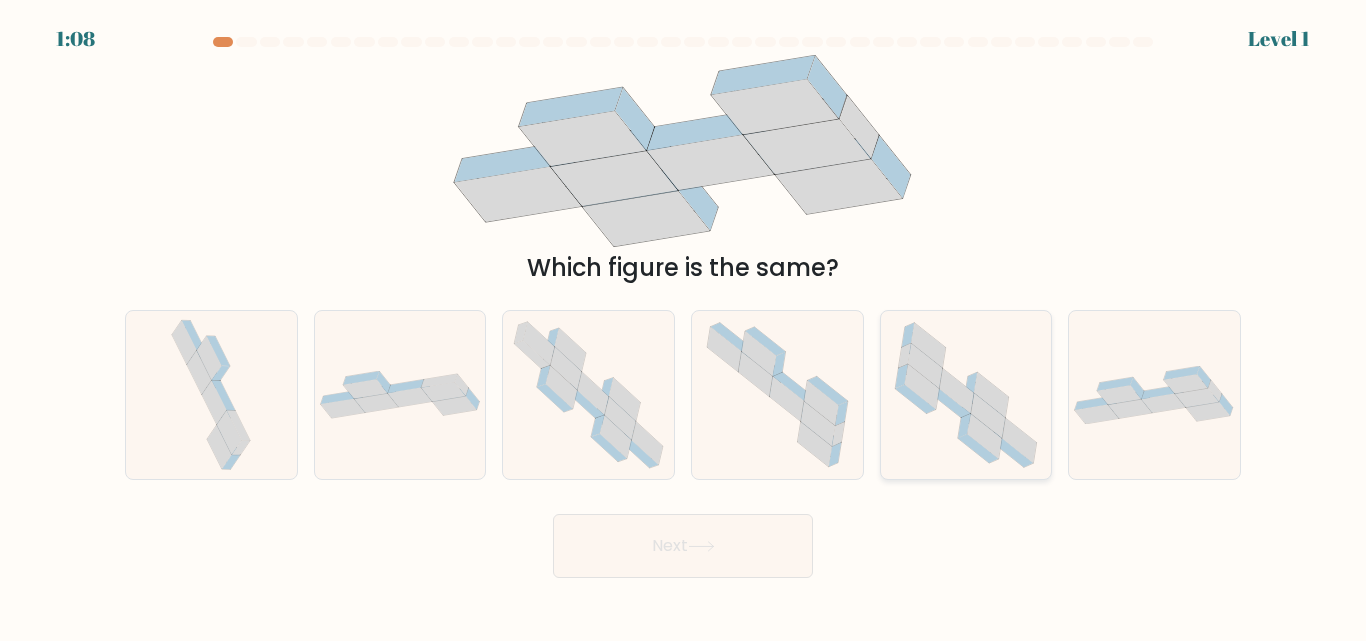 drag, startPoint x: 910, startPoint y: 416, endPoint x: 885, endPoint y: 450, distance: 42.201897 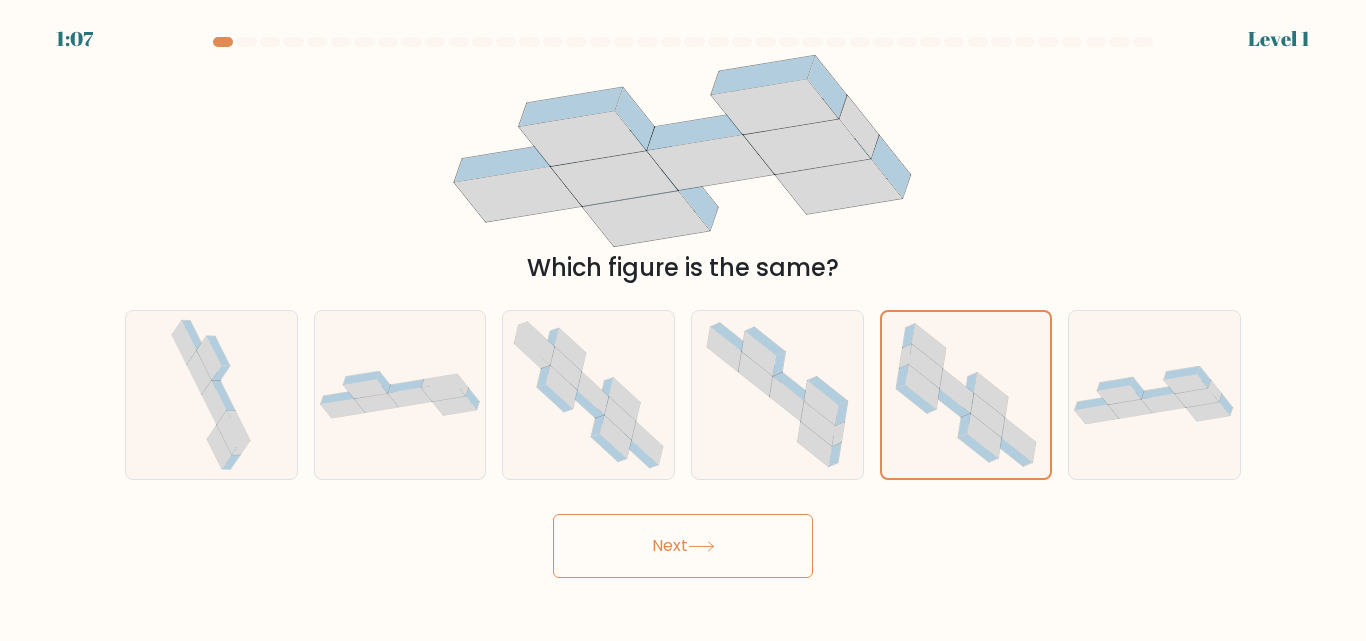 click on "Next" at bounding box center (683, 546) 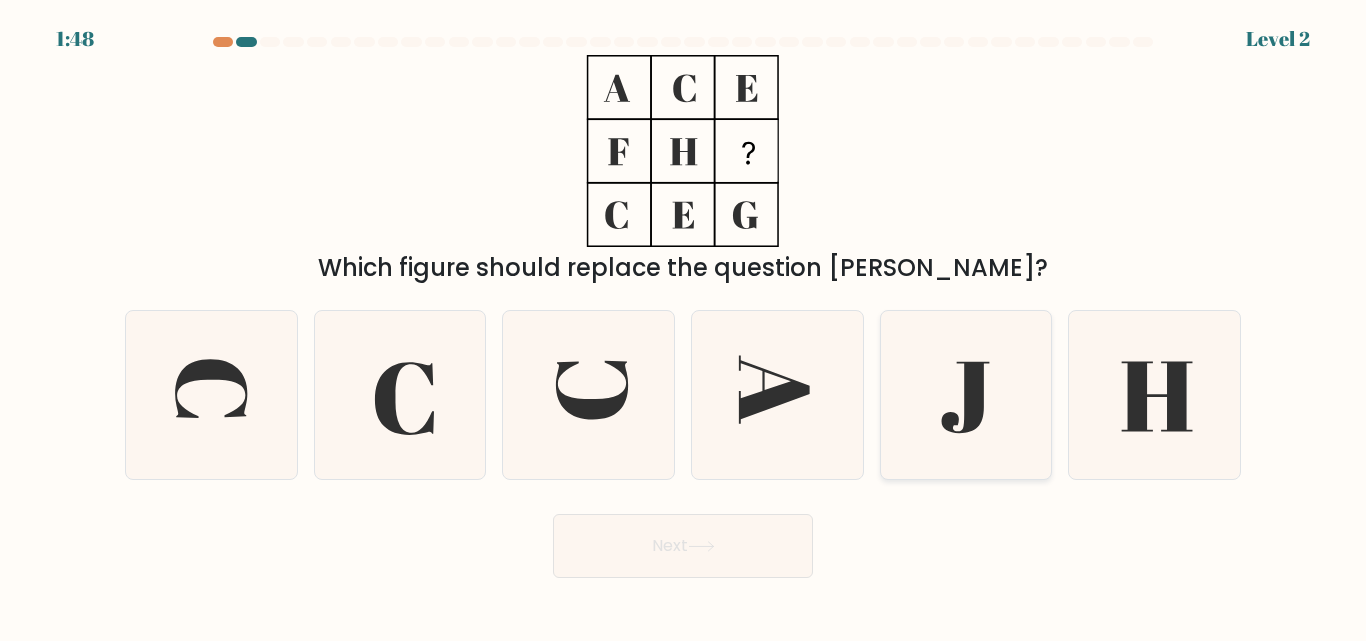 click 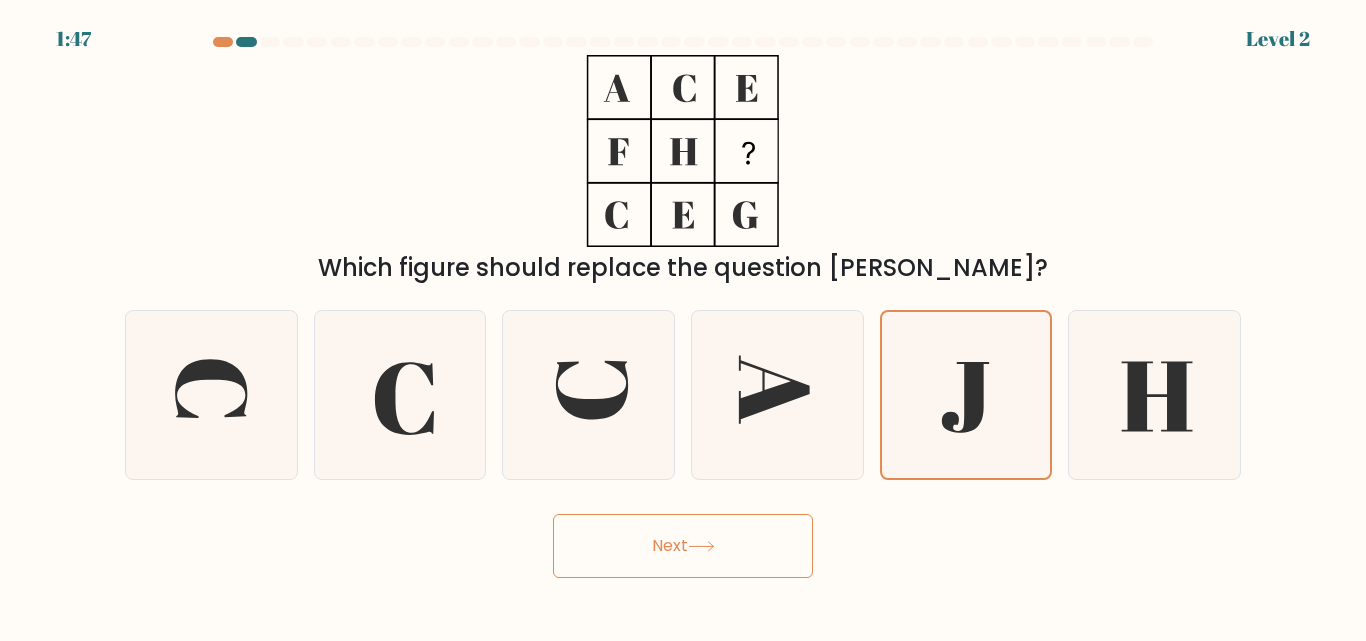 click on "Next" at bounding box center [683, 546] 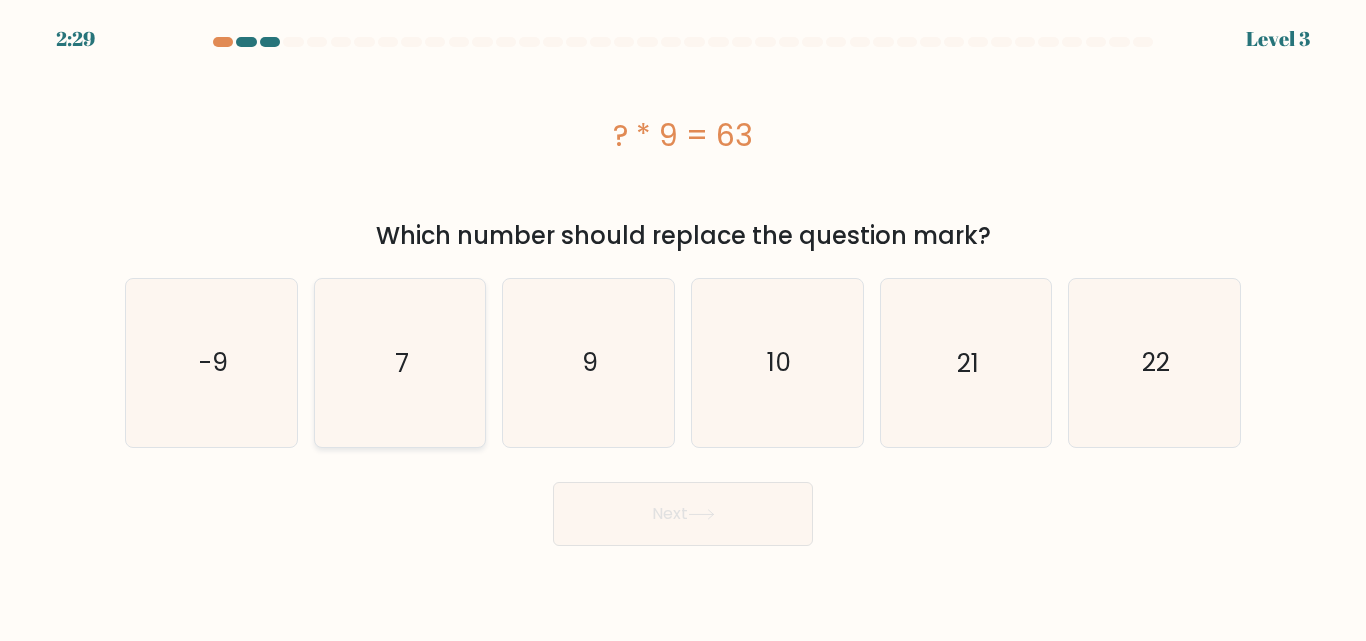 drag, startPoint x: 434, startPoint y: 347, endPoint x: 478, endPoint y: 437, distance: 100.17984 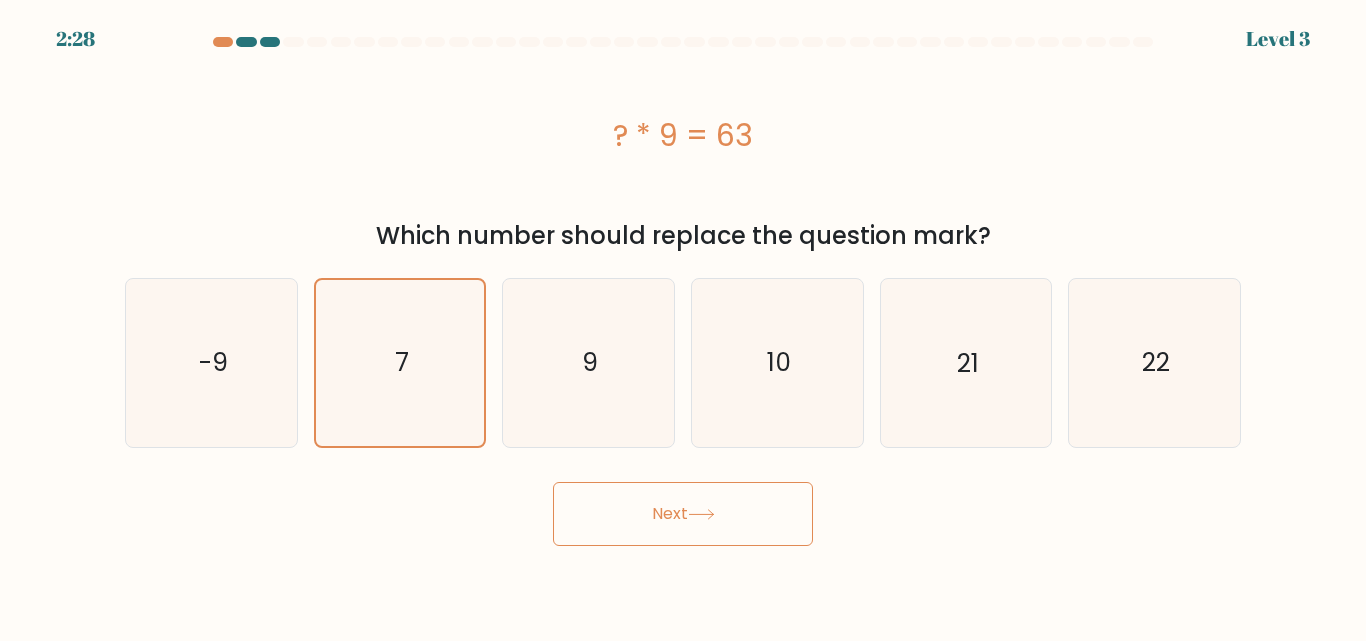 click on "Next" at bounding box center [683, 514] 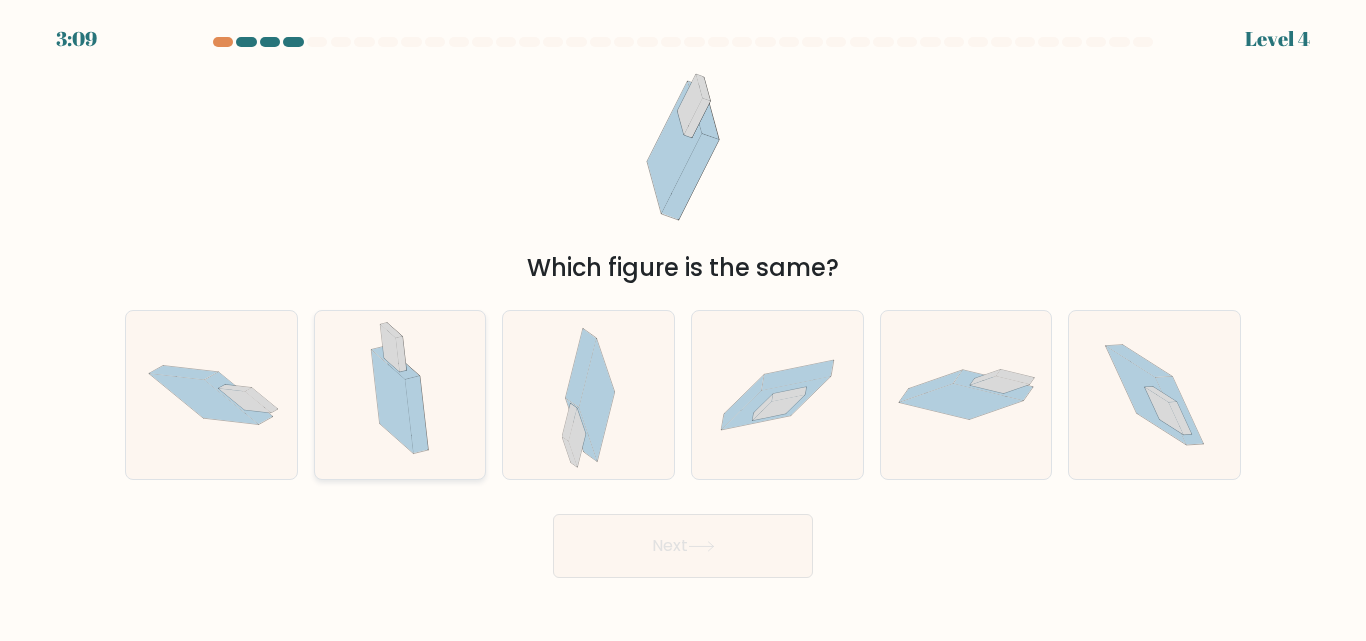 click at bounding box center (400, 394) 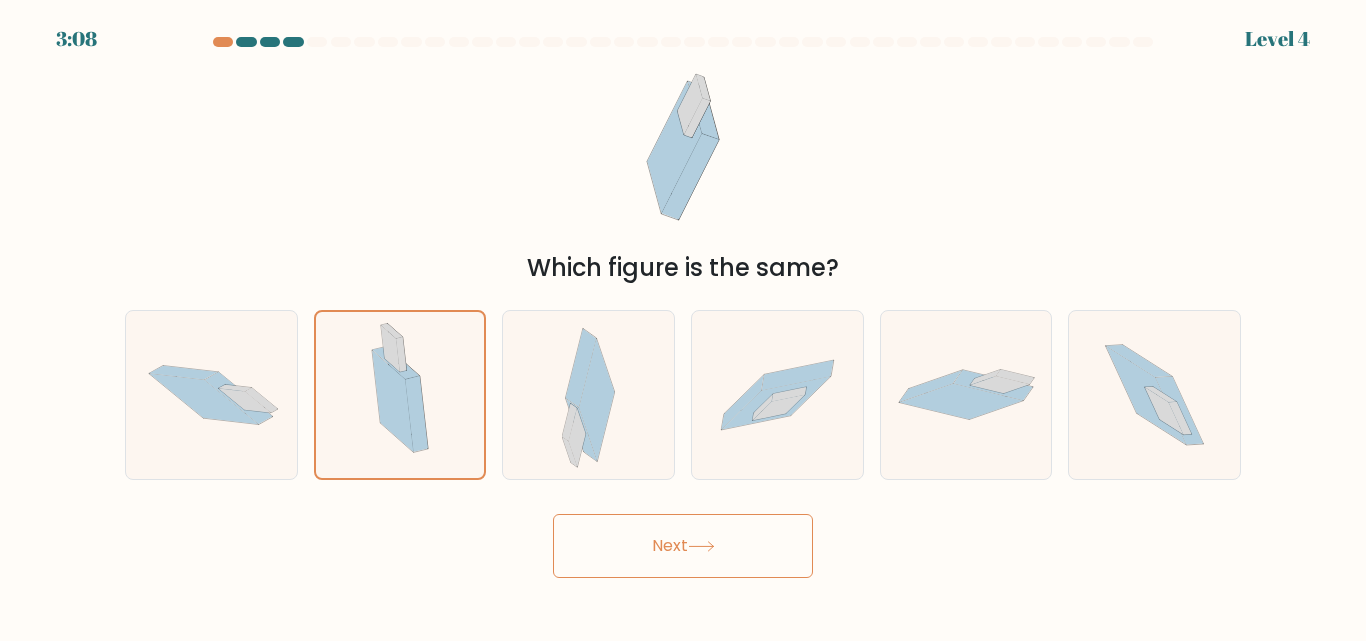 click on "Next" at bounding box center (683, 546) 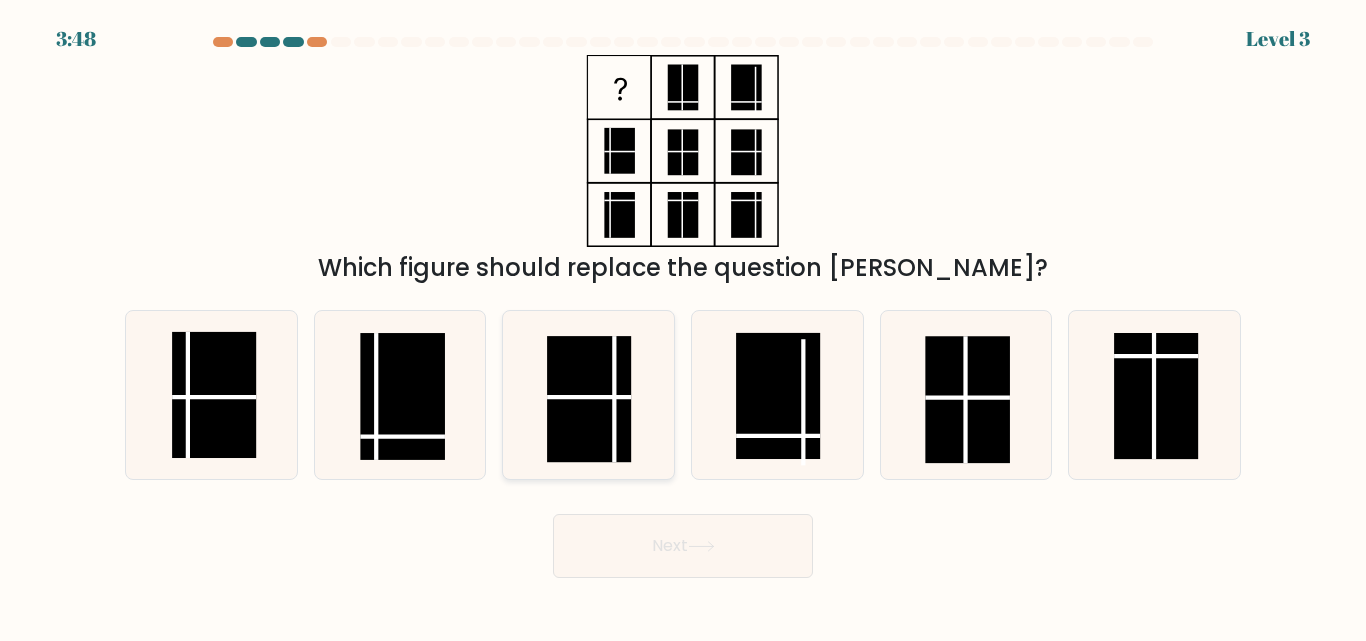 drag, startPoint x: 581, startPoint y: 426, endPoint x: 588, endPoint y: 449, distance: 24.04163 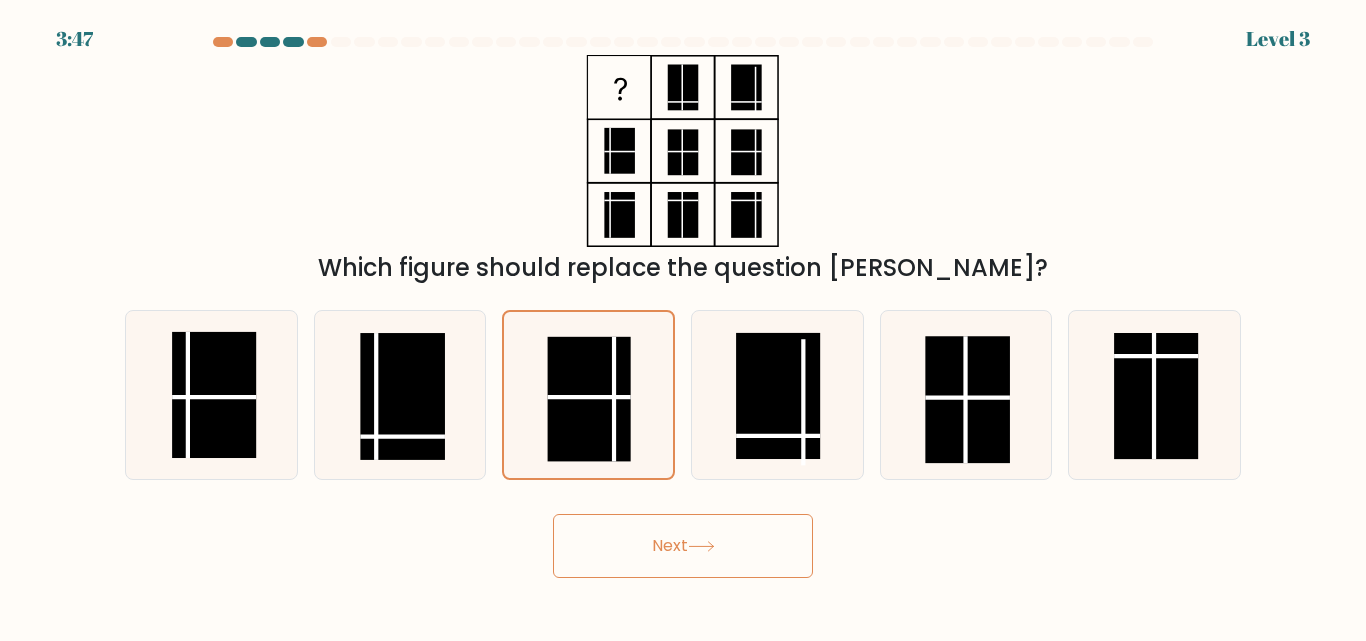 click on "Next" at bounding box center [683, 546] 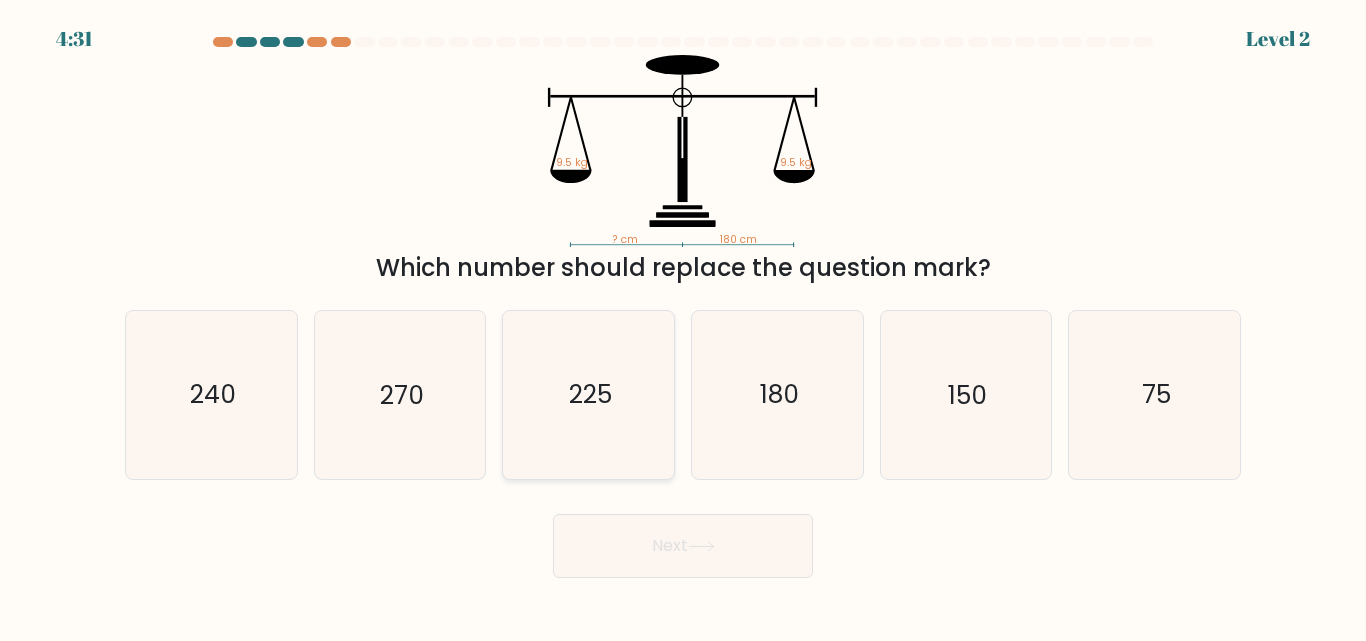 click on "225" 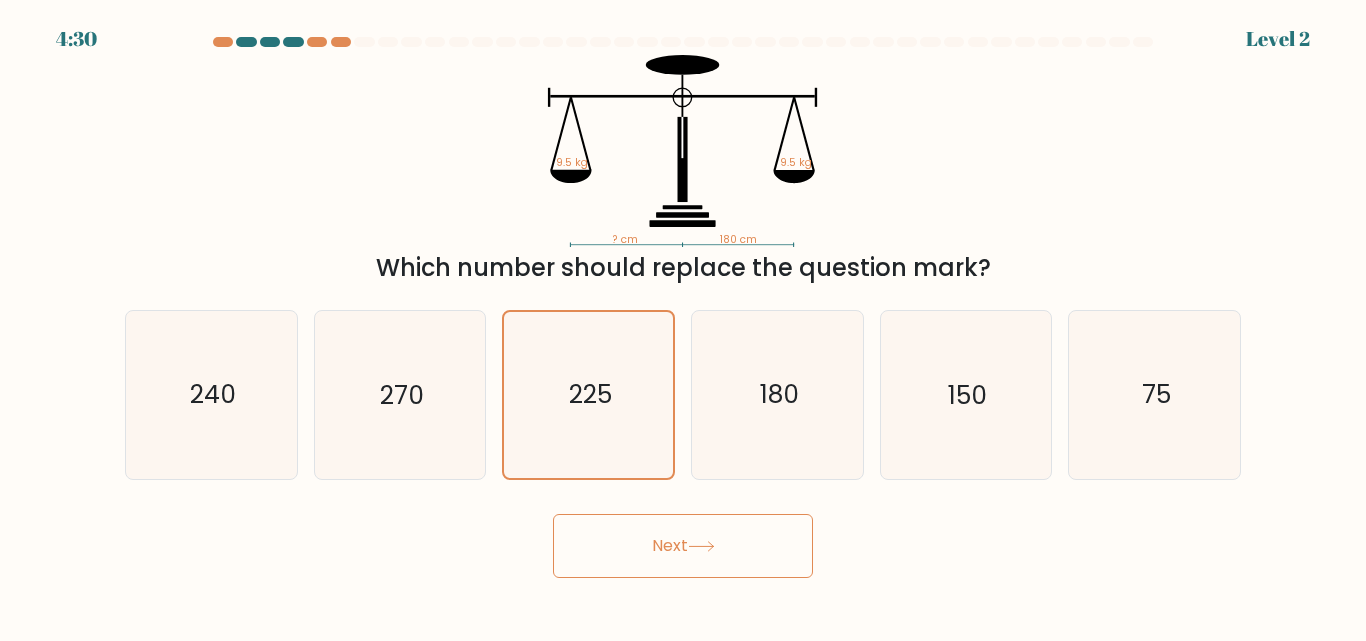 click on "Next" at bounding box center [683, 546] 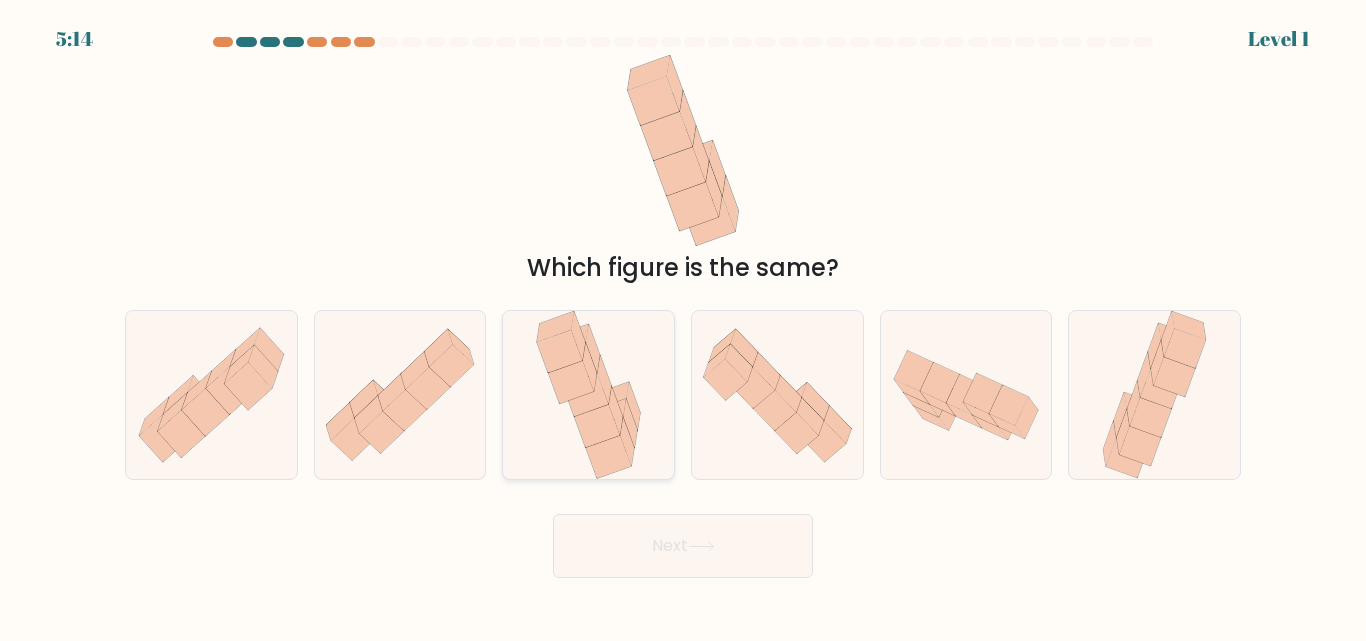 click 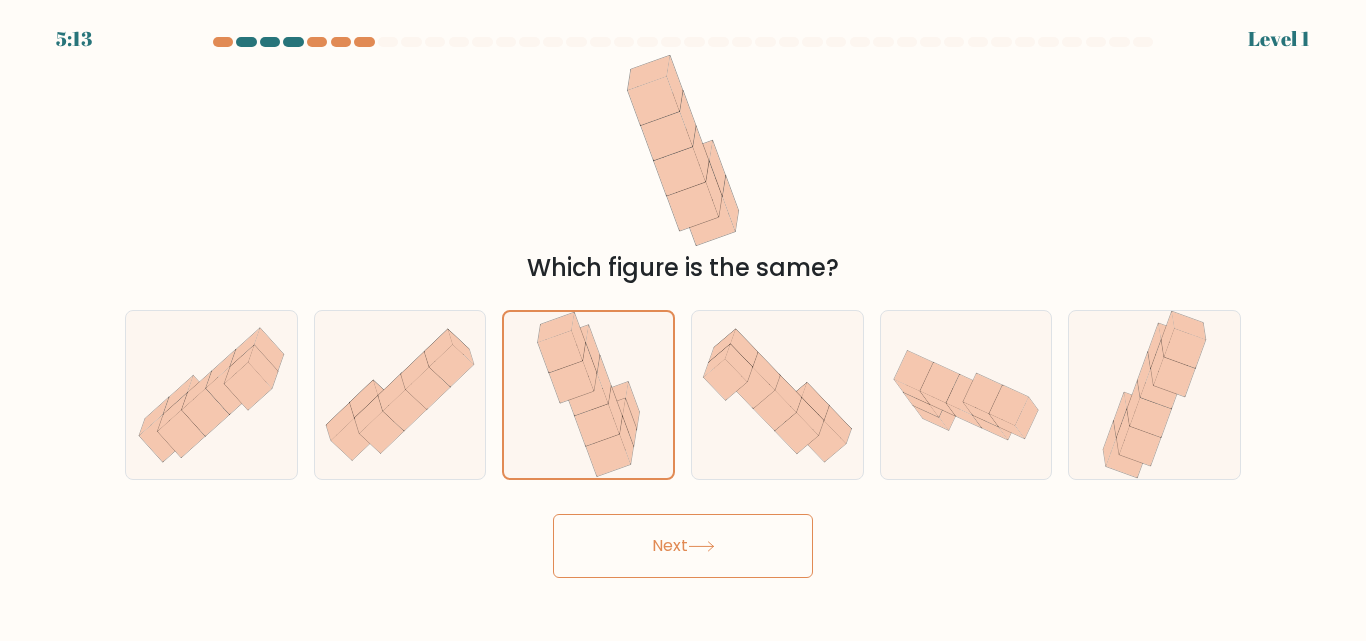 click on "Next" at bounding box center (683, 546) 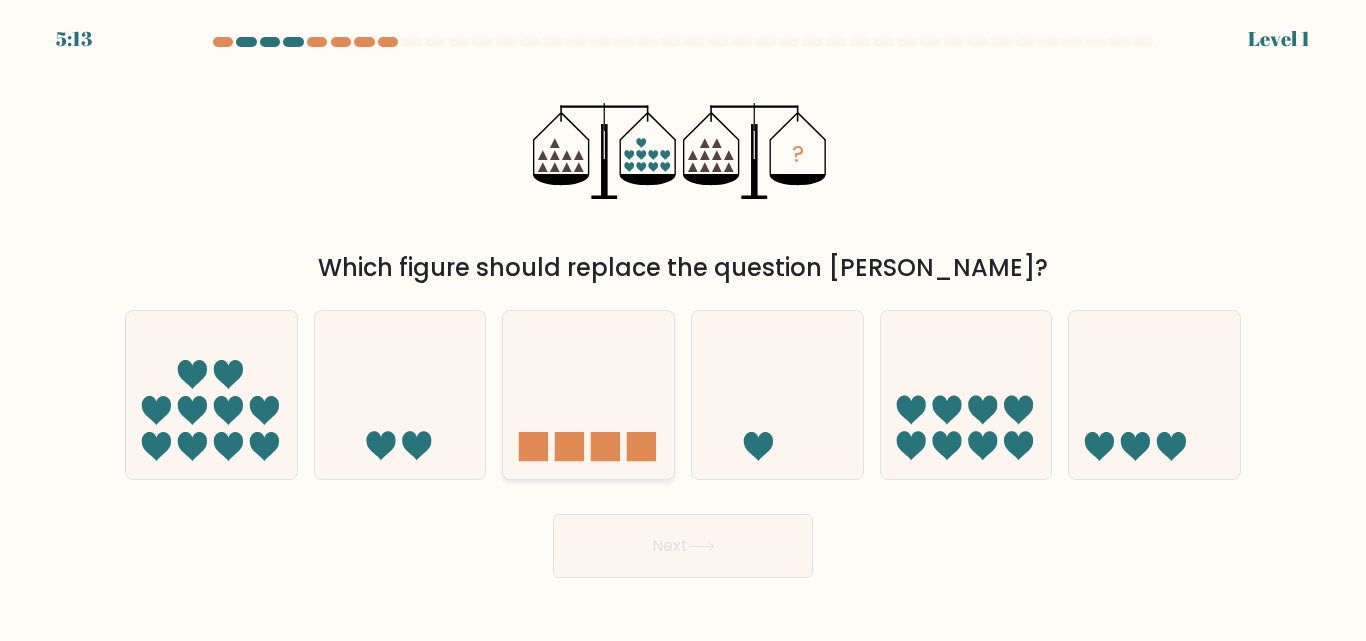 click 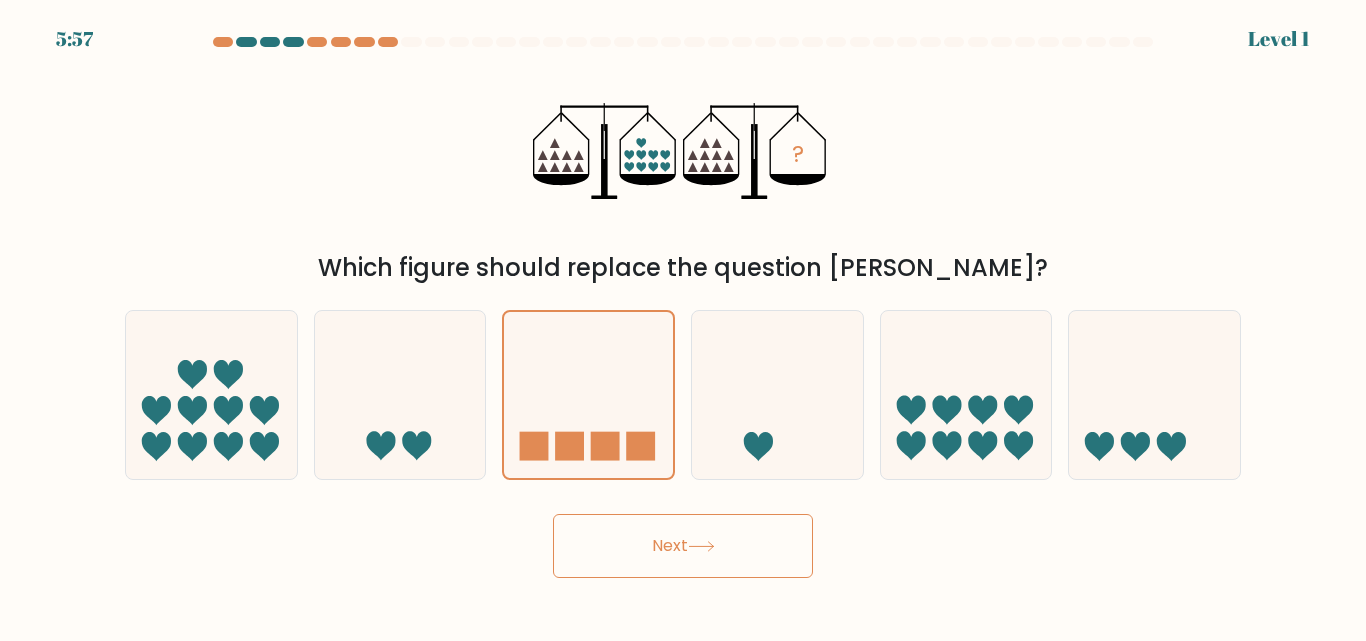 click on "Next" at bounding box center (683, 546) 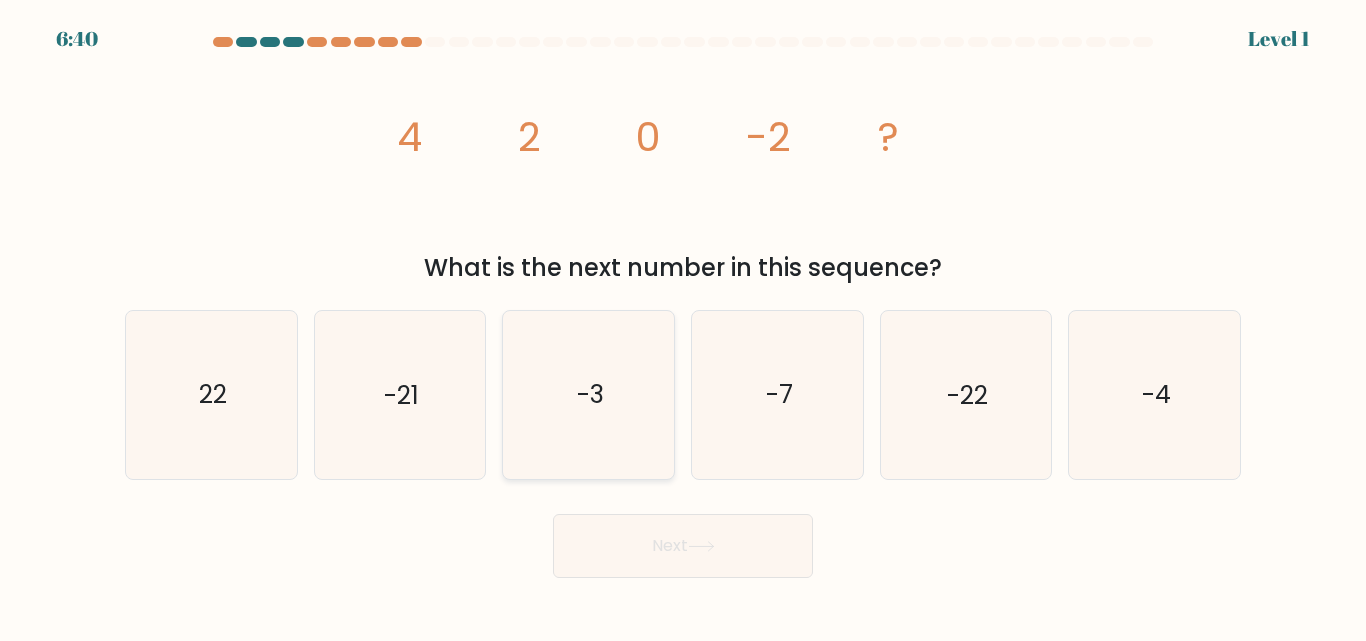 click on "-3" 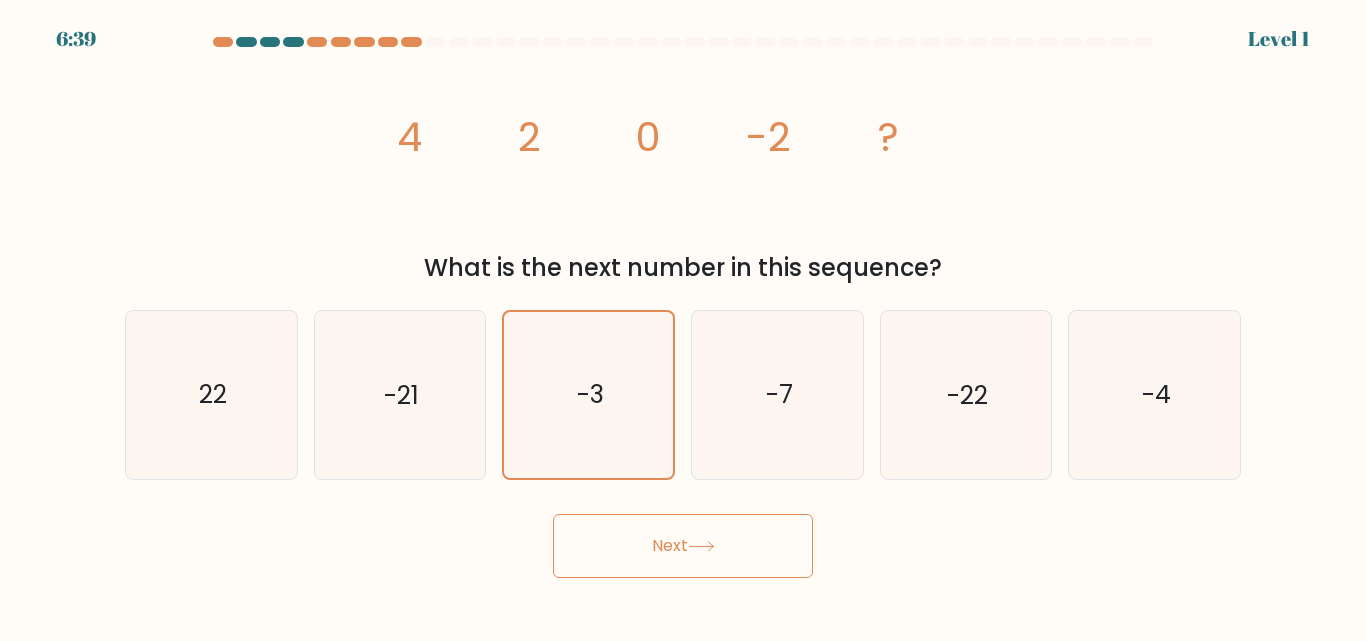 click on "Next" at bounding box center [683, 546] 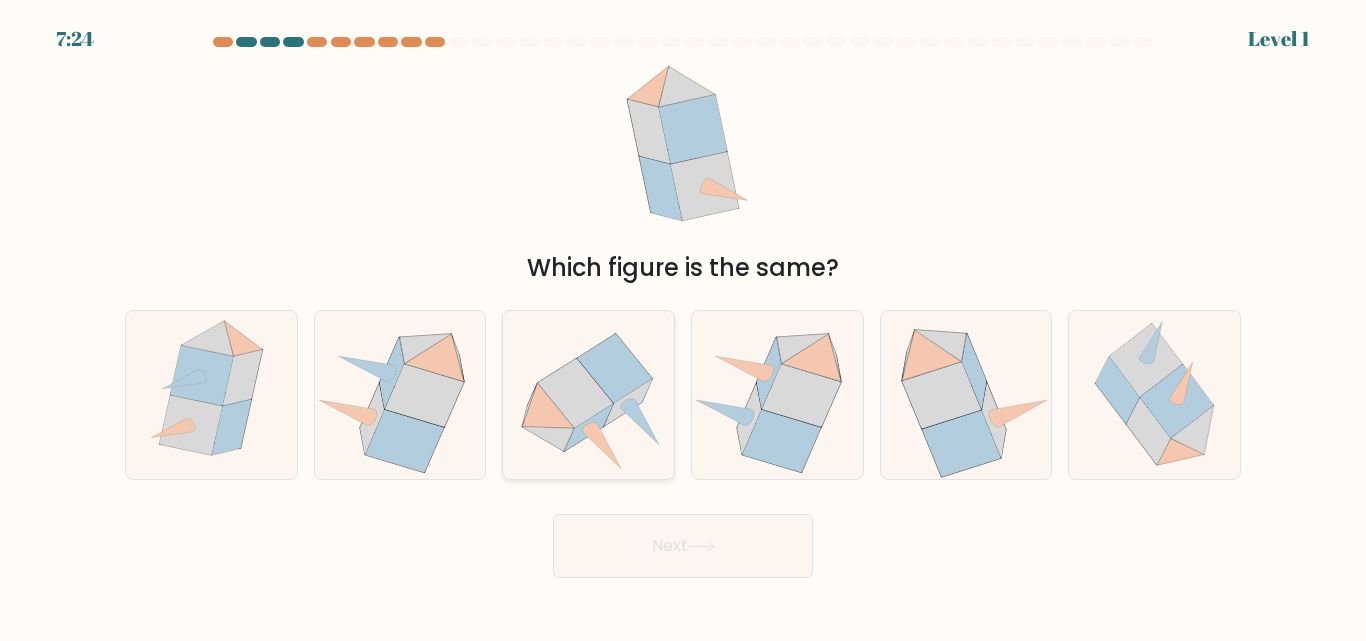 click 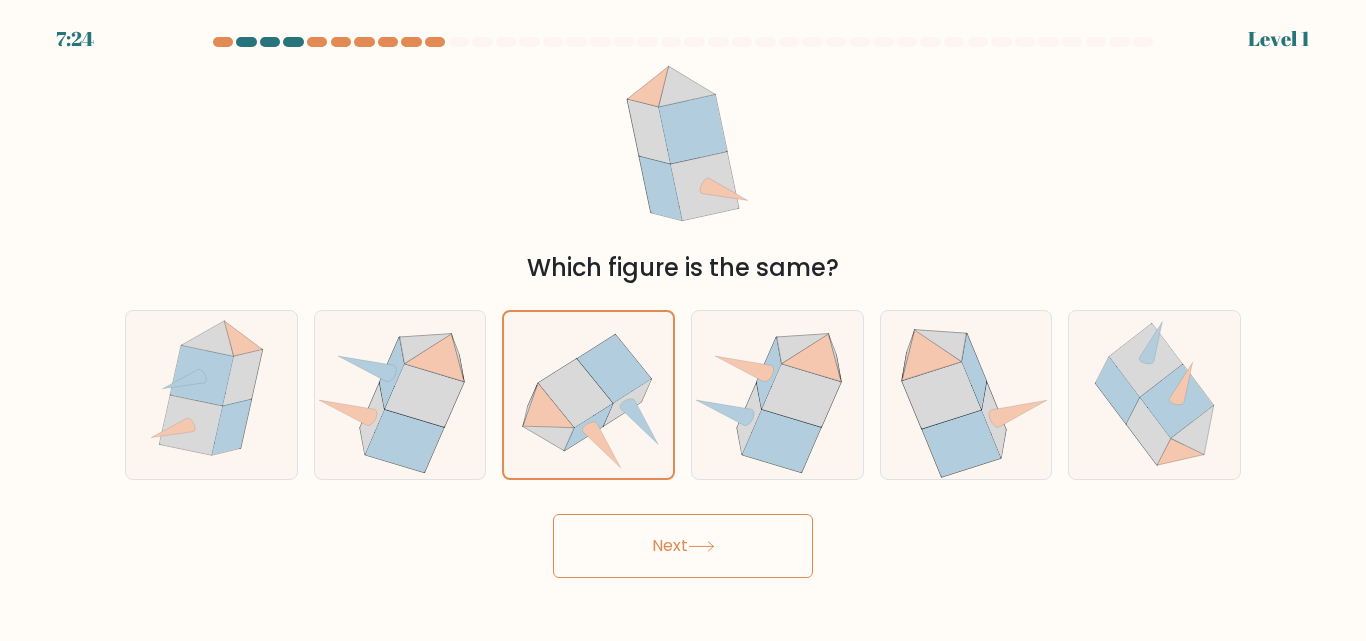click on "Next" at bounding box center (683, 546) 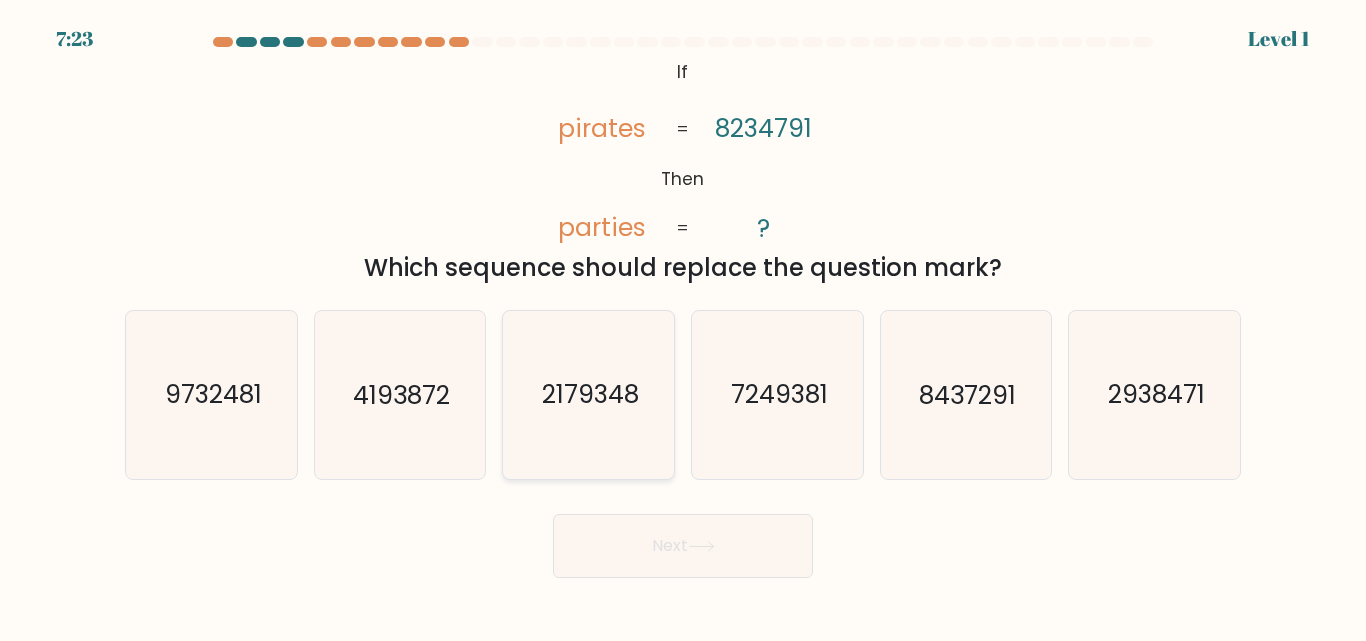 click on "2179348" 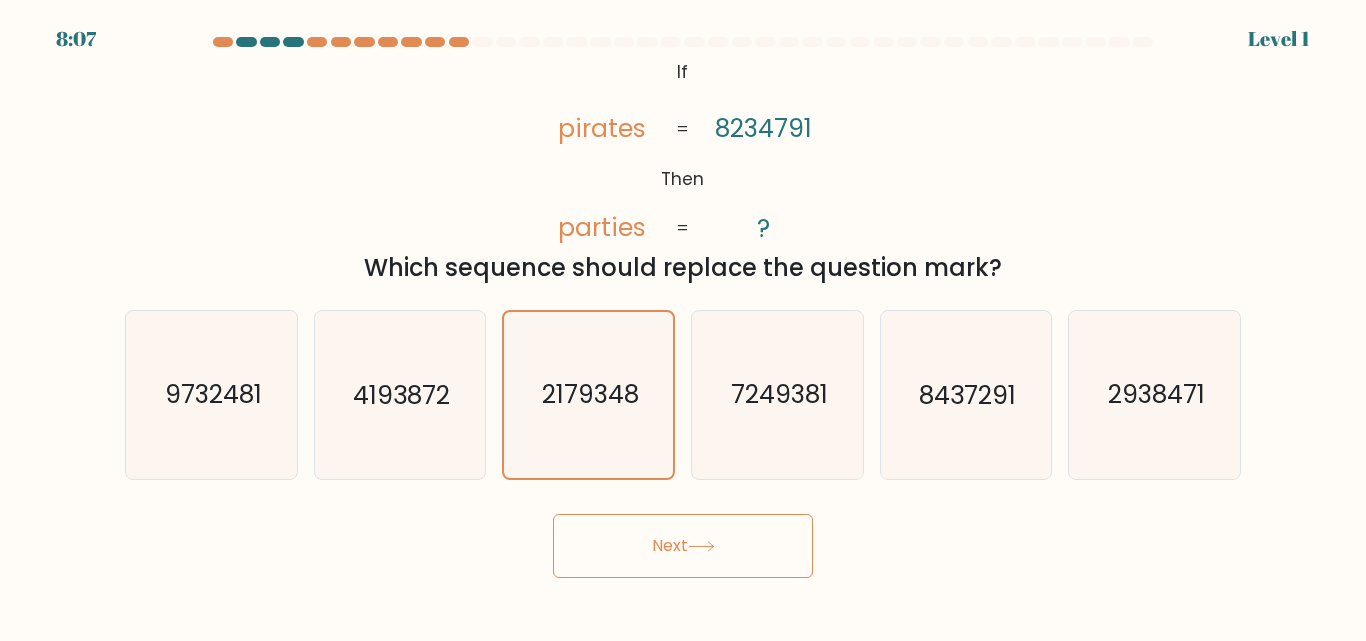 click on "8:07
Level 1
If" at bounding box center [683, 320] 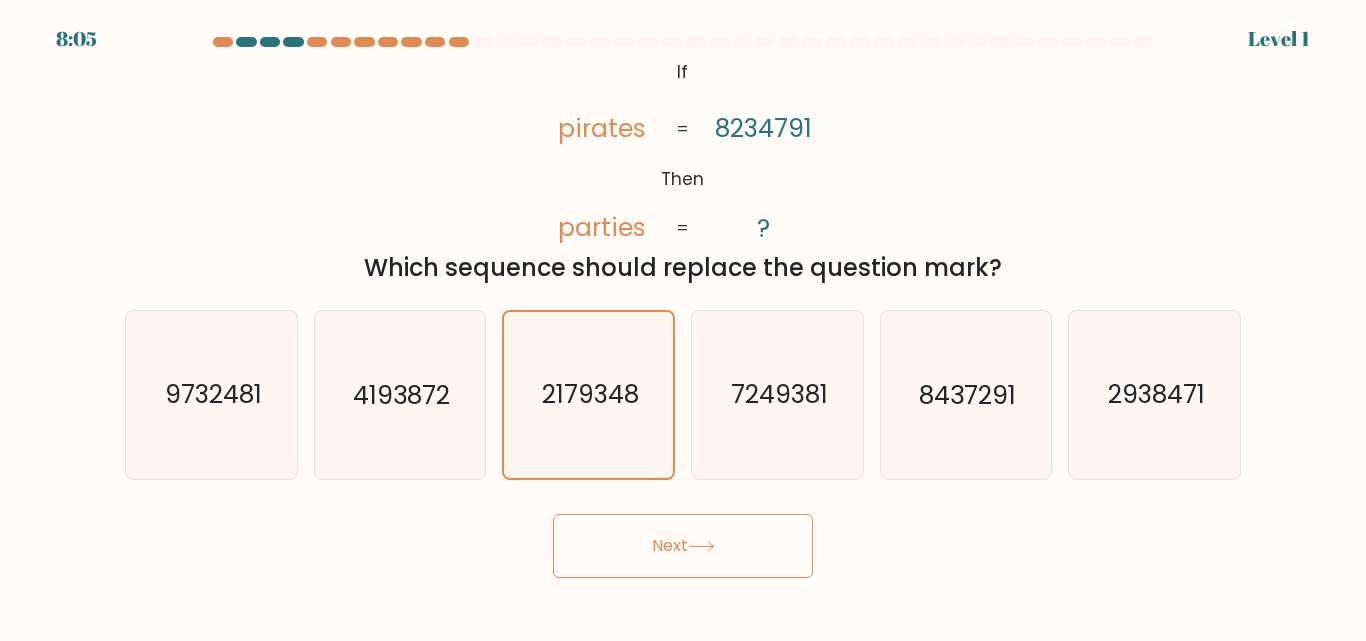 click on "Next" at bounding box center [683, 546] 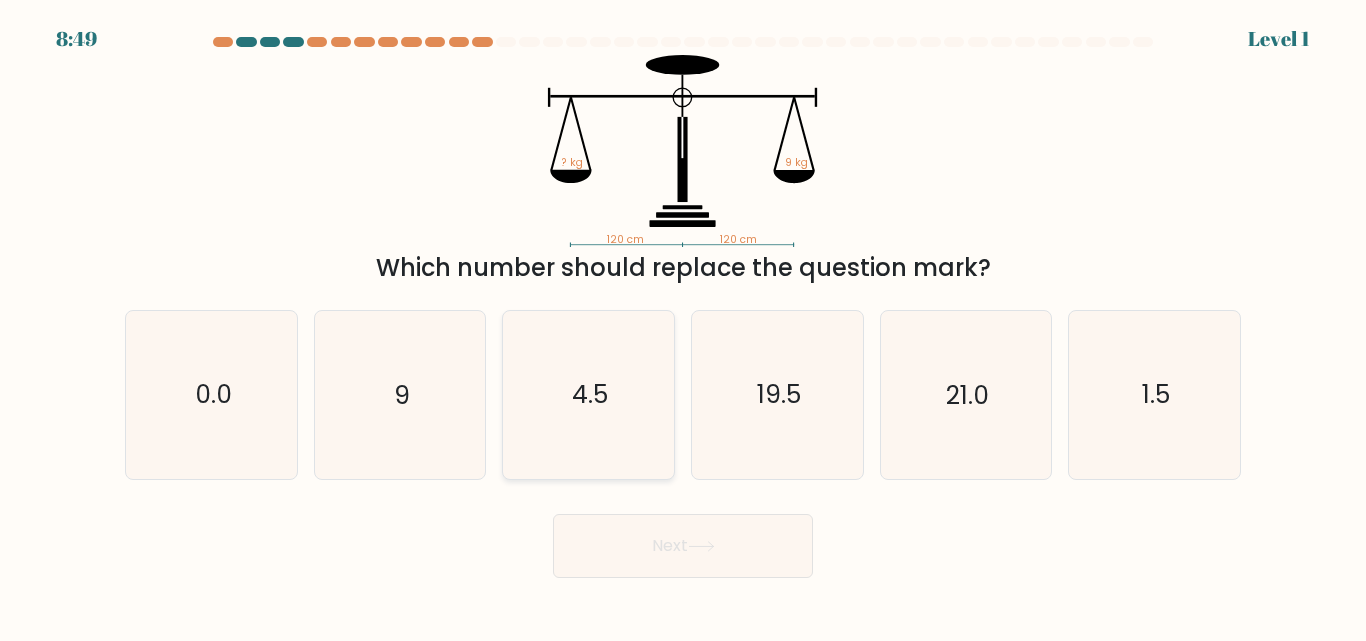 click on "4.5" 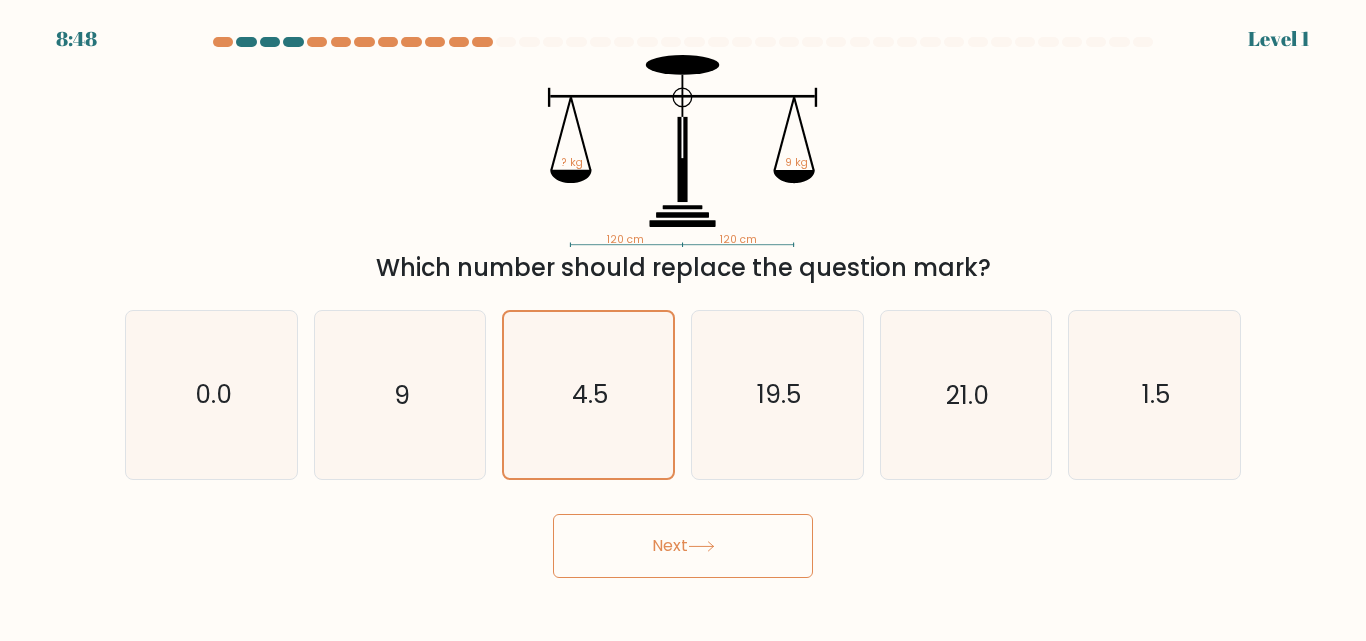 click on "Next" at bounding box center (683, 546) 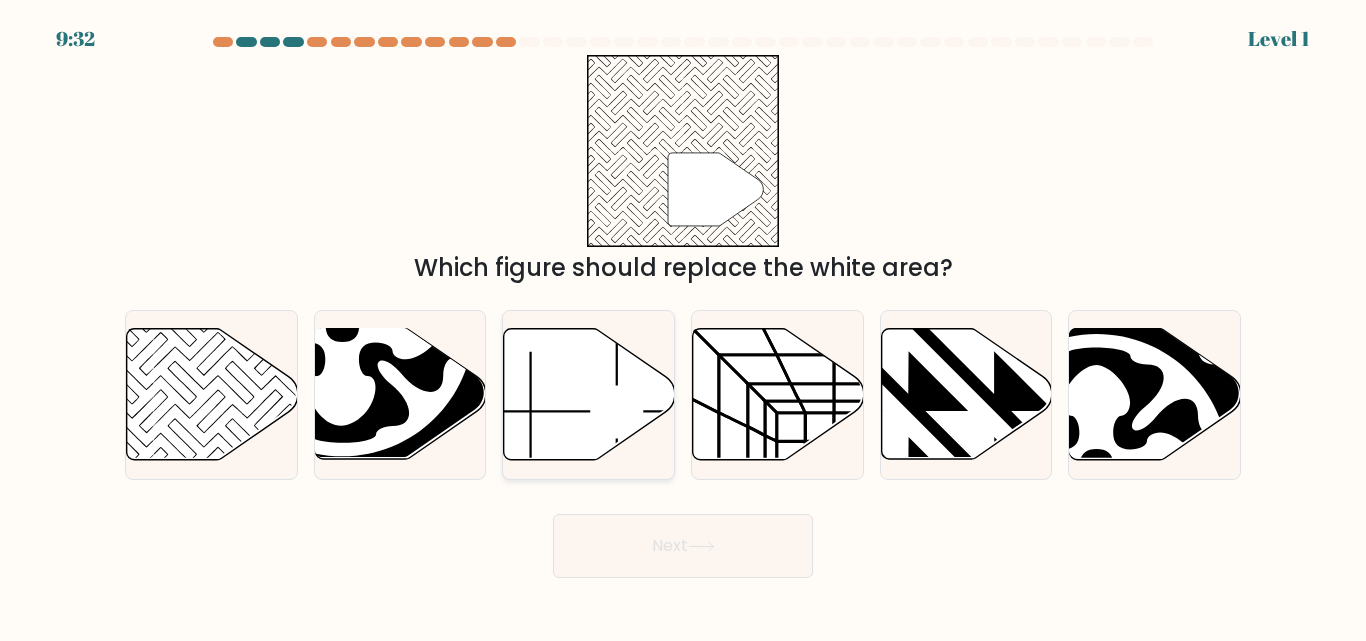 click 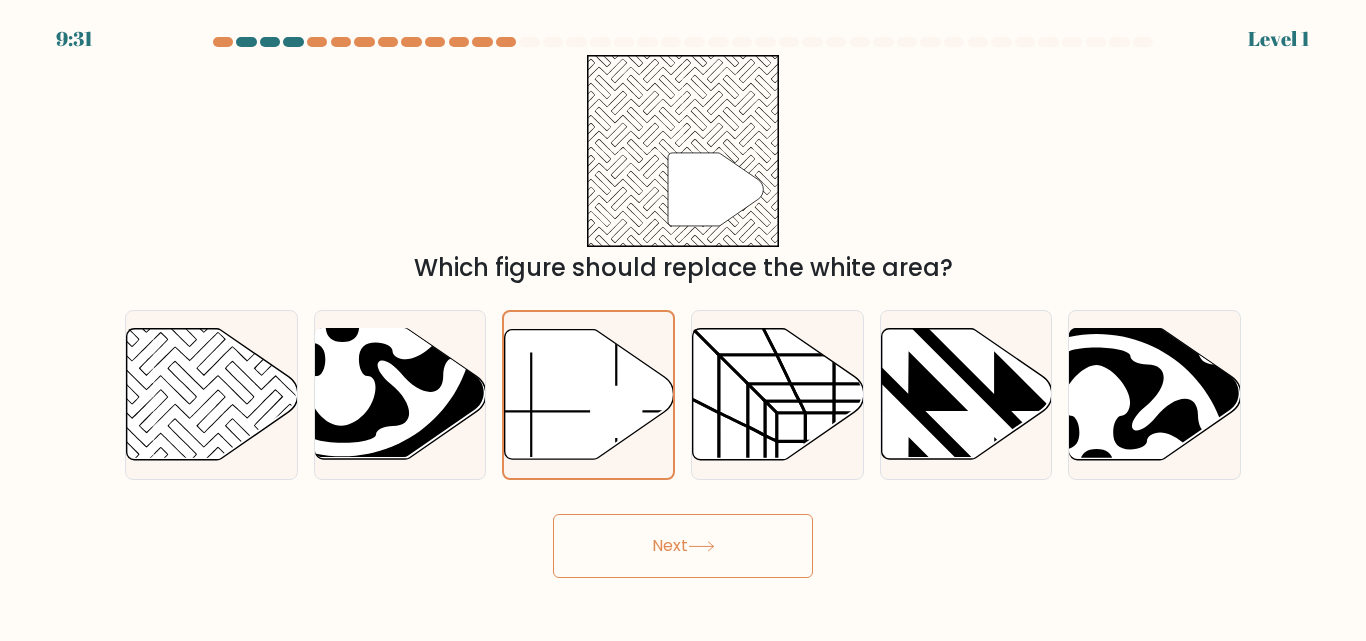click on "Next" at bounding box center (683, 546) 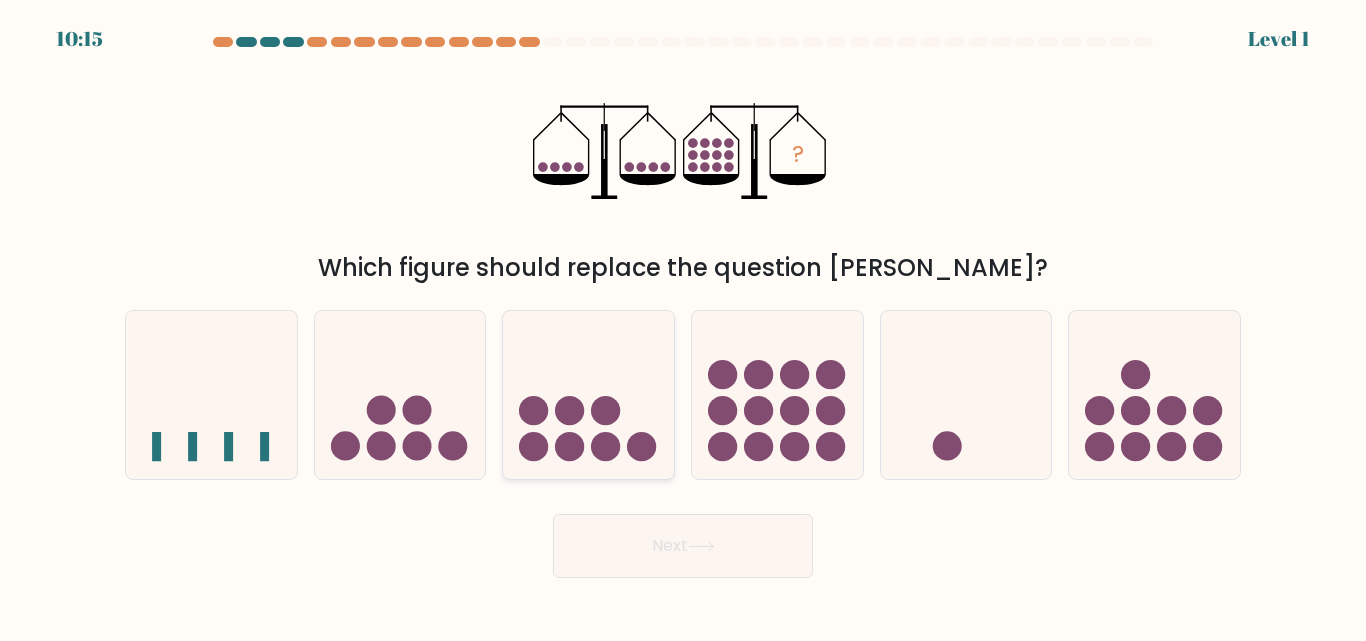 click 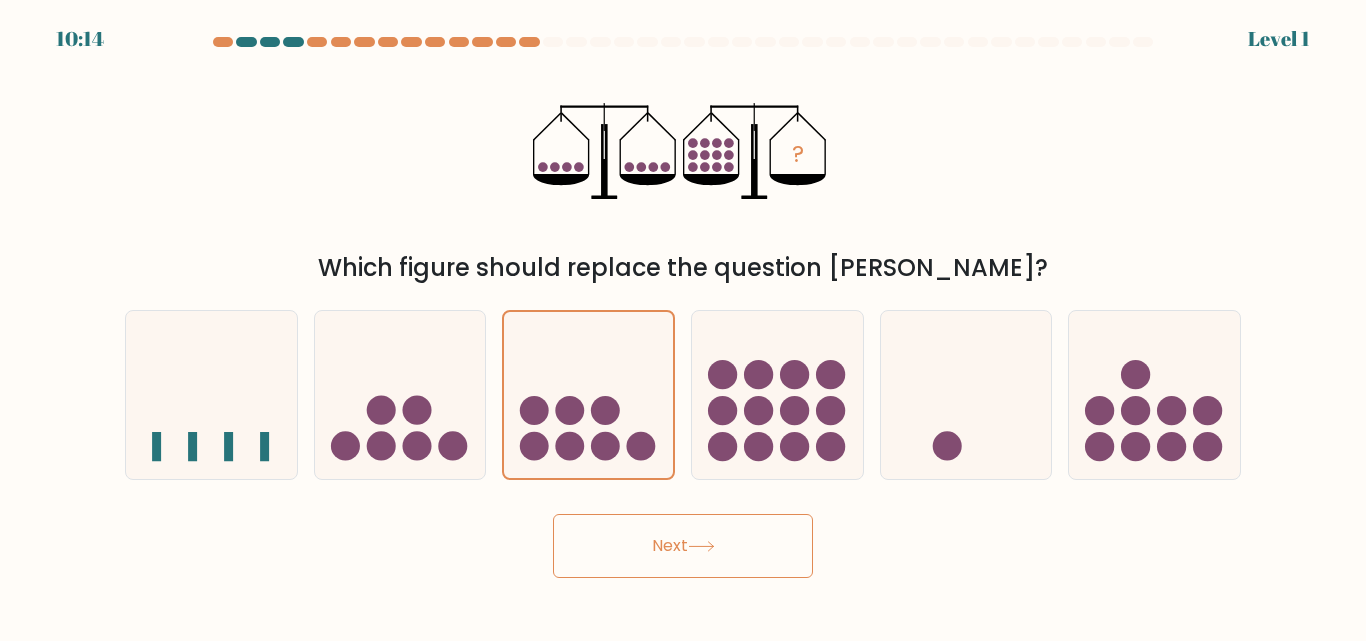 click on "Next" at bounding box center [683, 546] 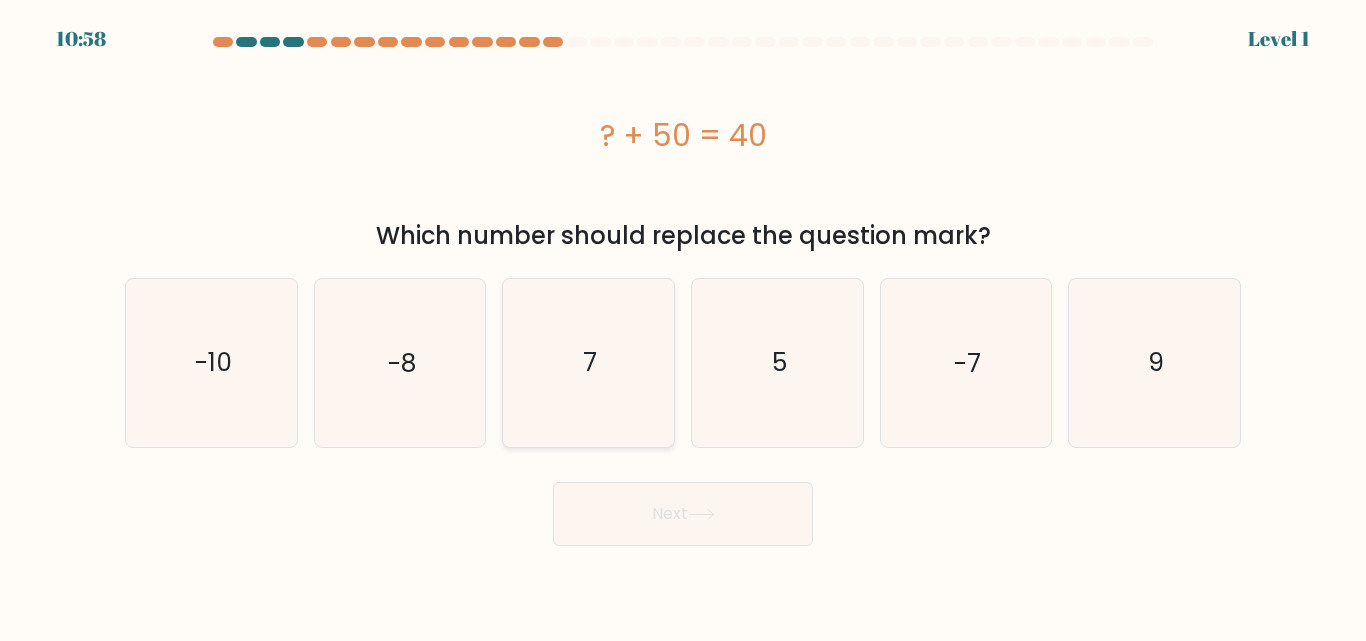 click on "7" 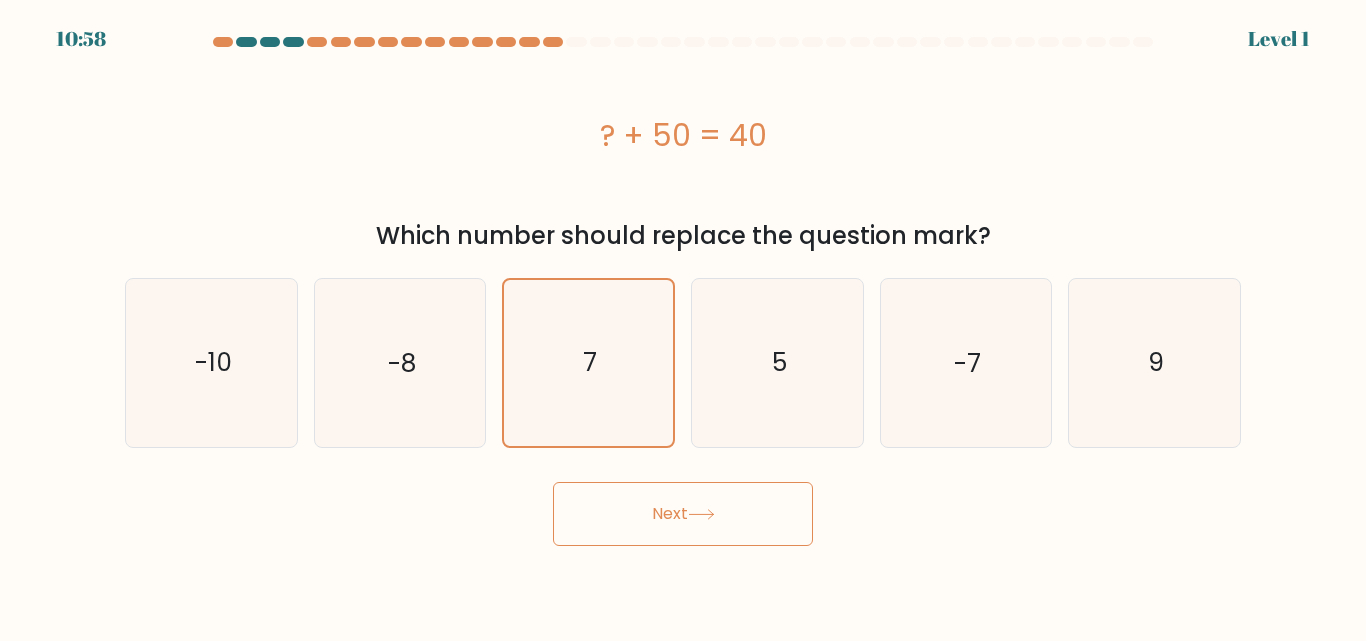 click on "Next" at bounding box center [683, 514] 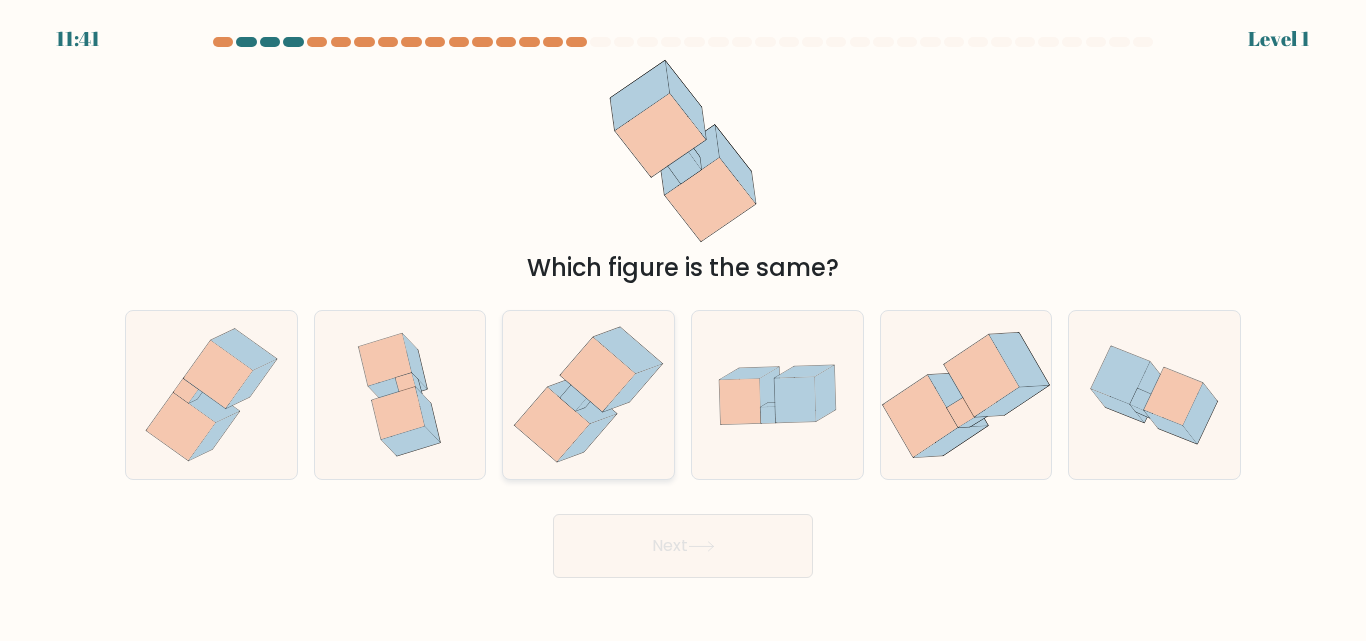 click 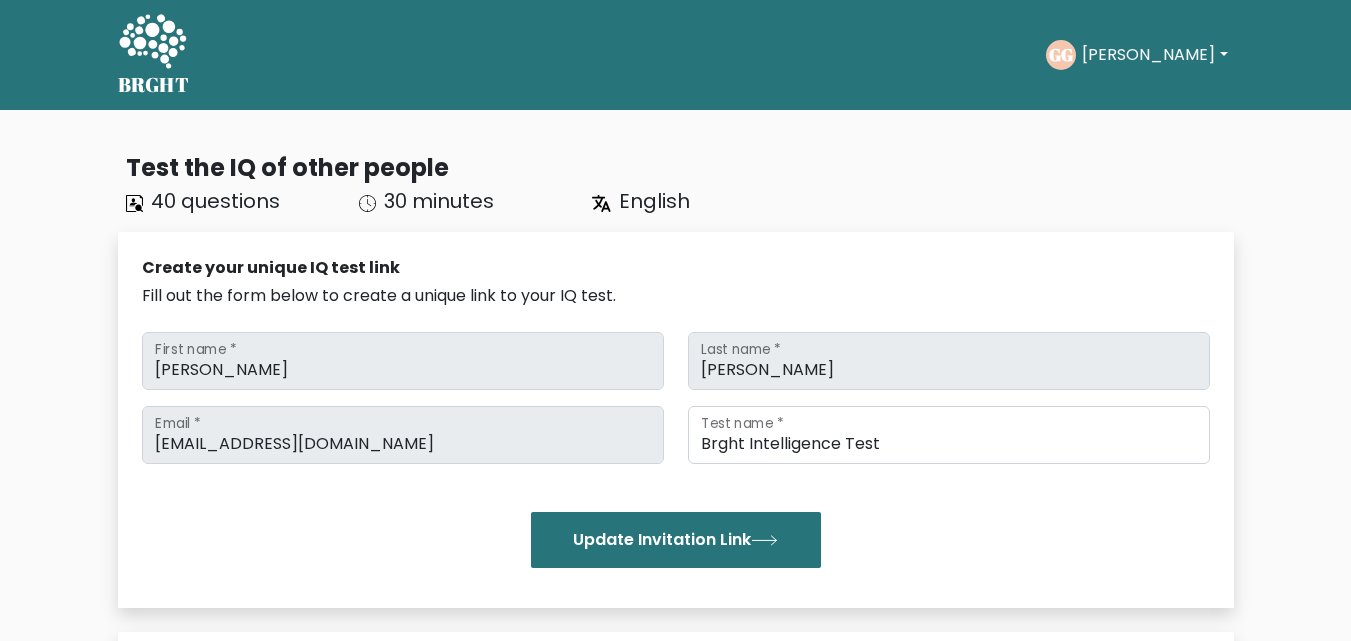 scroll, scrollTop: 0, scrollLeft: 0, axis: both 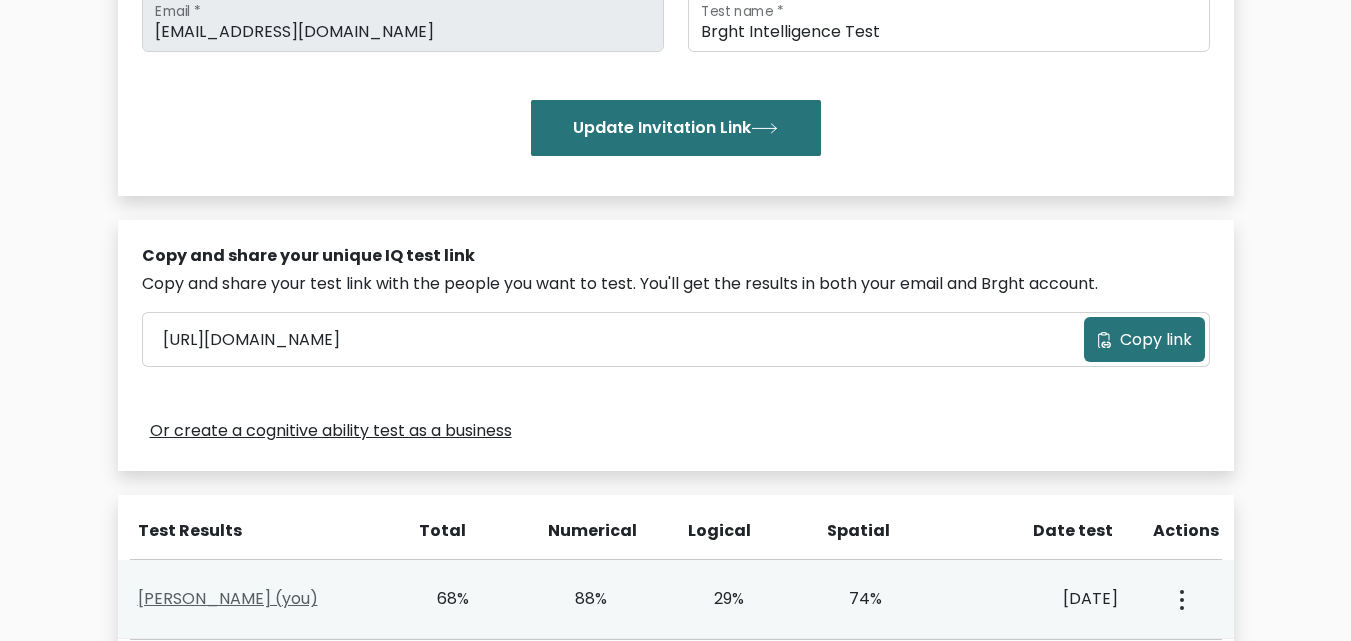 click on "Gianfranco     salandra Gianfranco (you)" at bounding box center (228, 598) 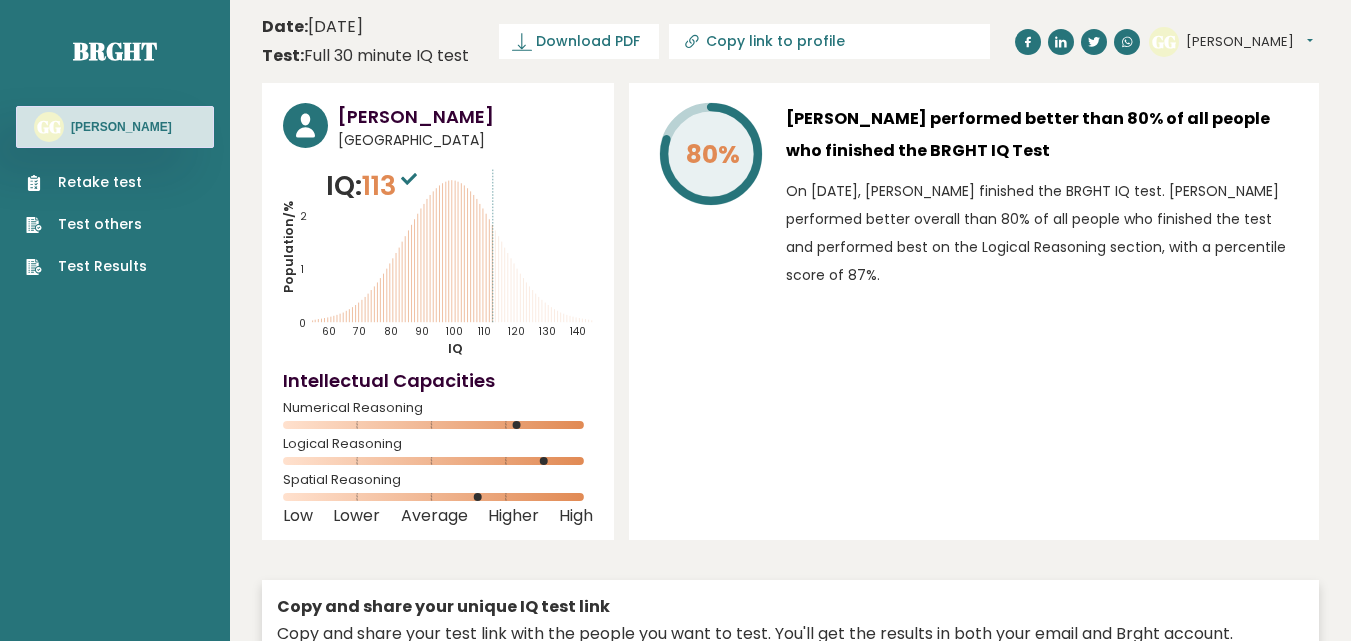 scroll, scrollTop: 0, scrollLeft: 0, axis: both 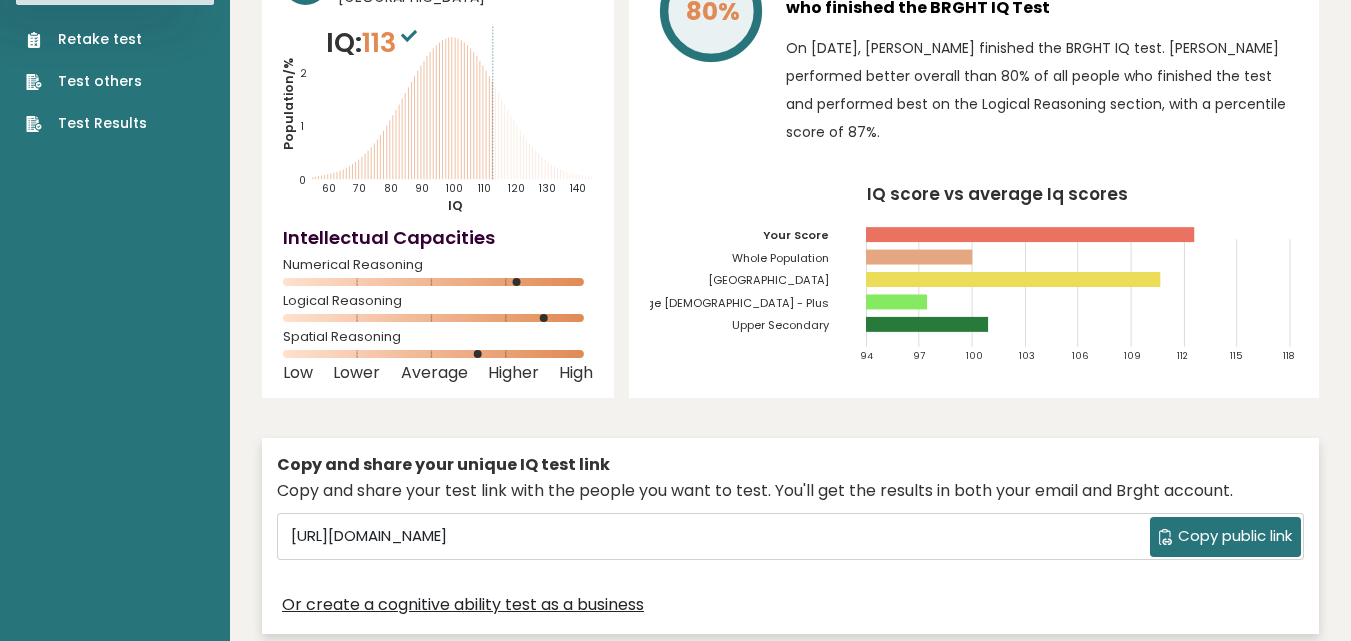 click on "Copy public link" at bounding box center (1235, 536) 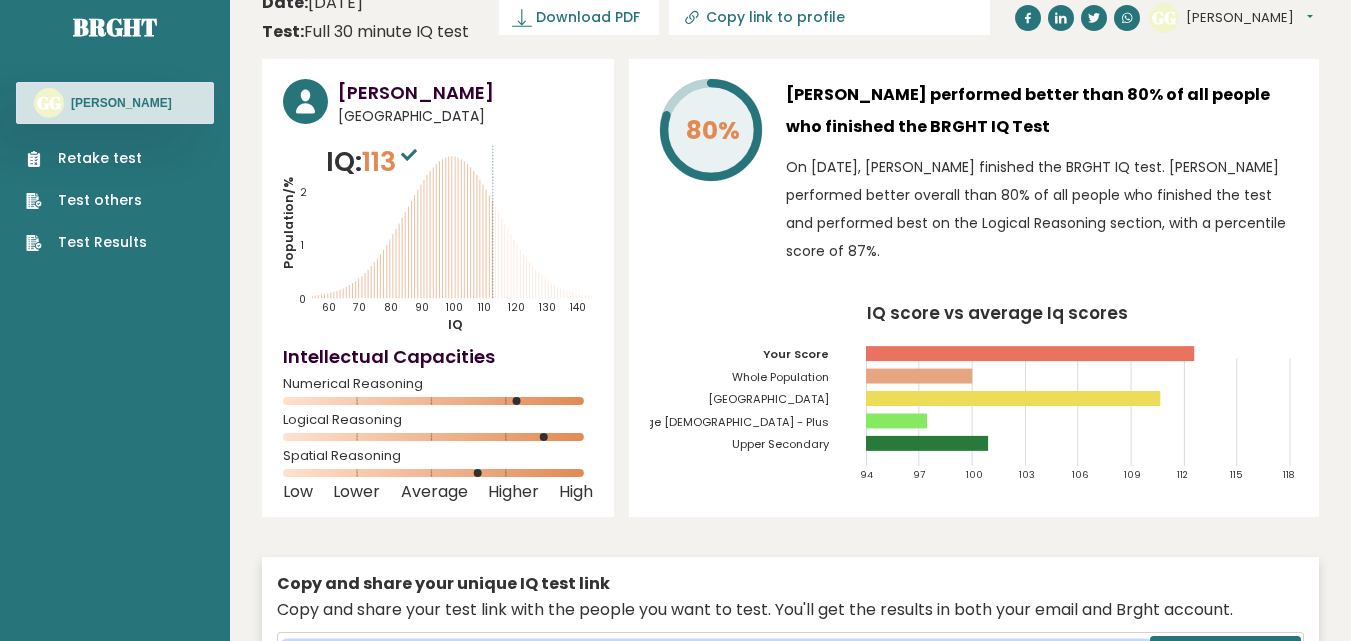 scroll, scrollTop: 0, scrollLeft: 0, axis: both 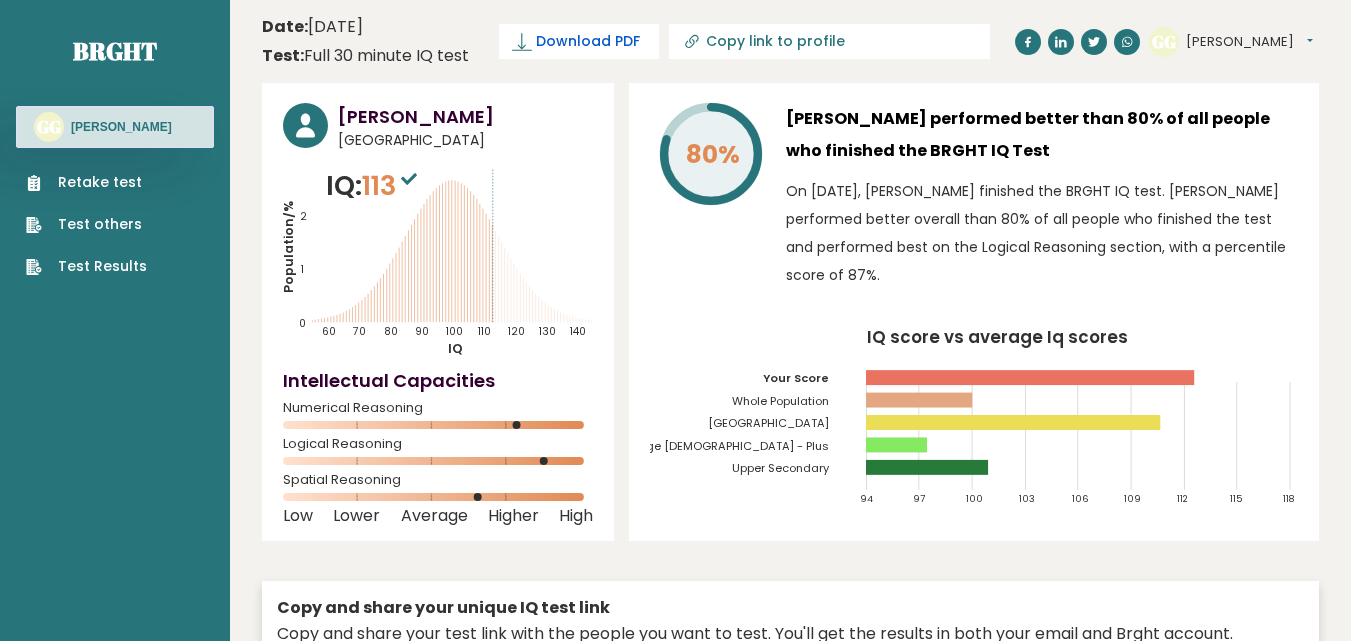 click on "Download PDF" at bounding box center [588, 41] 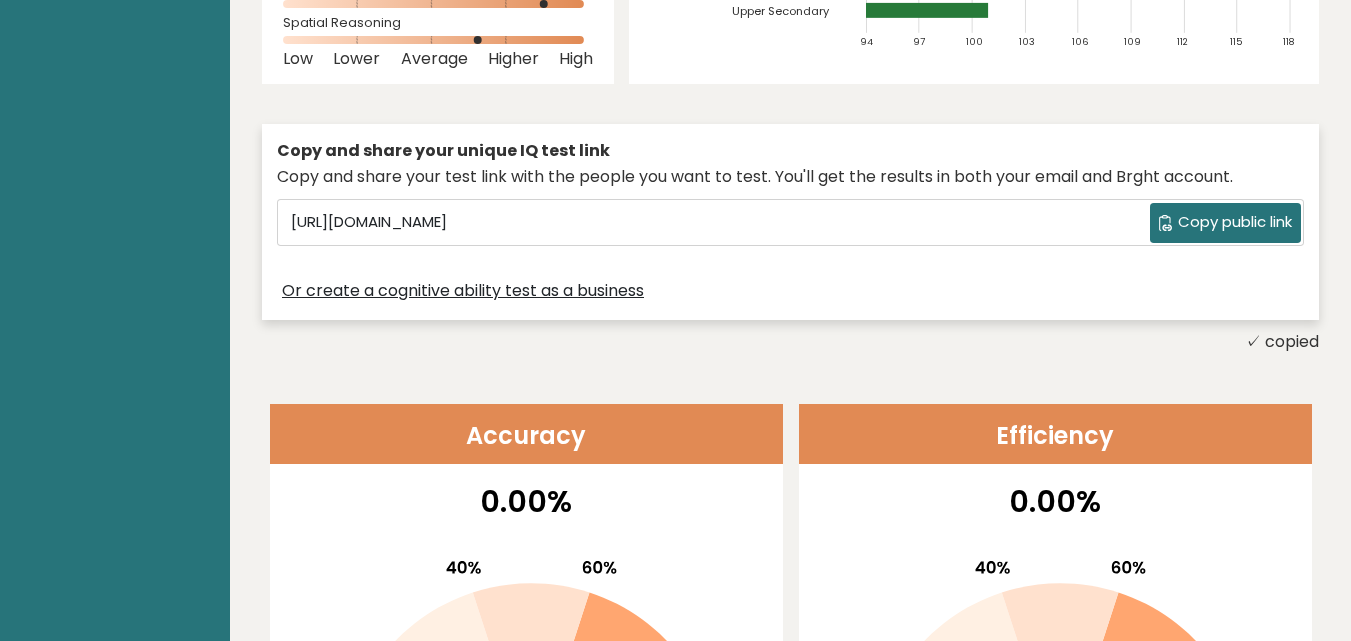 scroll, scrollTop: 596, scrollLeft: 0, axis: vertical 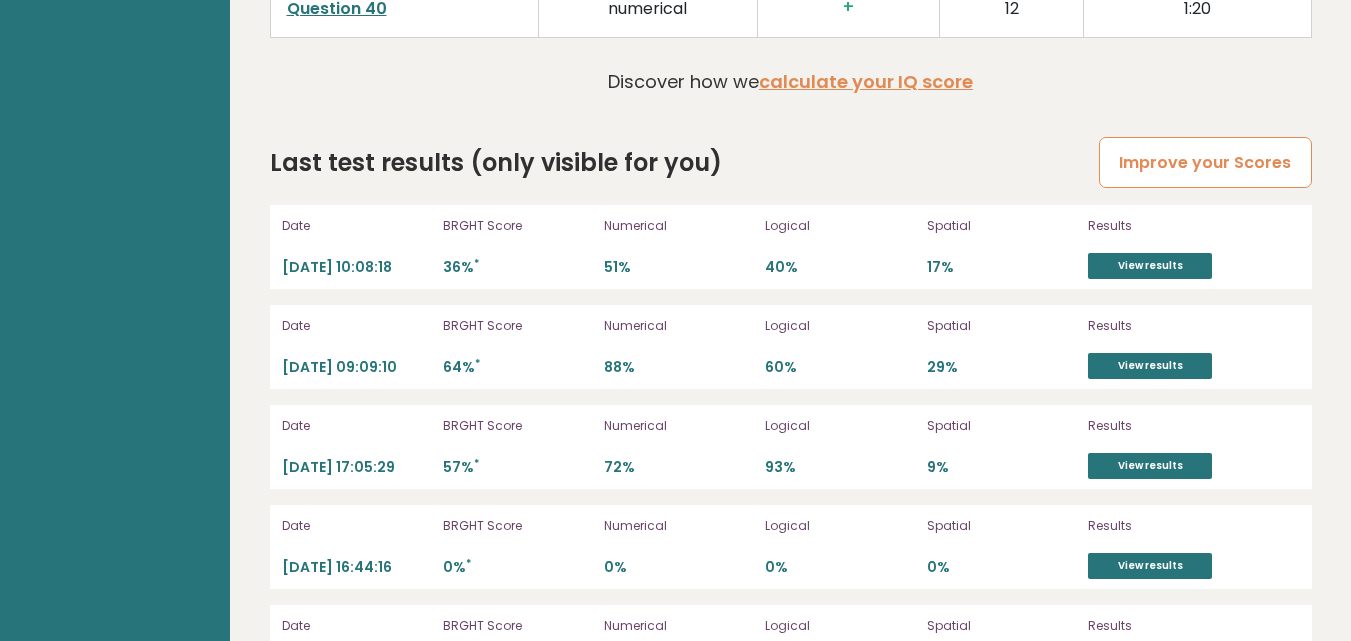 click on "Improve your Scores" at bounding box center [1205, 162] 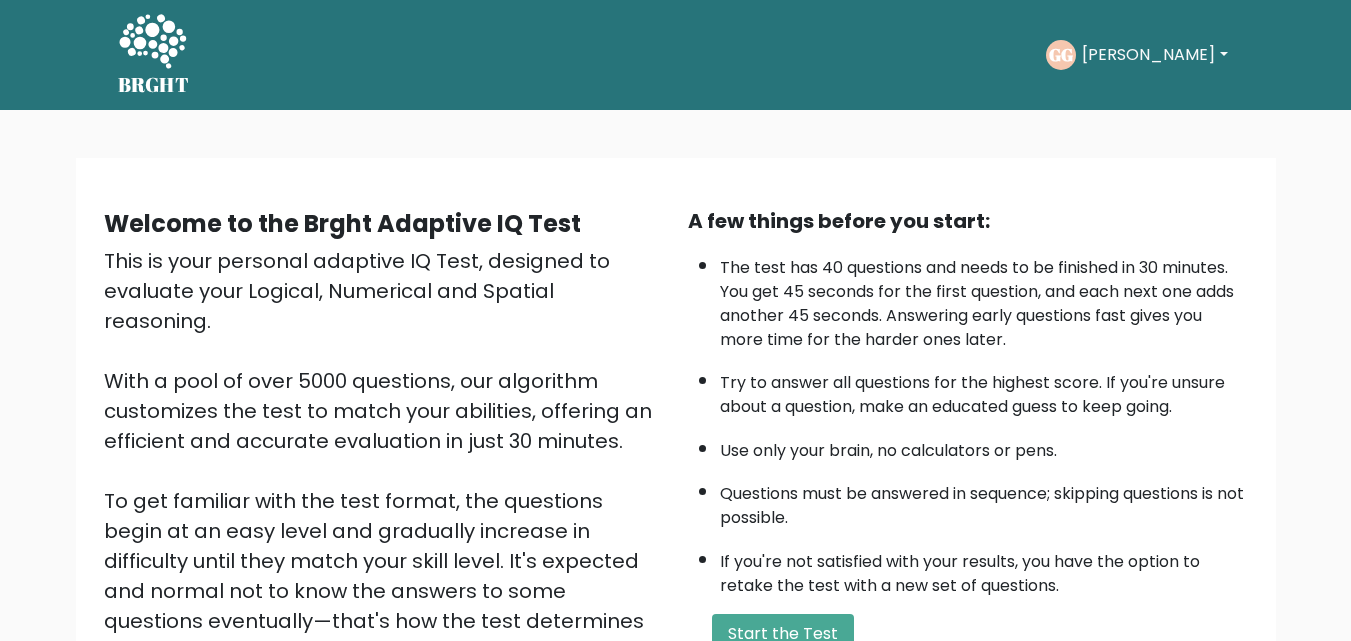 scroll, scrollTop: 0, scrollLeft: 0, axis: both 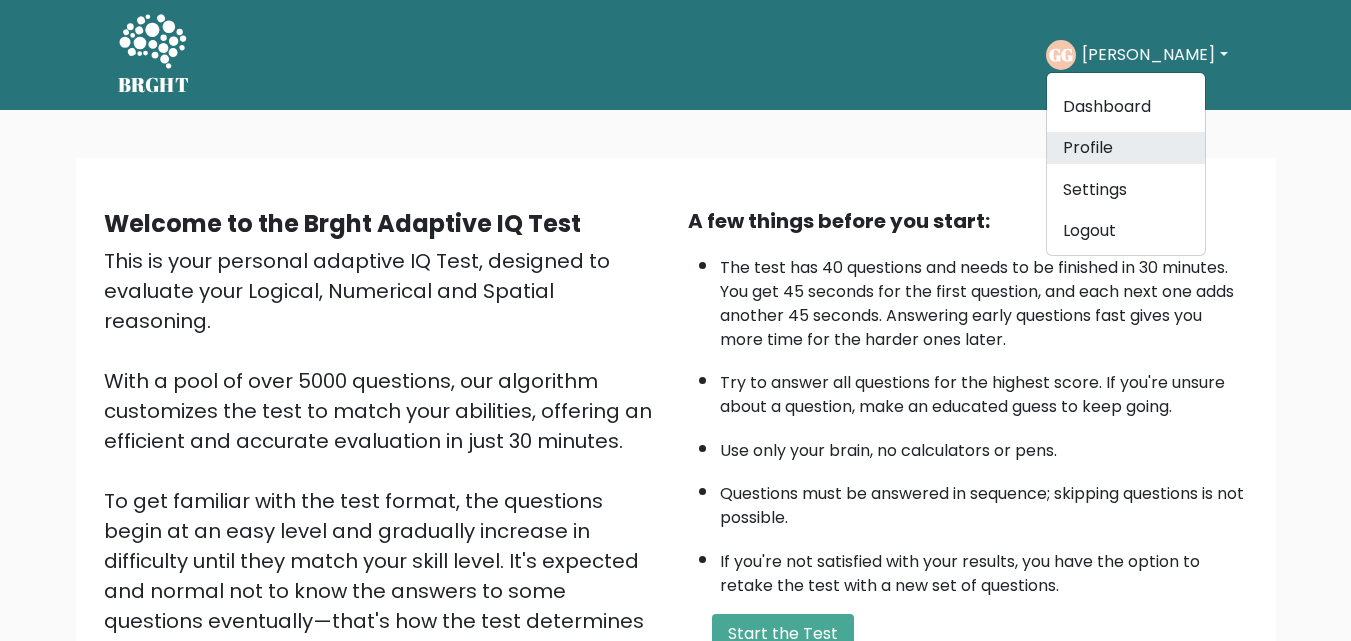 click on "Profile" at bounding box center (1126, 148) 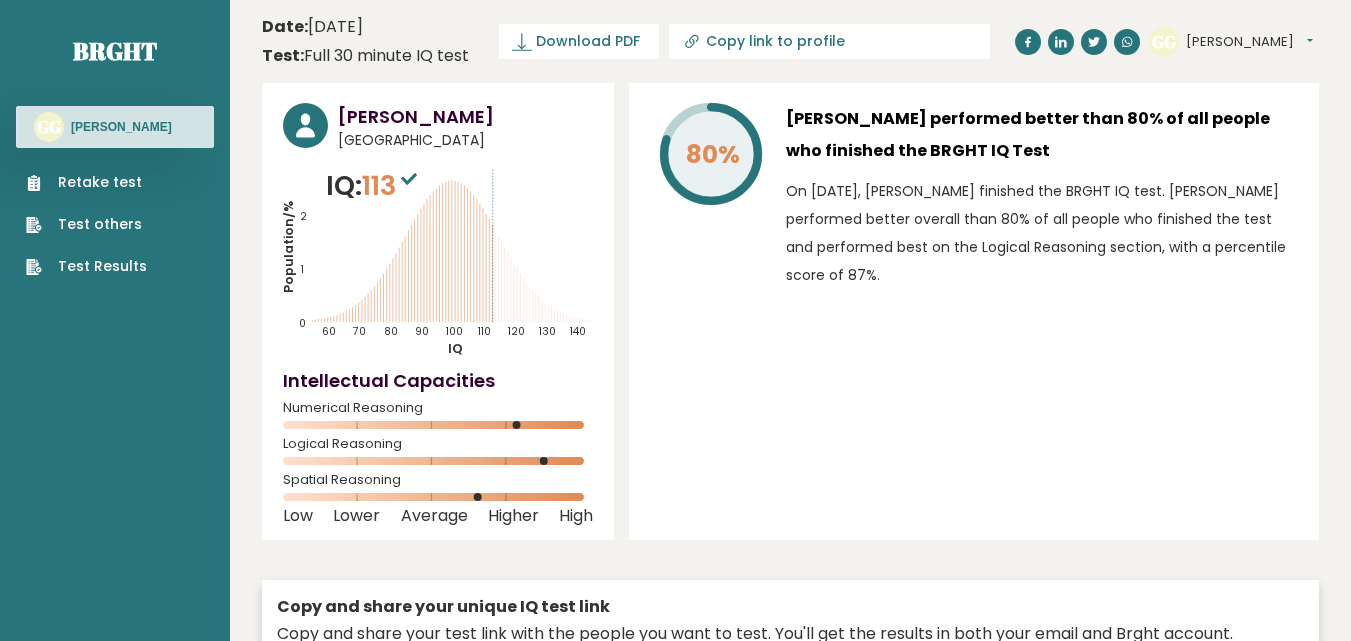 scroll, scrollTop: 0, scrollLeft: 0, axis: both 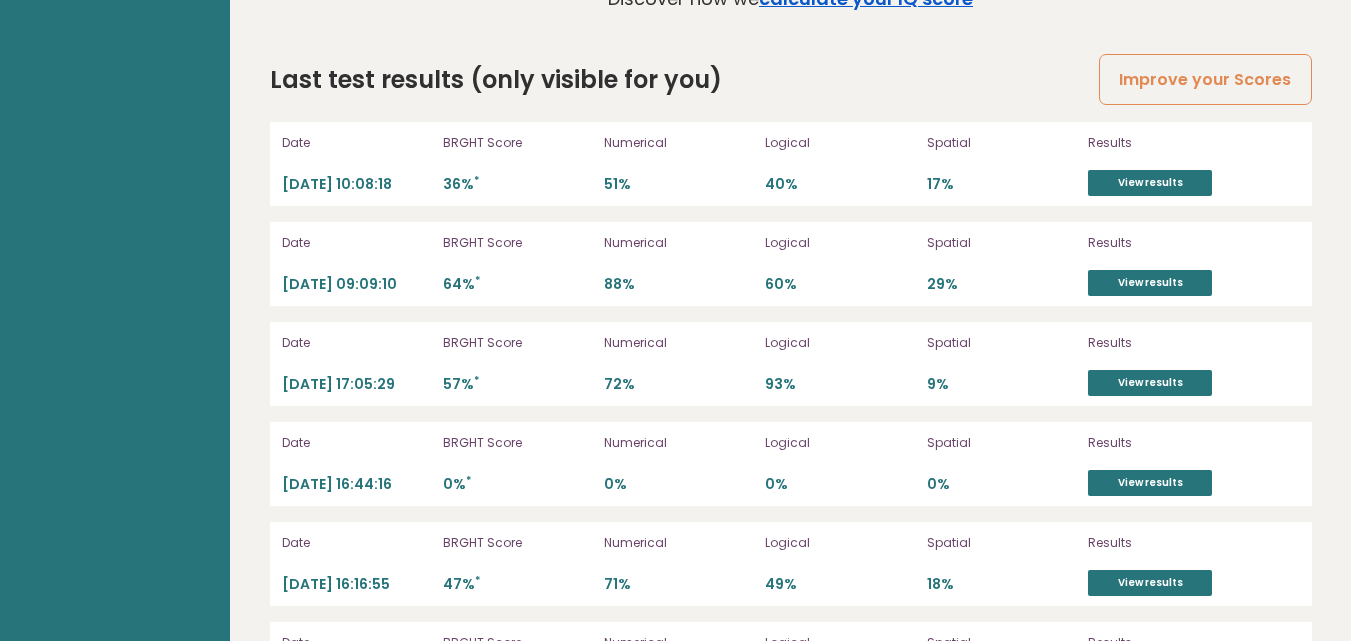 click on "calculate your IQ score" at bounding box center (866, -2) 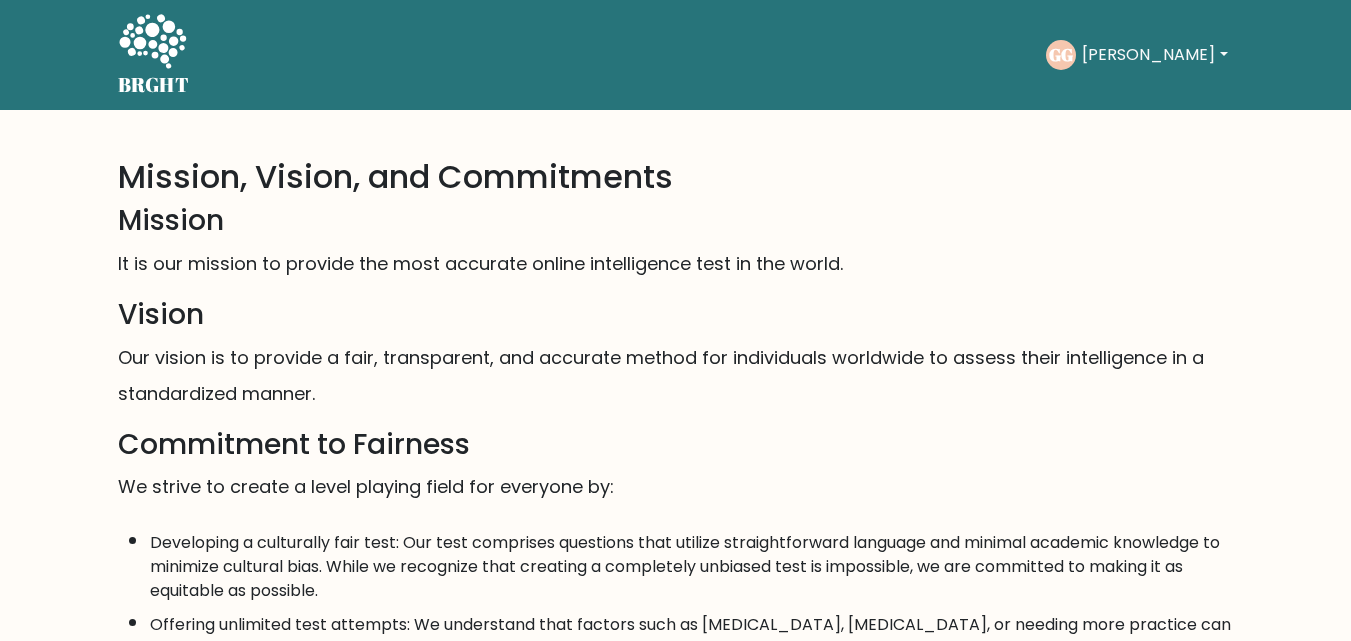 scroll, scrollTop: 0, scrollLeft: 0, axis: both 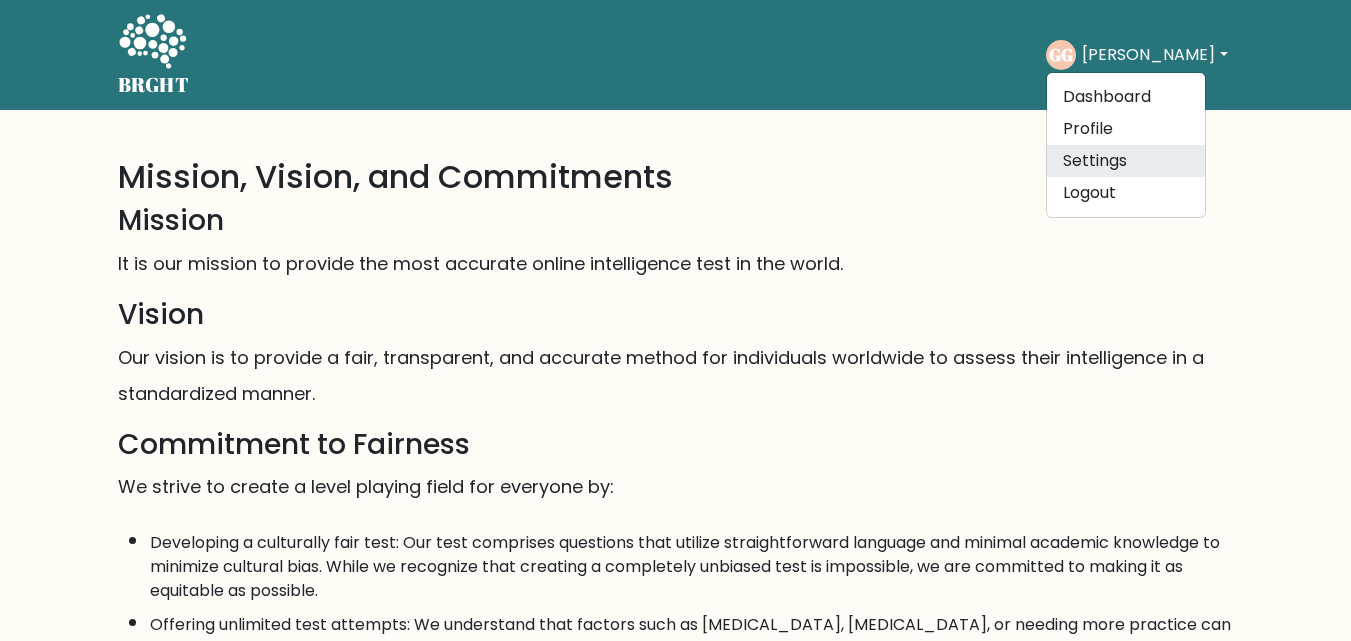 click on "Settings" at bounding box center (1126, 161) 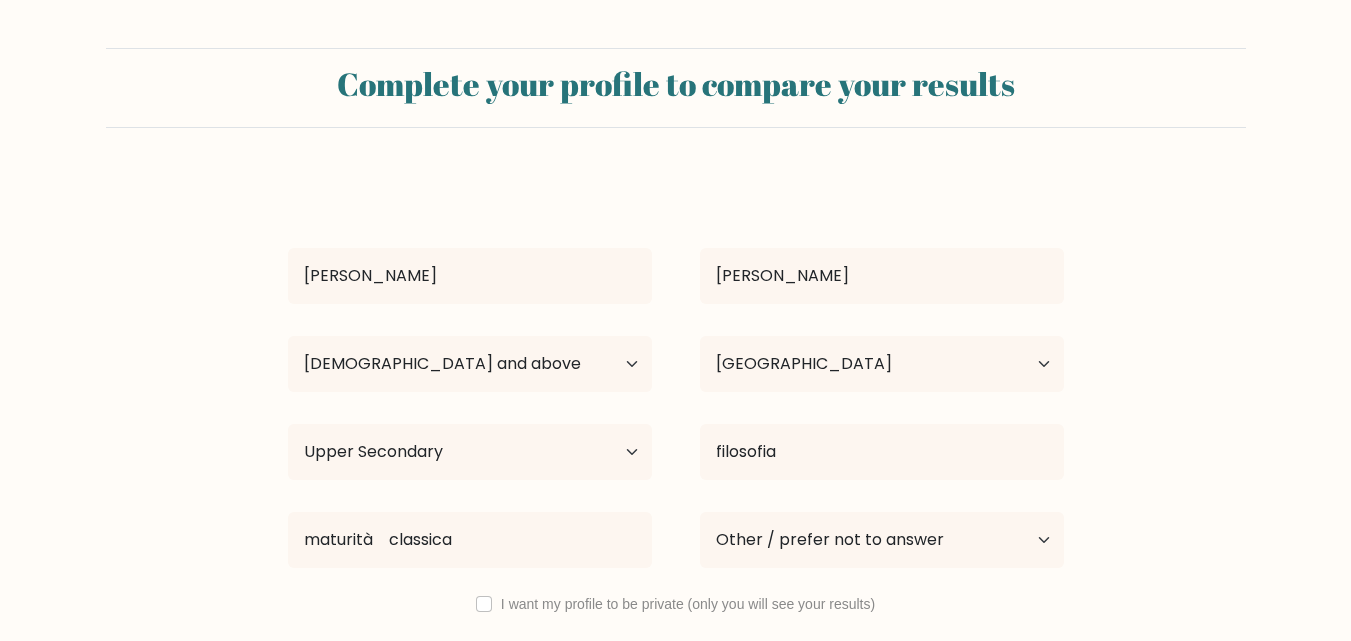 select on "65_plus" 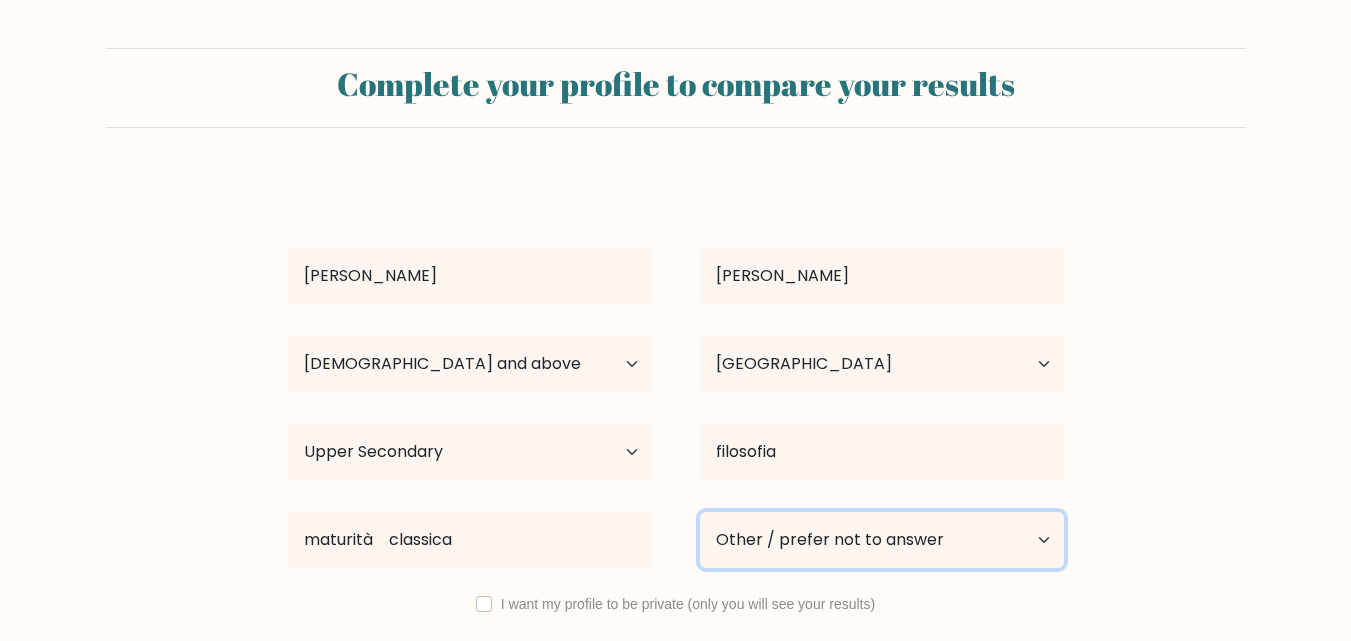 click on "Current employment status
Employed
Student
Retired
Other / prefer not to answer" at bounding box center (882, 540) 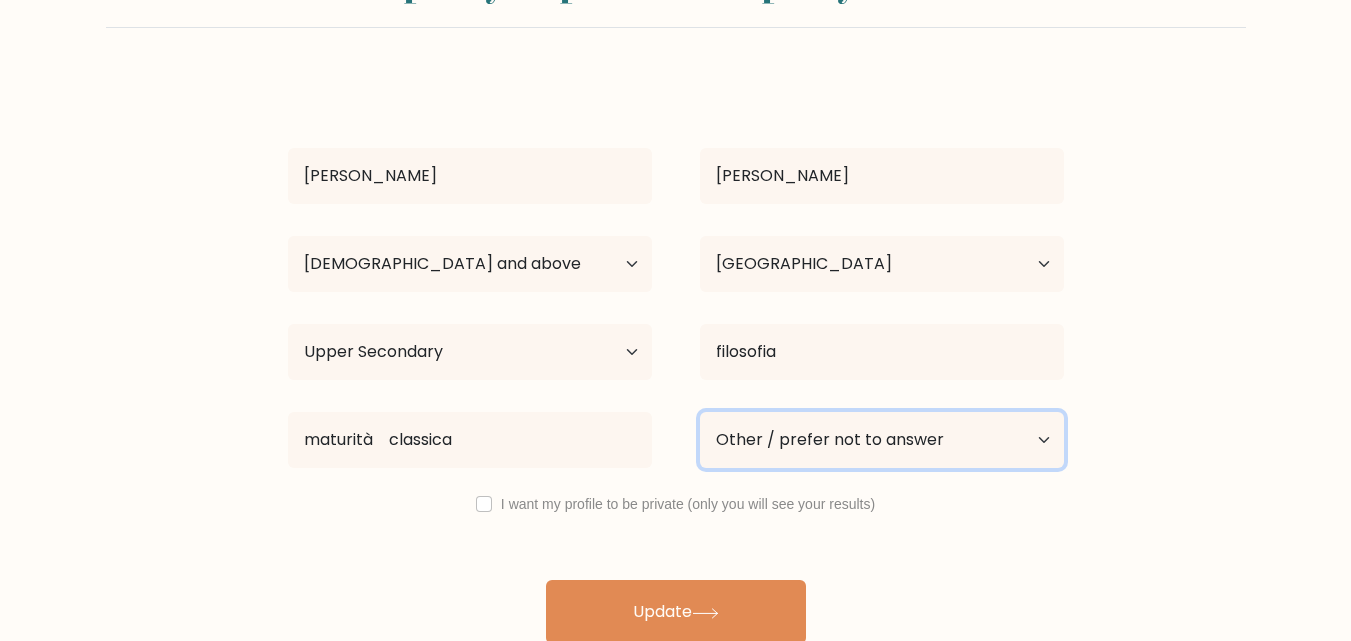 scroll, scrollTop: 117, scrollLeft: 0, axis: vertical 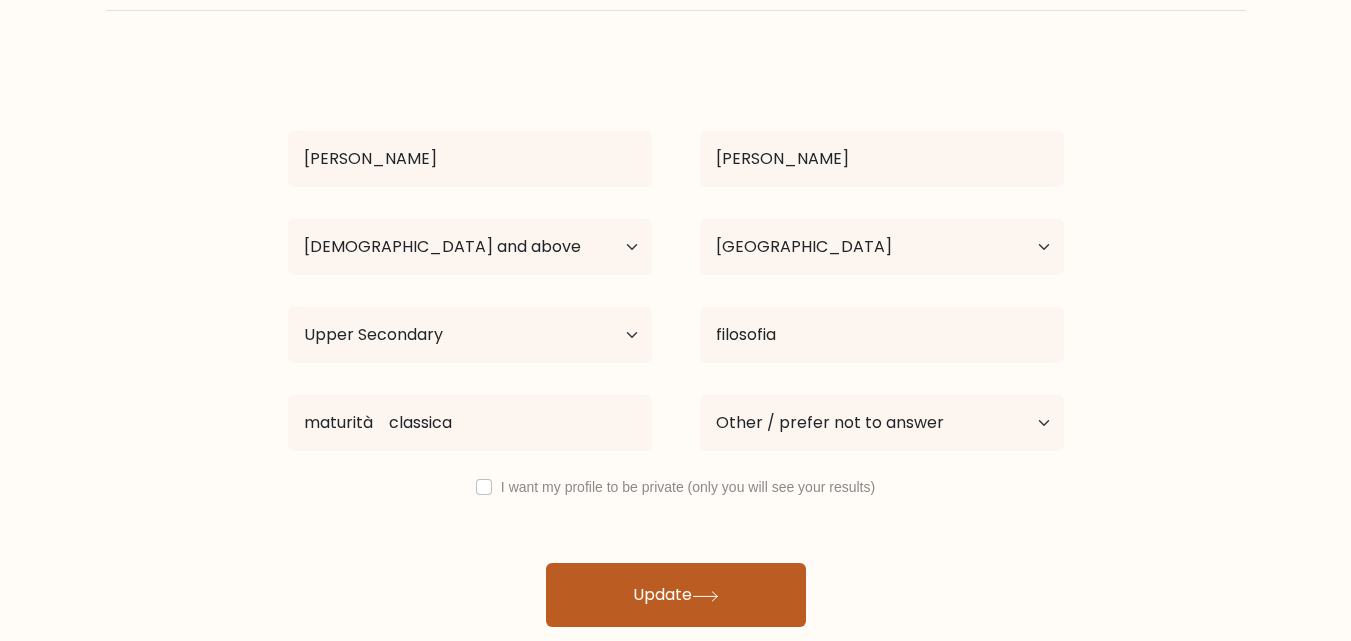 click on "Update" at bounding box center [676, 595] 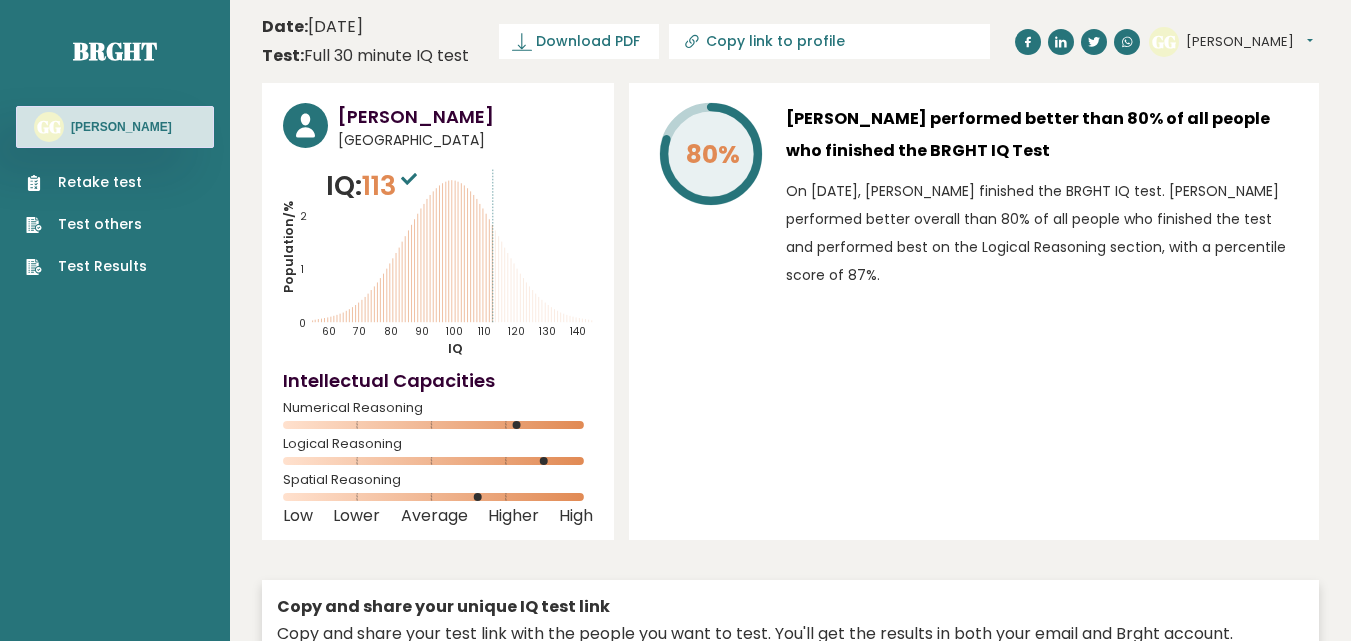 scroll, scrollTop: 0, scrollLeft: 0, axis: both 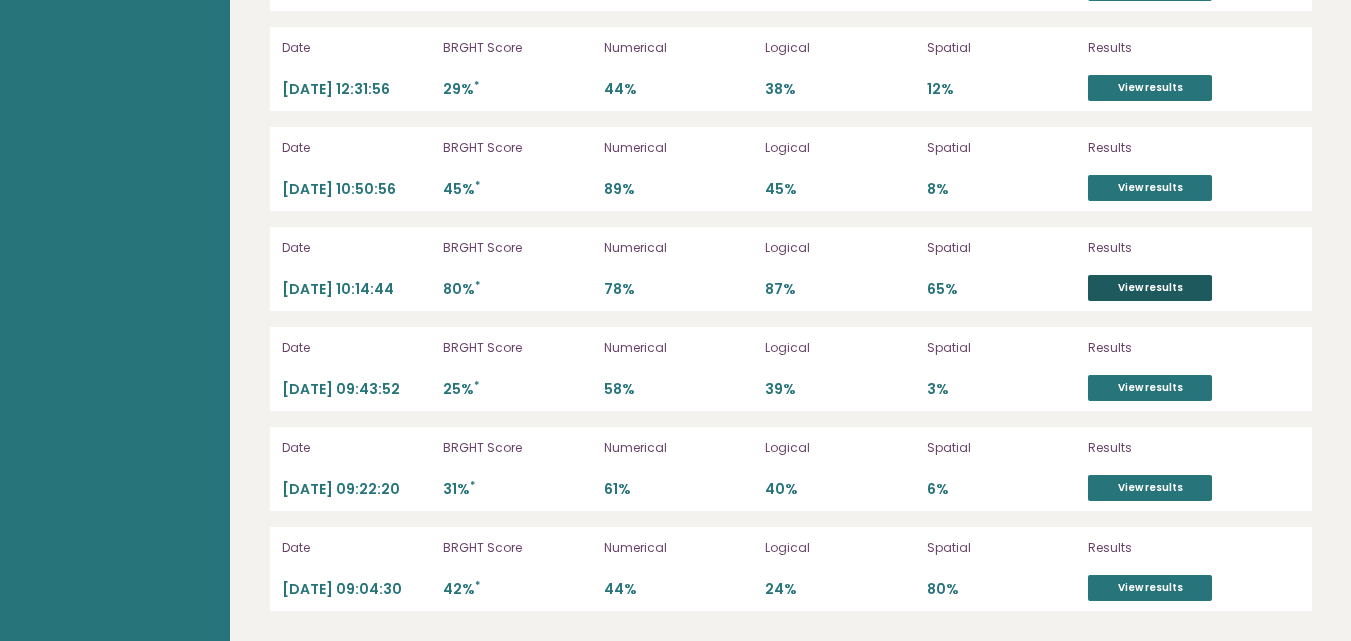 click on "View results" at bounding box center (1150, 288) 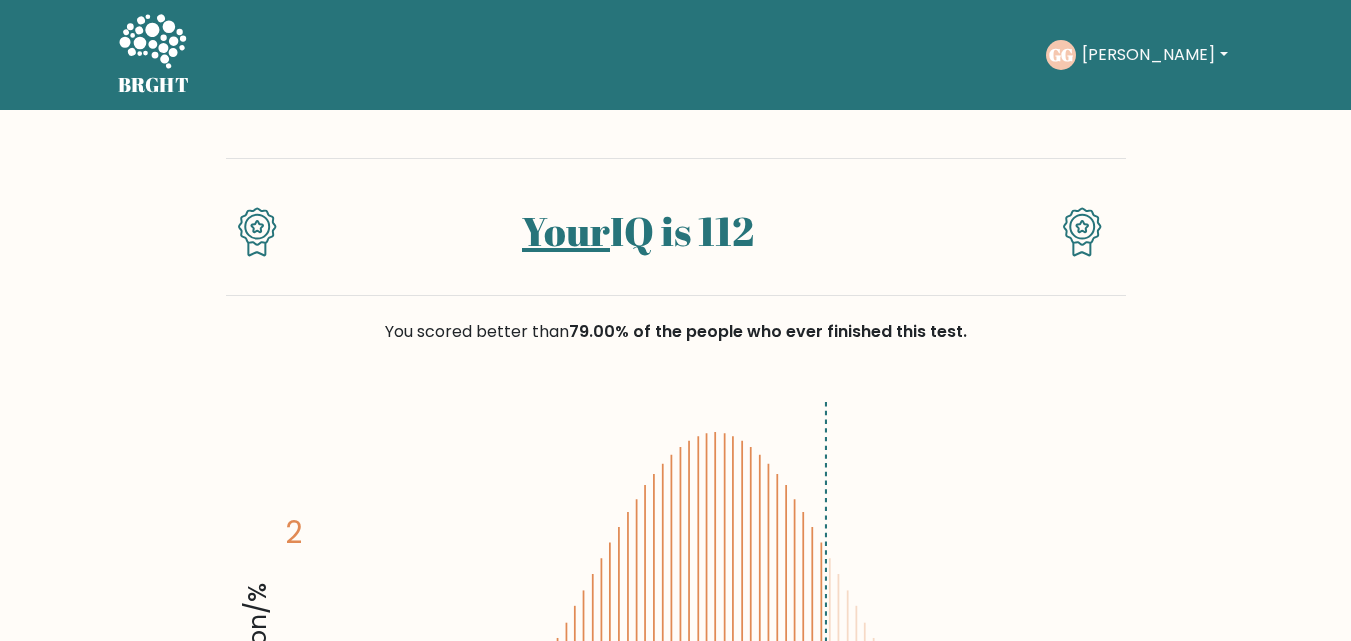 scroll, scrollTop: 0, scrollLeft: 0, axis: both 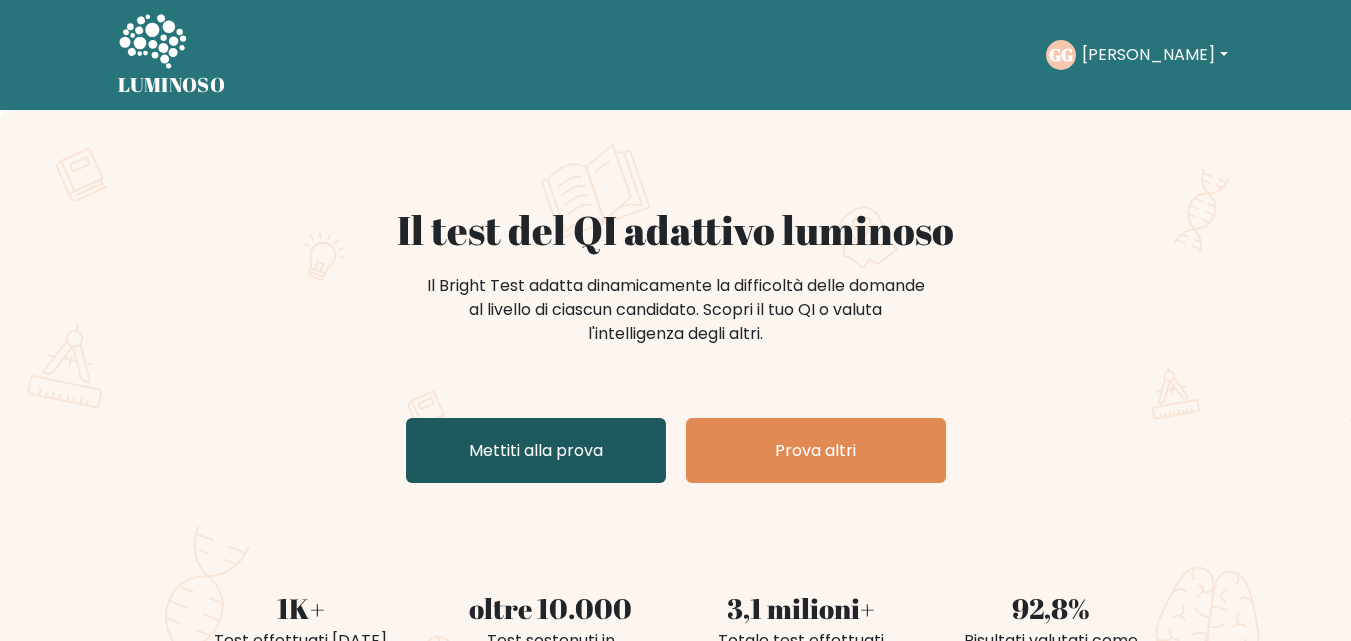 click on "Mettiti alla prova" at bounding box center [536, 450] 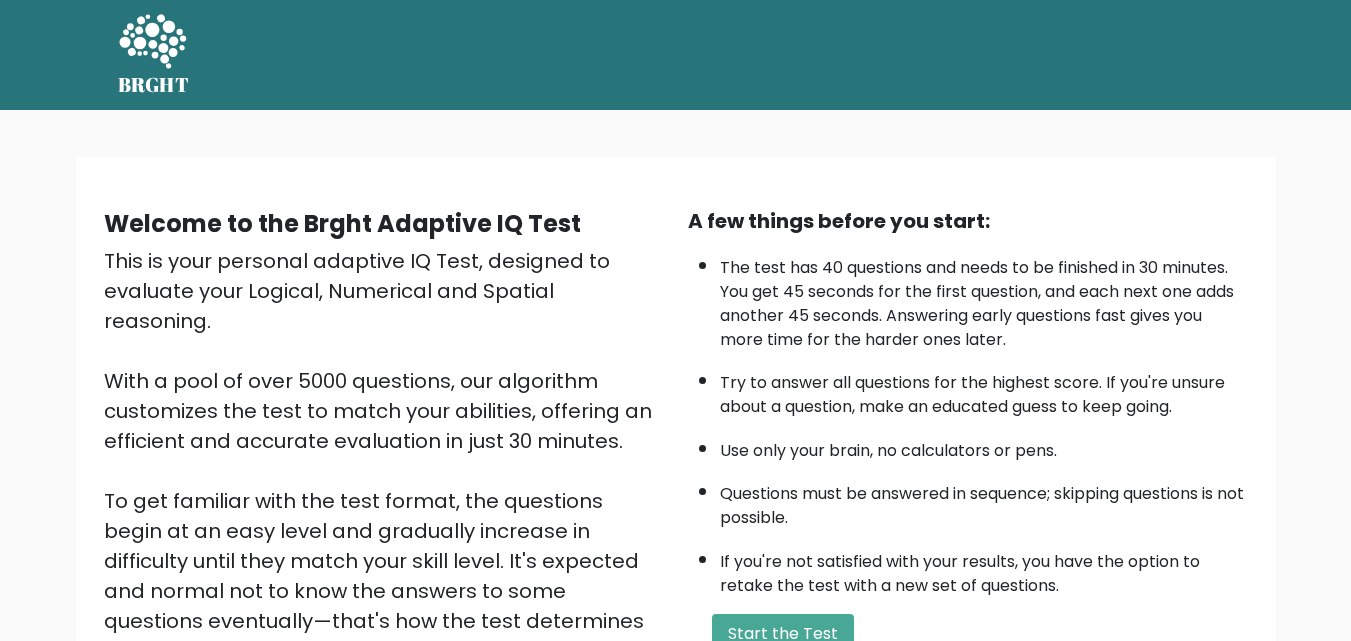 scroll, scrollTop: 0, scrollLeft: 0, axis: both 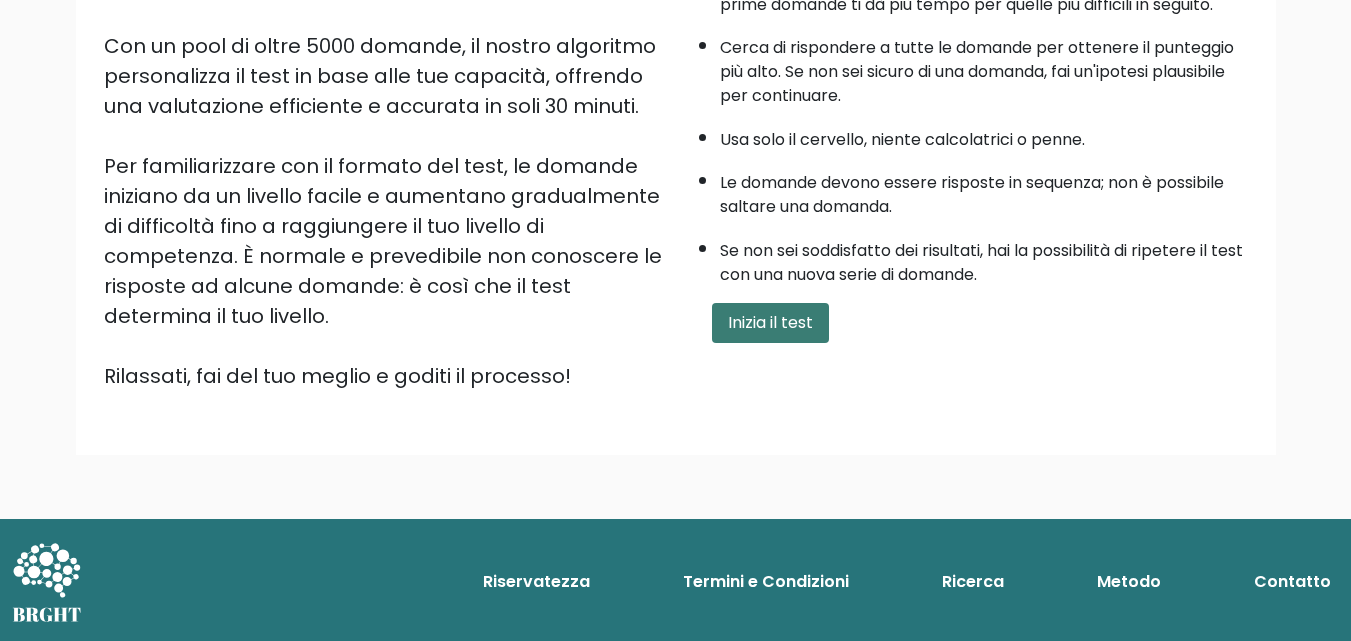 click on "Inizia il test" at bounding box center (770, 322) 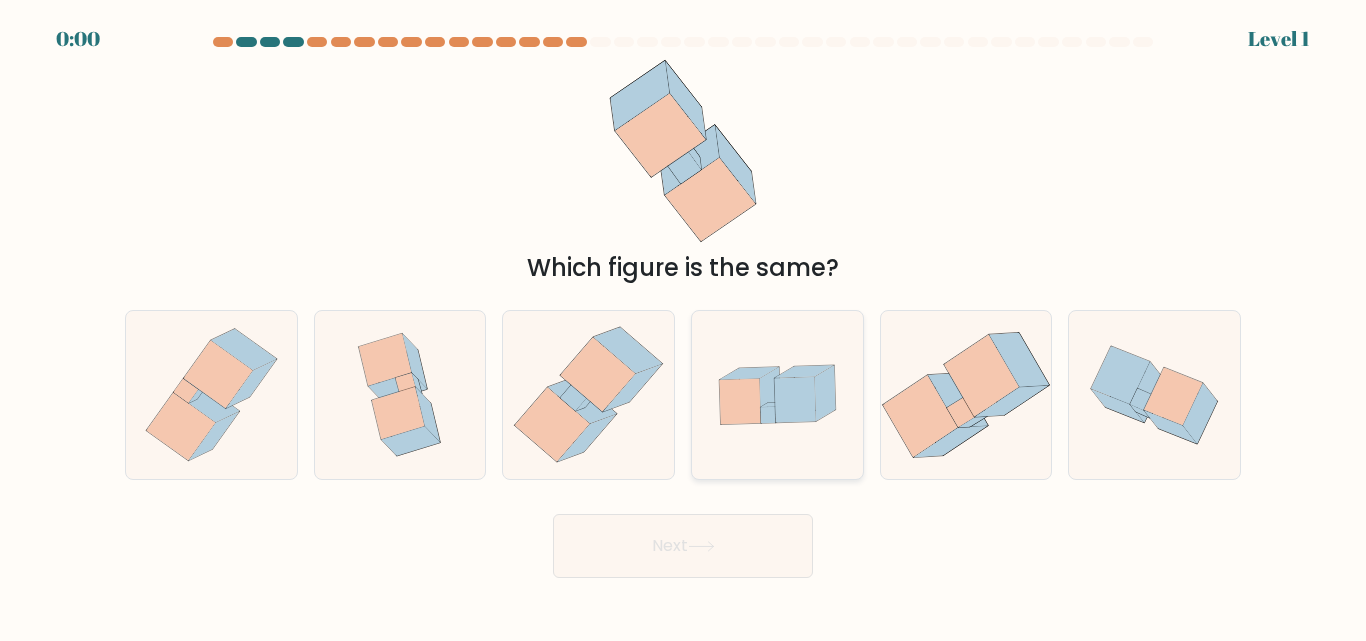 scroll, scrollTop: 0, scrollLeft: 0, axis: both 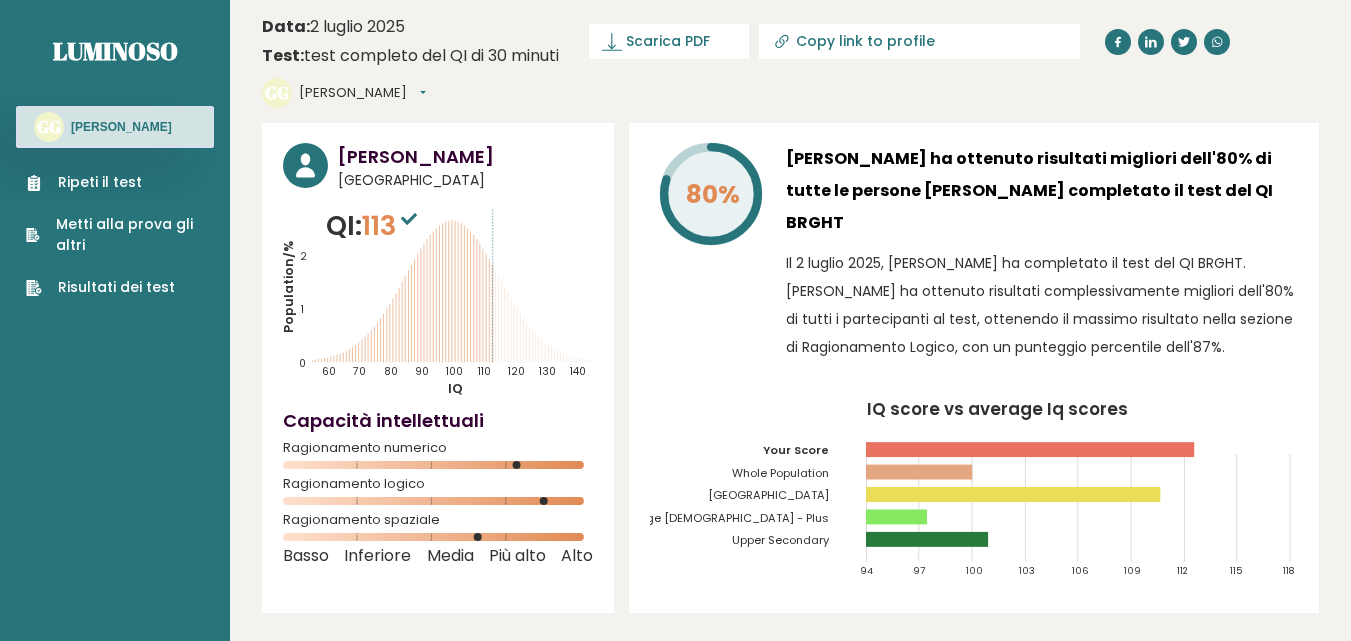 click on "Ripeti il ​​test" at bounding box center [100, 182] 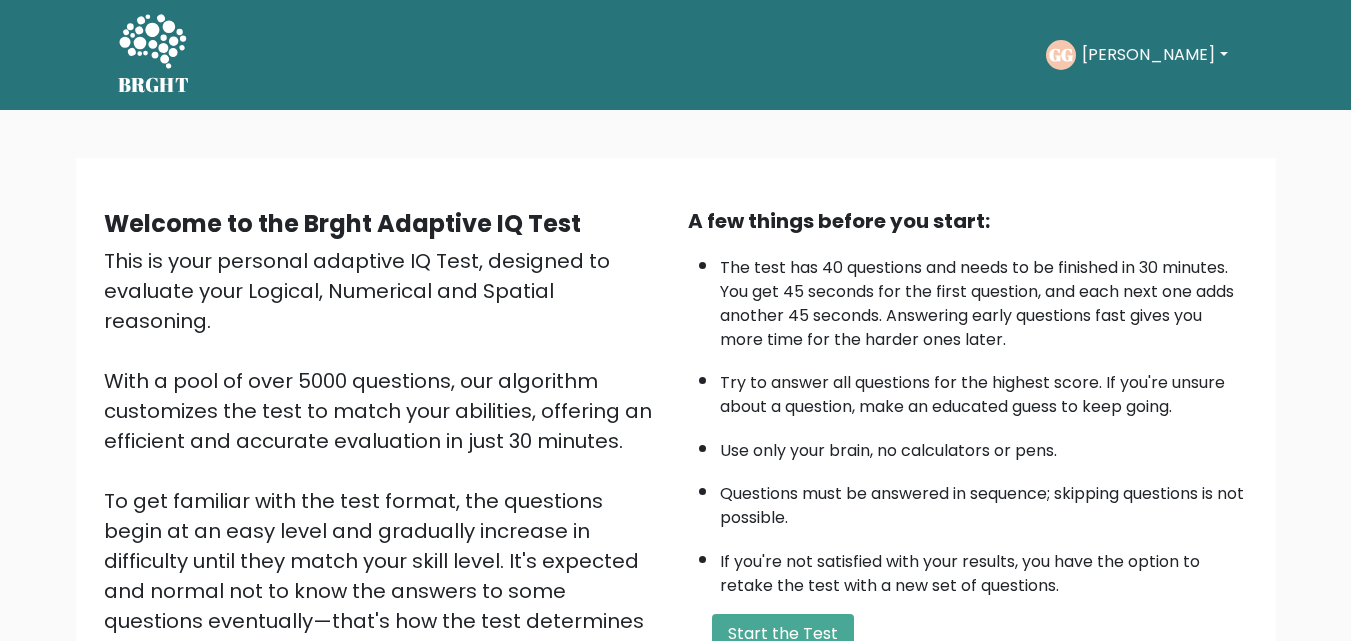 scroll, scrollTop: 0, scrollLeft: 0, axis: both 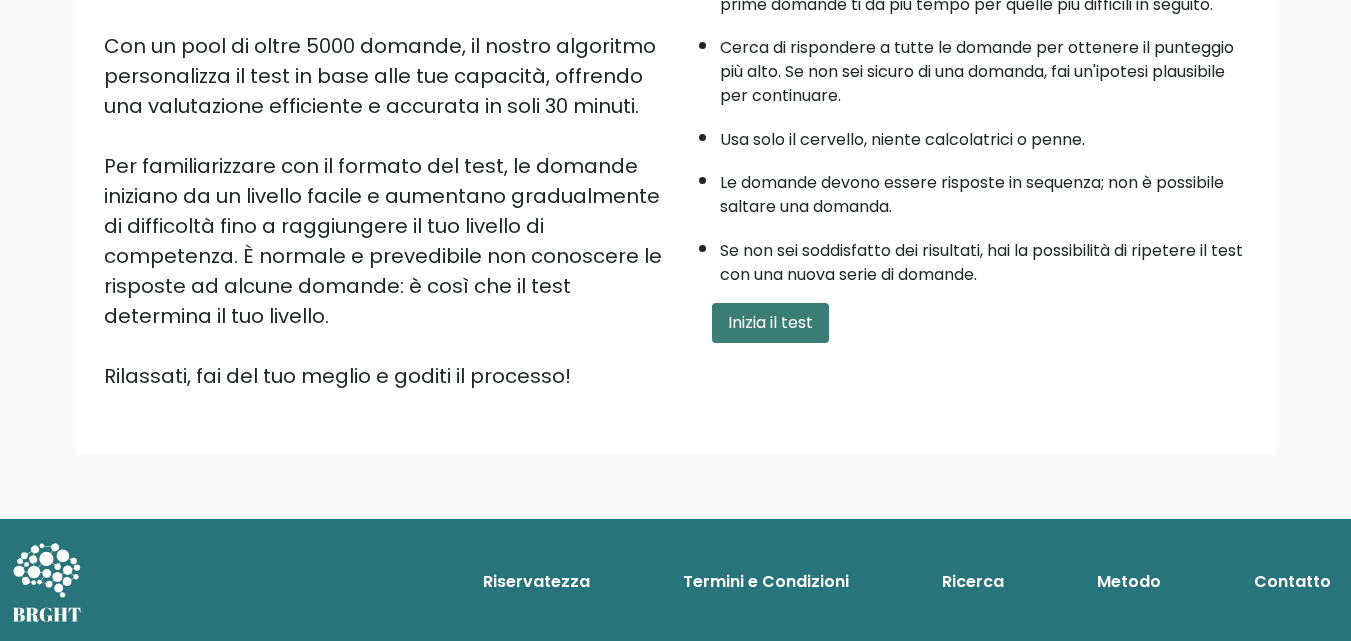 click on "Inizia il test" at bounding box center (770, 322) 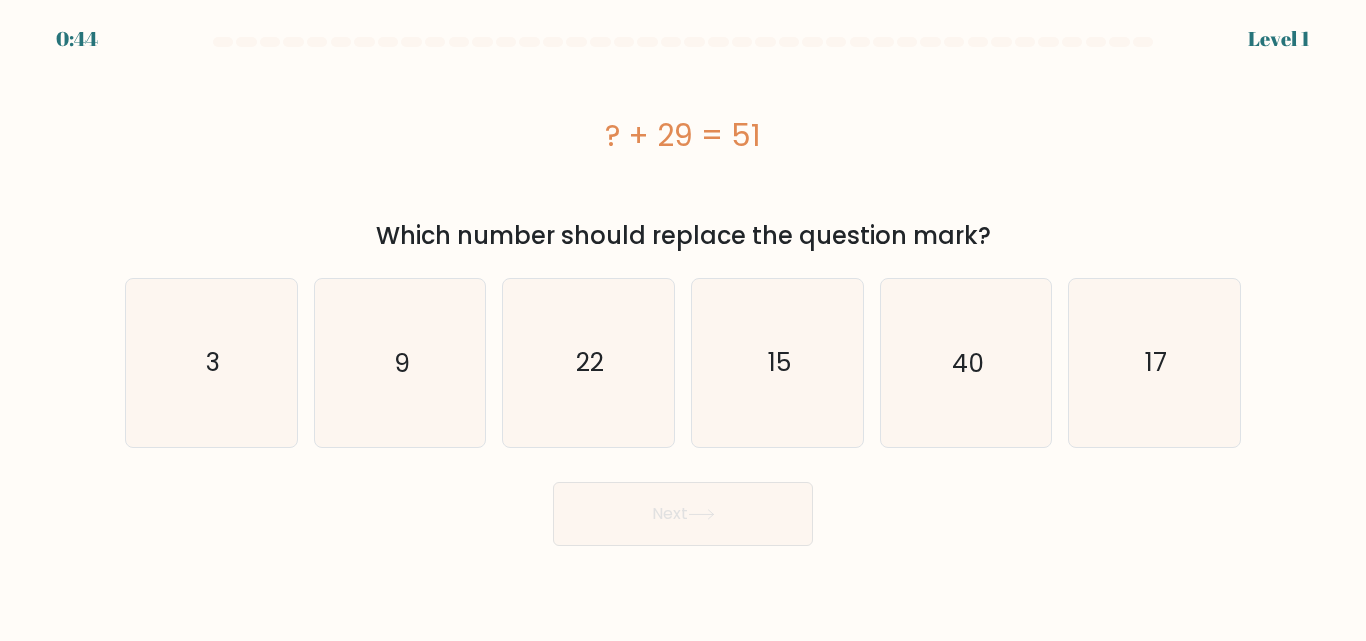 scroll, scrollTop: 0, scrollLeft: 0, axis: both 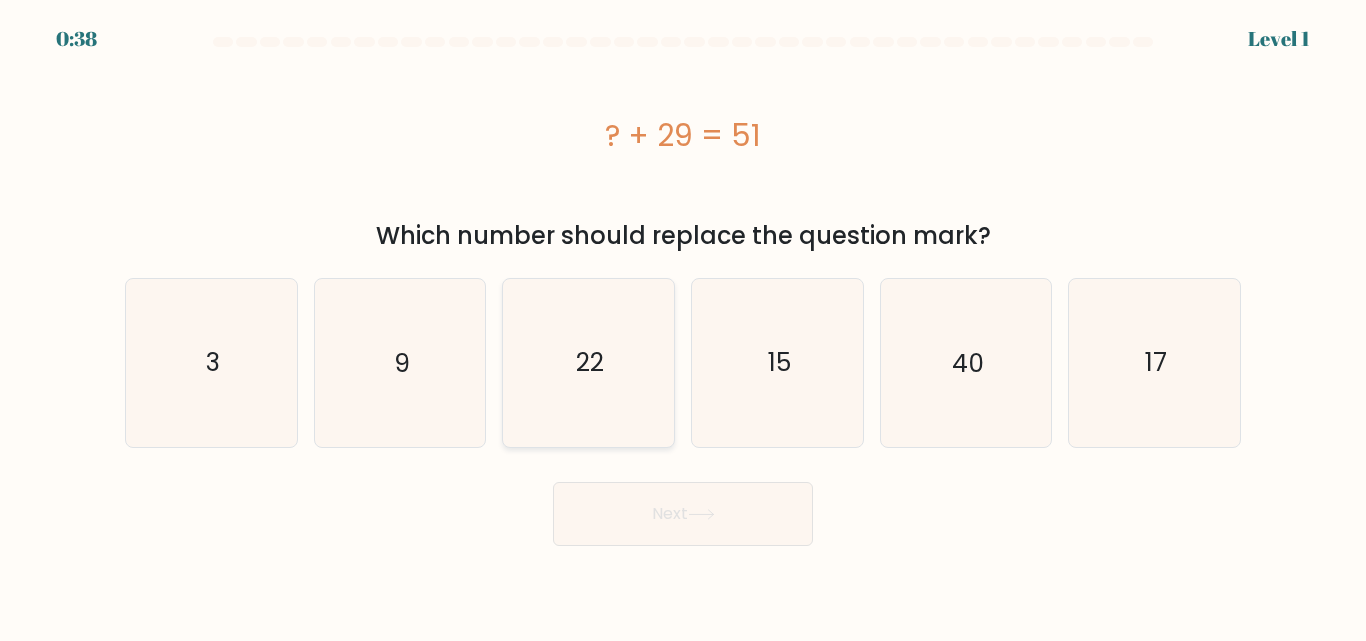click on "22" 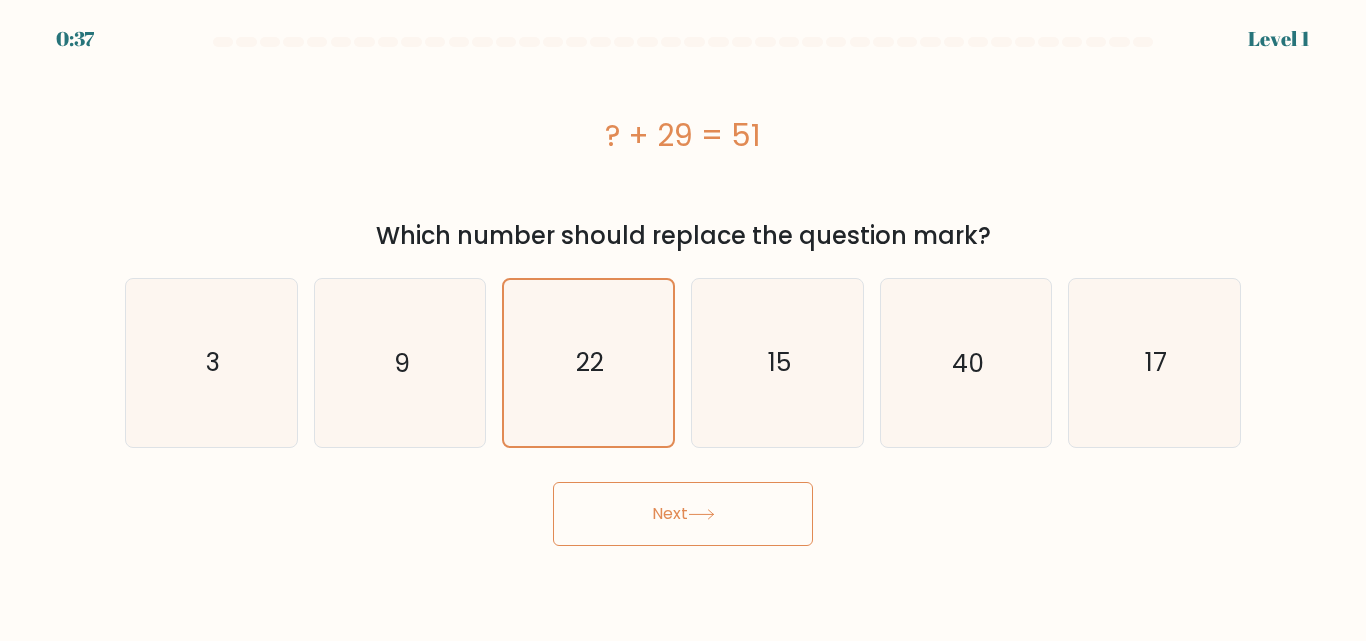 click on "Next" at bounding box center (683, 514) 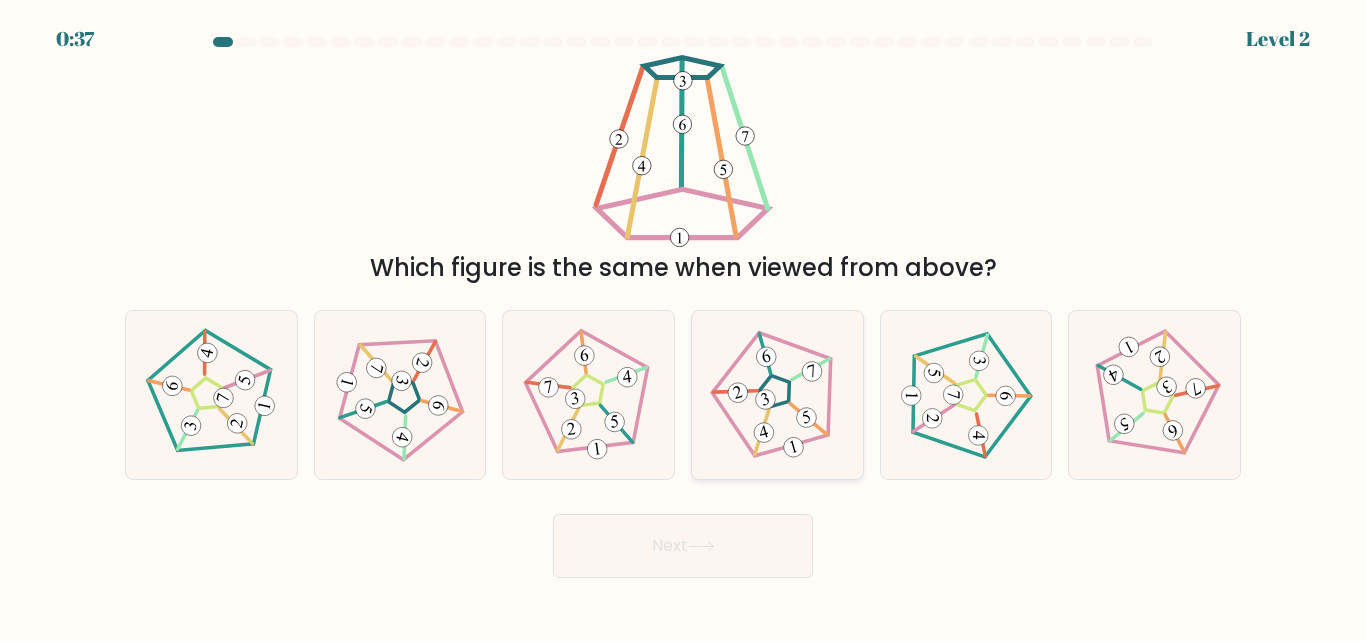 click 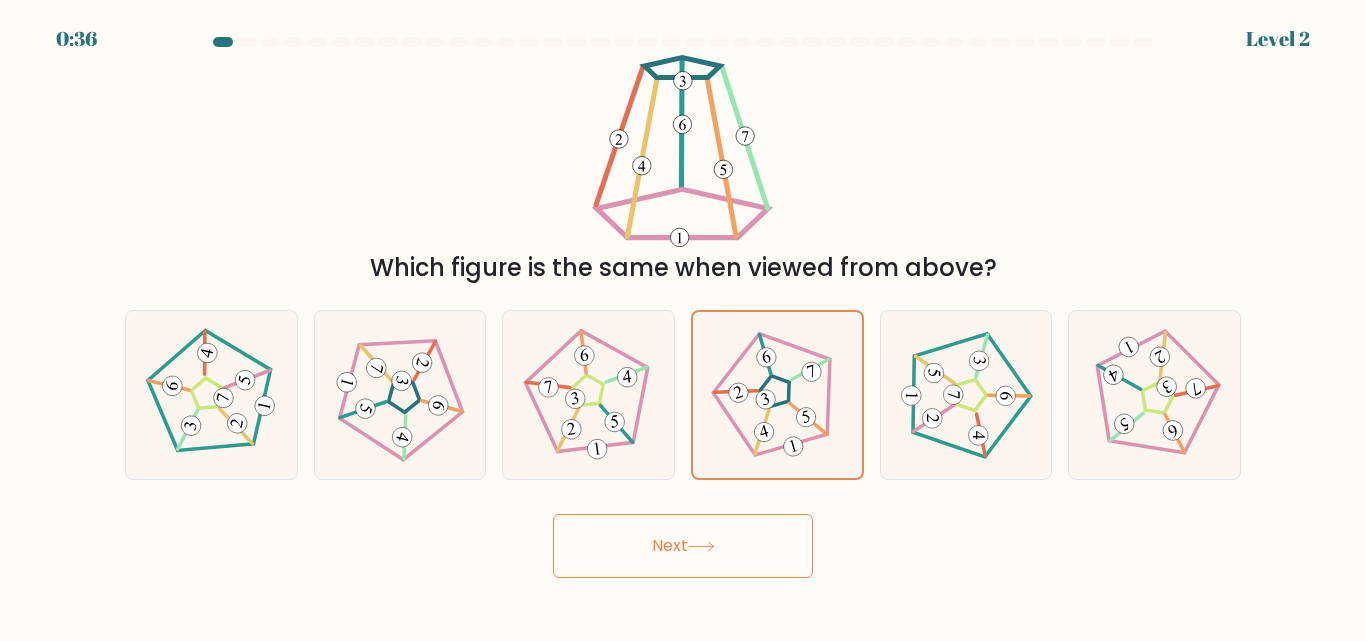 click on "Next" at bounding box center [683, 546] 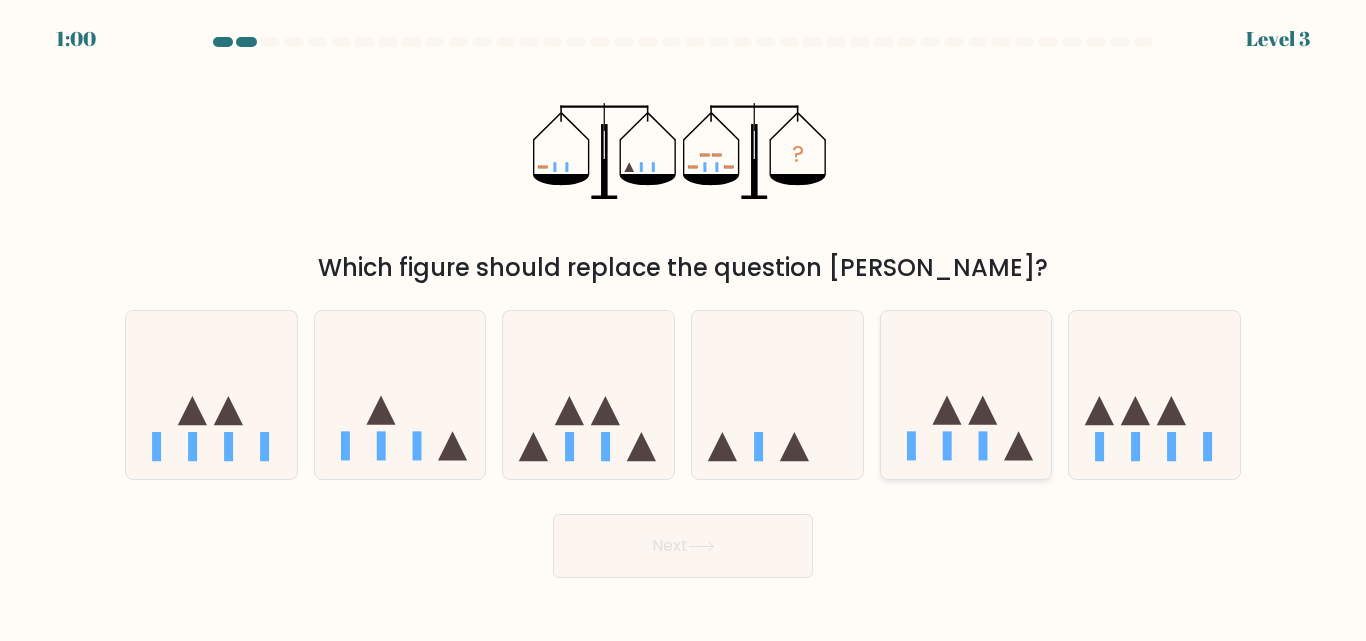 click 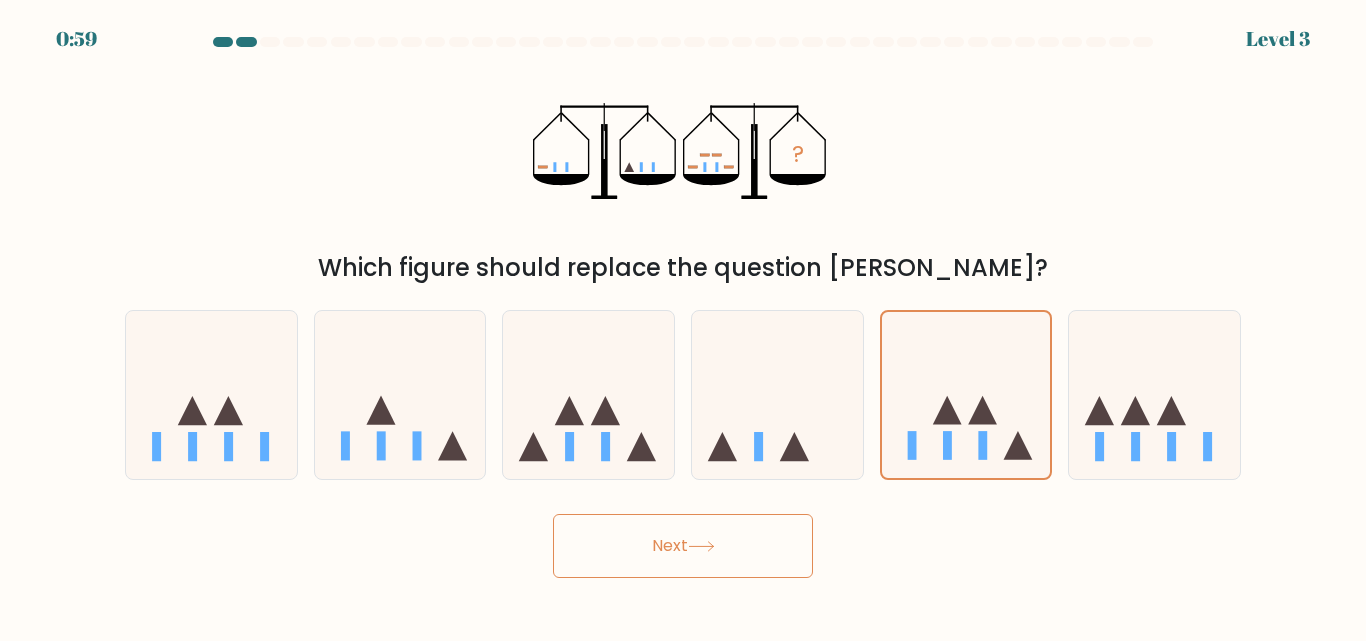 click on "Next" at bounding box center [683, 546] 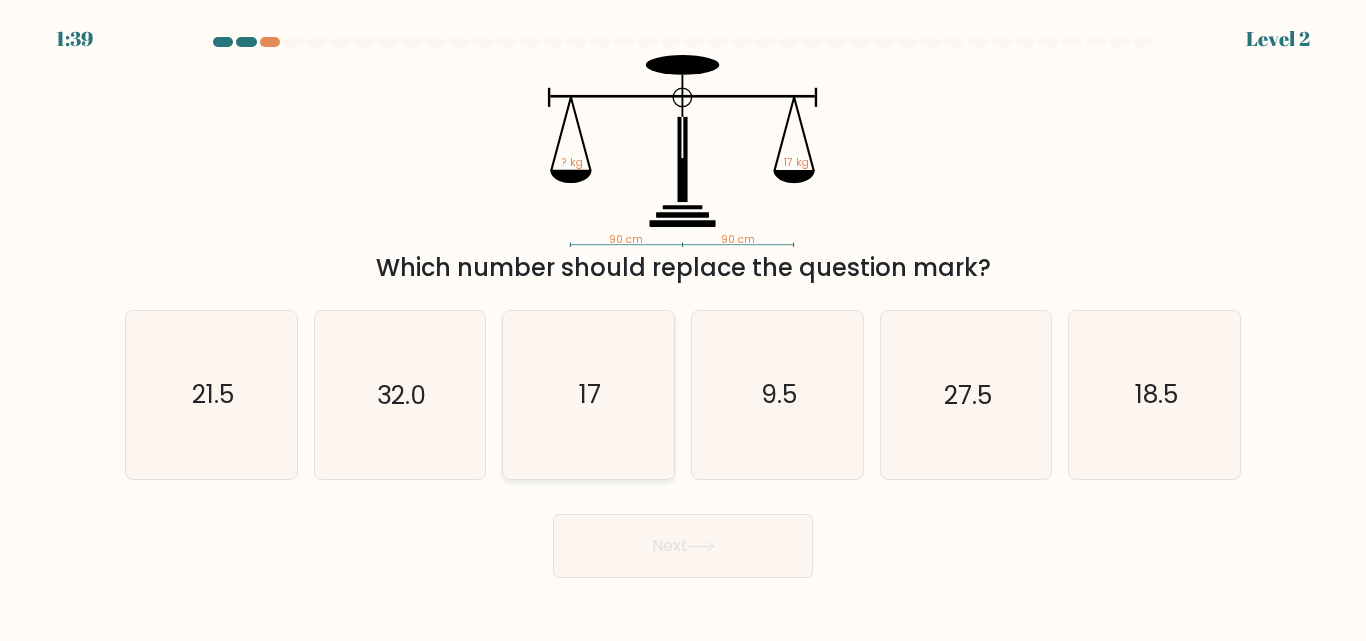 click on "17" 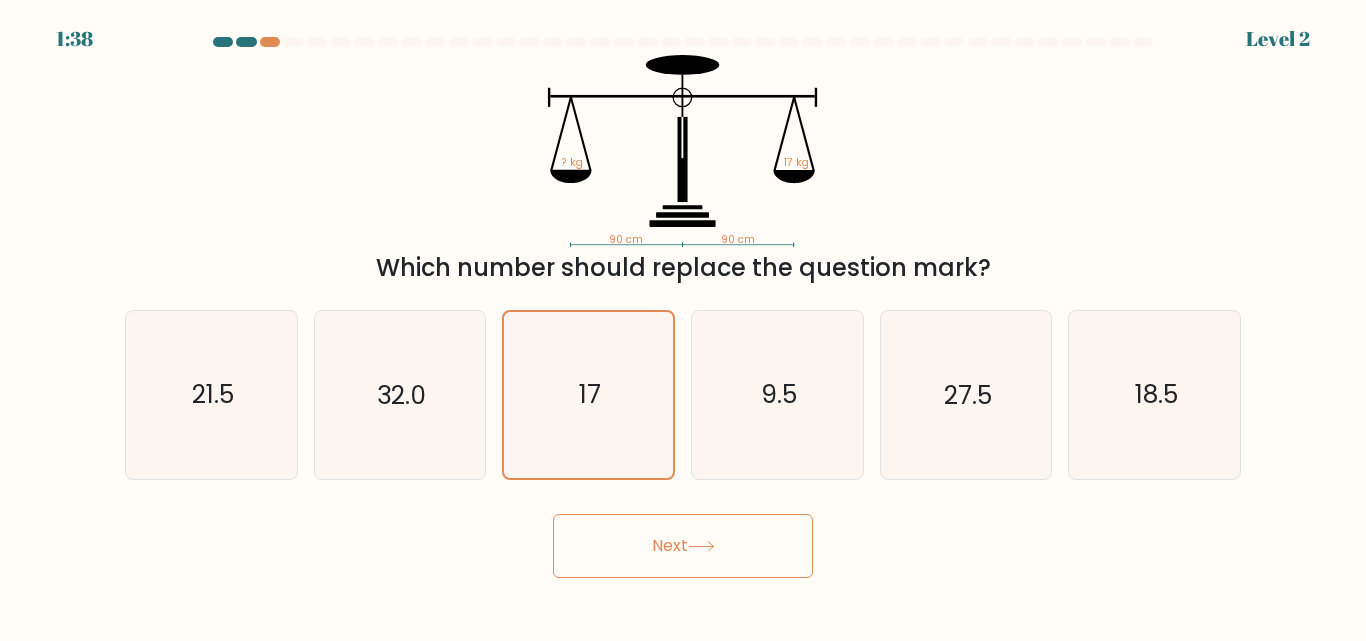 click 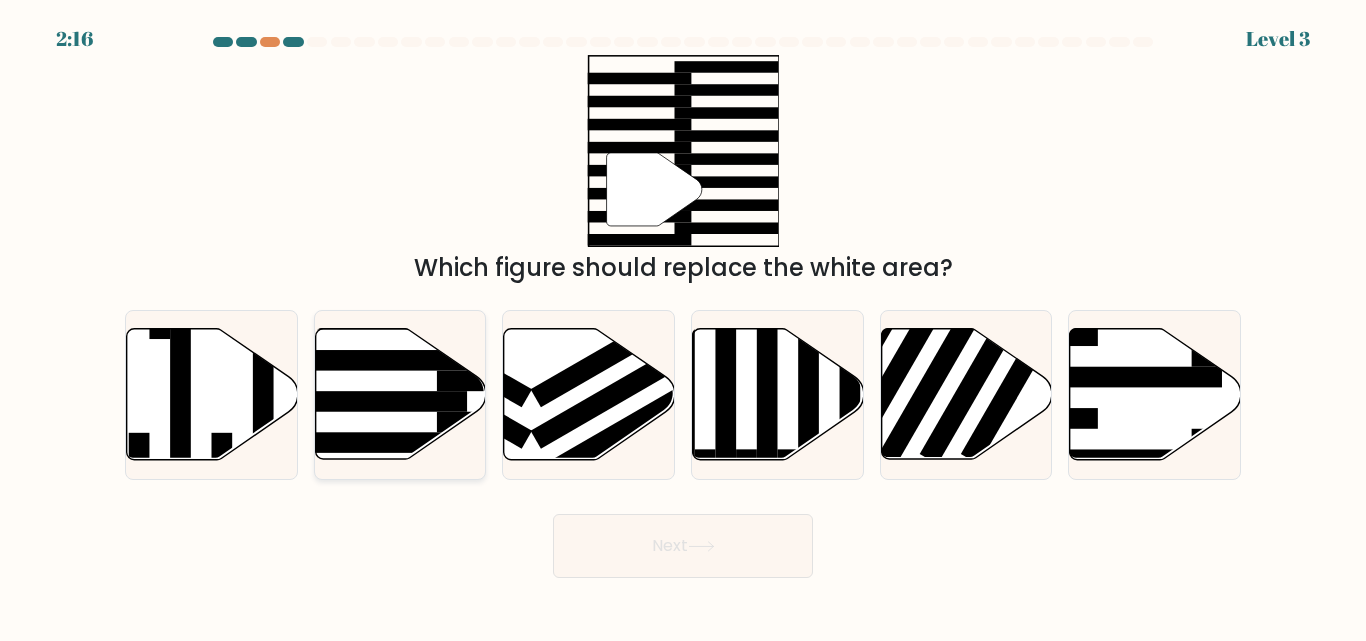 click 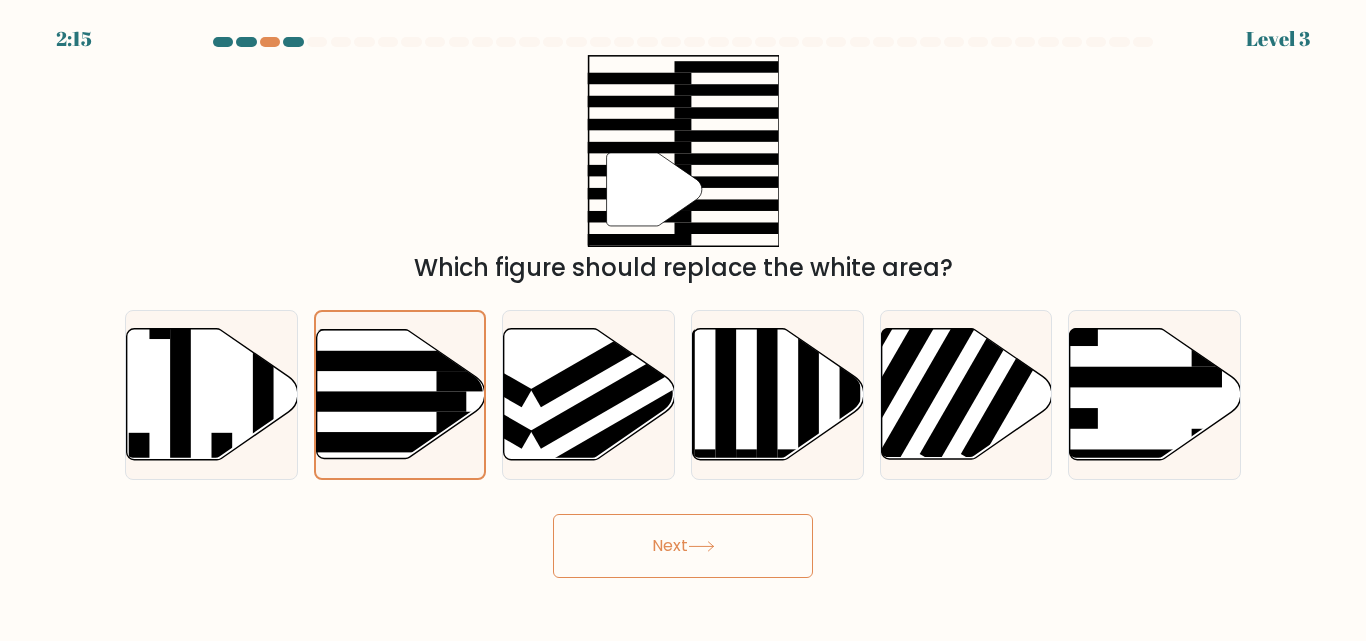 click on "Next" at bounding box center (683, 546) 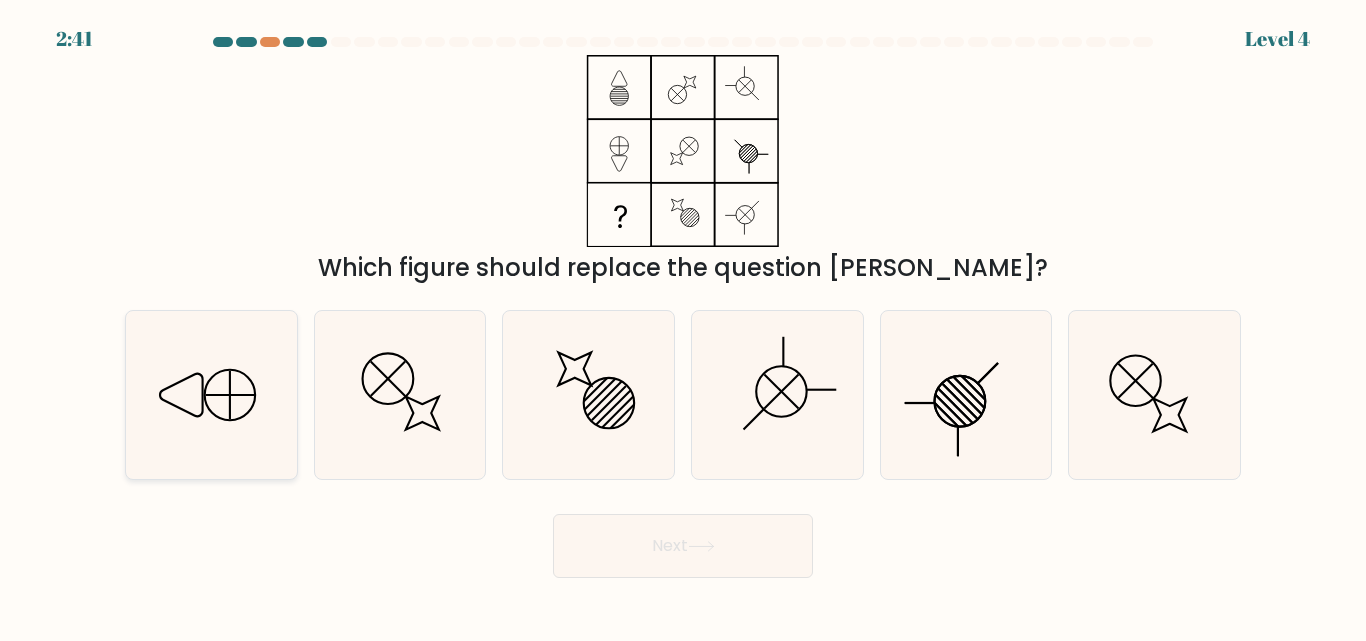 click 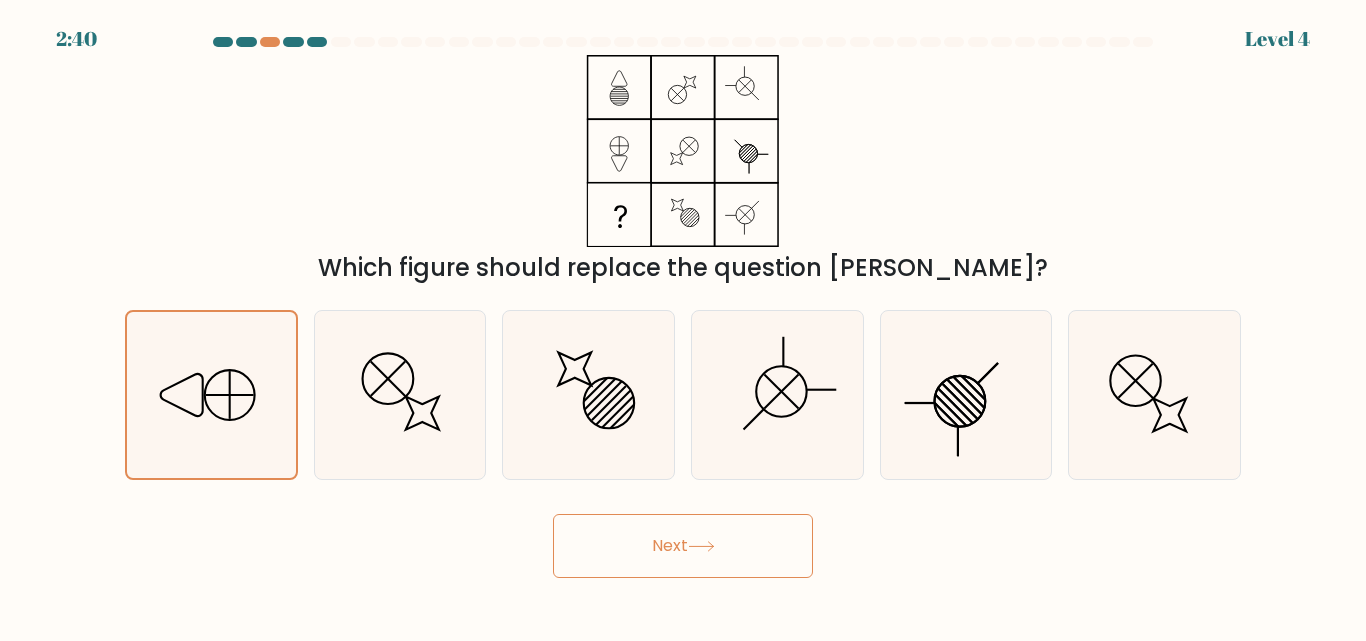 click on "Next" at bounding box center (683, 546) 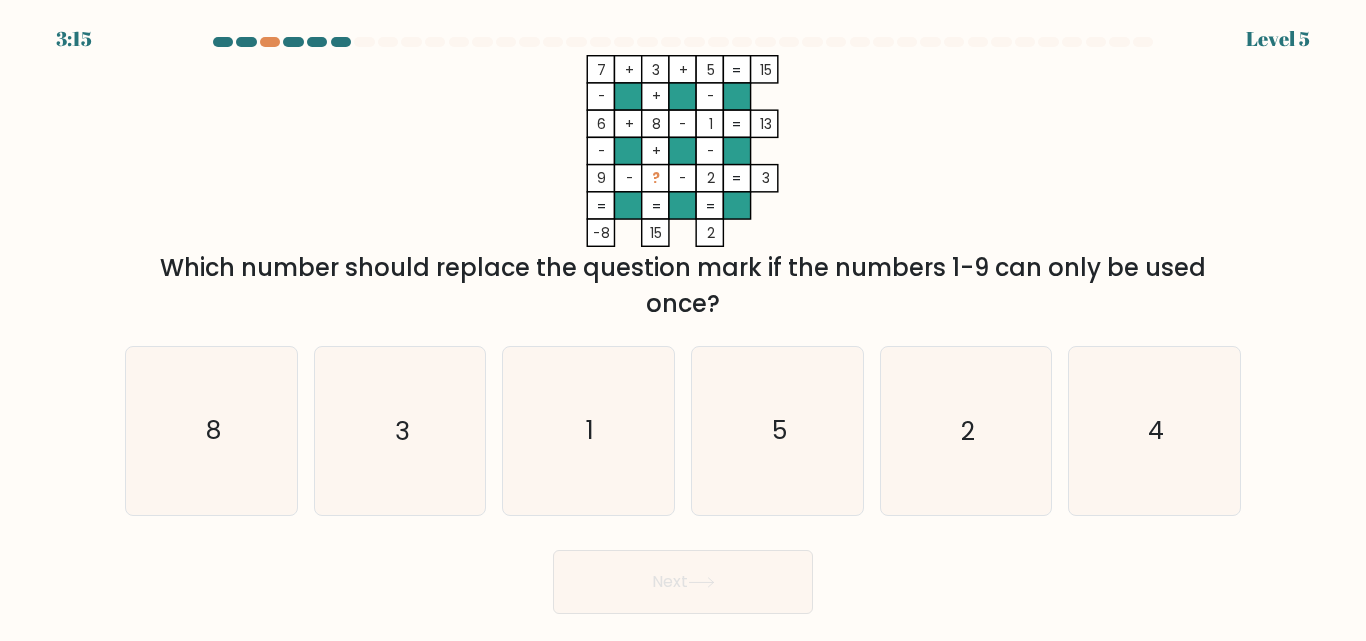 drag, startPoint x: 708, startPoint y: 369, endPoint x: 1277, endPoint y: 170, distance: 602.79517 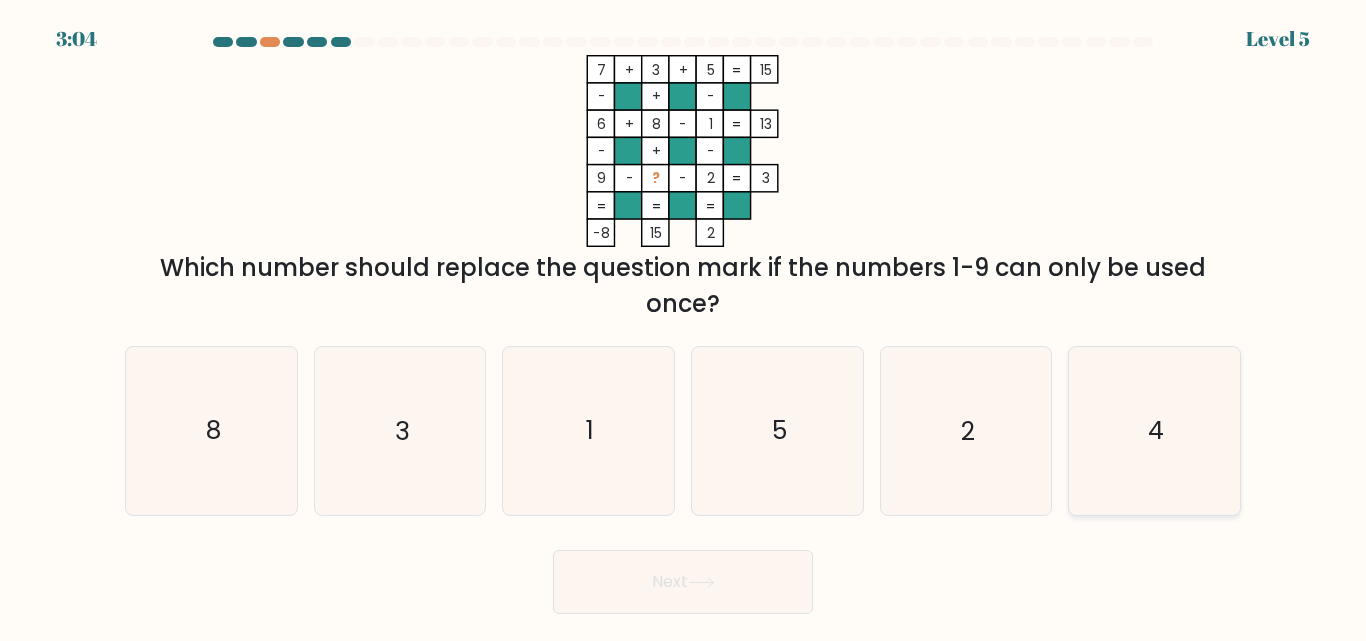 click on "4" 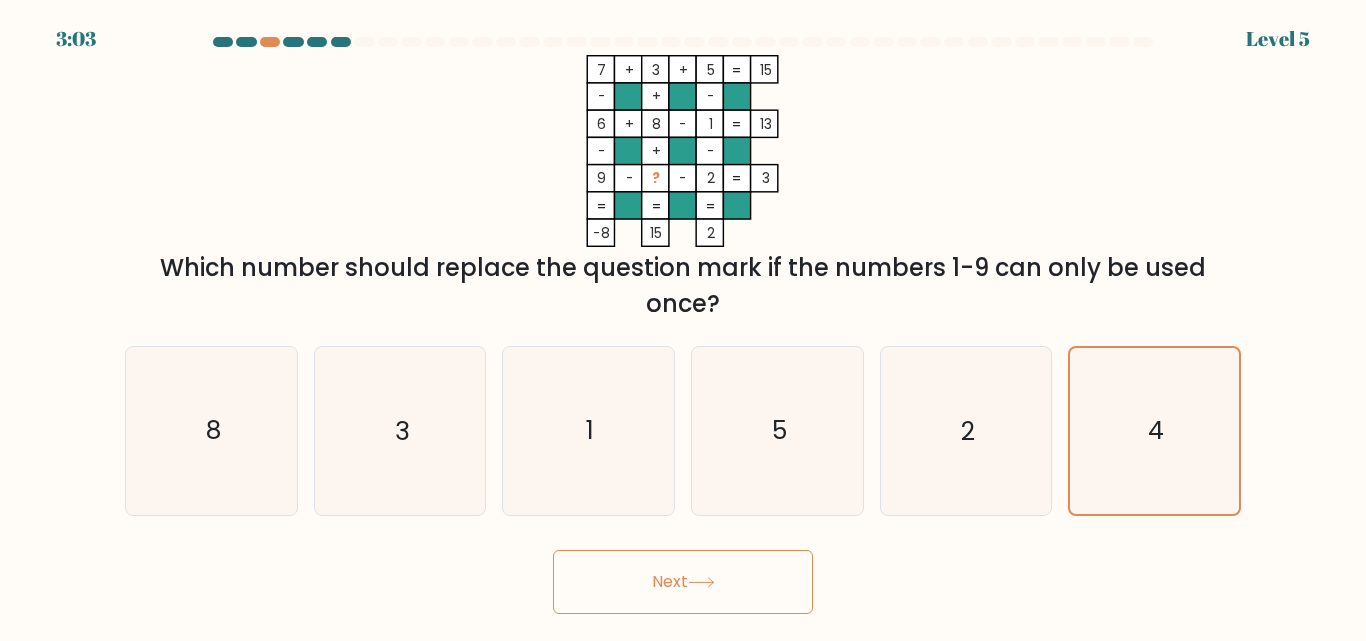 click on "Next" at bounding box center (683, 582) 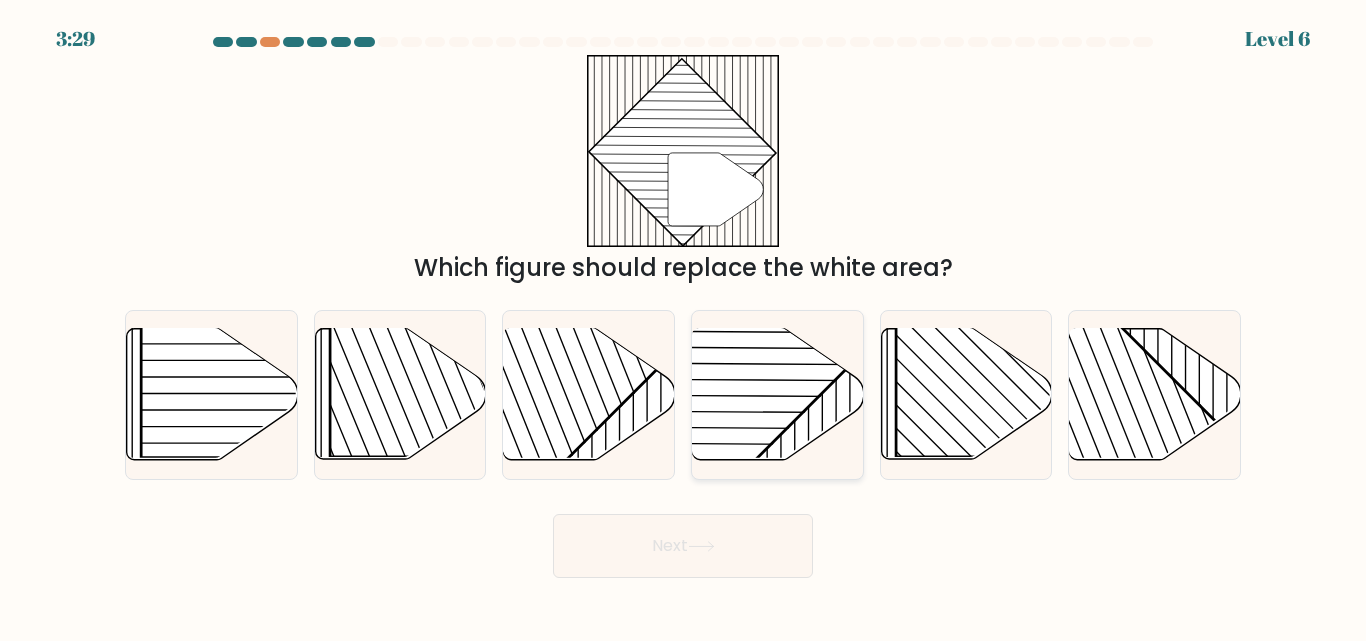 click 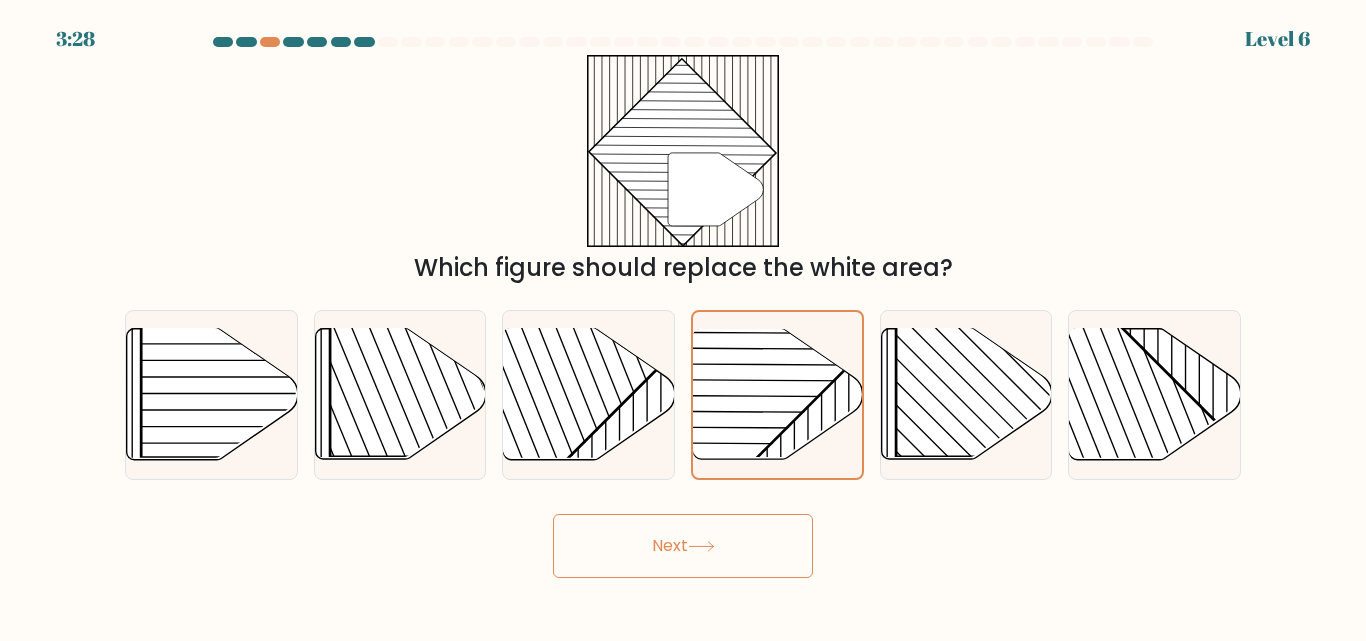 click on "Next" at bounding box center [683, 546] 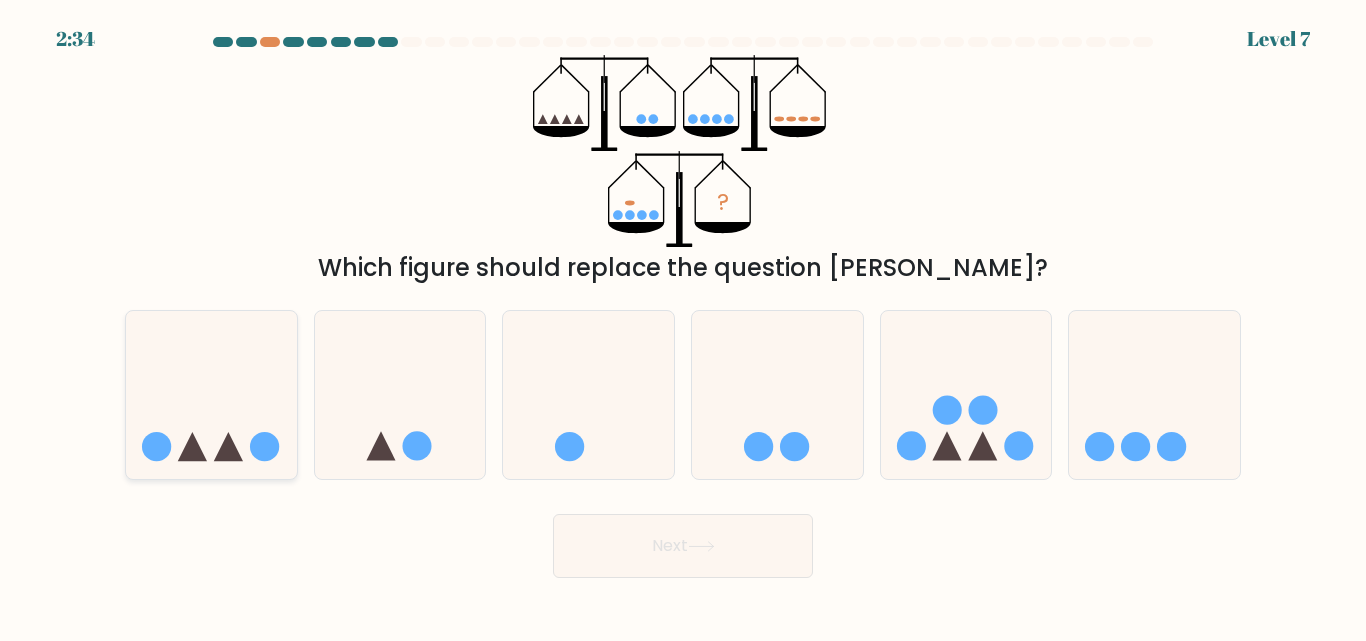 click 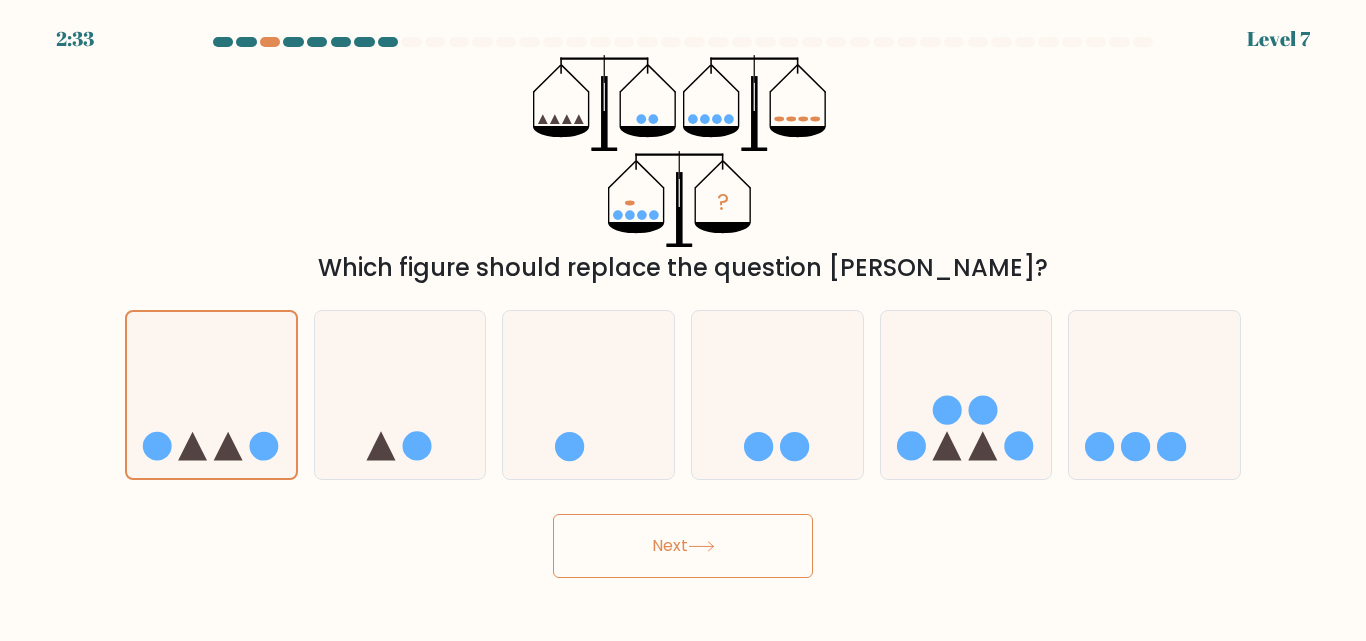 drag, startPoint x: 698, startPoint y: 549, endPoint x: 686, endPoint y: 549, distance: 12 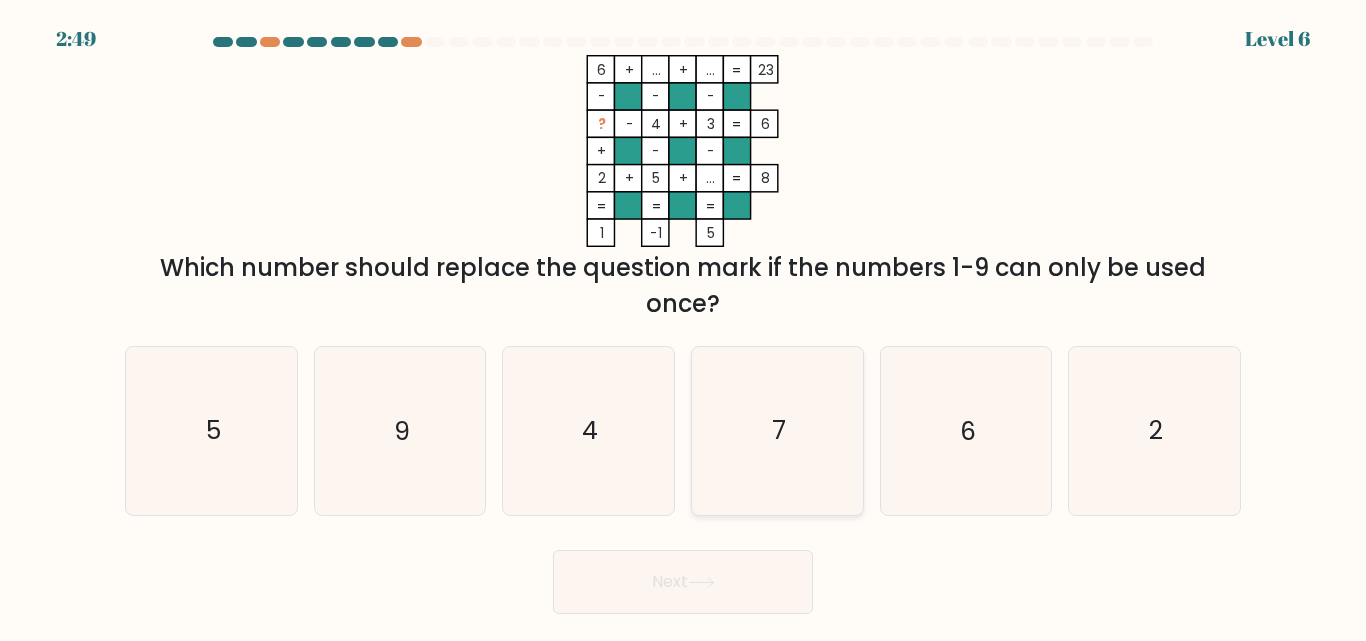 click on "7" 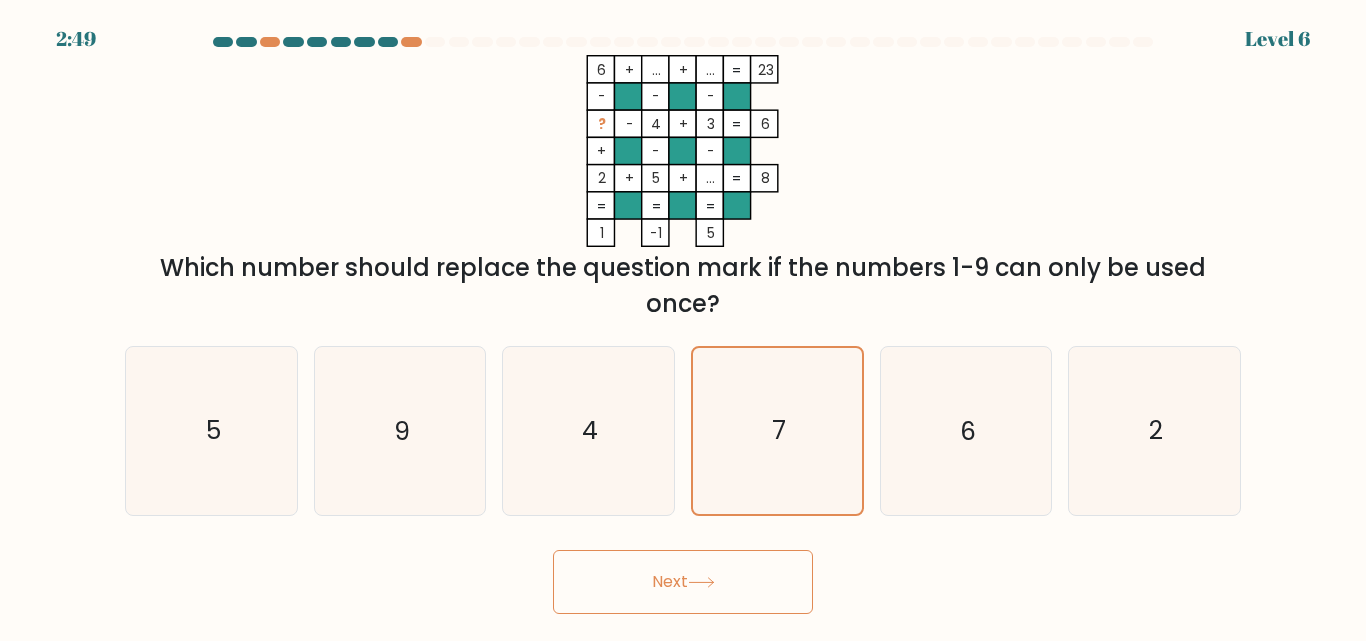 click on "Next" at bounding box center (683, 582) 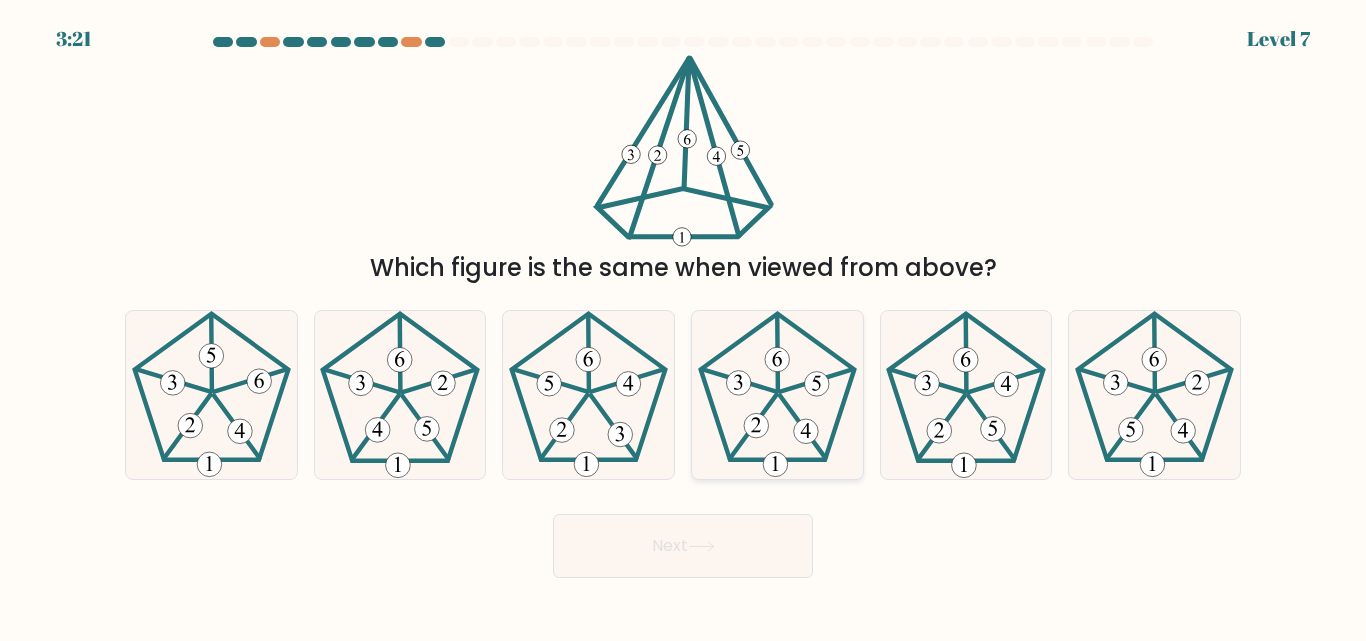 click 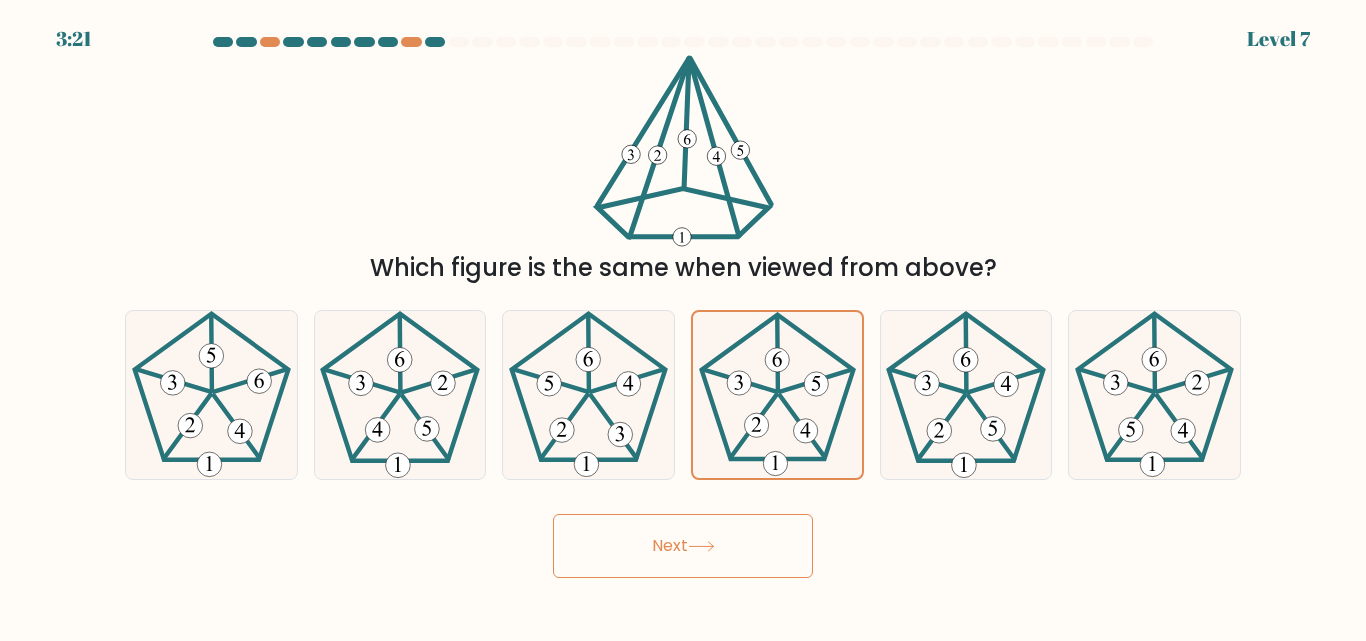 click on "Next" at bounding box center [683, 546] 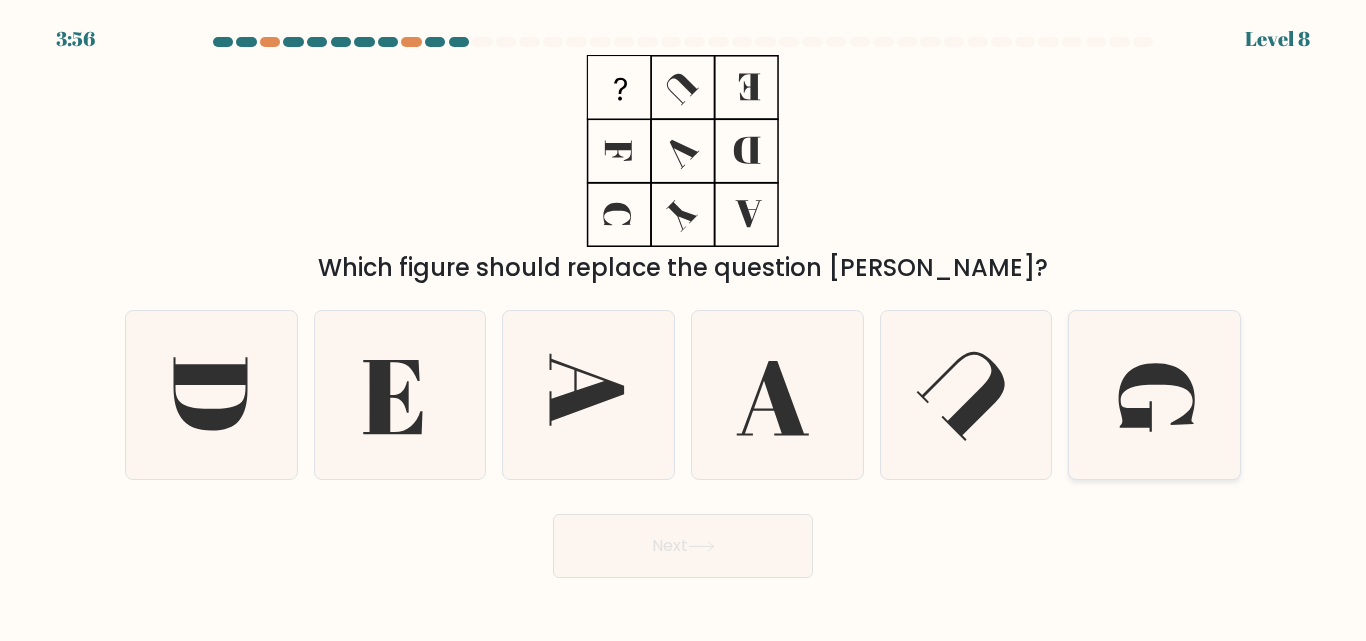 click 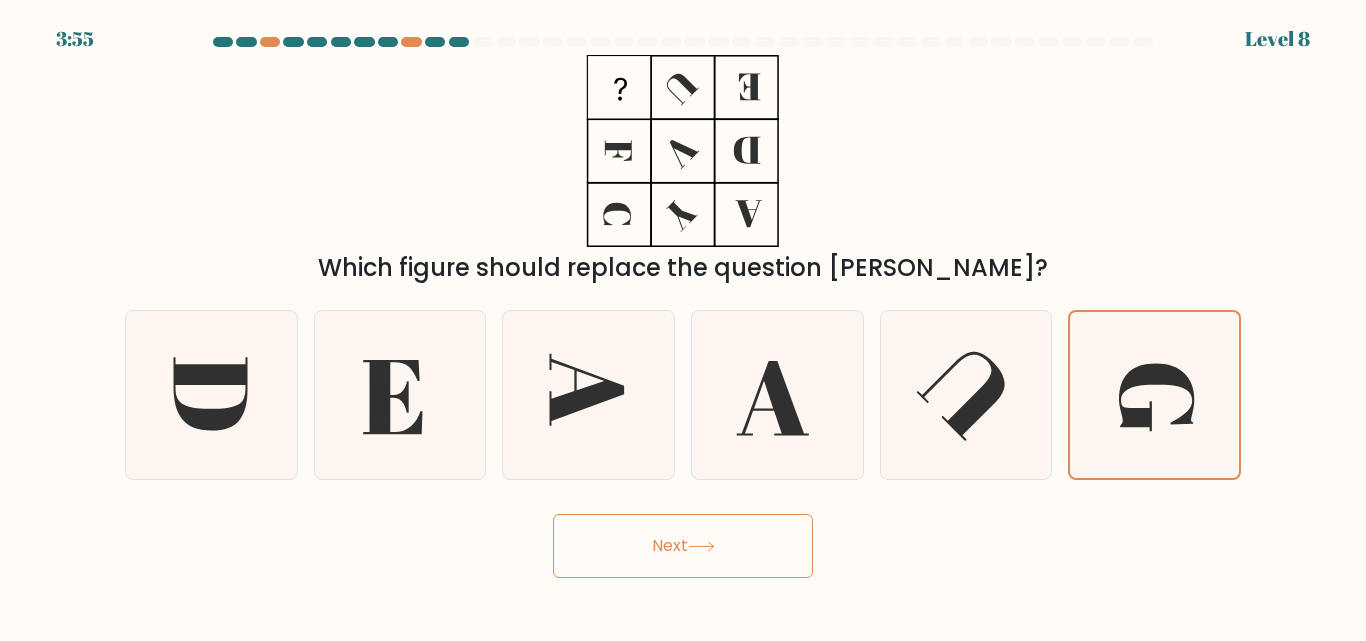 click on "Next" at bounding box center [683, 546] 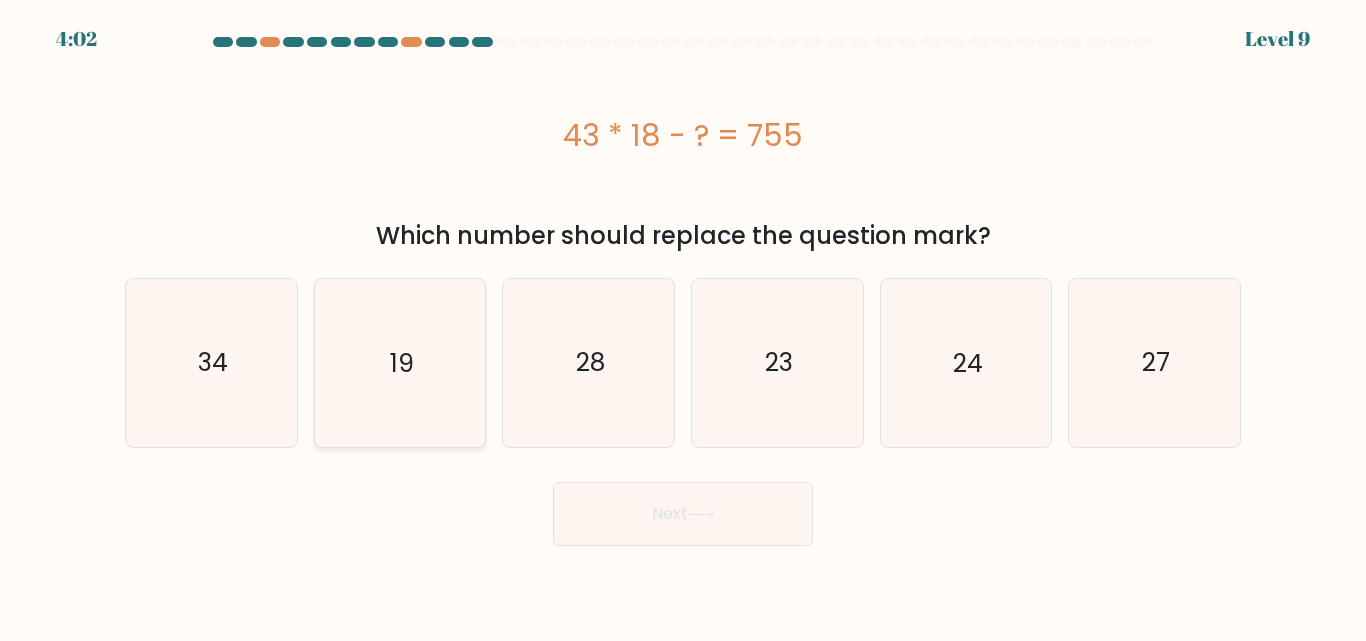 click on "19" 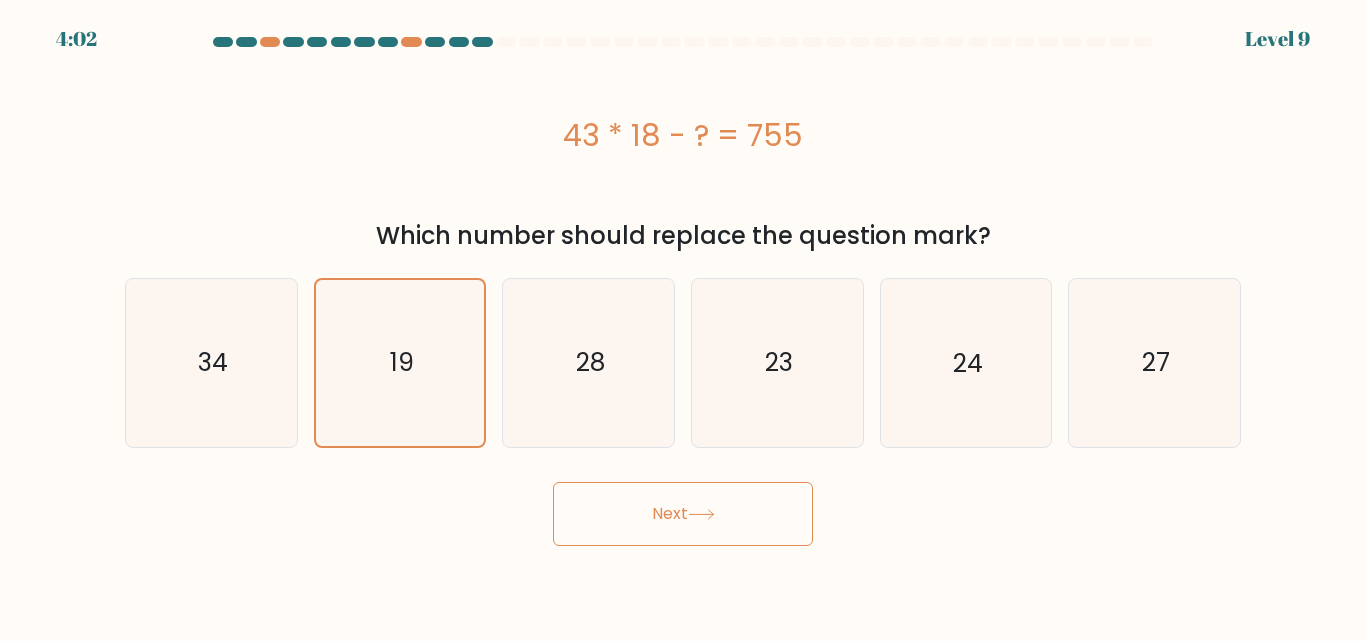 click on "Next" at bounding box center (683, 514) 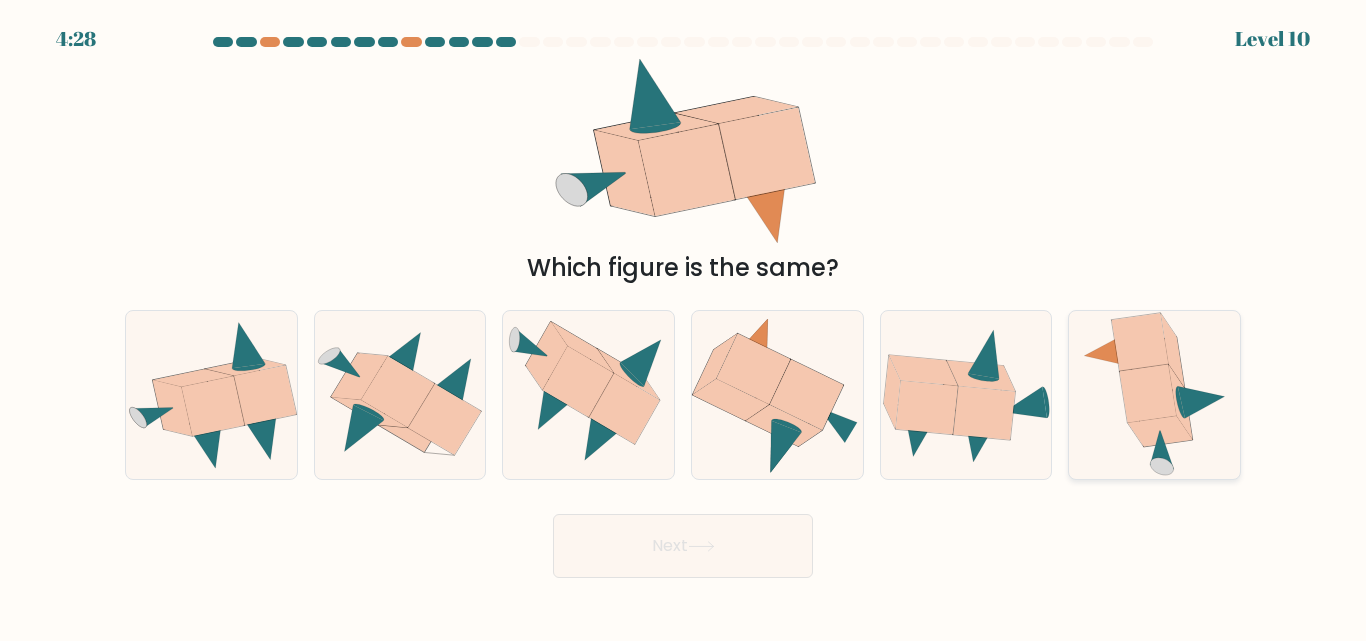 click 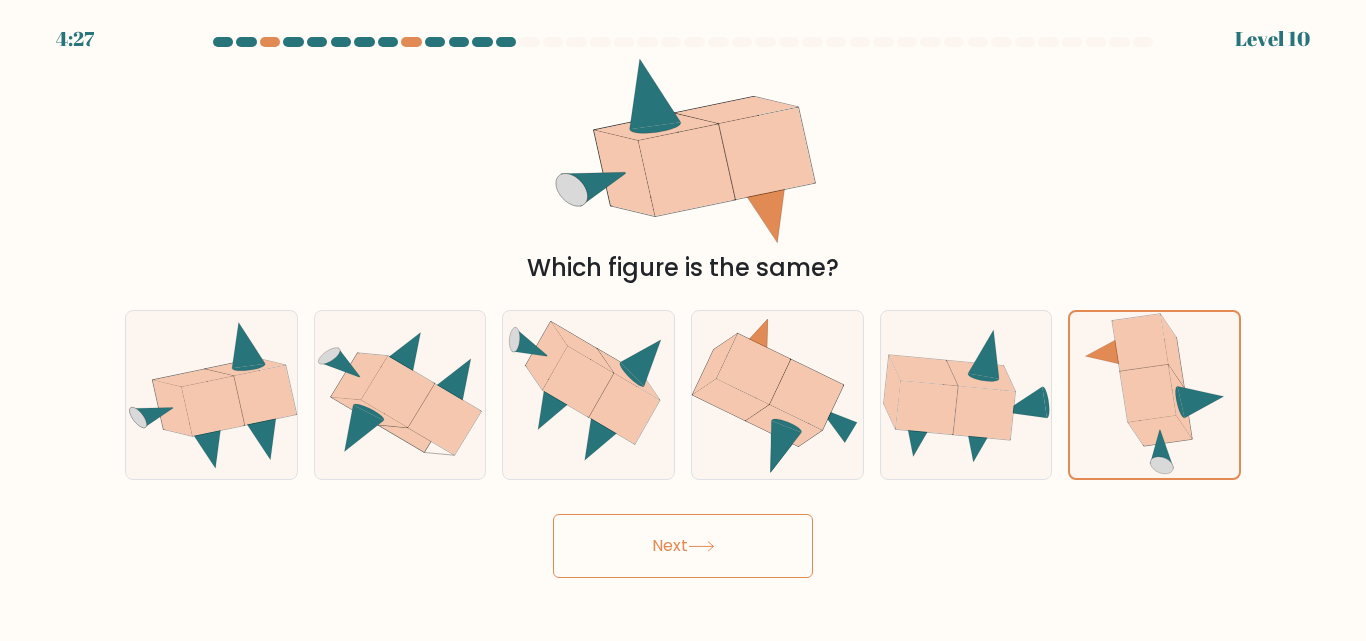 click on "Next" at bounding box center (683, 546) 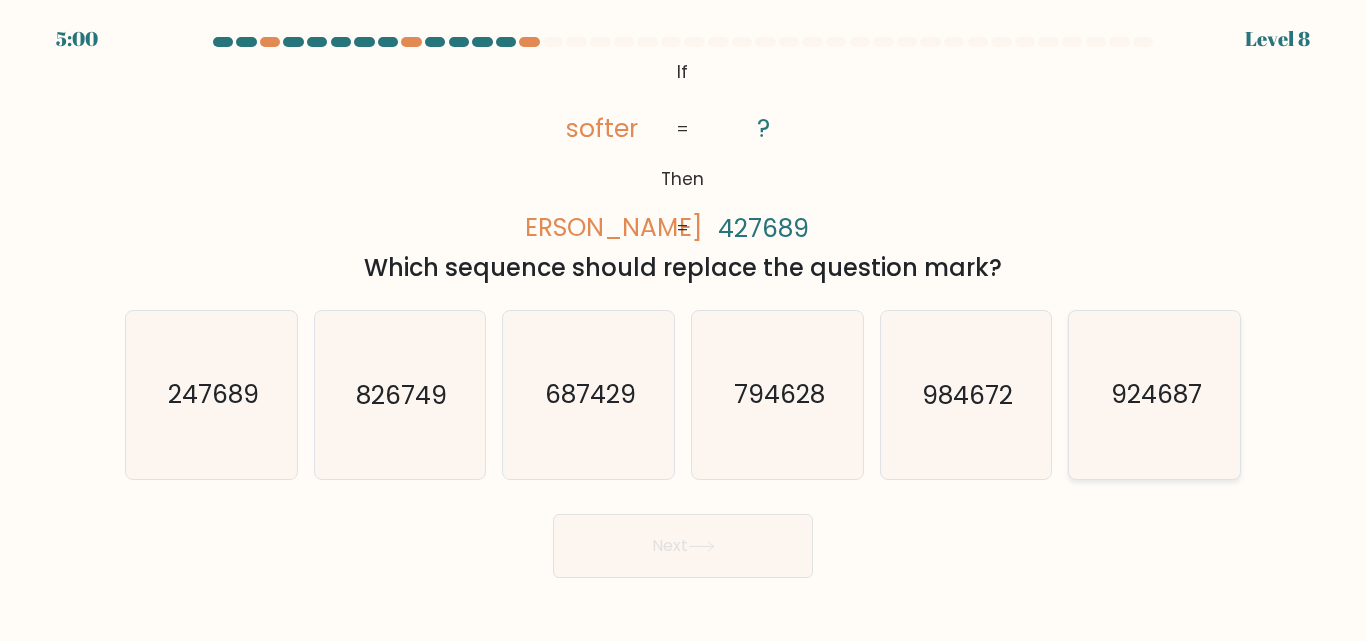click on "924687" 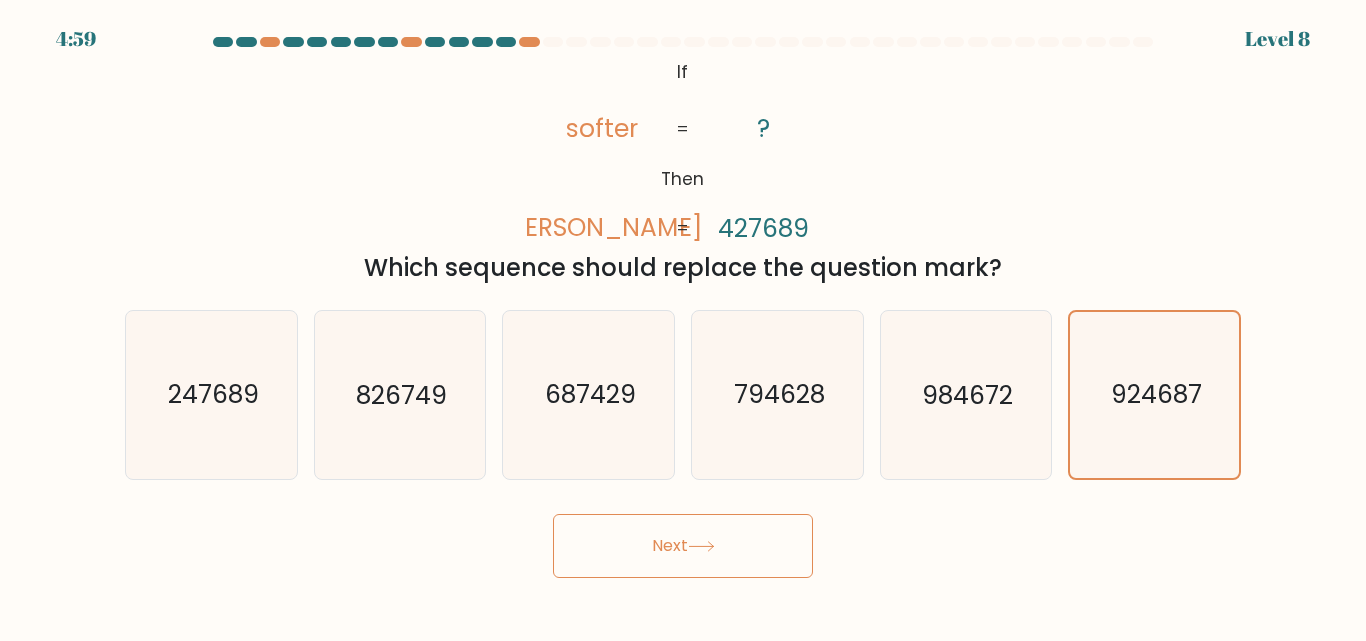 click on "Next" at bounding box center [683, 546] 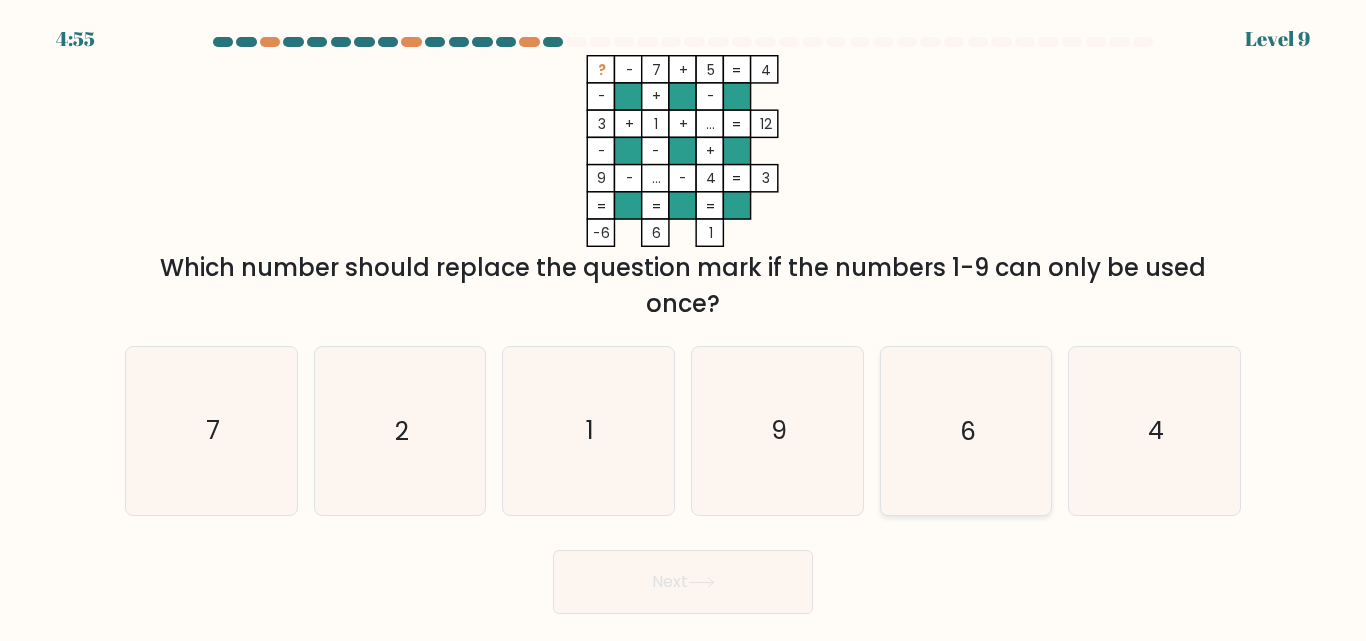 click on "6" 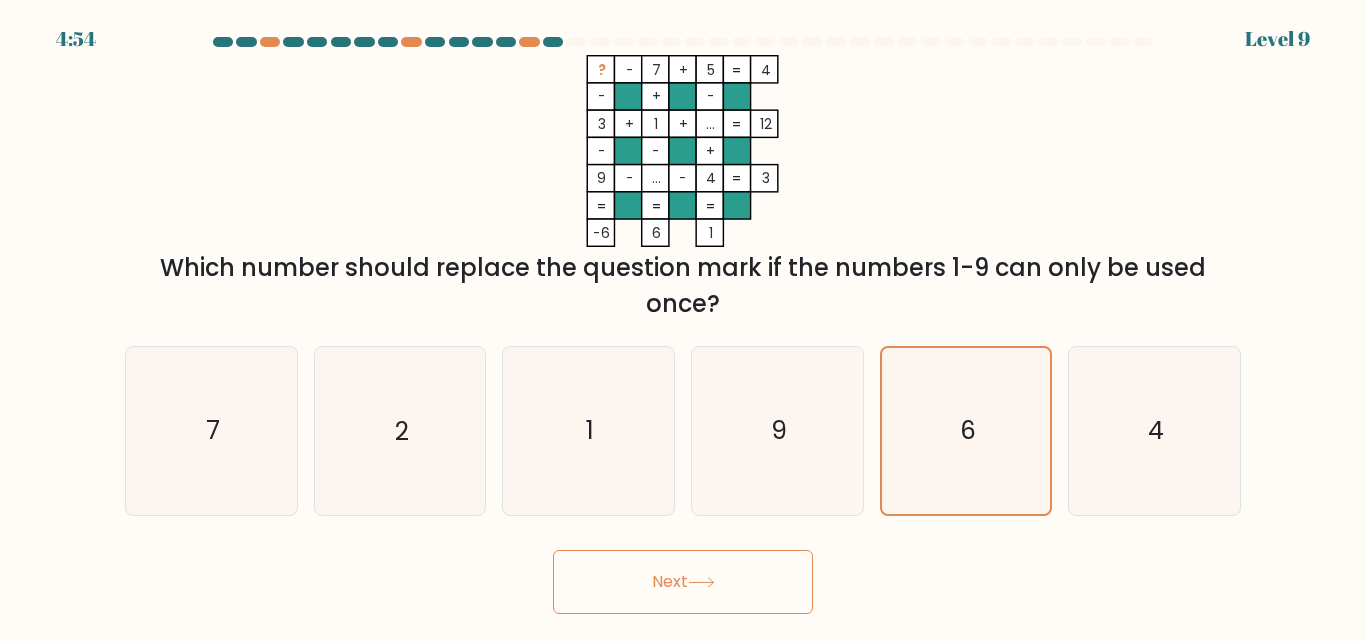 click on "Next" at bounding box center [683, 582] 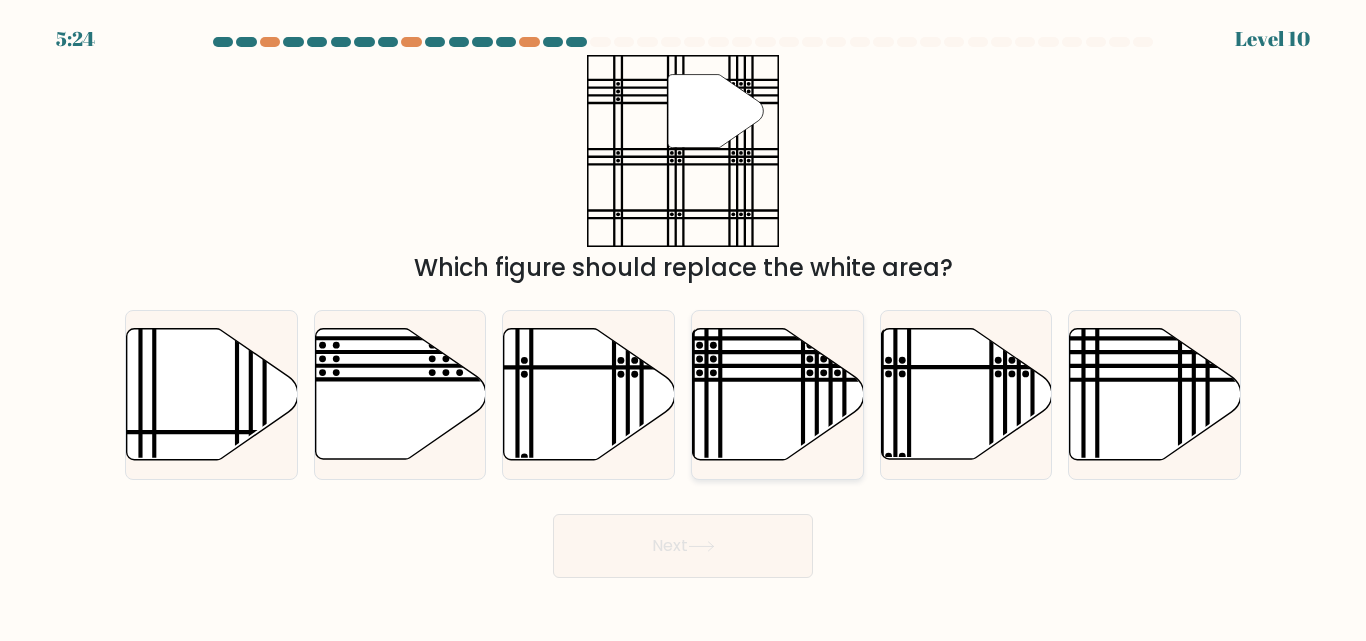 click 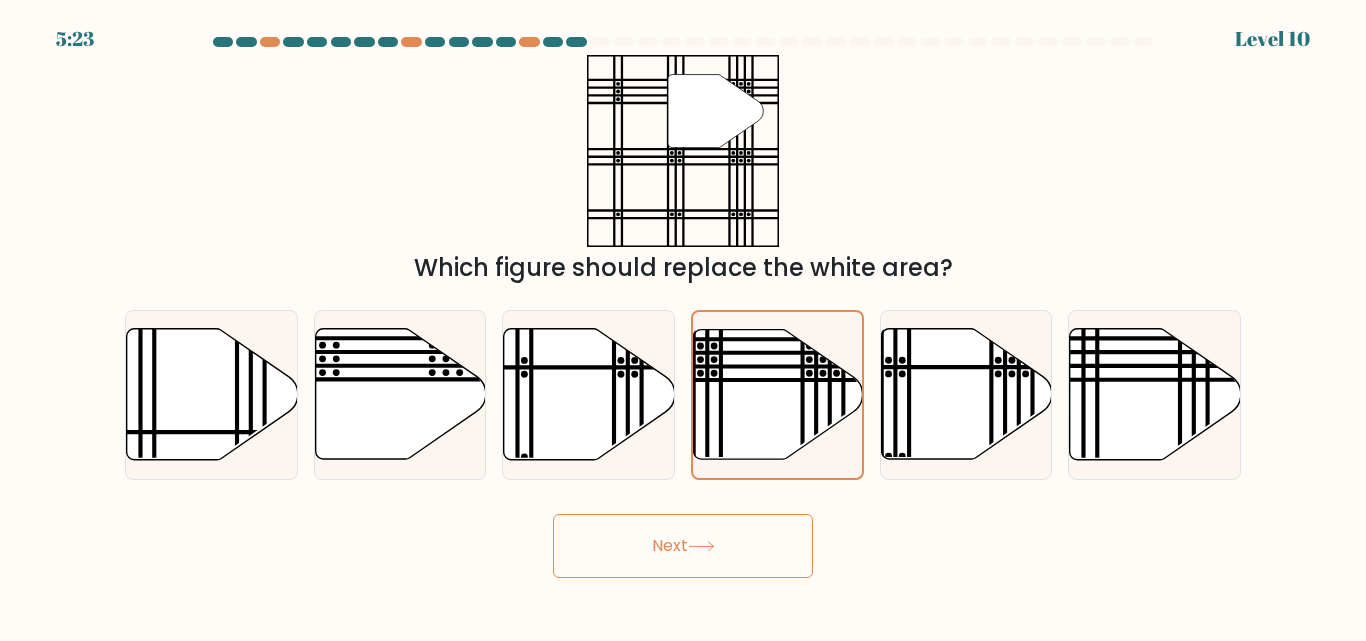 click on "Next" at bounding box center [683, 546] 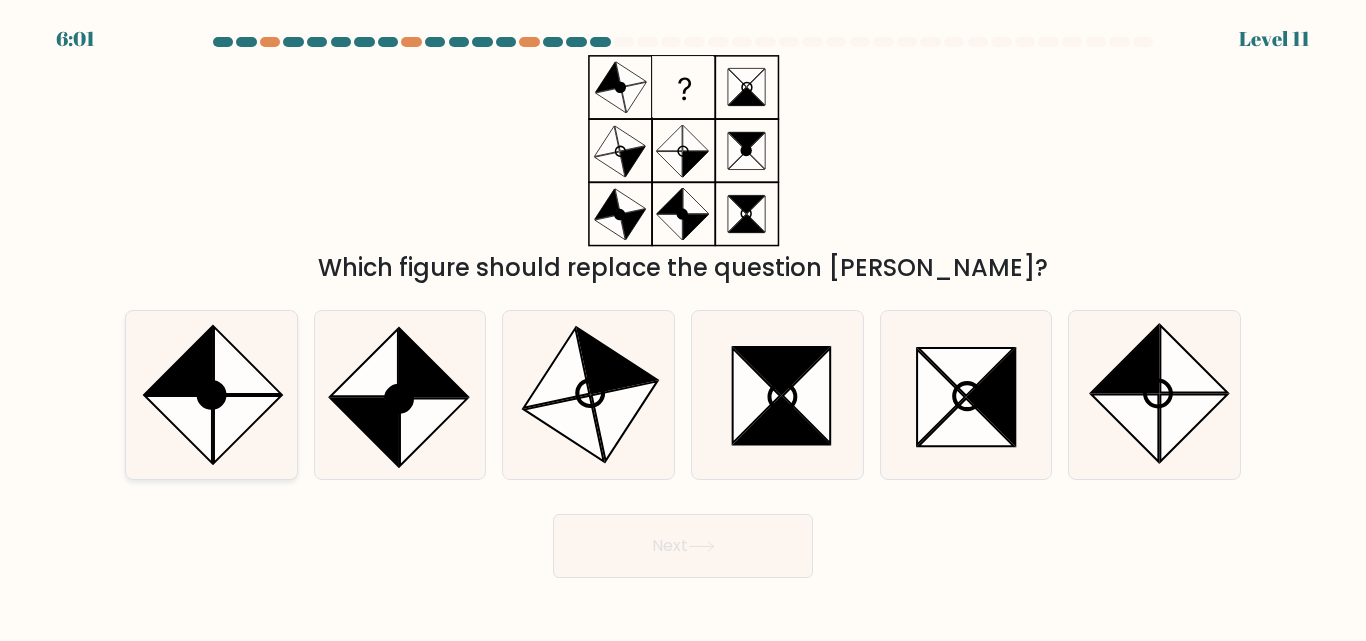 click 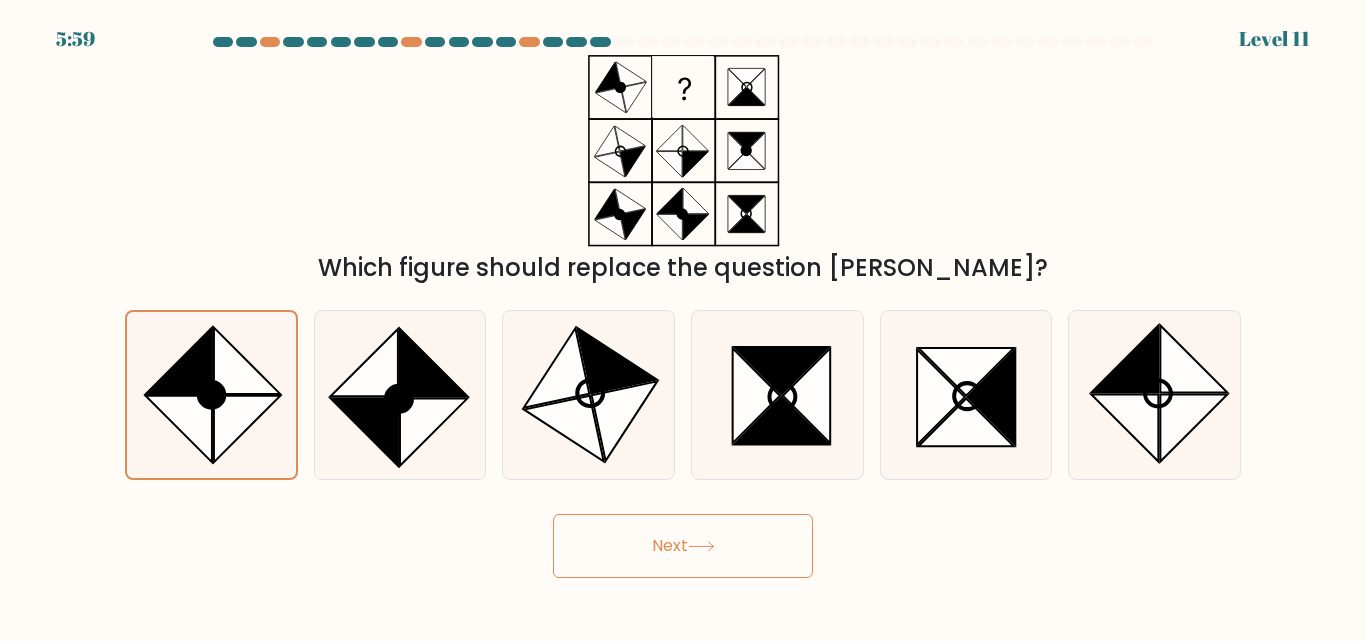 click on "Next" at bounding box center [683, 546] 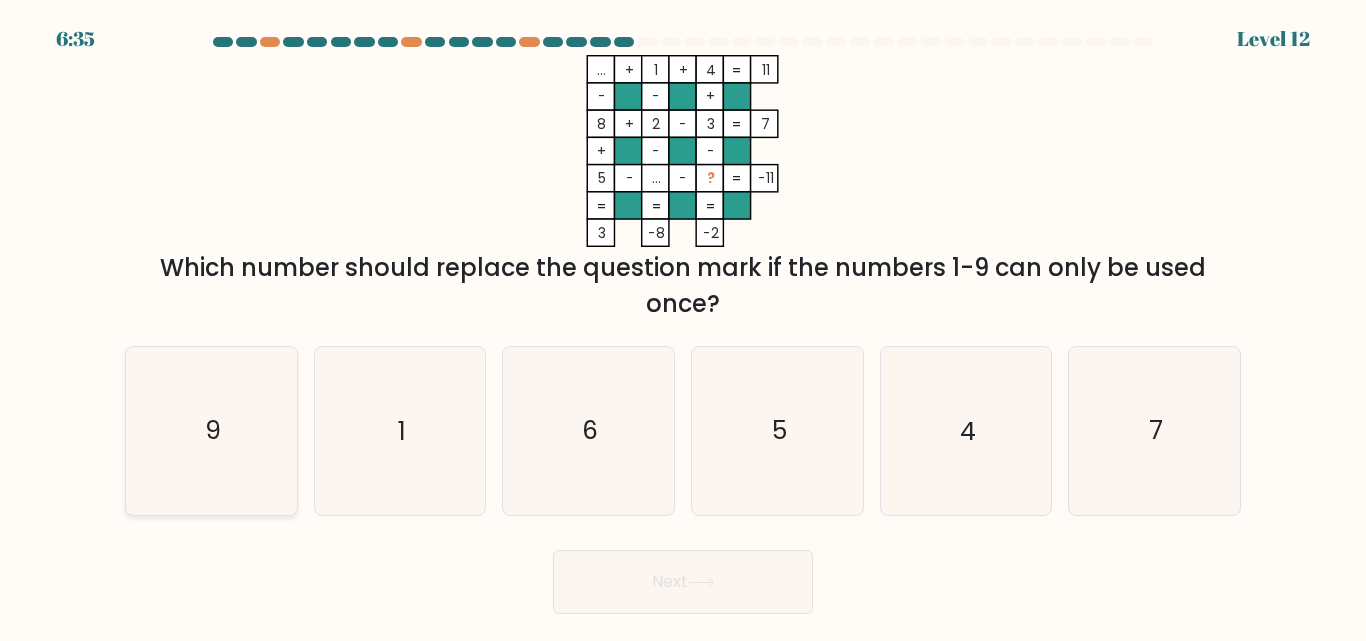click on "9" 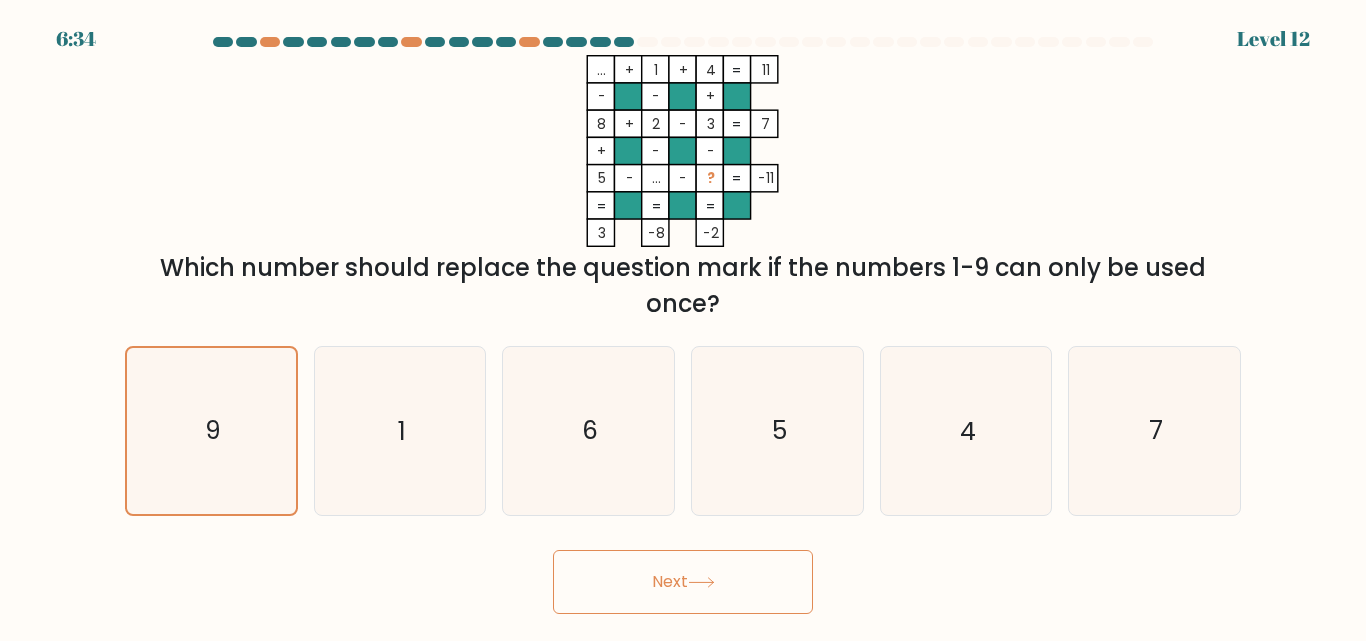 click on "Next" at bounding box center [683, 582] 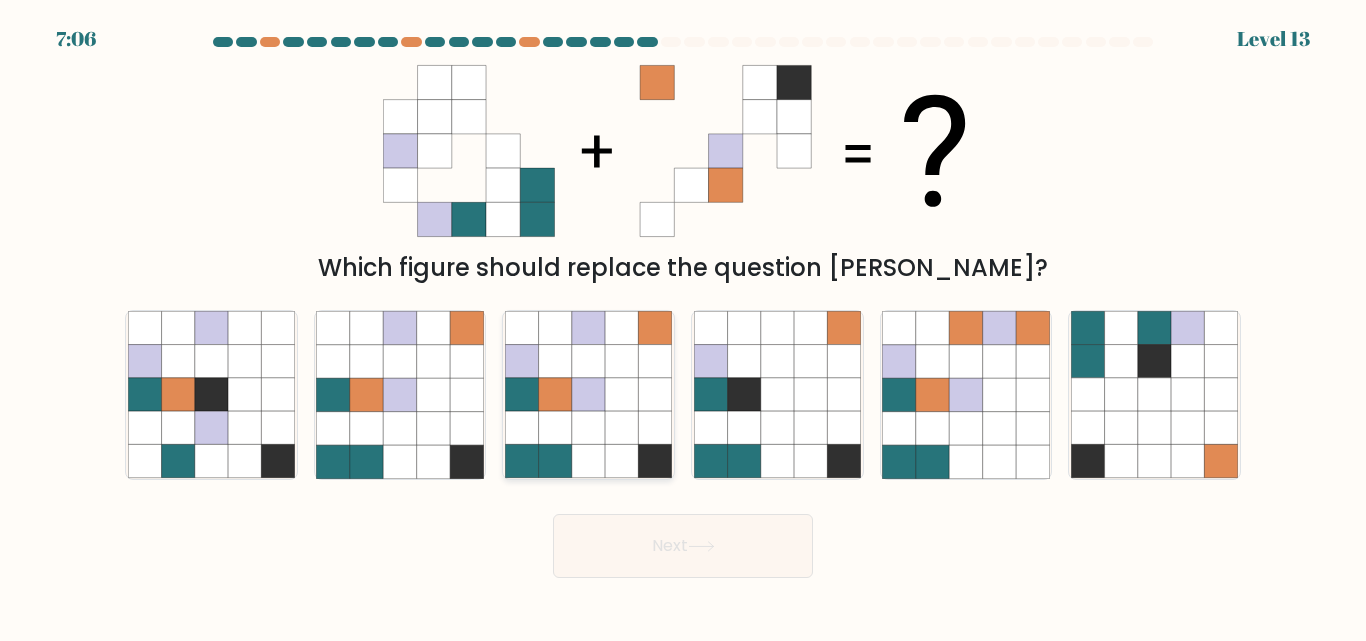 click 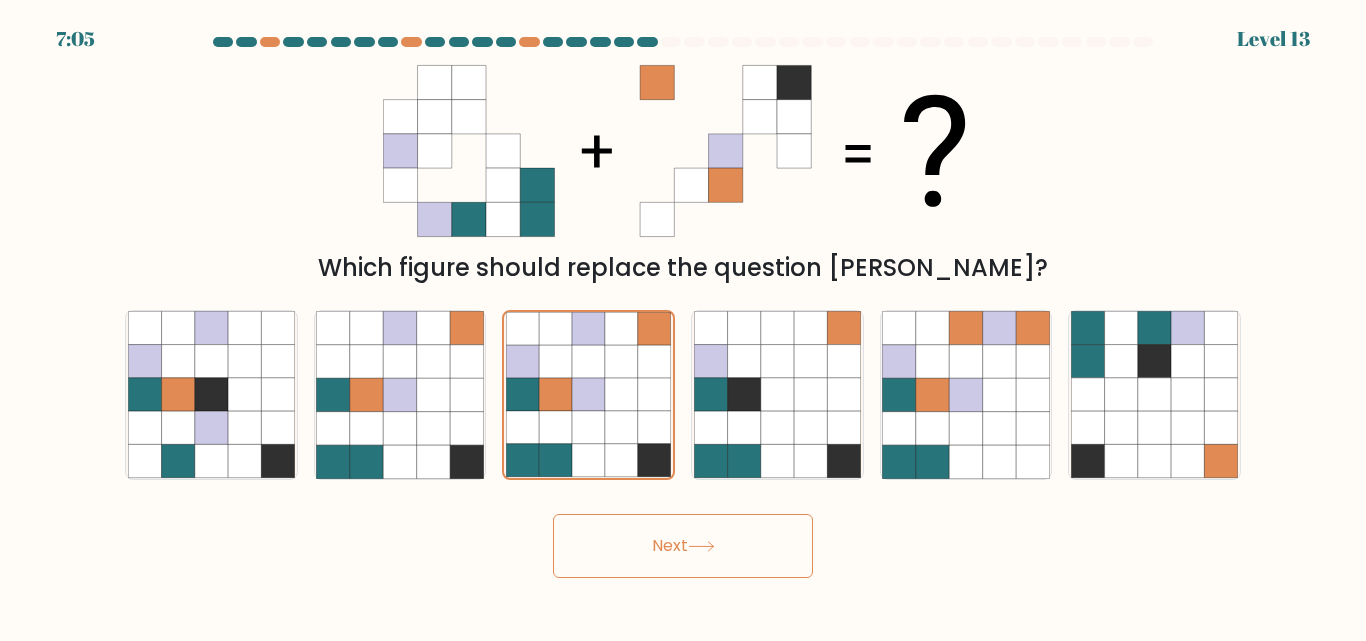 click on "Next" at bounding box center [683, 546] 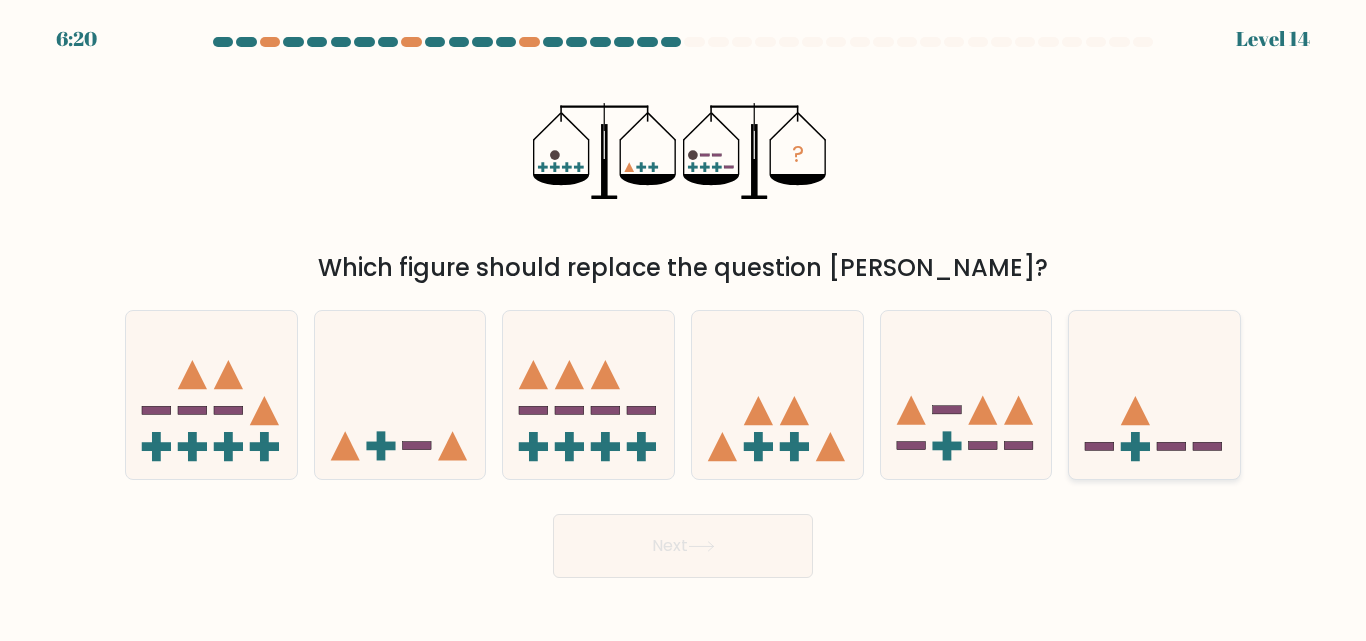 click 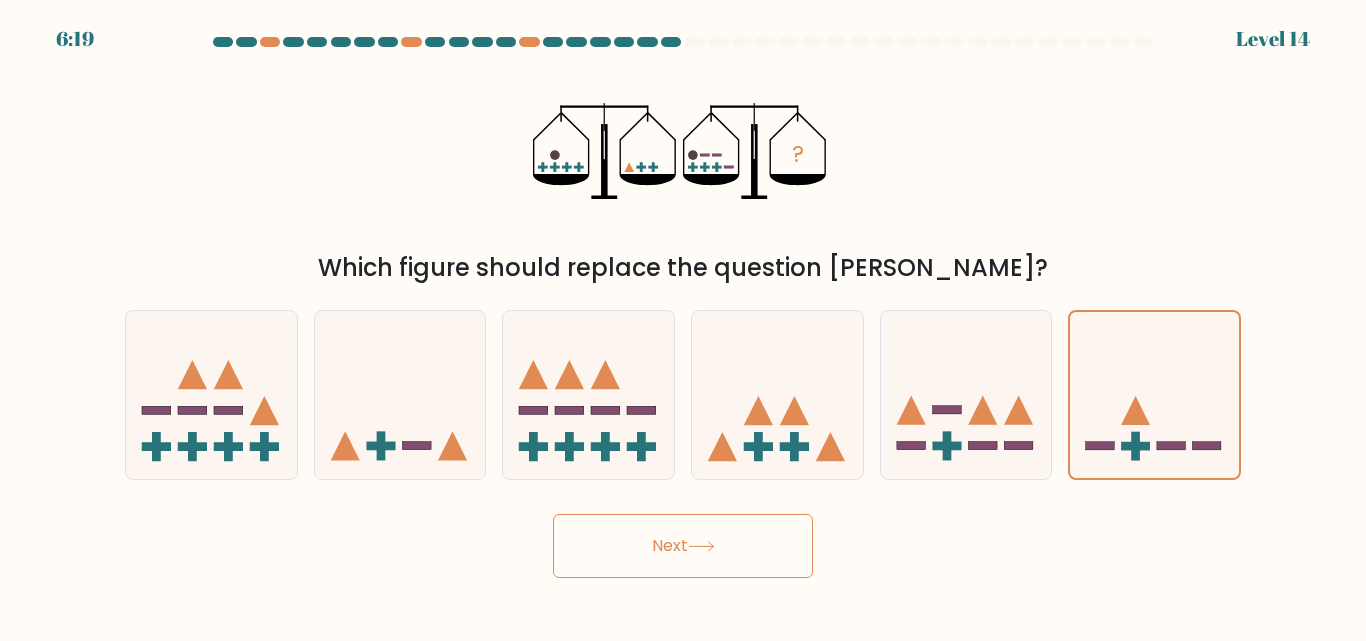 click on "Next" at bounding box center [683, 546] 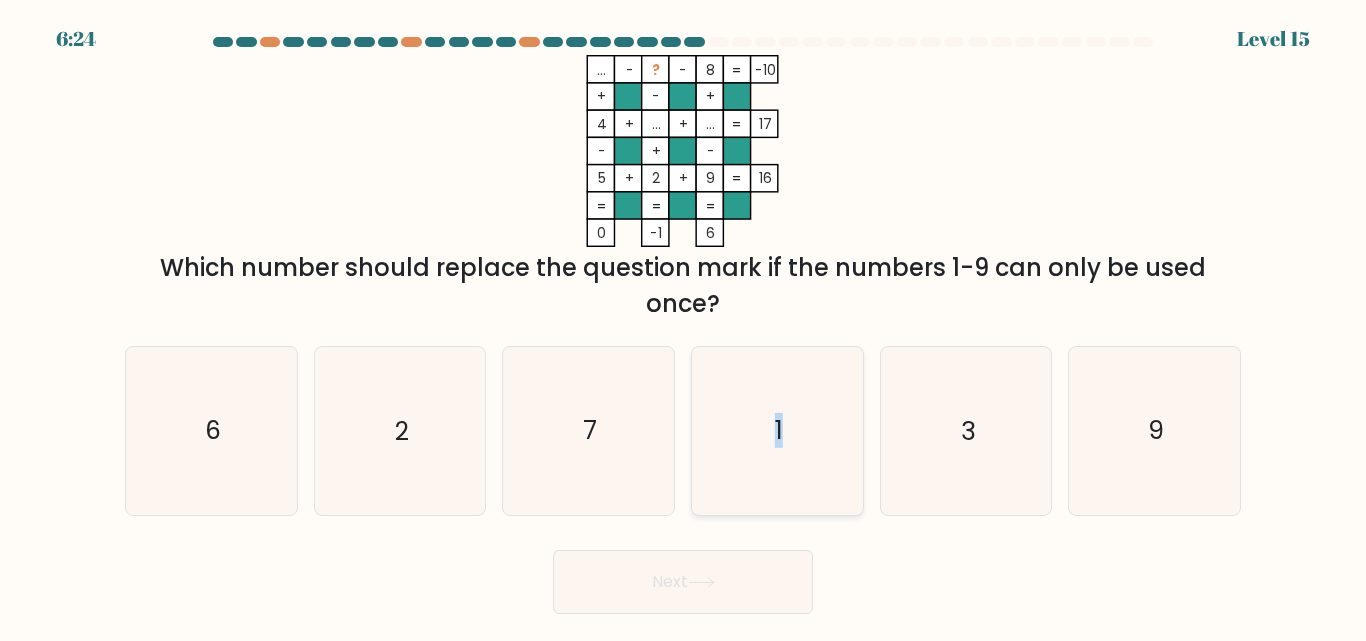 click on "1" 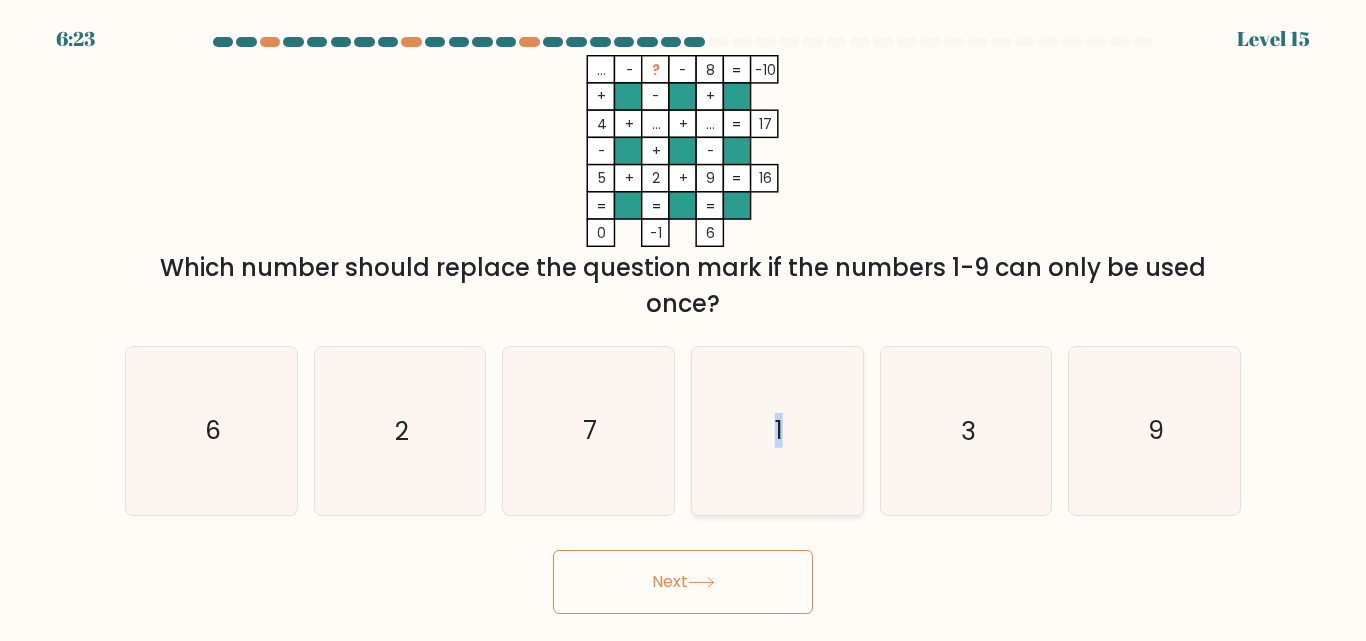 click on "1" 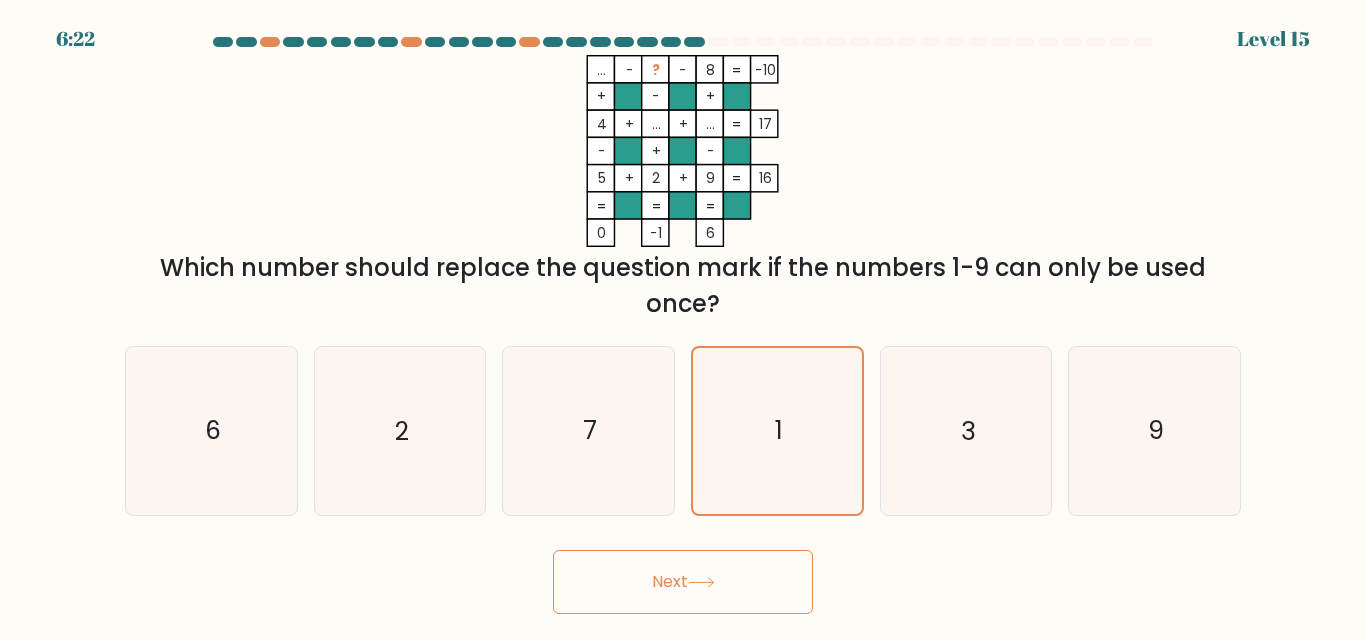 click on "Next" at bounding box center (683, 582) 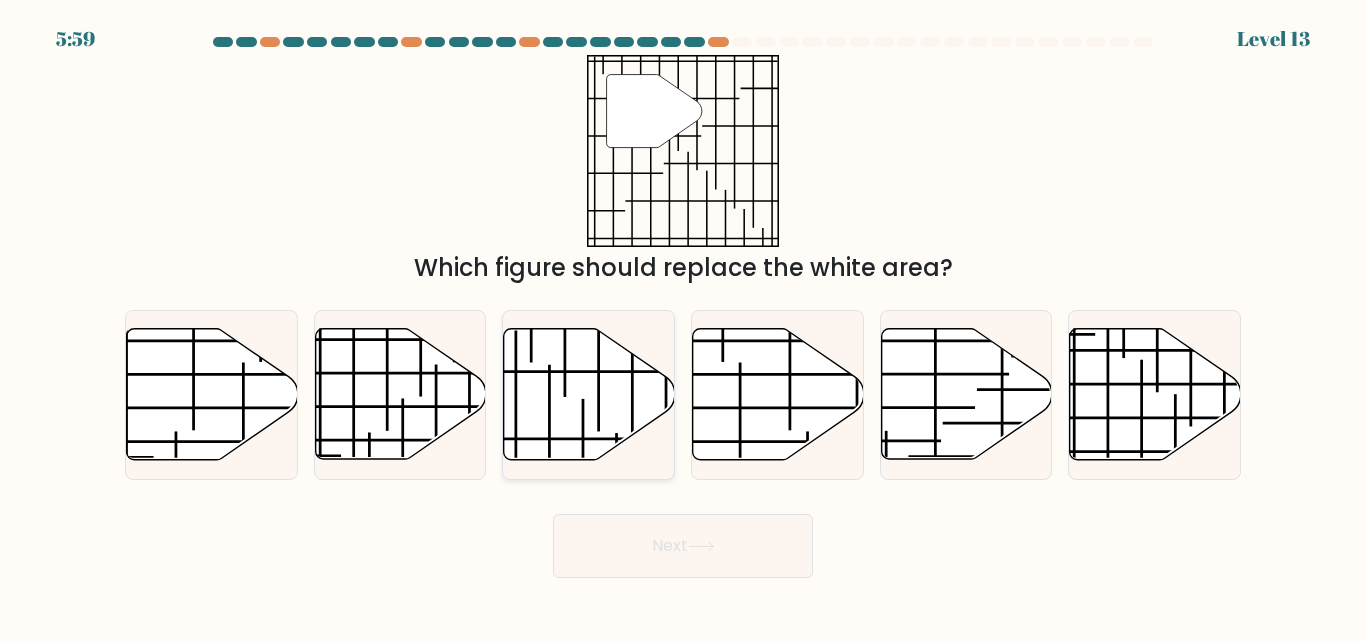 click 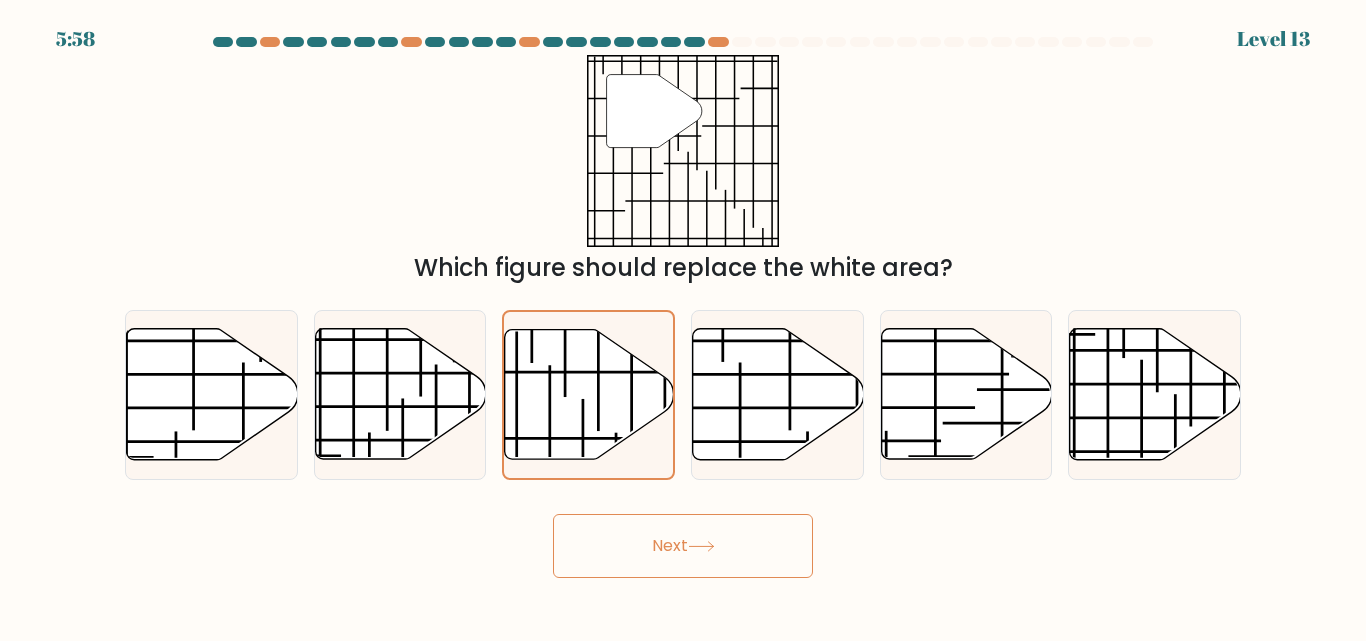 click on "Next" at bounding box center (683, 546) 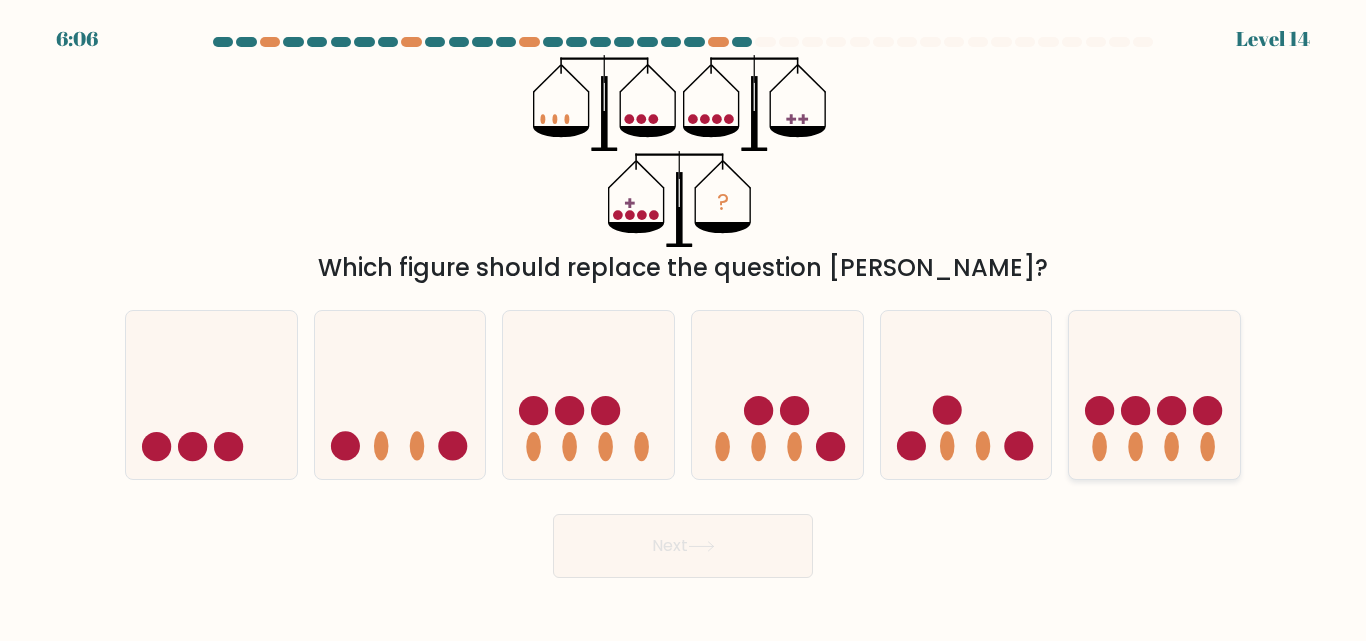 click 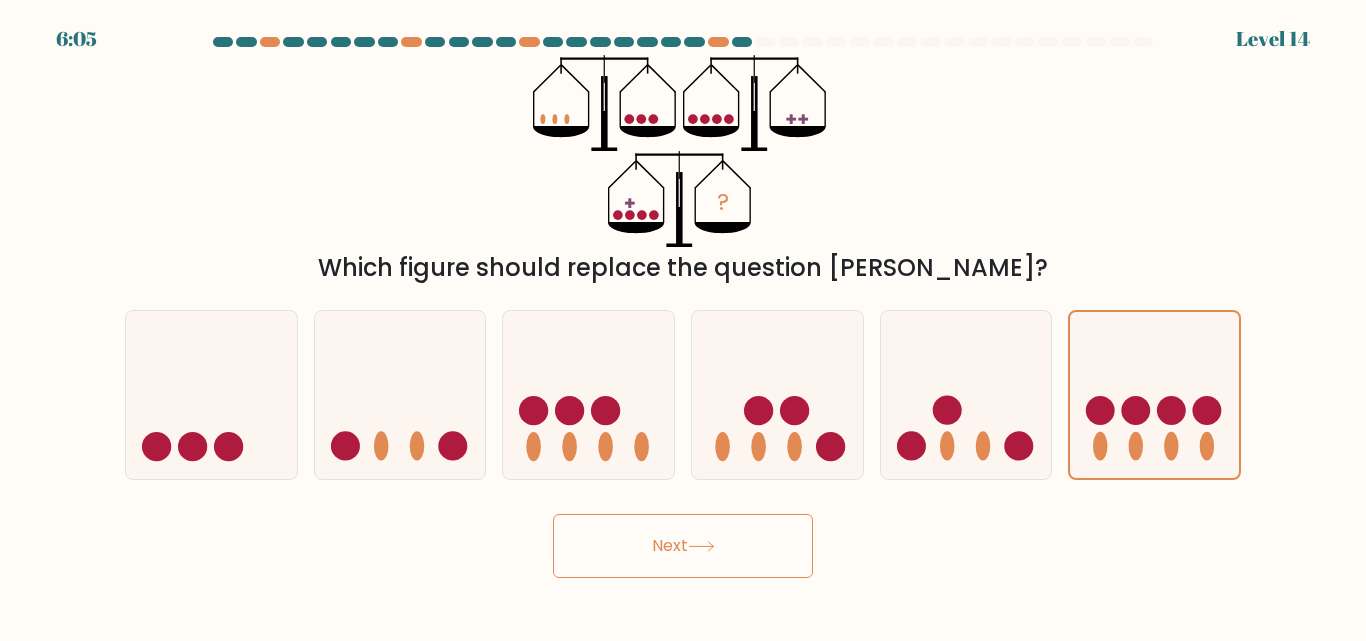 click on "Next" at bounding box center [683, 546] 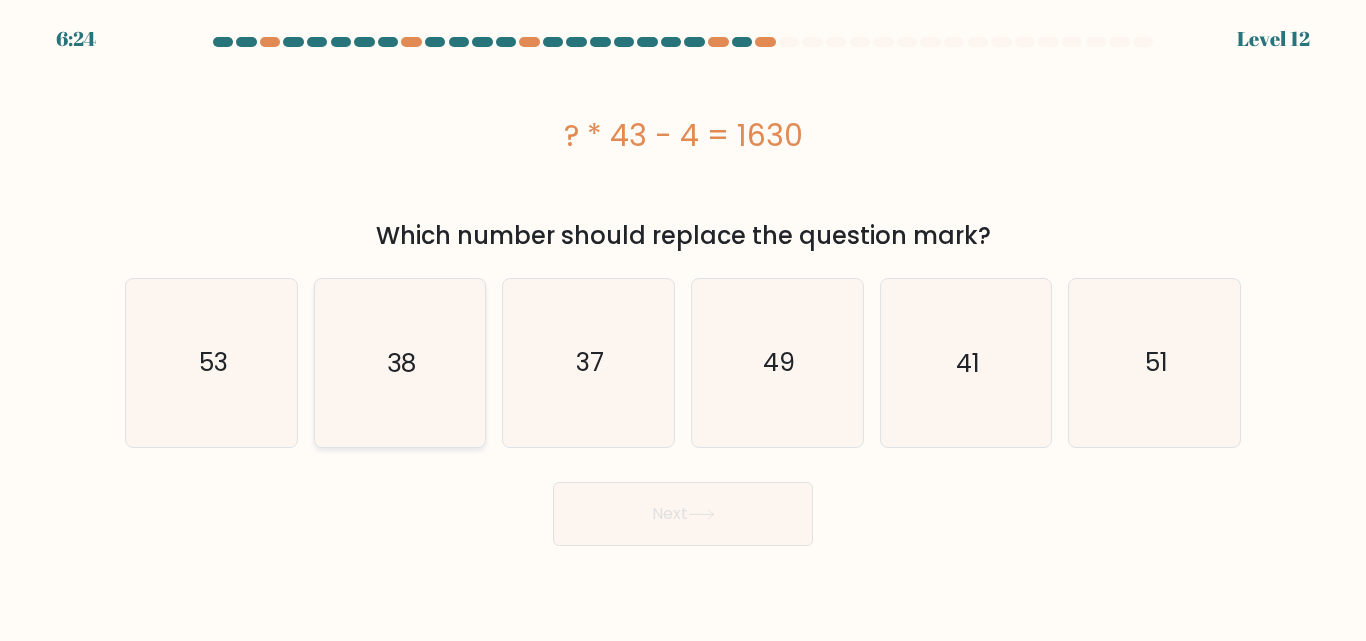 click on "38" 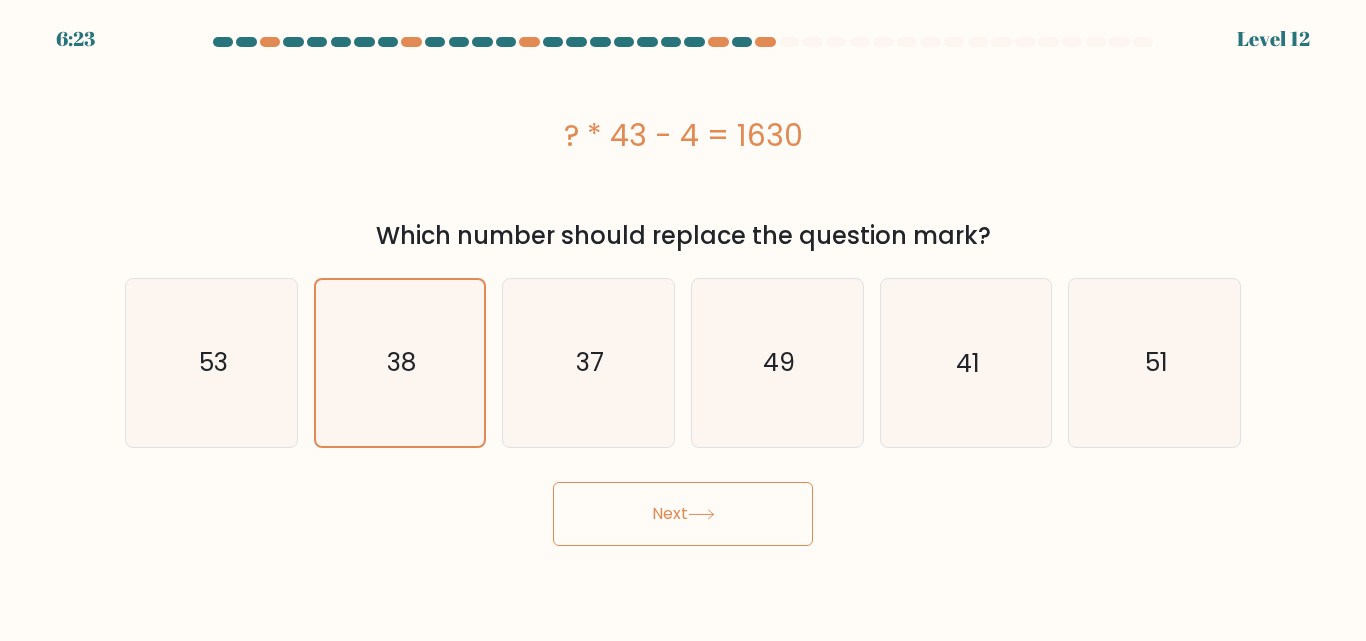 click on "Next" at bounding box center (683, 514) 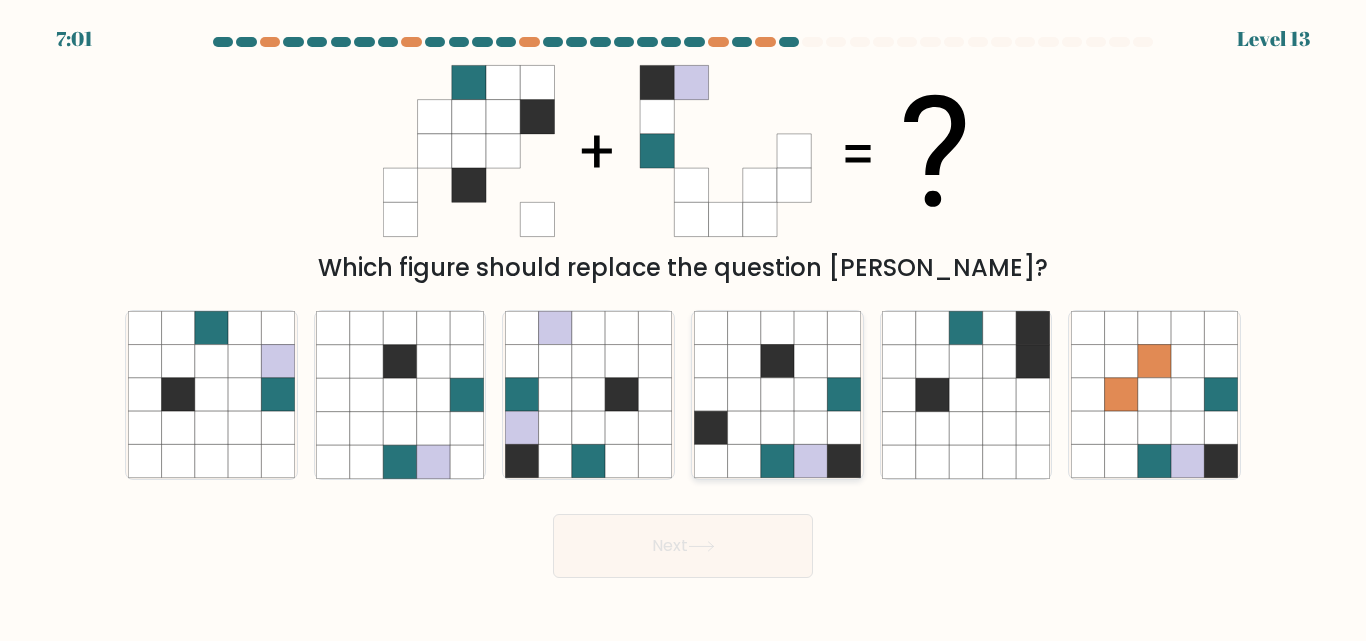 click 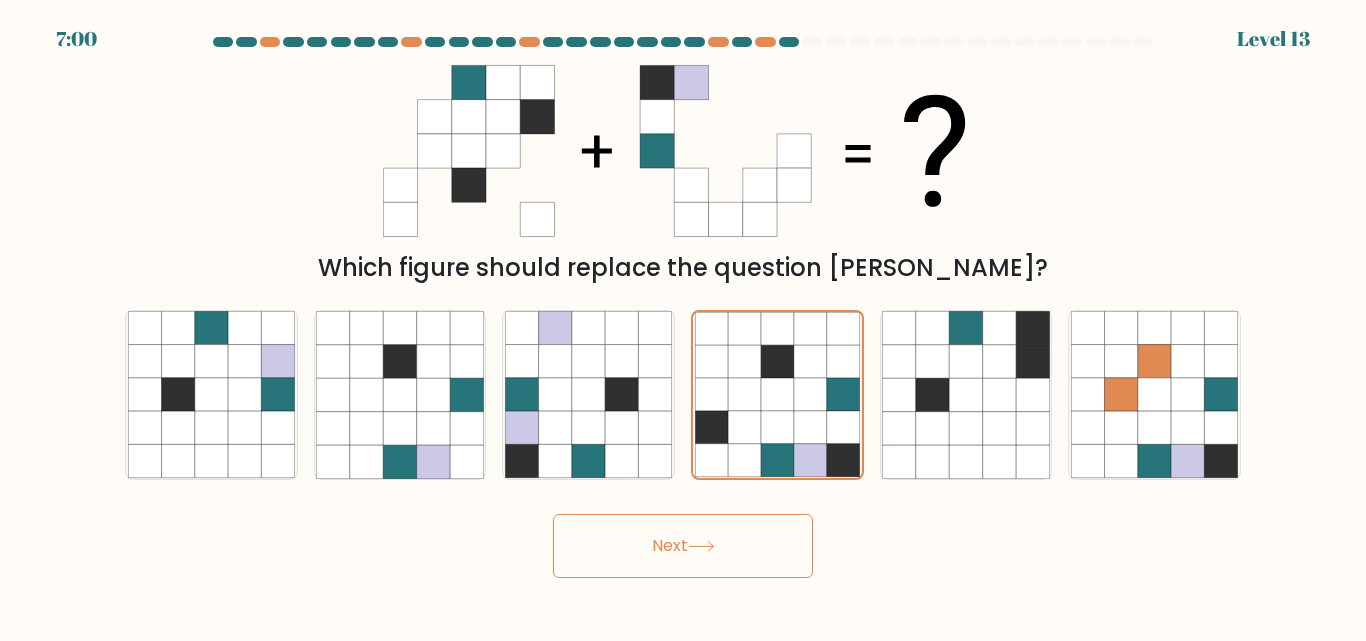 click on "Next" at bounding box center (683, 546) 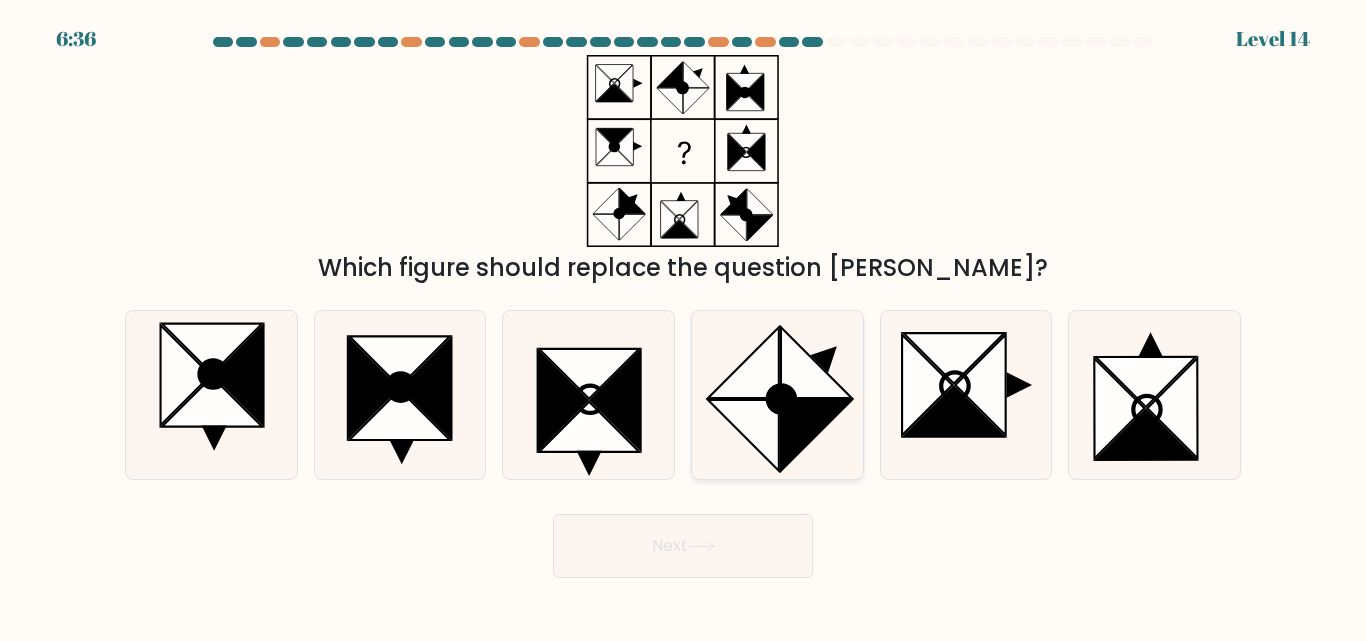 click 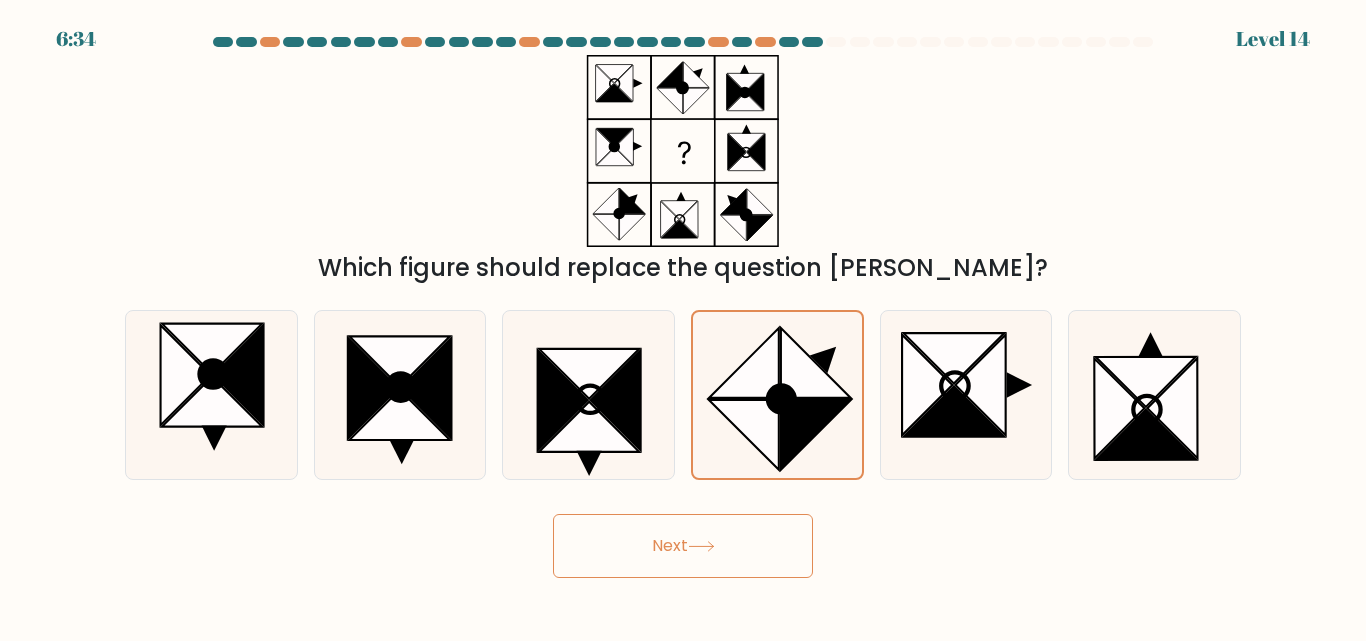 click on "Next" at bounding box center (683, 546) 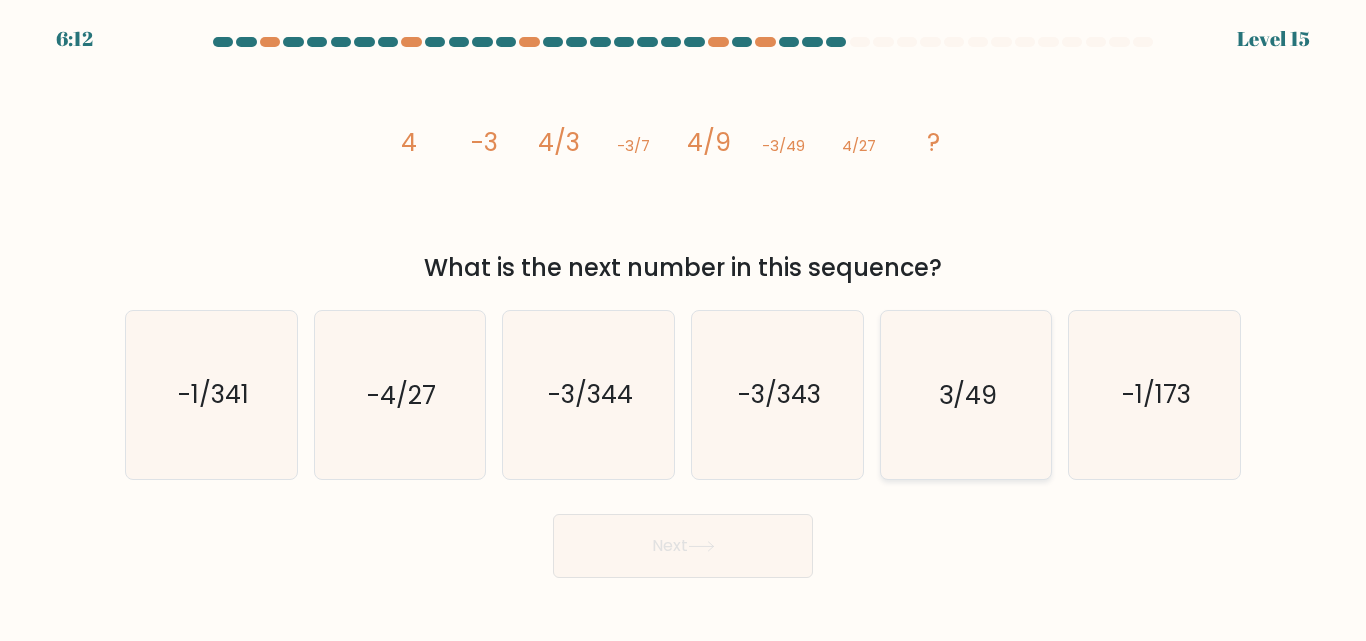 click on "3/49" 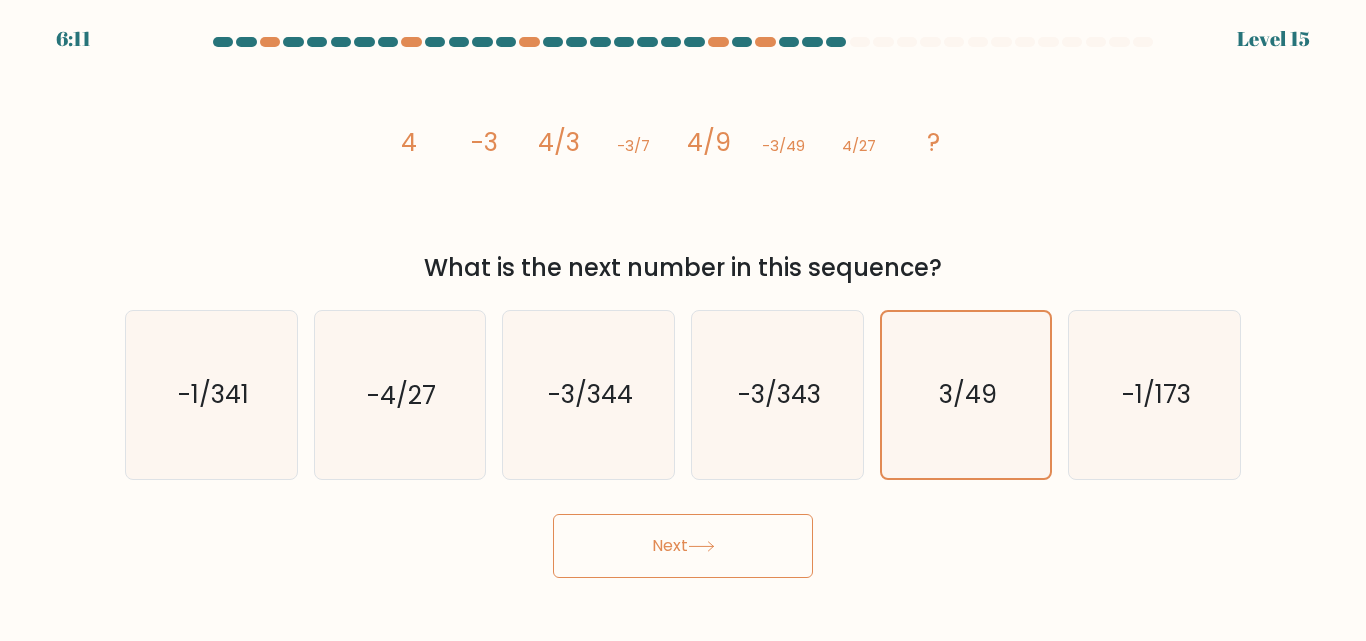 click on "Next" at bounding box center (683, 546) 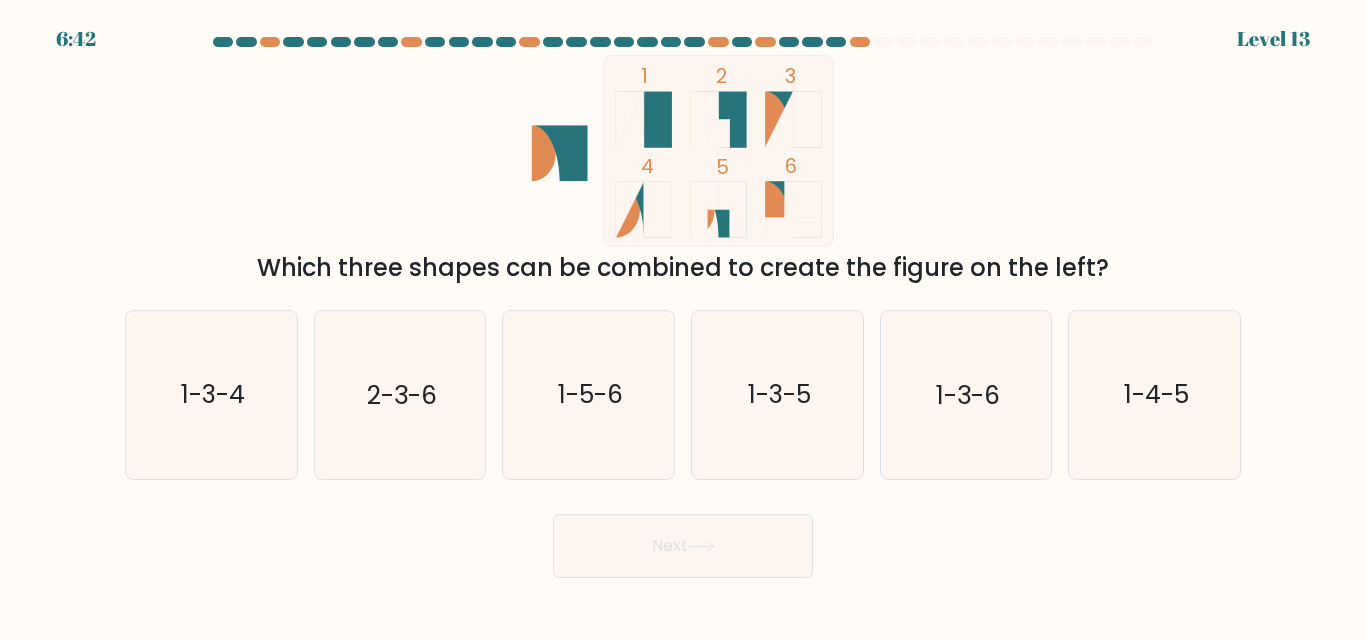 drag, startPoint x: 409, startPoint y: 427, endPoint x: 525, endPoint y: 500, distance: 137.05838 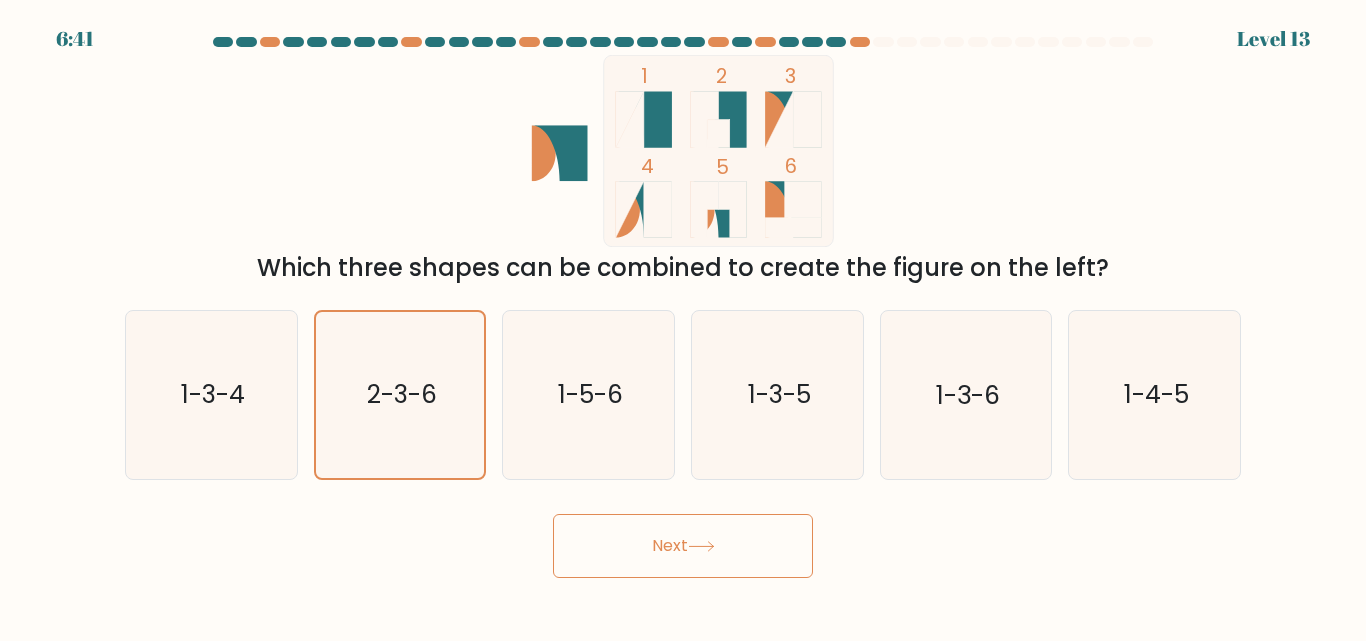 click on "Next" at bounding box center (683, 546) 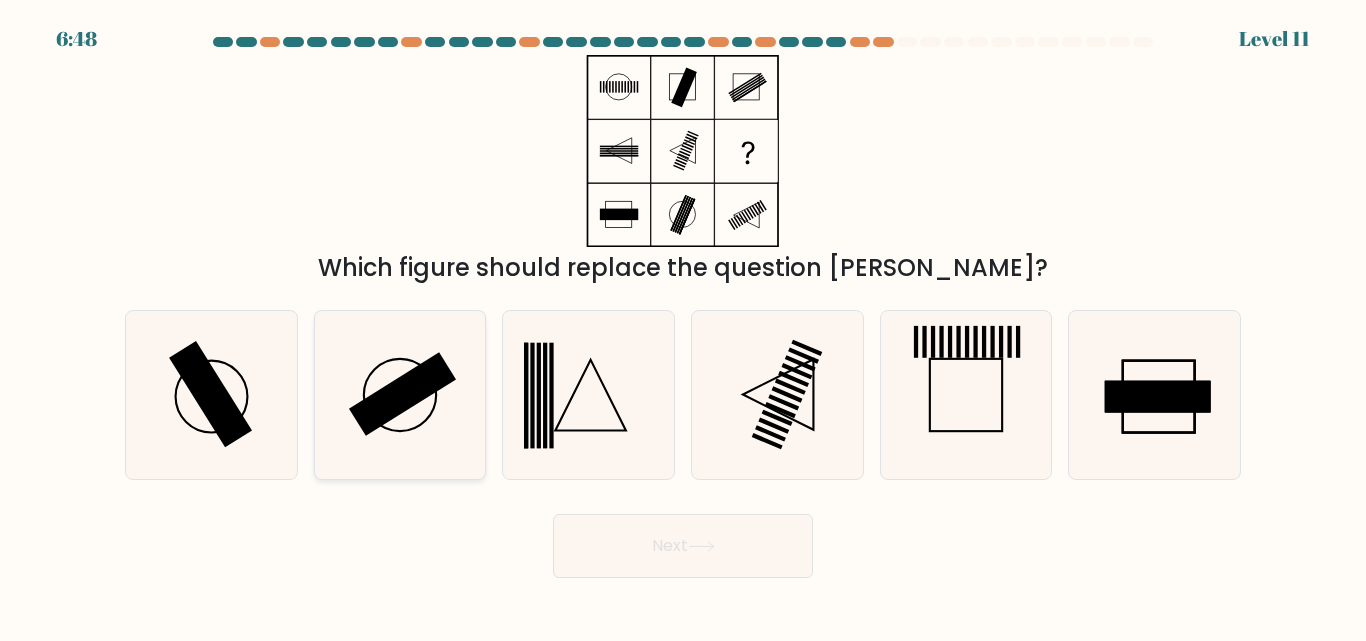 click 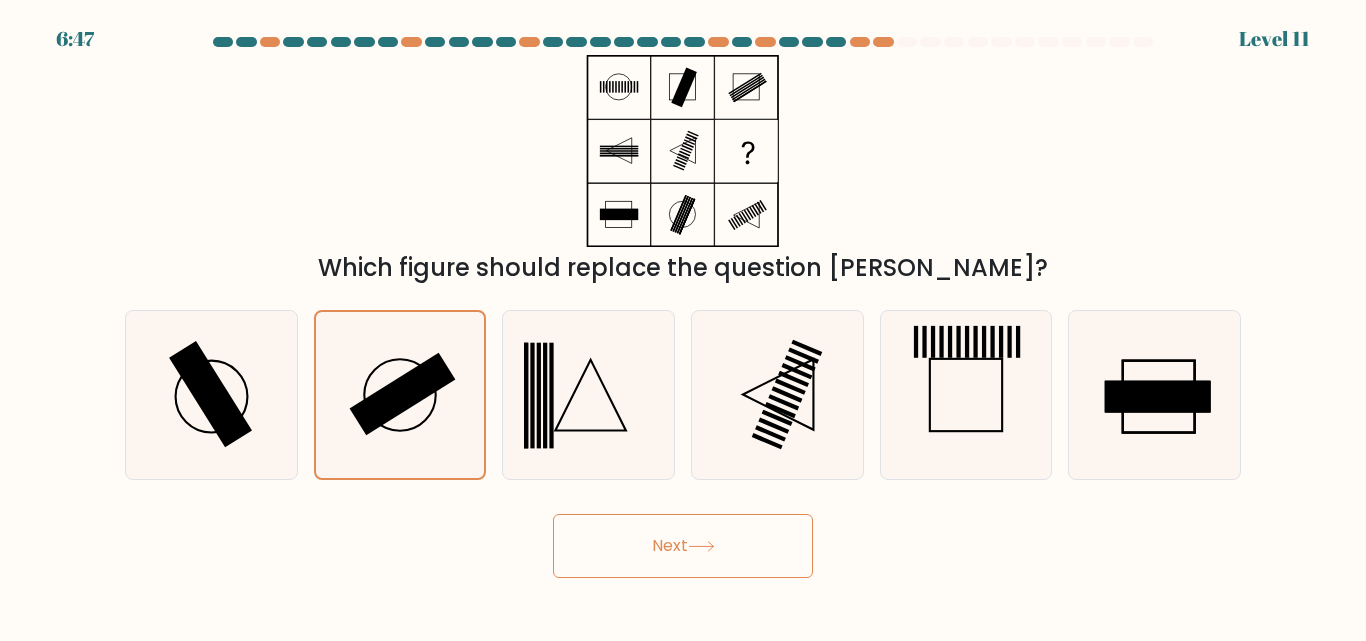 click on "Next" at bounding box center [683, 546] 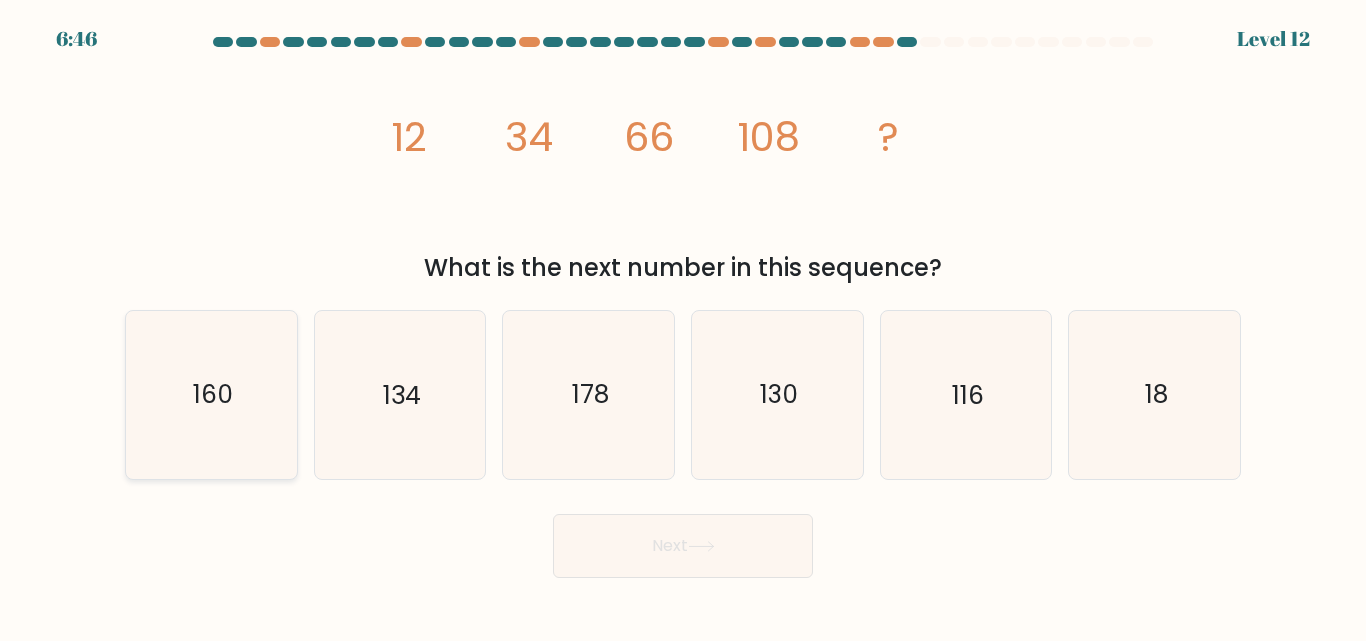 click on "160" 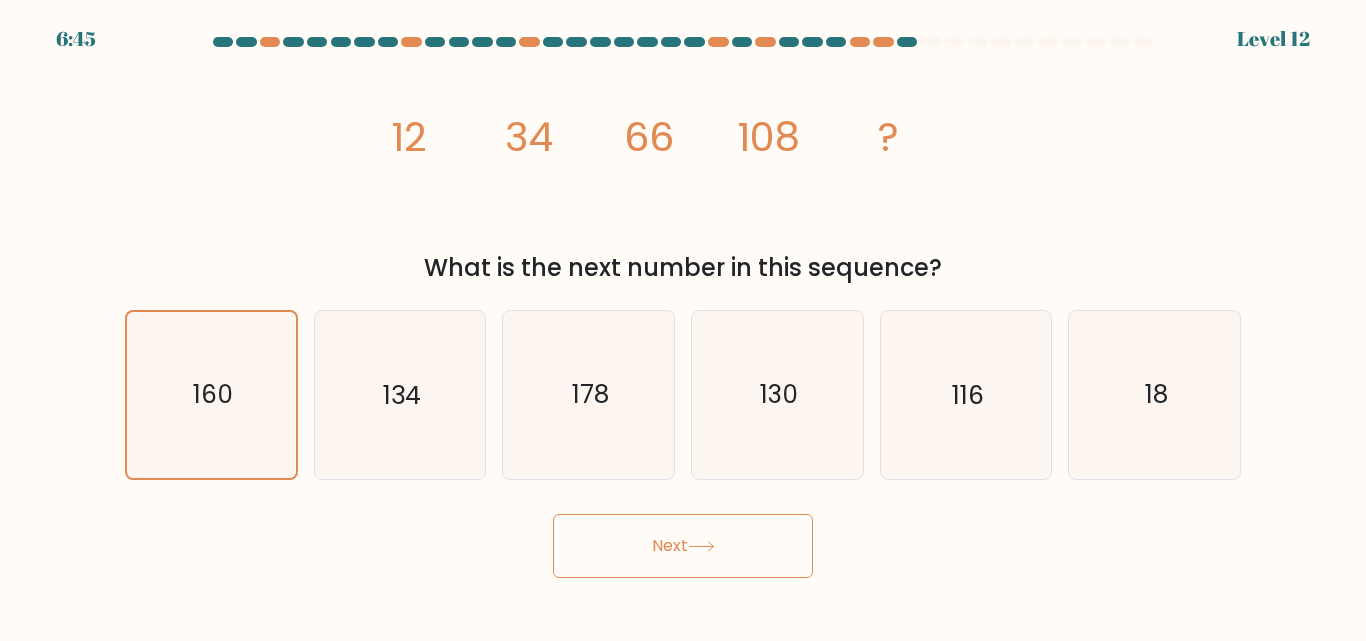 click on "Next" at bounding box center [683, 546] 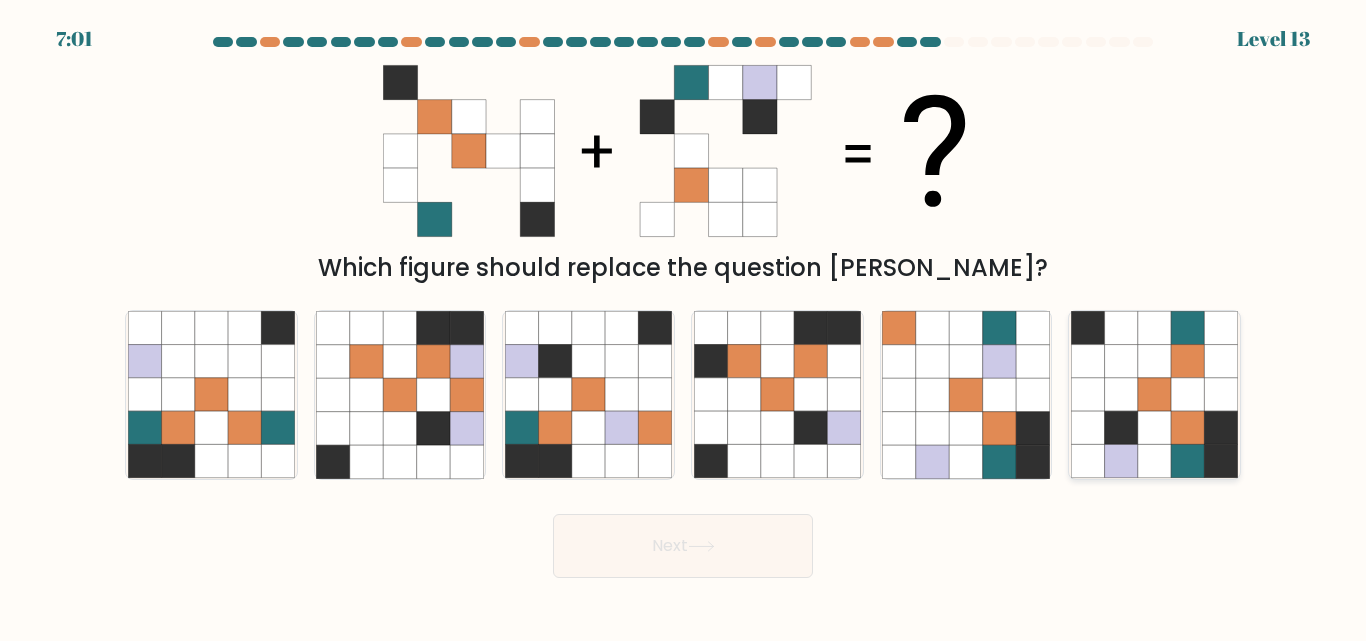 click 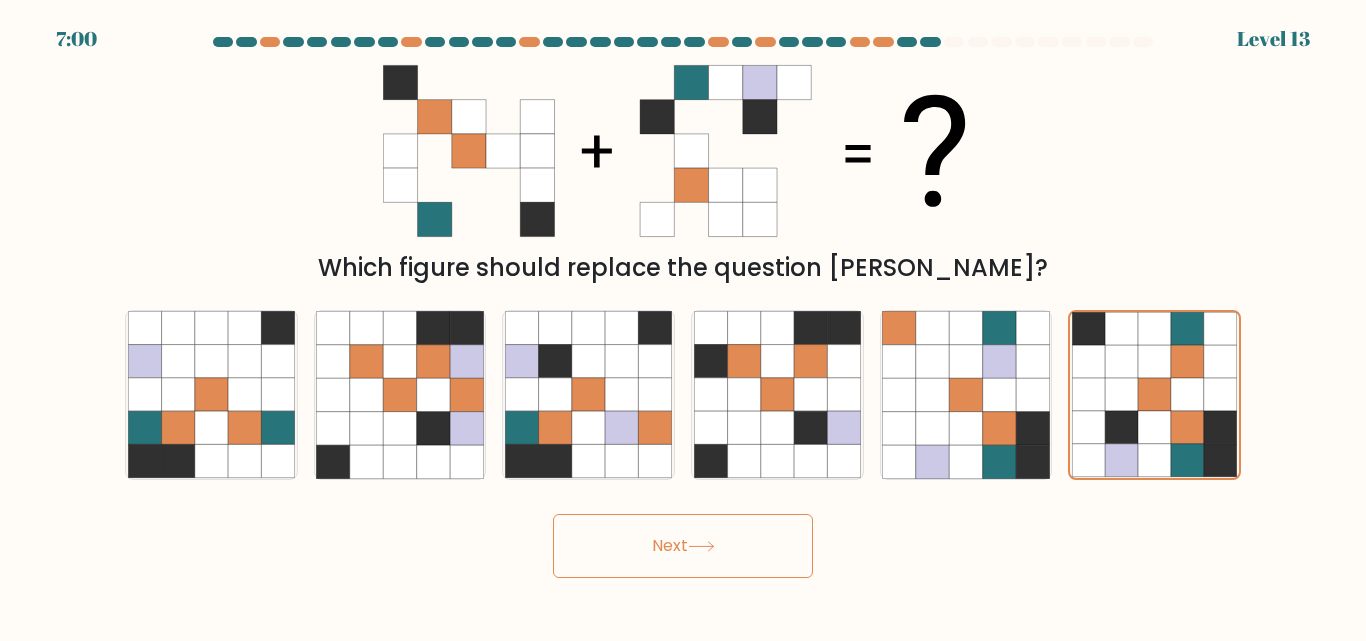 click on "Next" at bounding box center [683, 546] 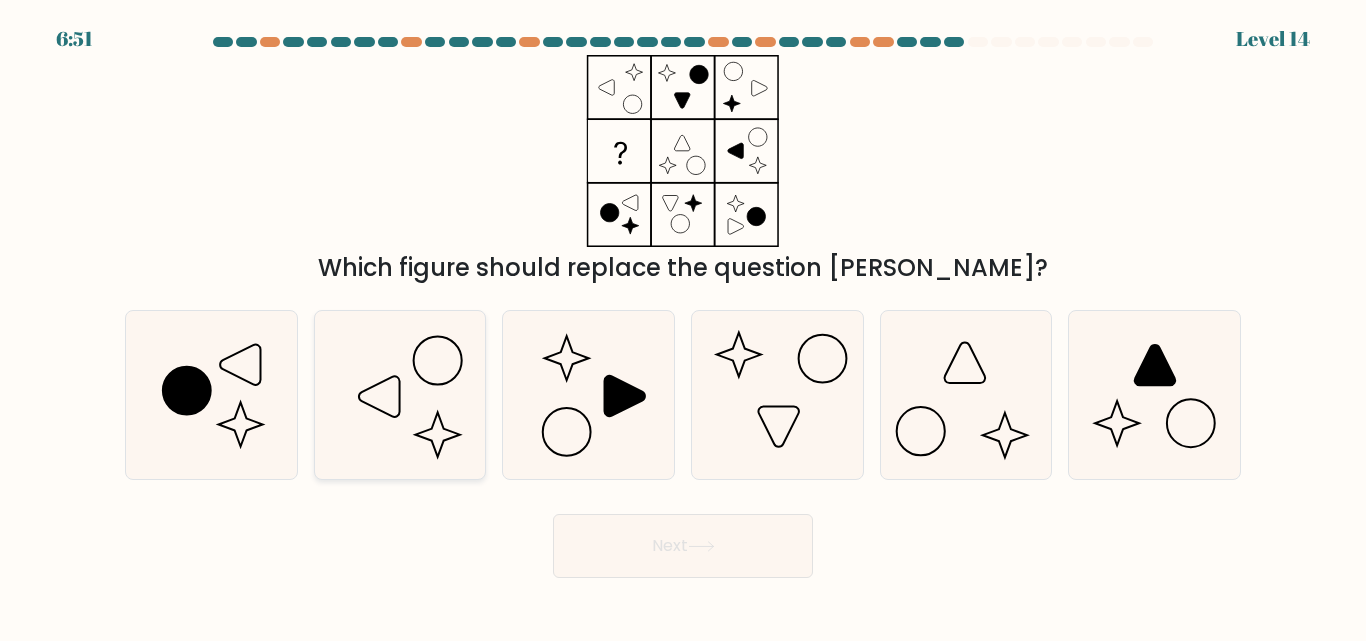 drag, startPoint x: 219, startPoint y: 410, endPoint x: 364, endPoint y: 444, distance: 148.93288 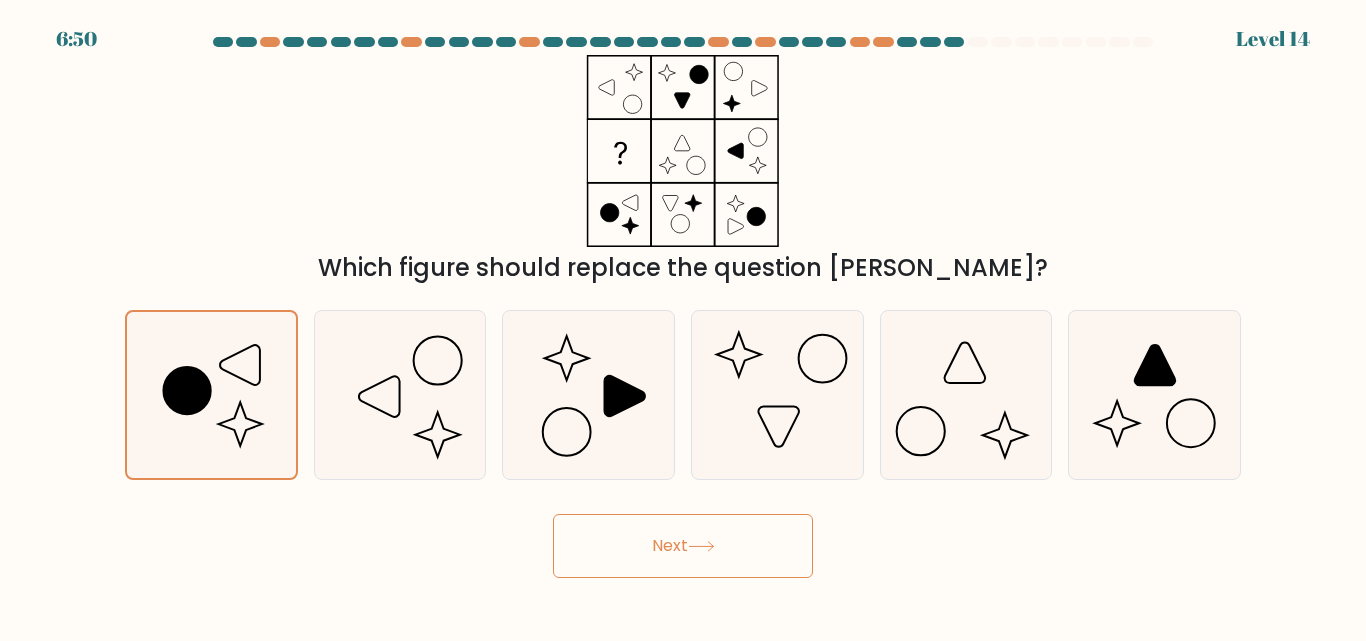 click 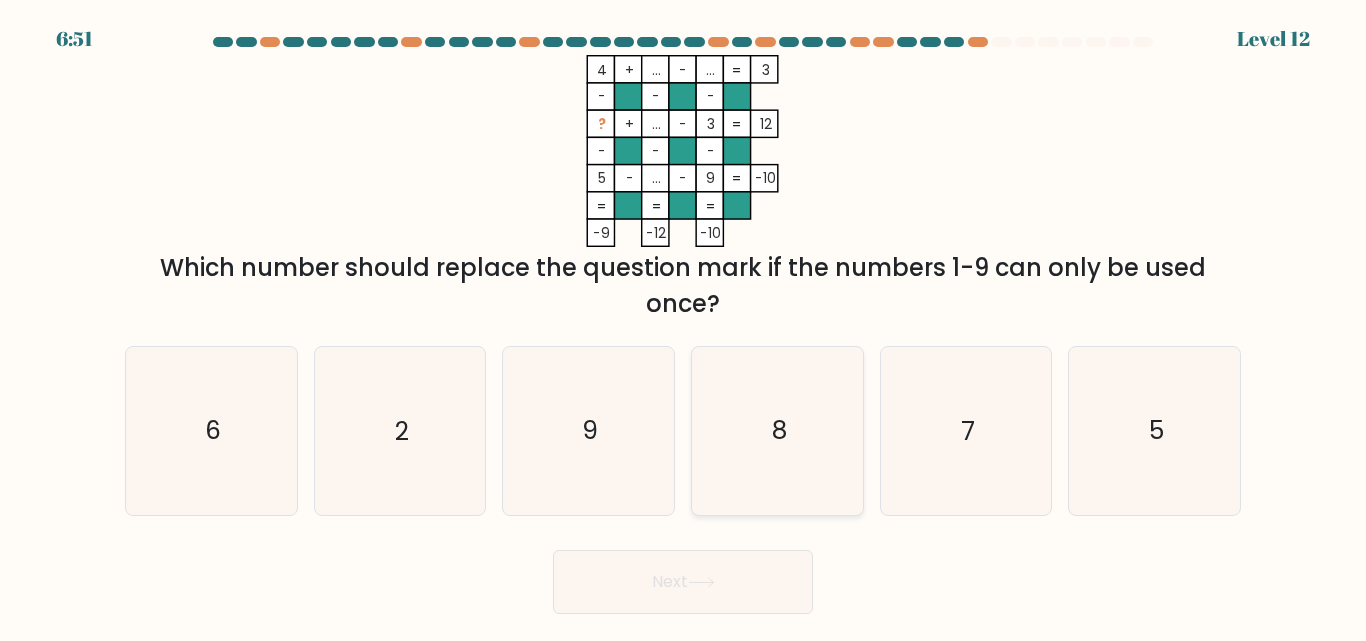 click on "8" 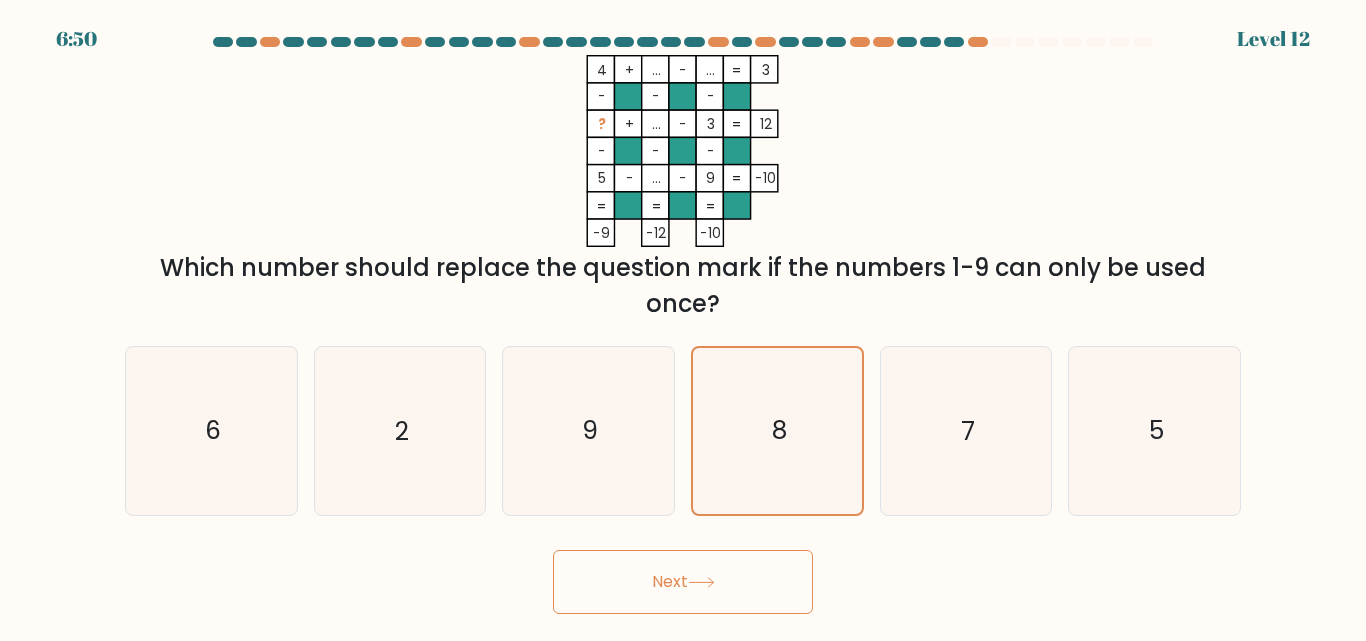 click on "Next" at bounding box center (683, 582) 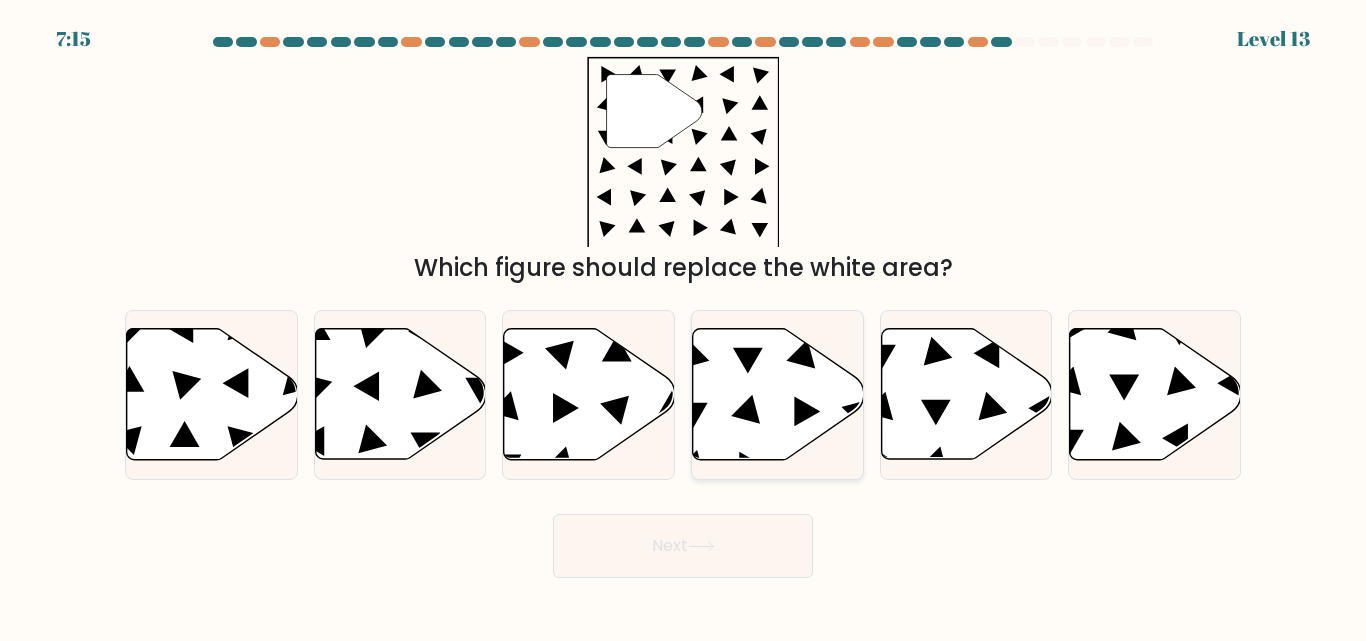 click 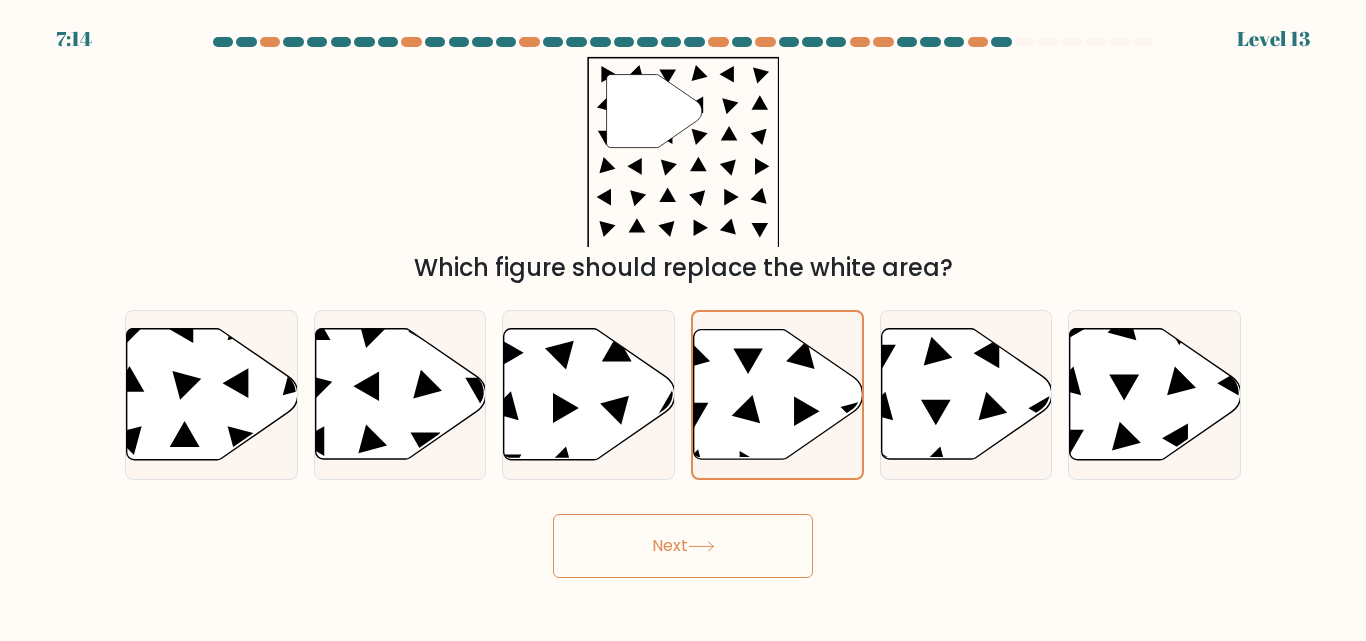 click on "Next" at bounding box center [683, 546] 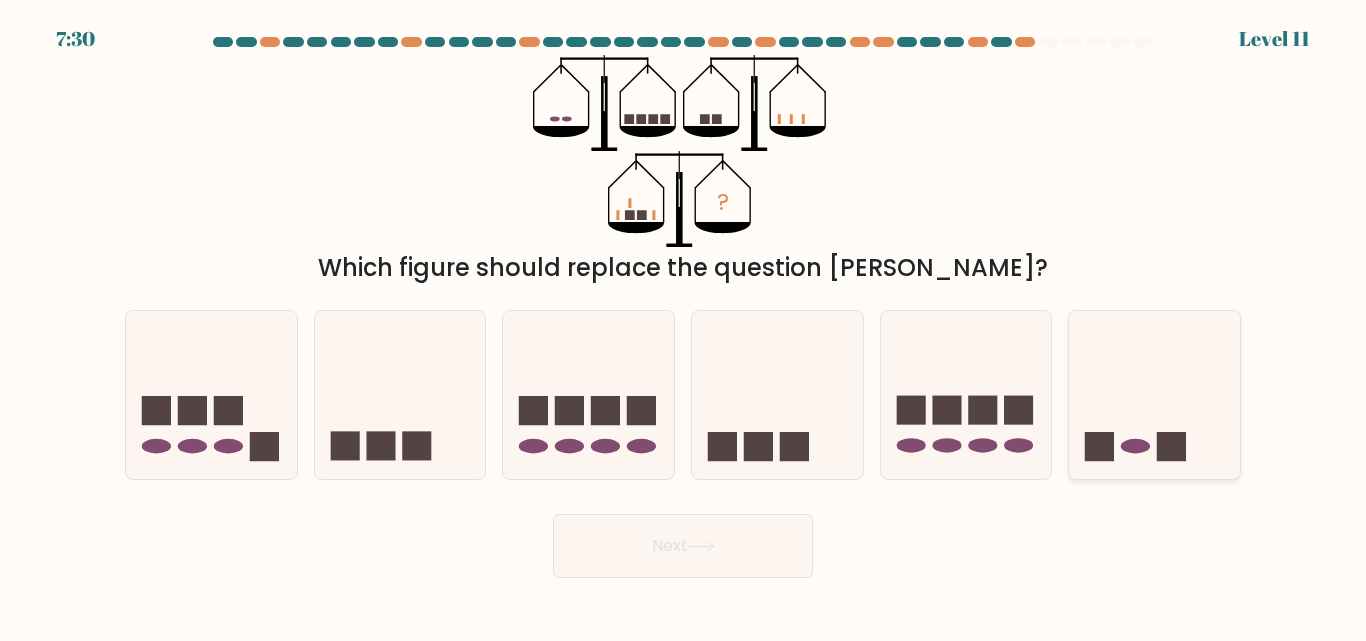 drag, startPoint x: 1137, startPoint y: 419, endPoint x: 1093, endPoint y: 435, distance: 46.818798 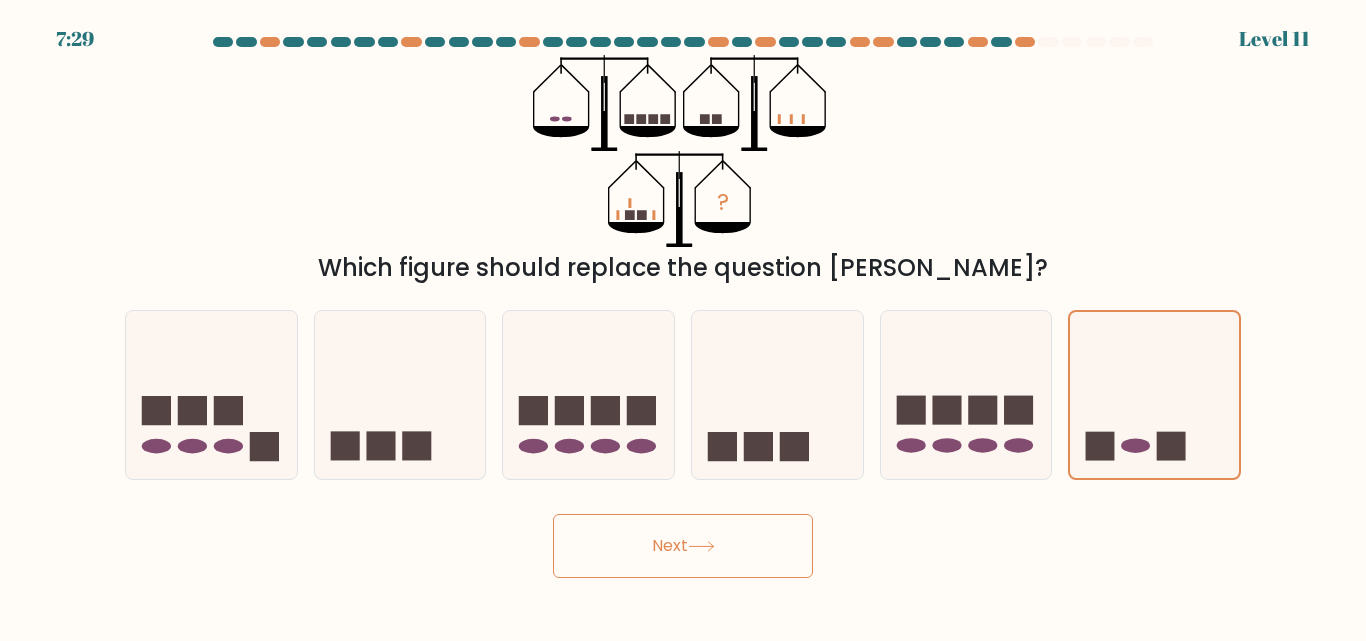 click on "Next" at bounding box center (683, 546) 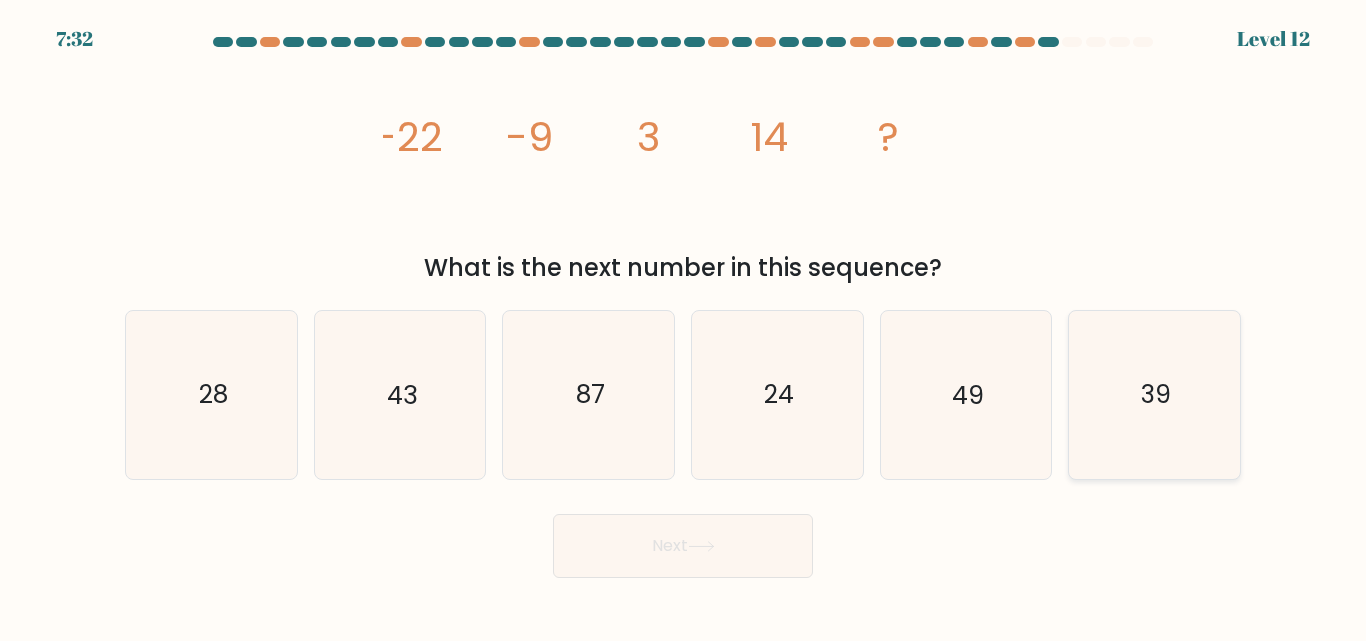 click on "39" 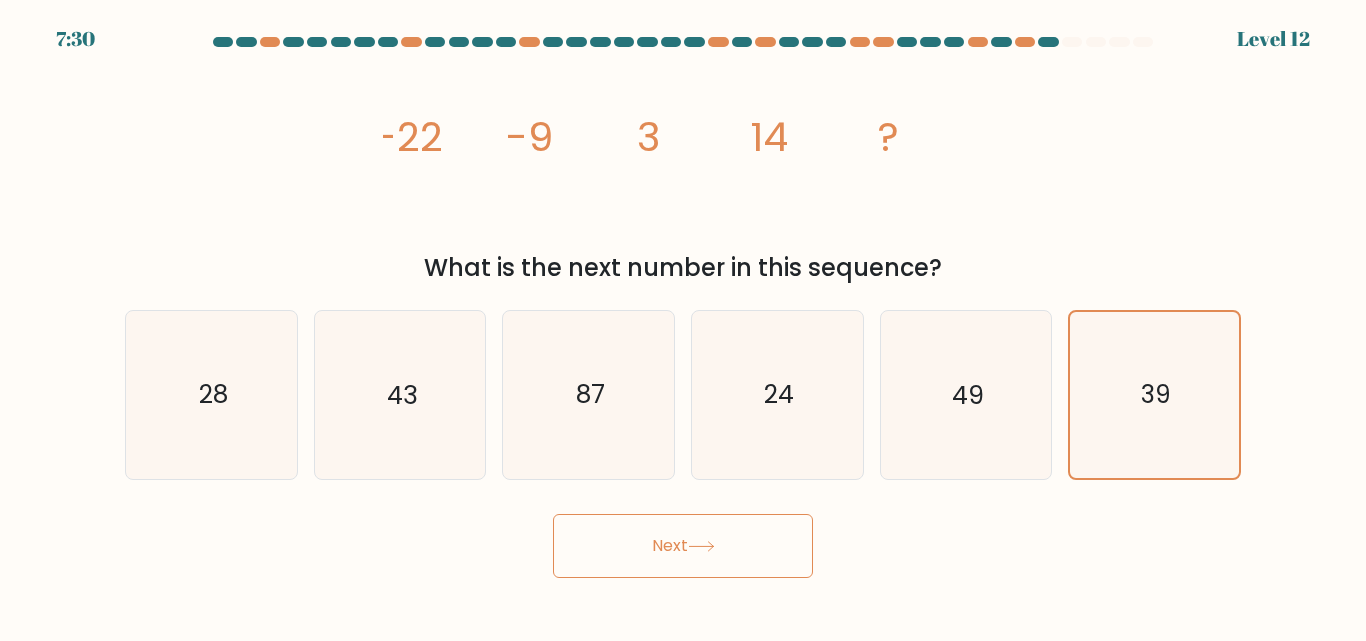 click on "Next" at bounding box center (683, 546) 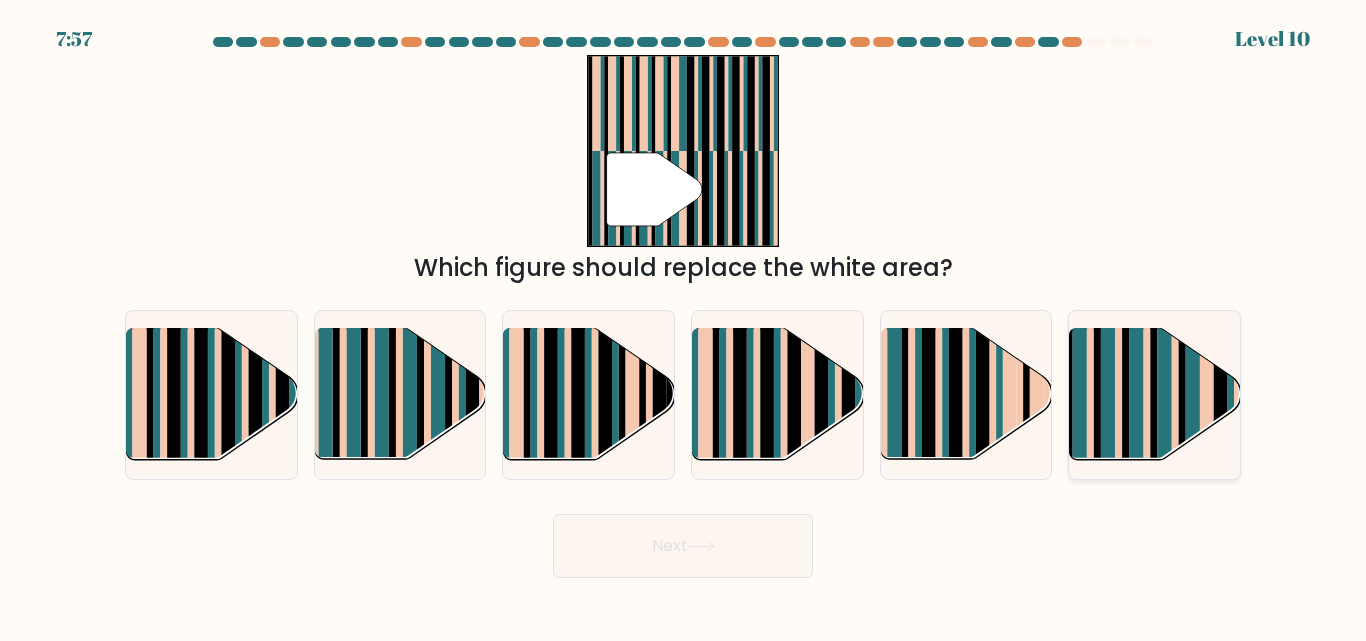 drag, startPoint x: 1161, startPoint y: 382, endPoint x: 1104, endPoint y: 413, distance: 64.884514 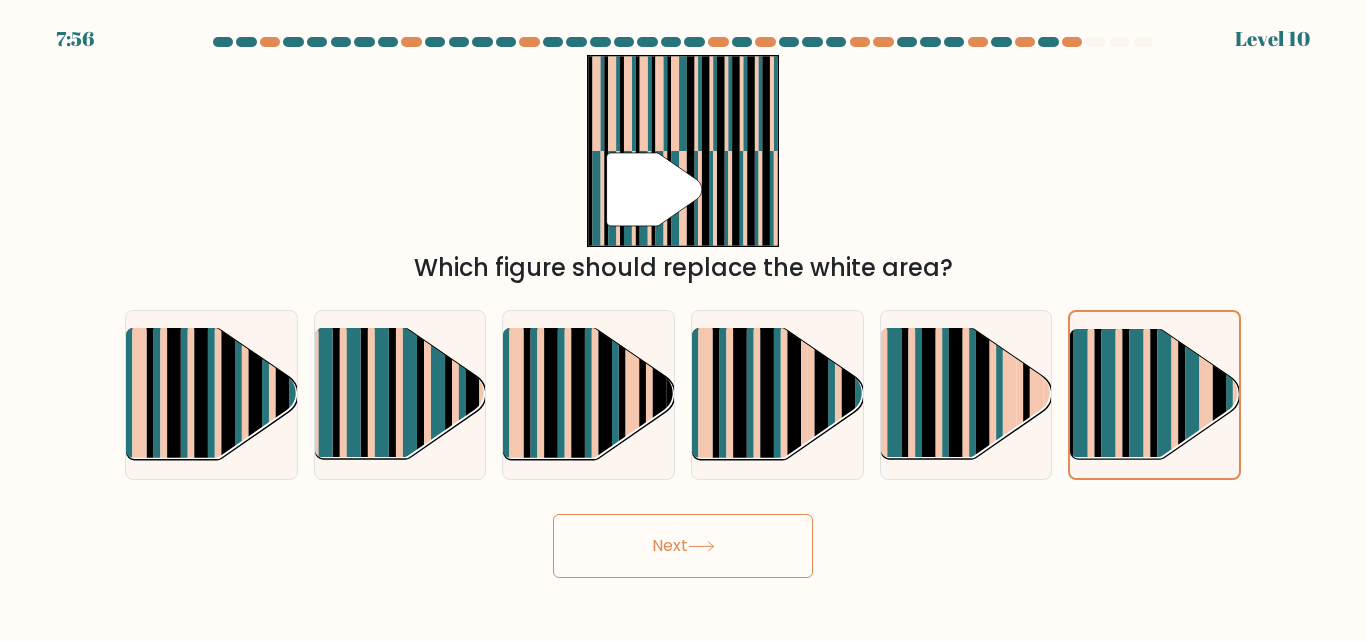click on "Next" at bounding box center [683, 546] 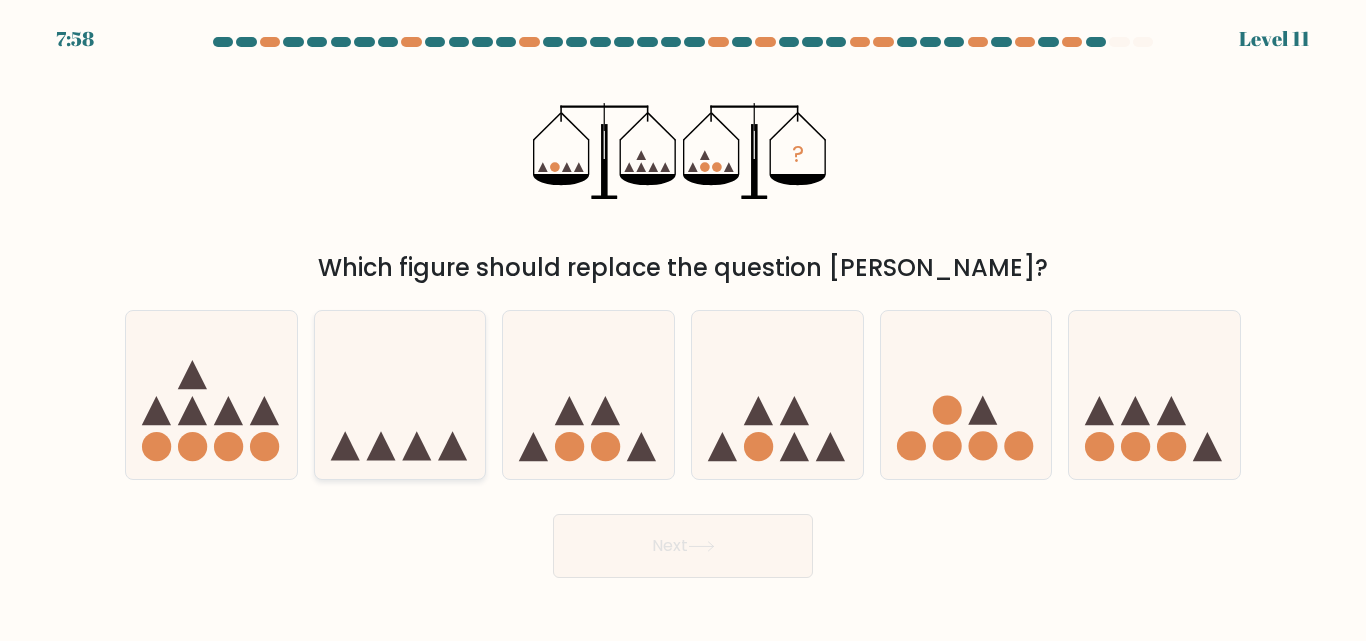 click 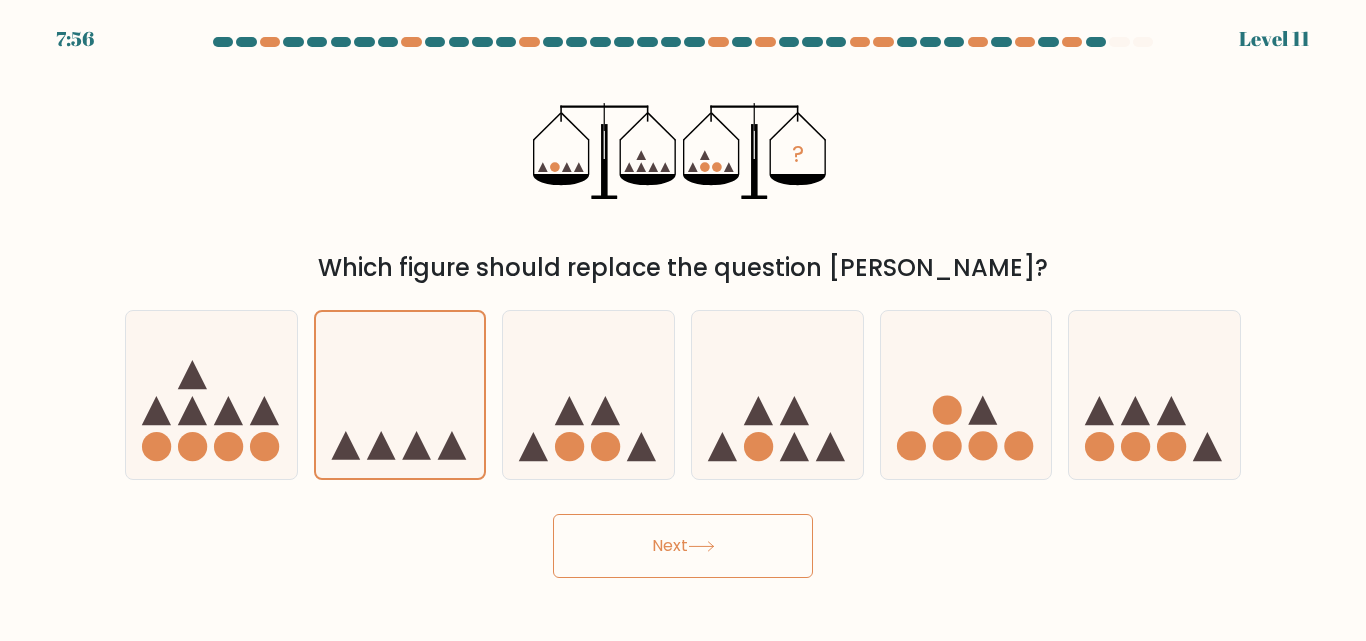 click on "Next" at bounding box center (683, 546) 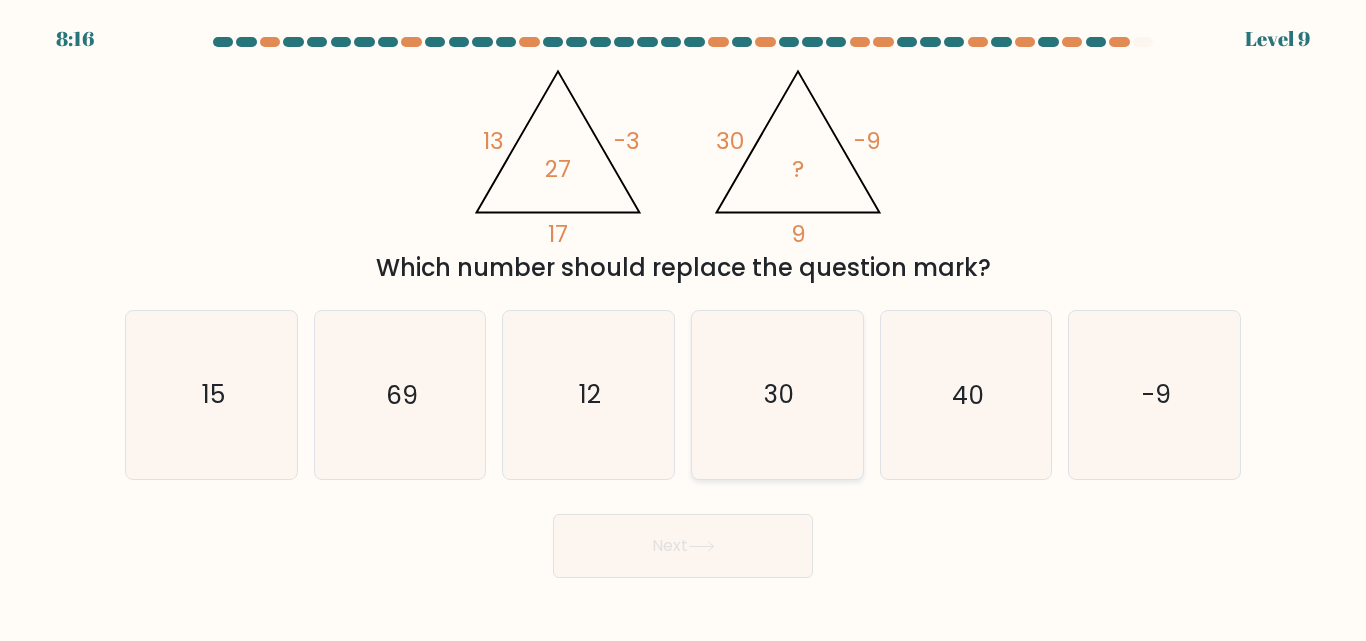 click on "30" 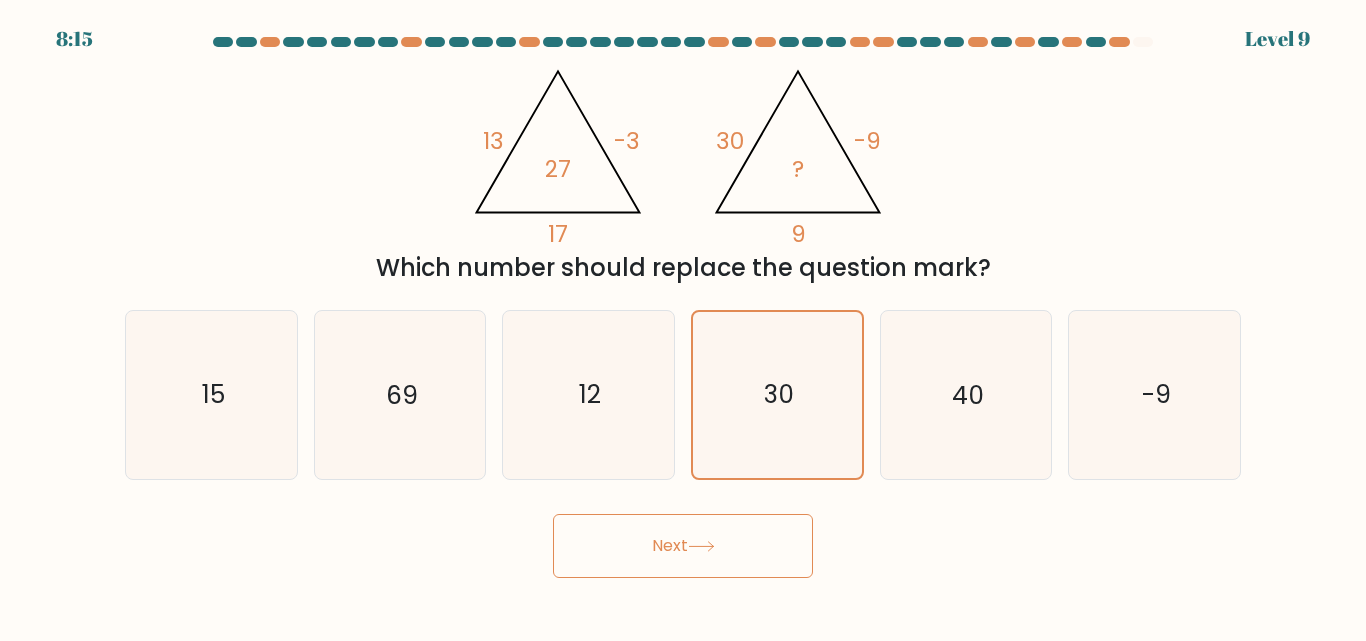 click on "Next" at bounding box center (683, 546) 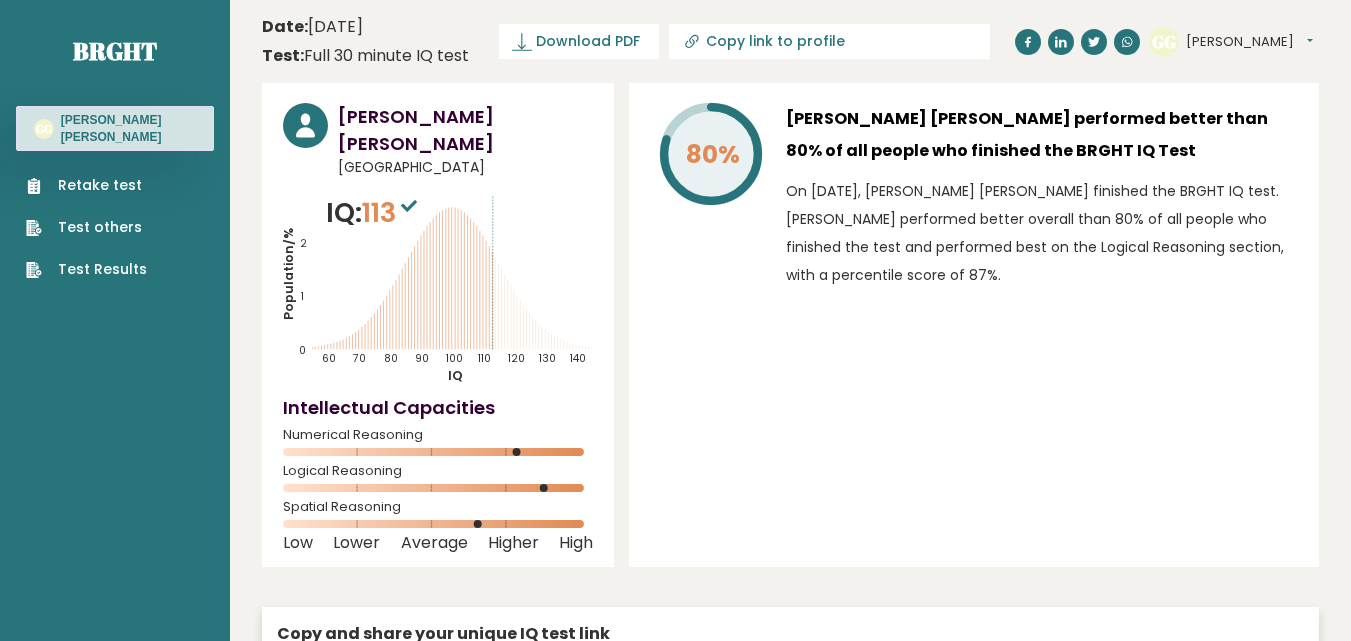scroll, scrollTop: 0, scrollLeft: 0, axis: both 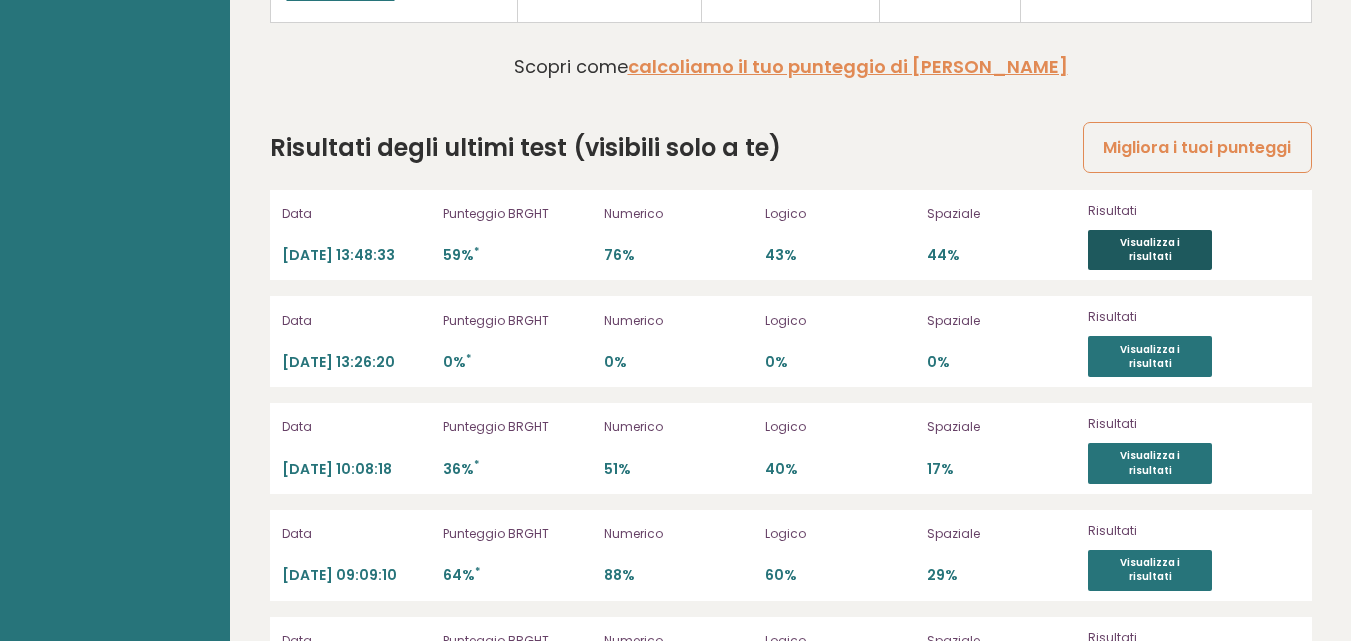 click on "Visualizza i risultati" at bounding box center (1150, 249) 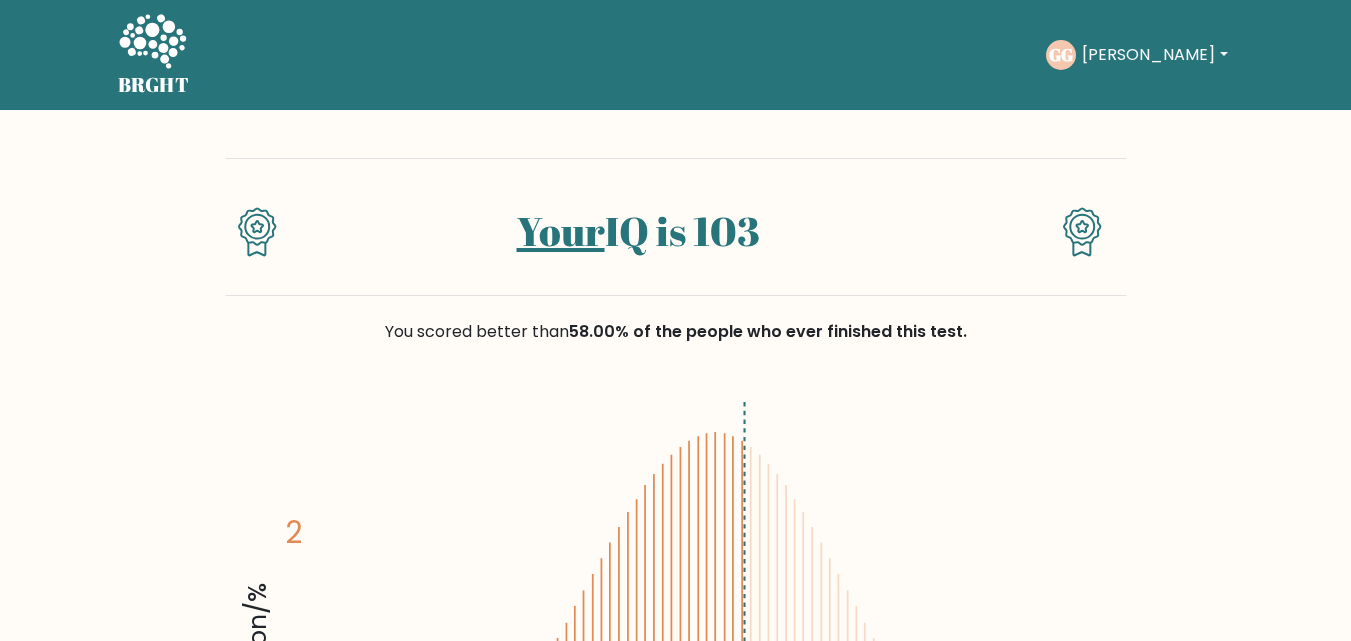 scroll, scrollTop: 0, scrollLeft: 0, axis: both 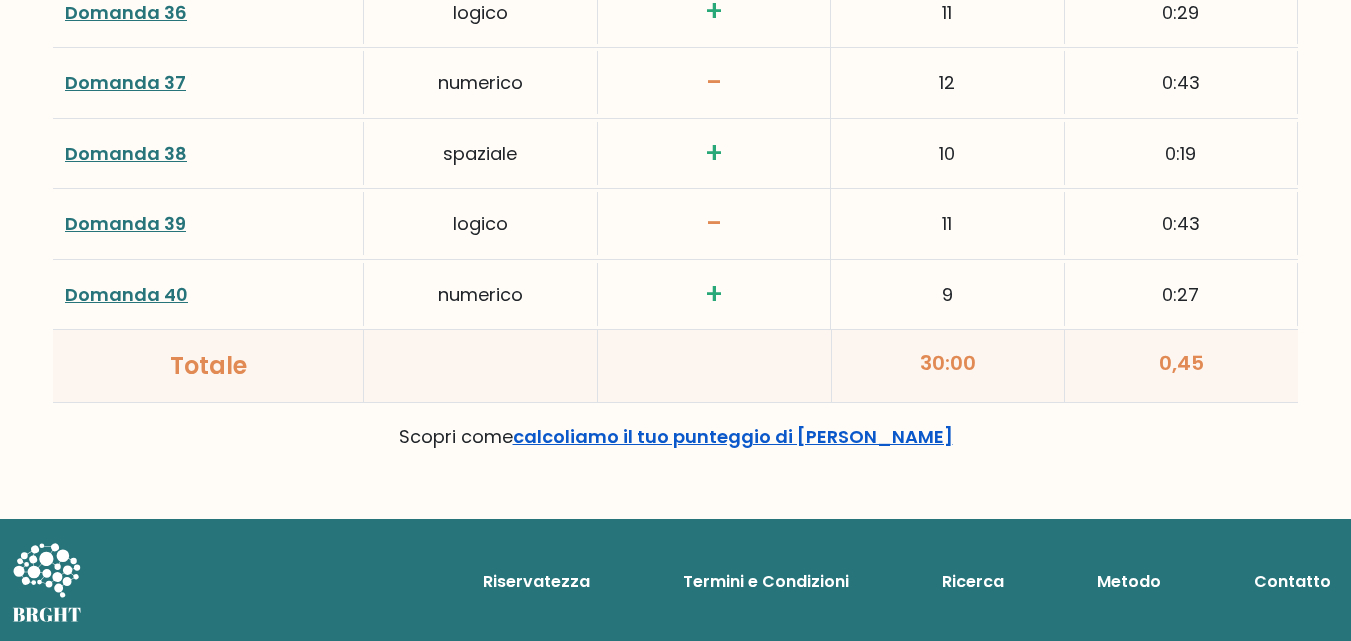 click on "calcoliamo il tuo punteggio di [PERSON_NAME]" at bounding box center [733, 436] 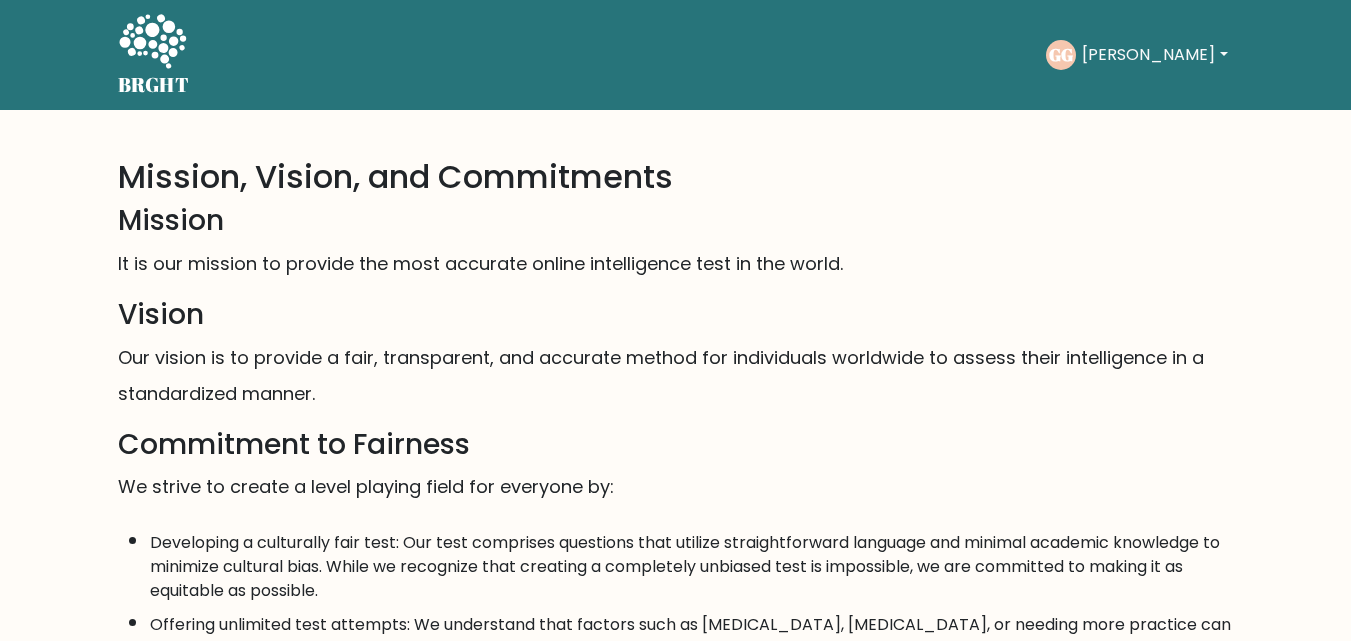 scroll, scrollTop: 0, scrollLeft: 0, axis: both 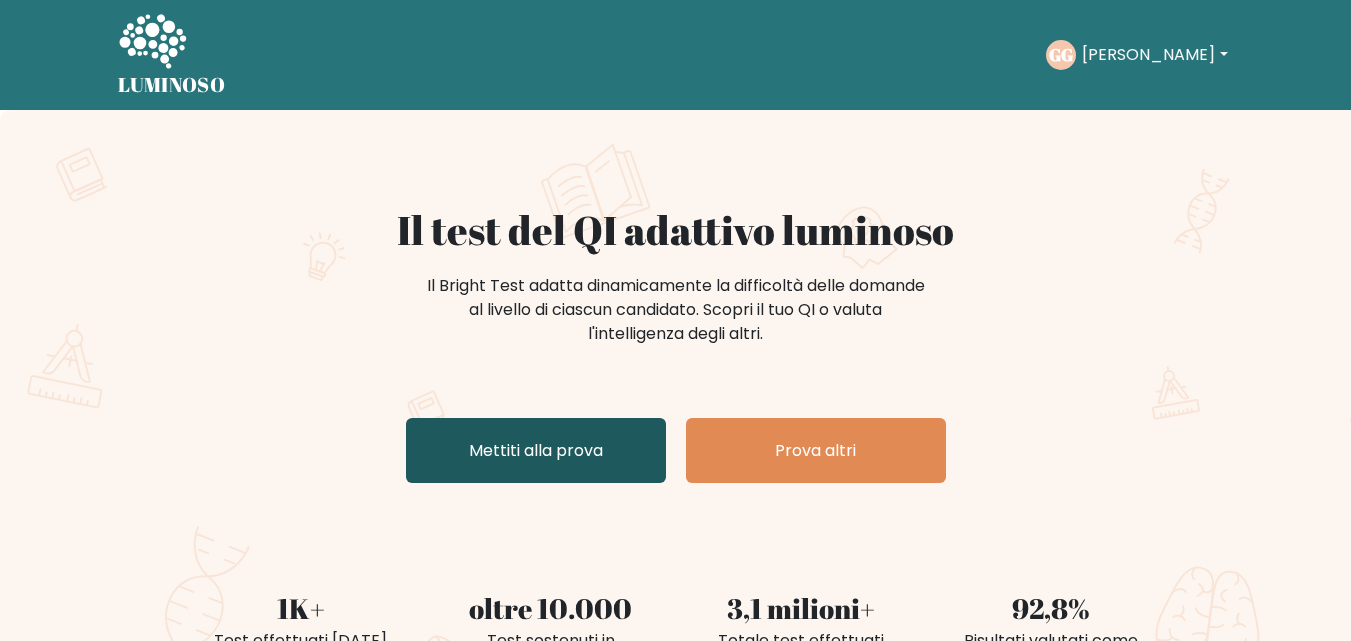 click on "Mettiti alla prova" at bounding box center [536, 450] 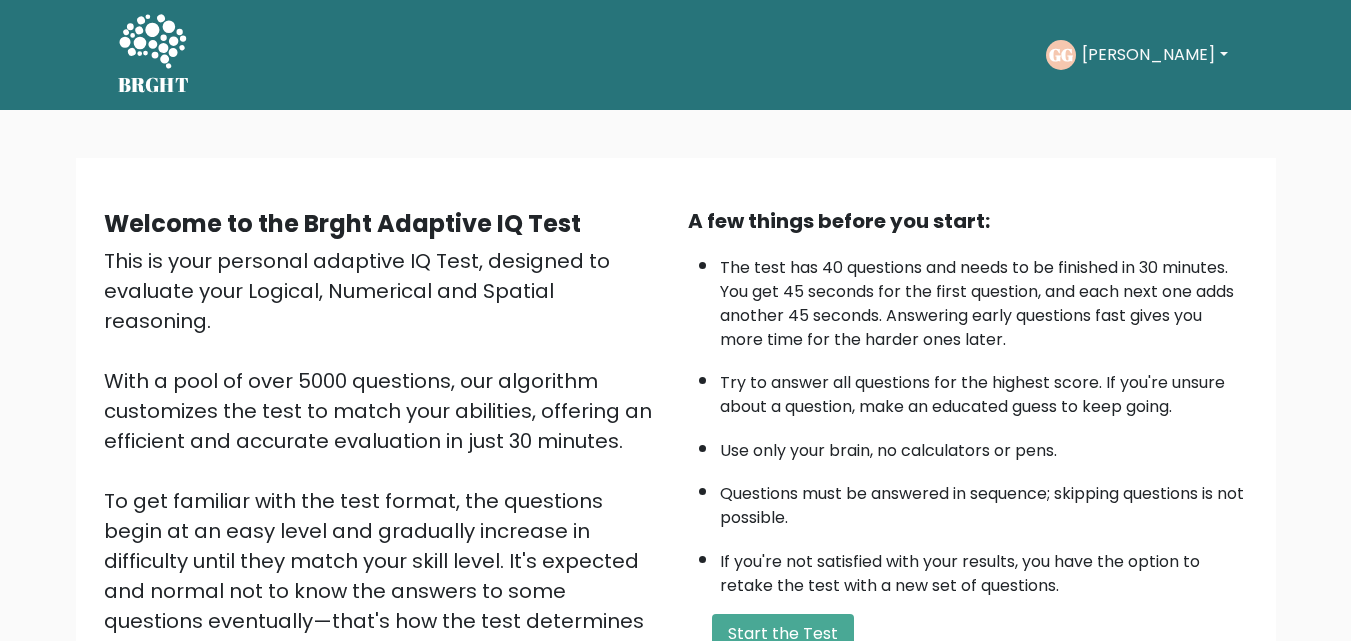 scroll, scrollTop: 0, scrollLeft: 0, axis: both 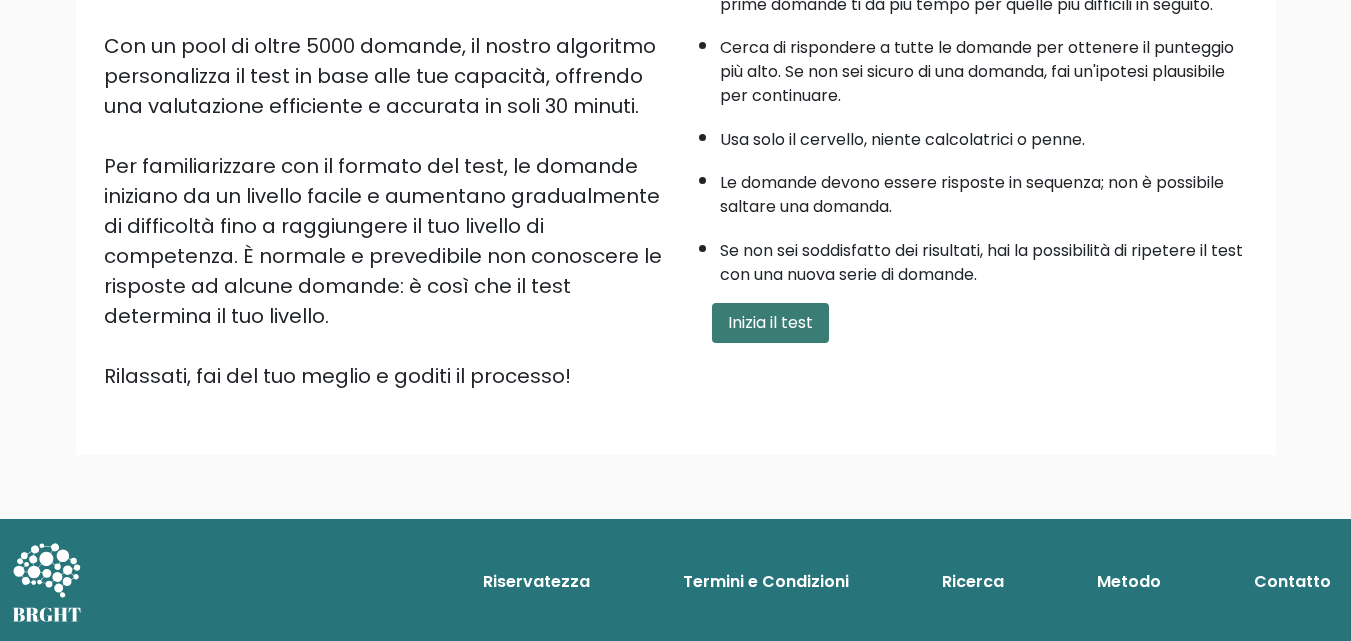 click on "Inizia il test" at bounding box center (770, 322) 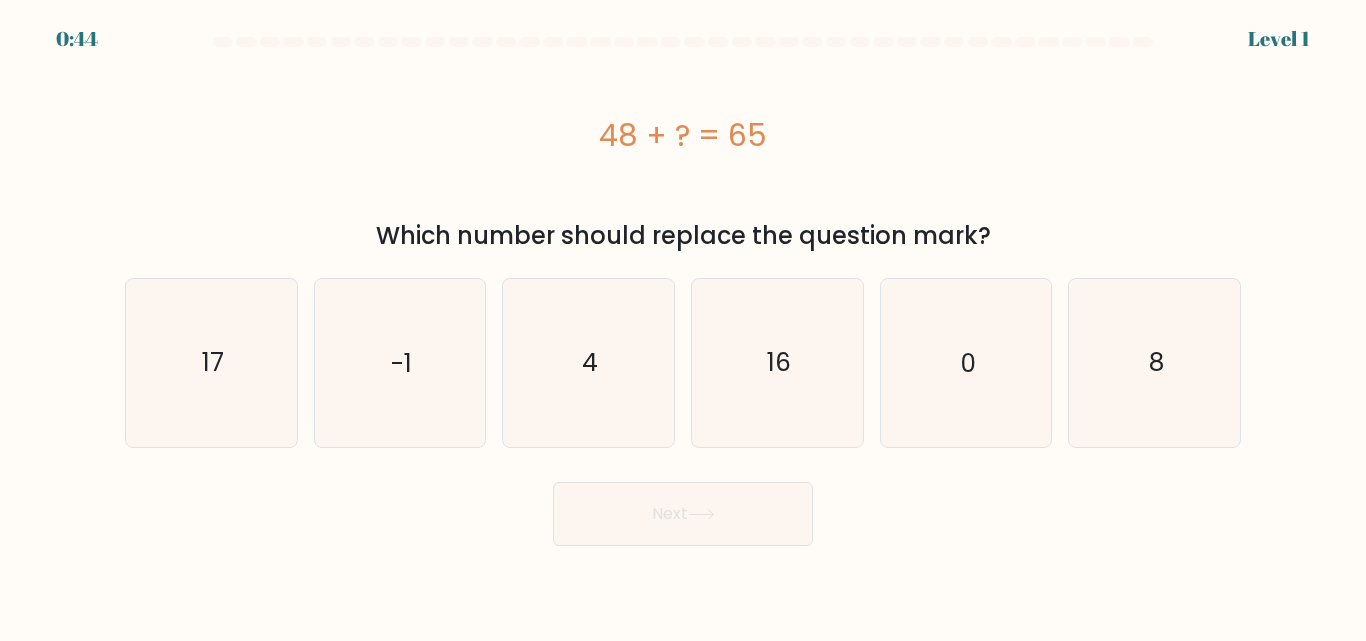 scroll, scrollTop: 0, scrollLeft: 0, axis: both 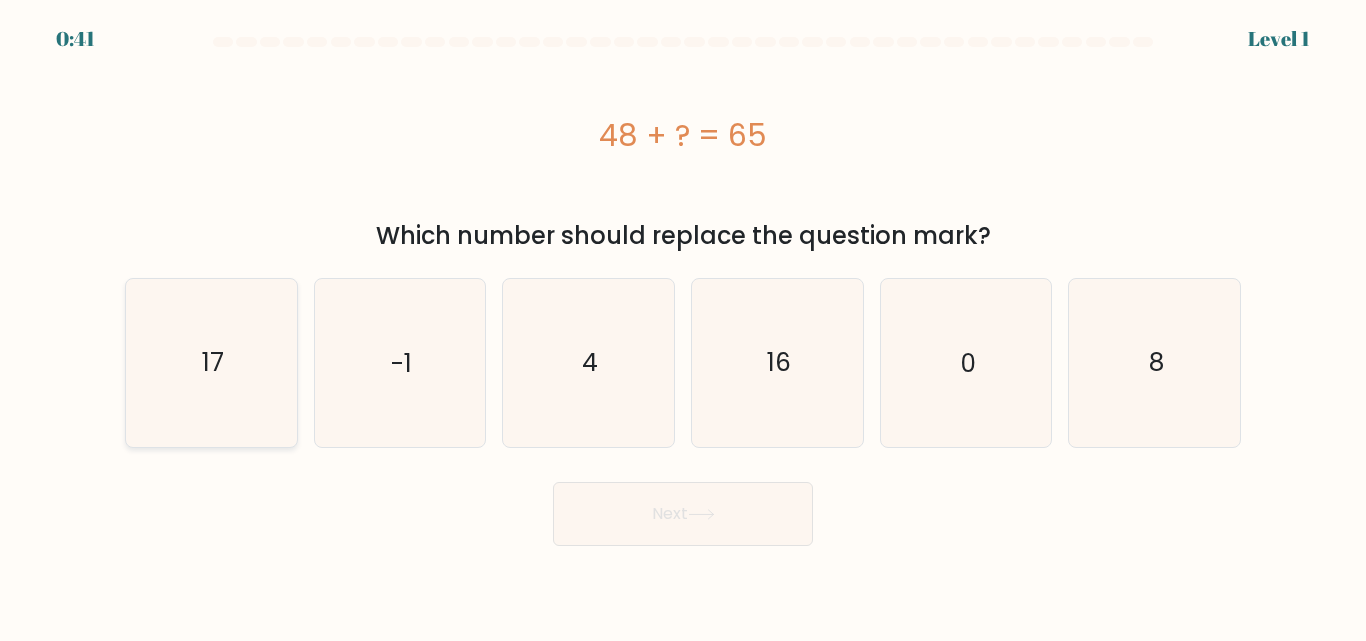 click on "17" 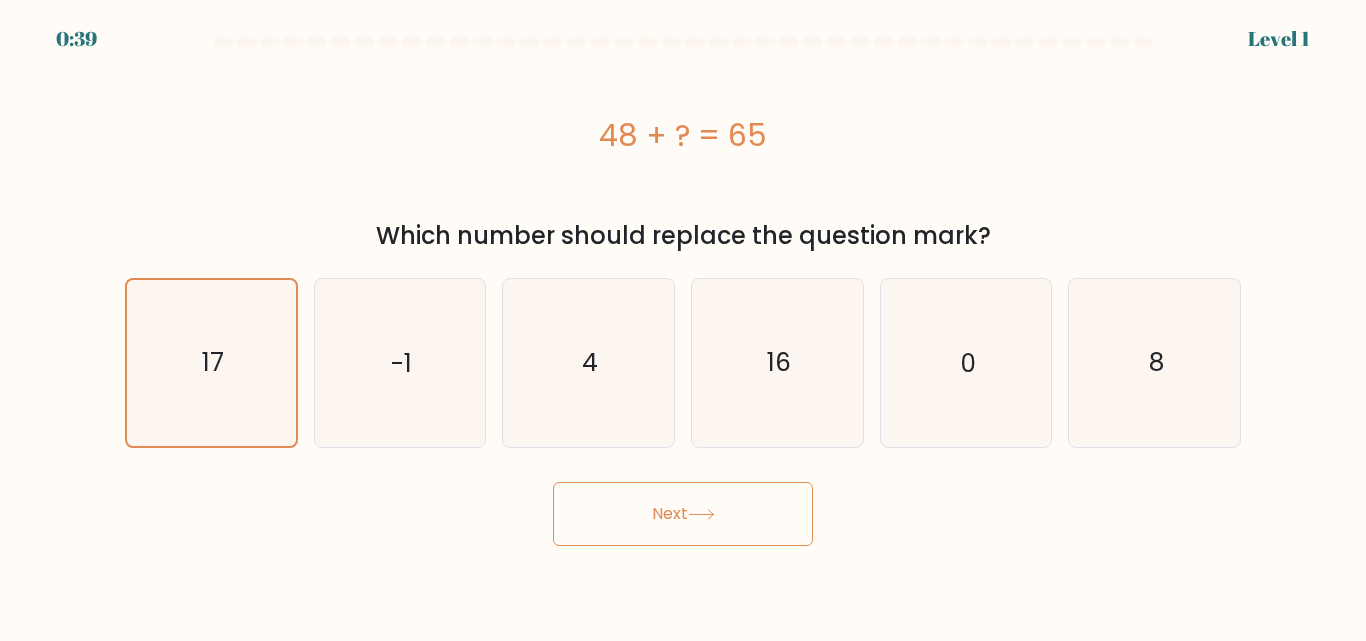 click on "Next" at bounding box center [683, 514] 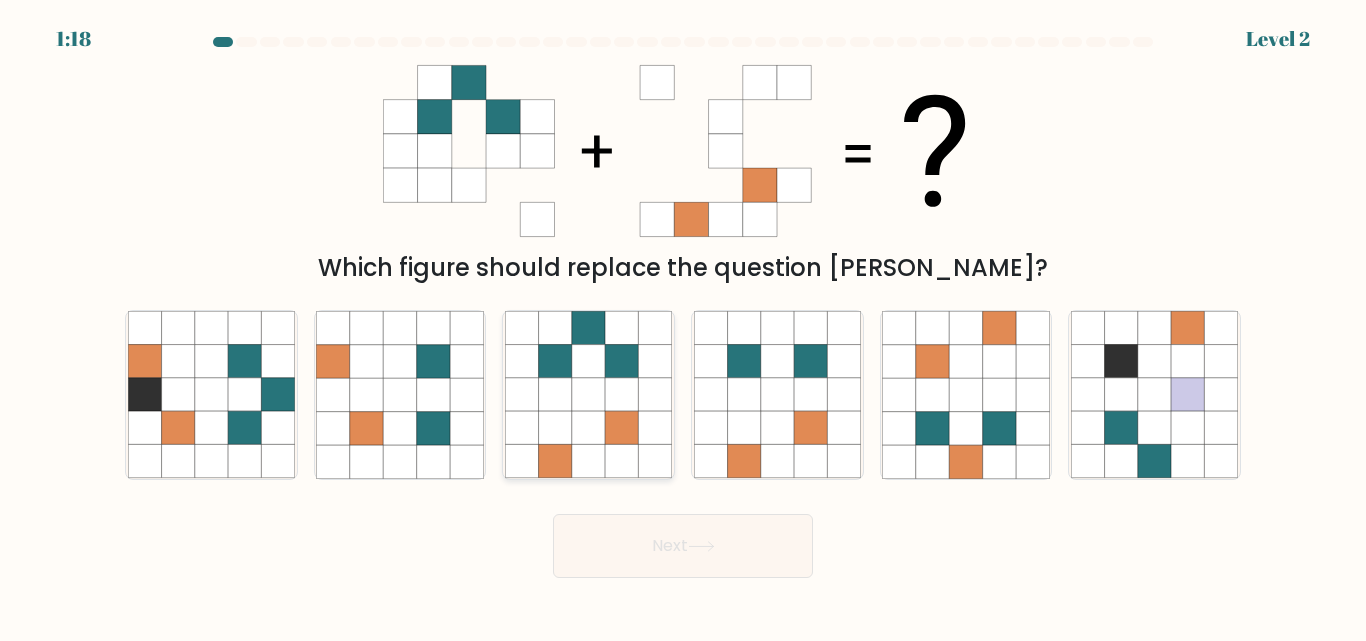 drag, startPoint x: 574, startPoint y: 419, endPoint x: 587, endPoint y: 435, distance: 20.615528 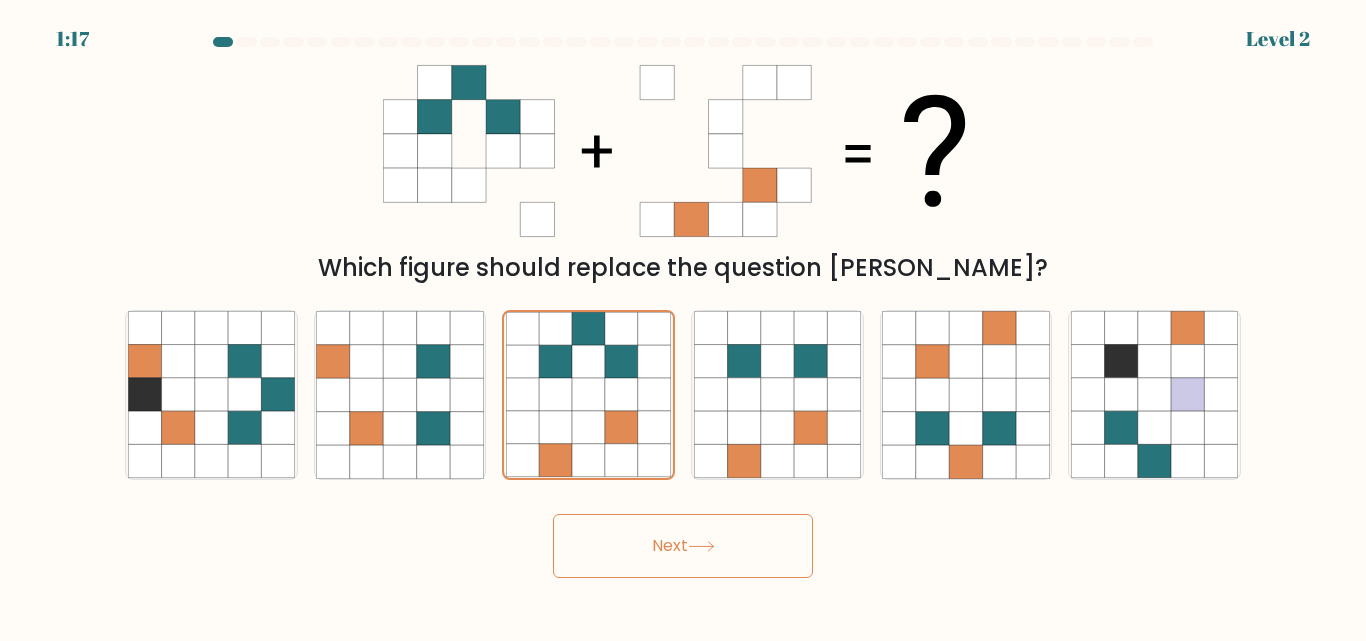 click on "Next" at bounding box center (683, 546) 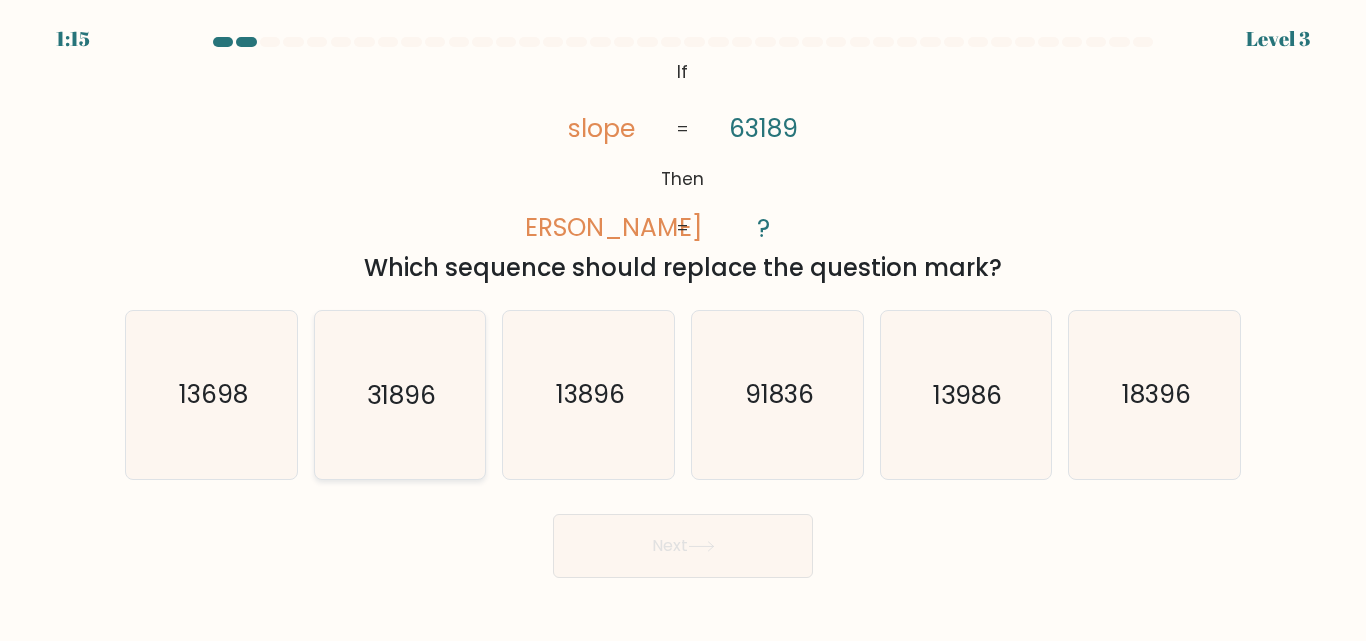 click on "31896" 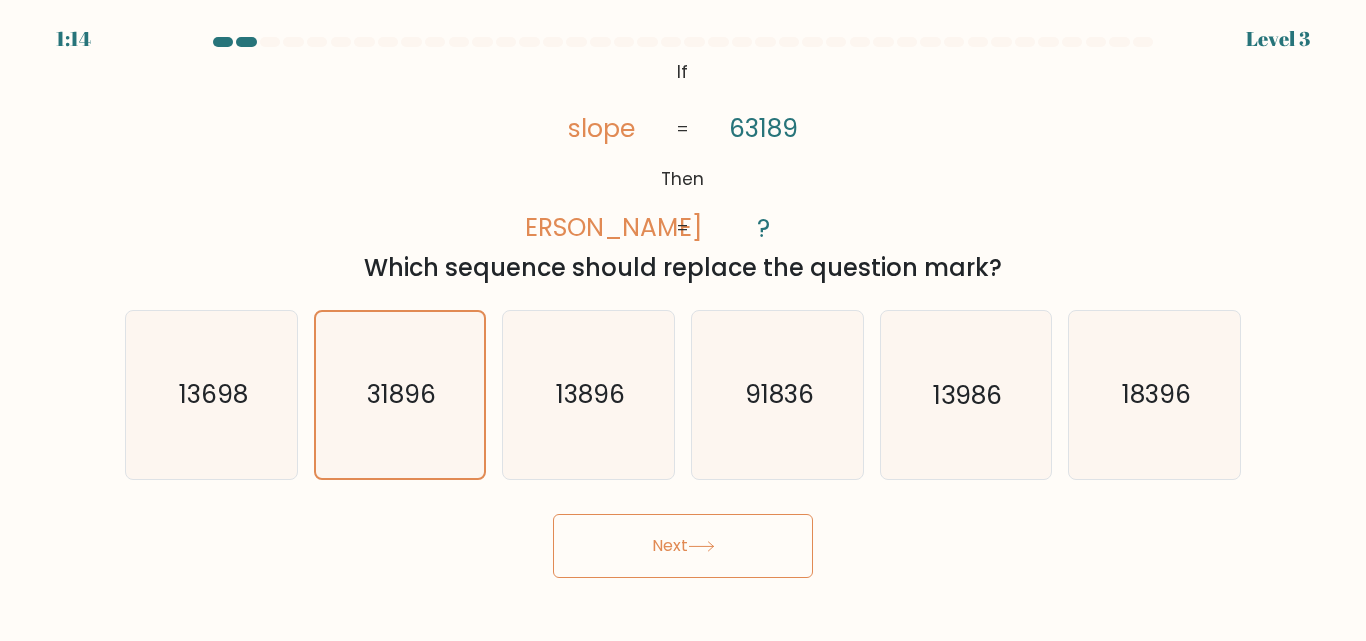 click on "Next" at bounding box center [683, 546] 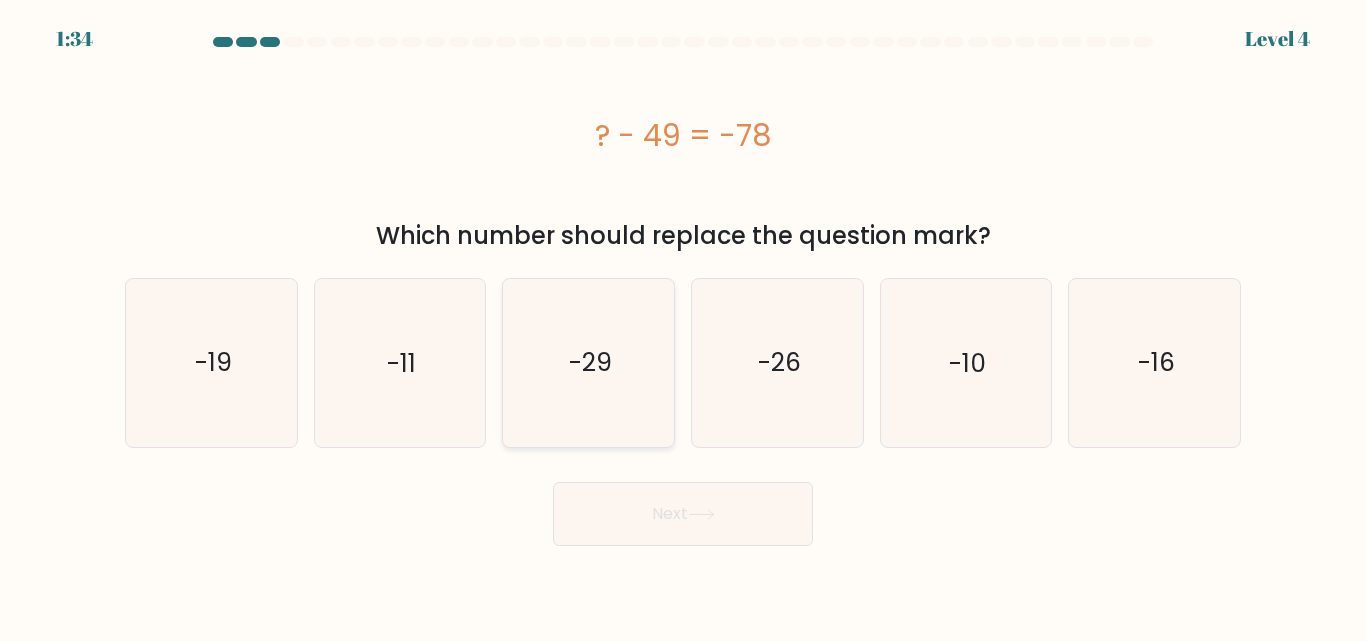click on "-29" 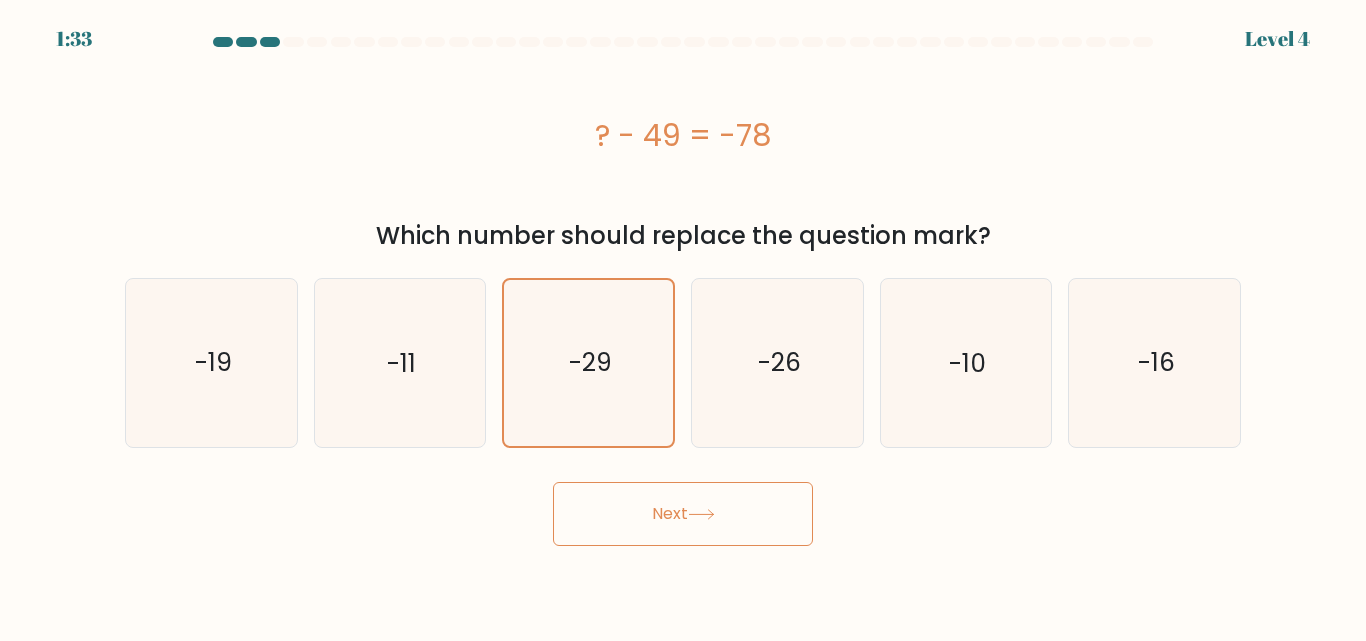 click on "Next" at bounding box center (683, 514) 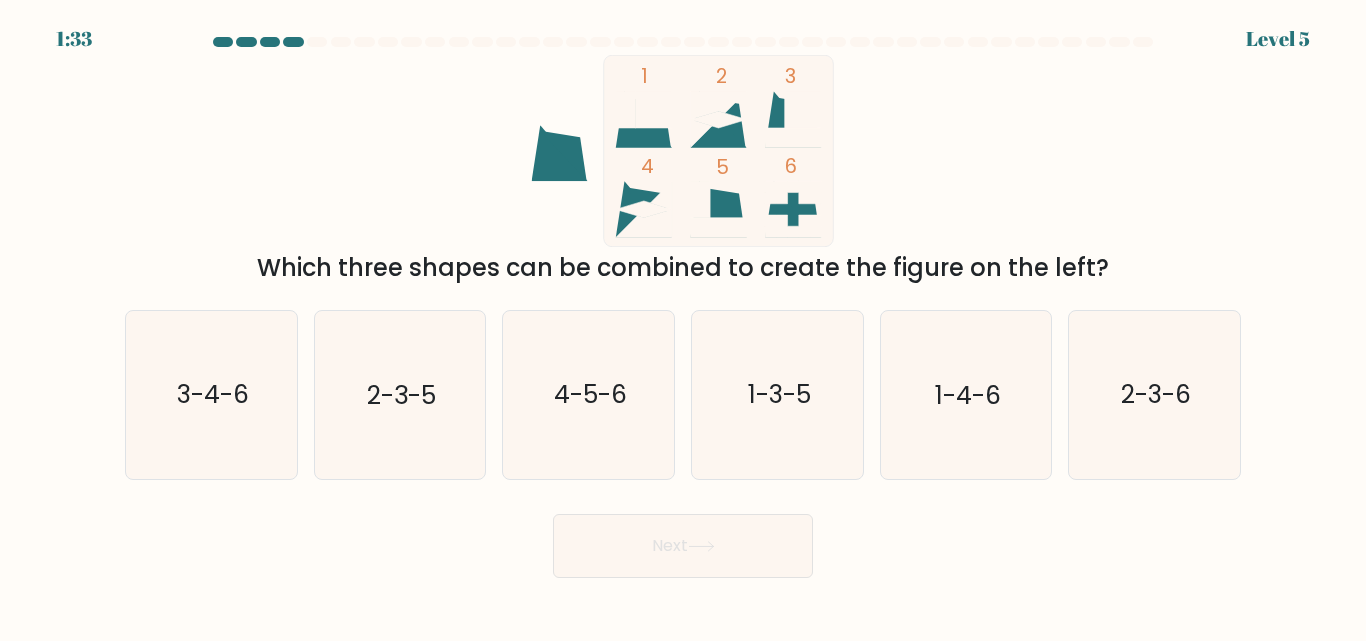 drag, startPoint x: 423, startPoint y: 430, endPoint x: 1144, endPoint y: 130, distance: 780.92316 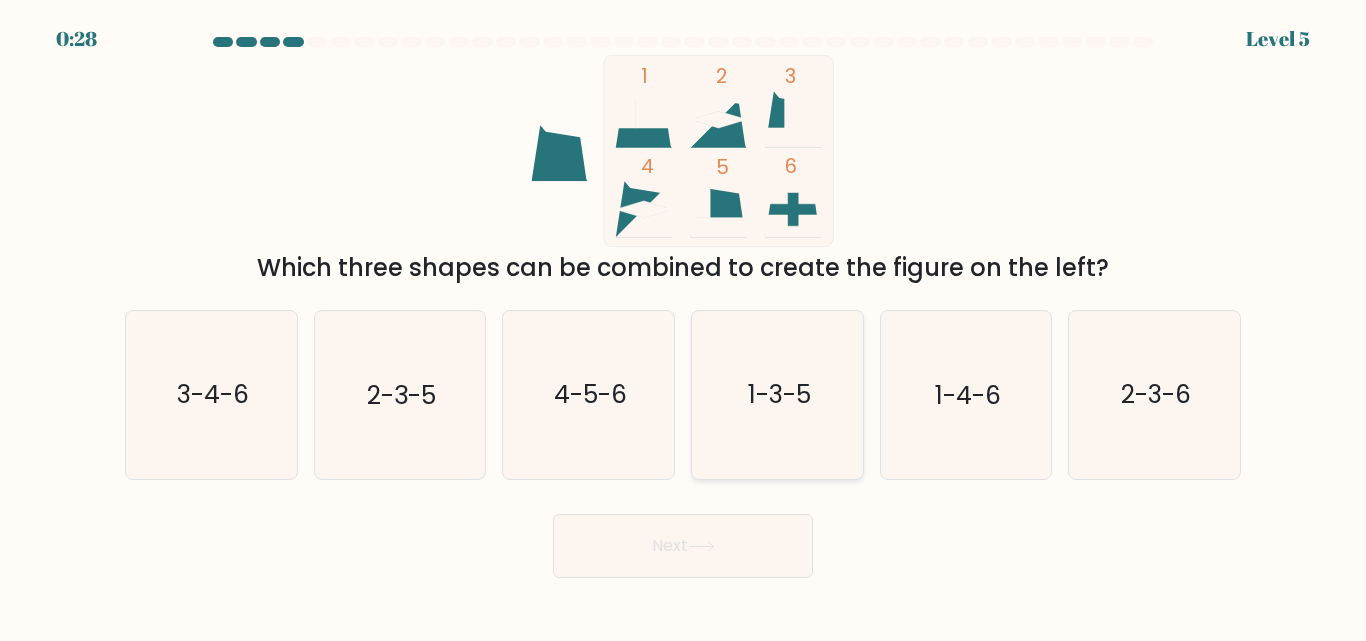 click on "1-3-5" 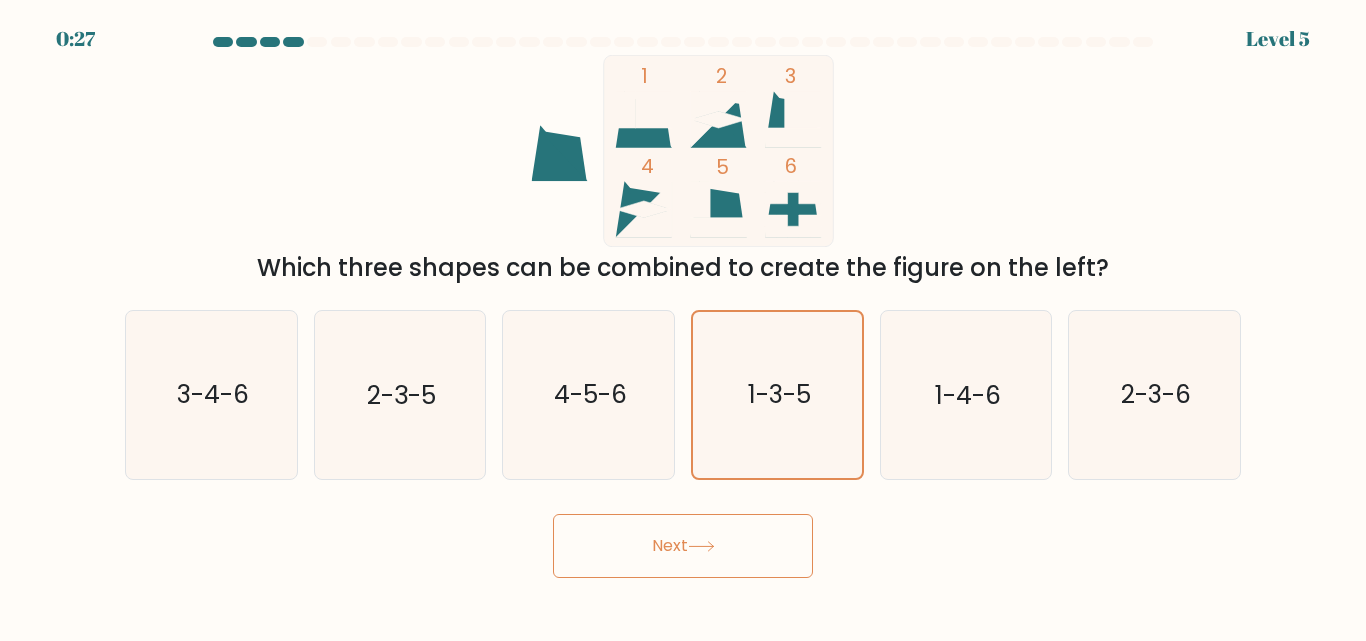 click on "Next" at bounding box center [683, 546] 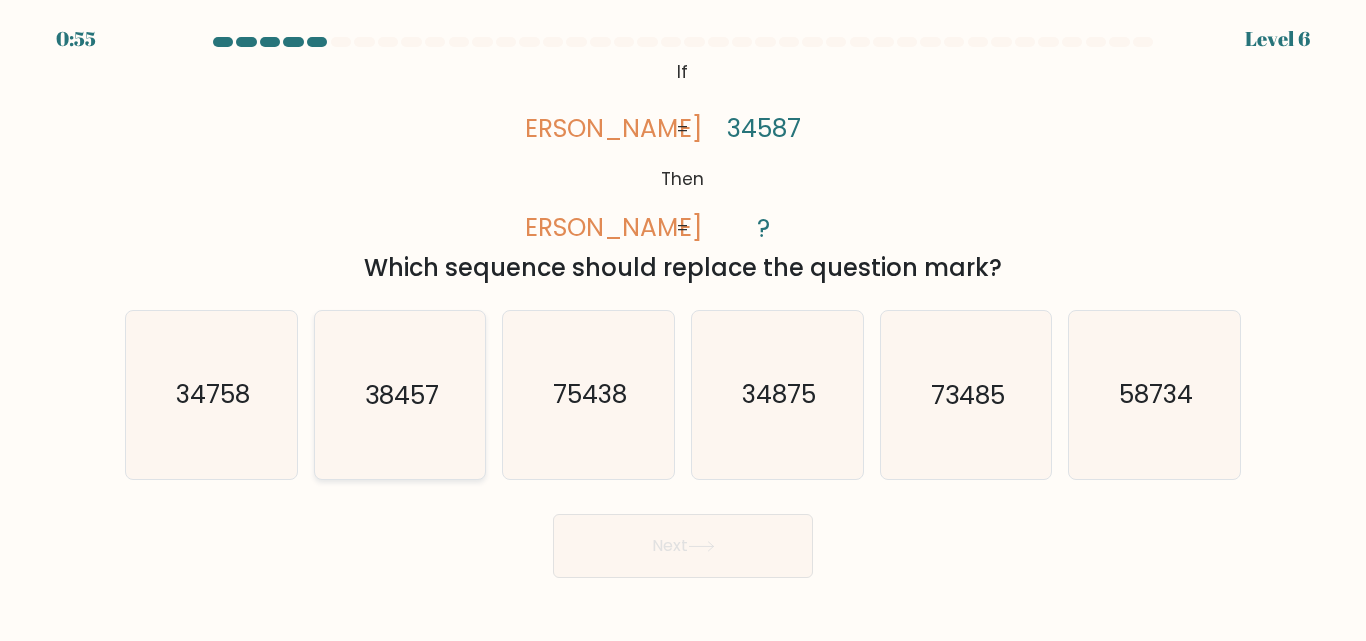 click on "38457" 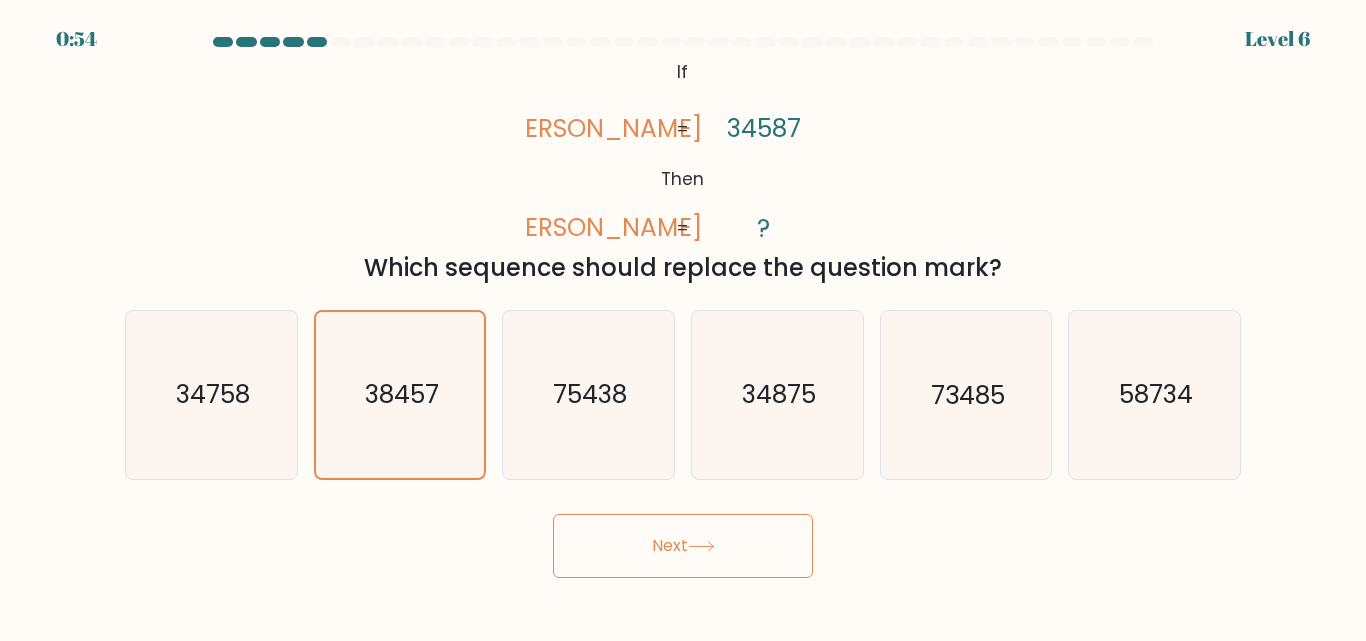 click on "Next" at bounding box center [683, 546] 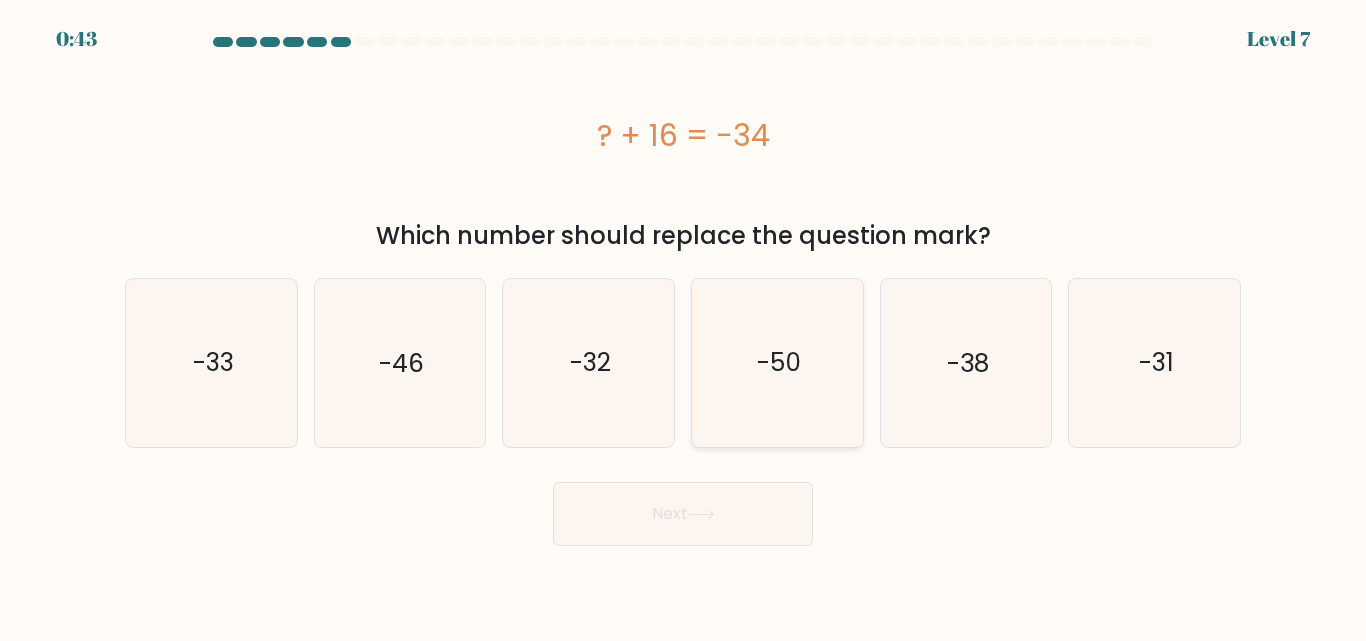 drag, startPoint x: 810, startPoint y: 387, endPoint x: 796, endPoint y: 405, distance: 22.803509 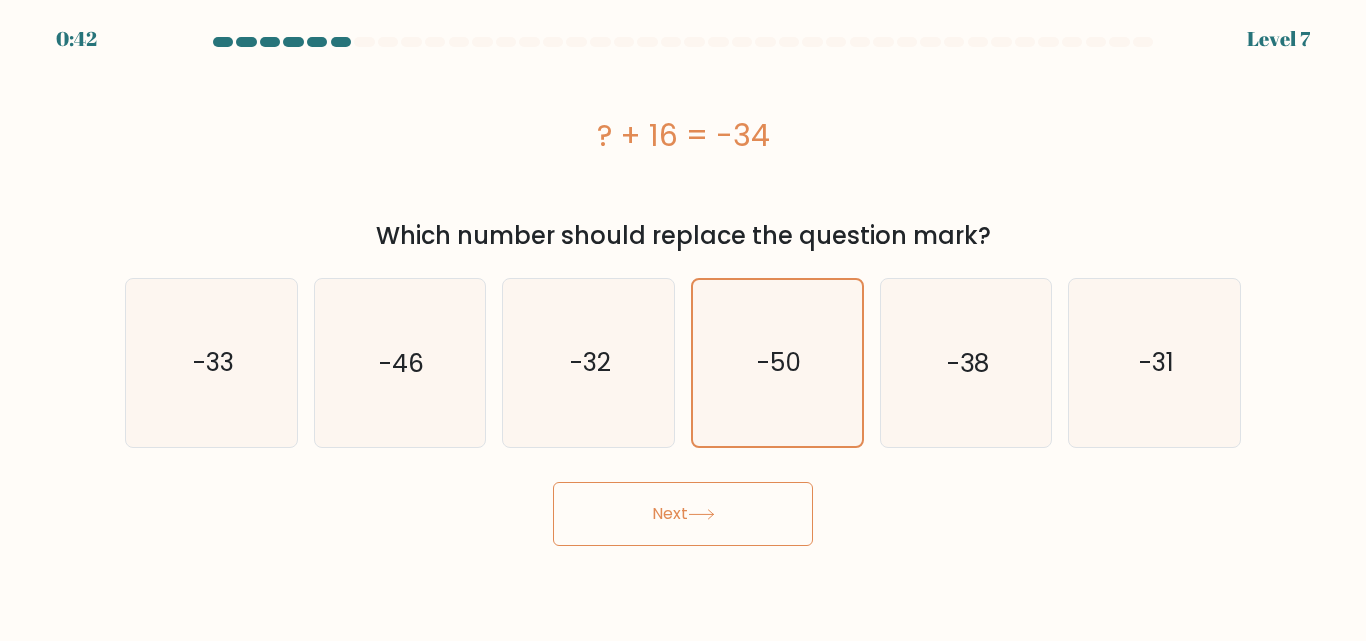 click on "Next" at bounding box center [683, 514] 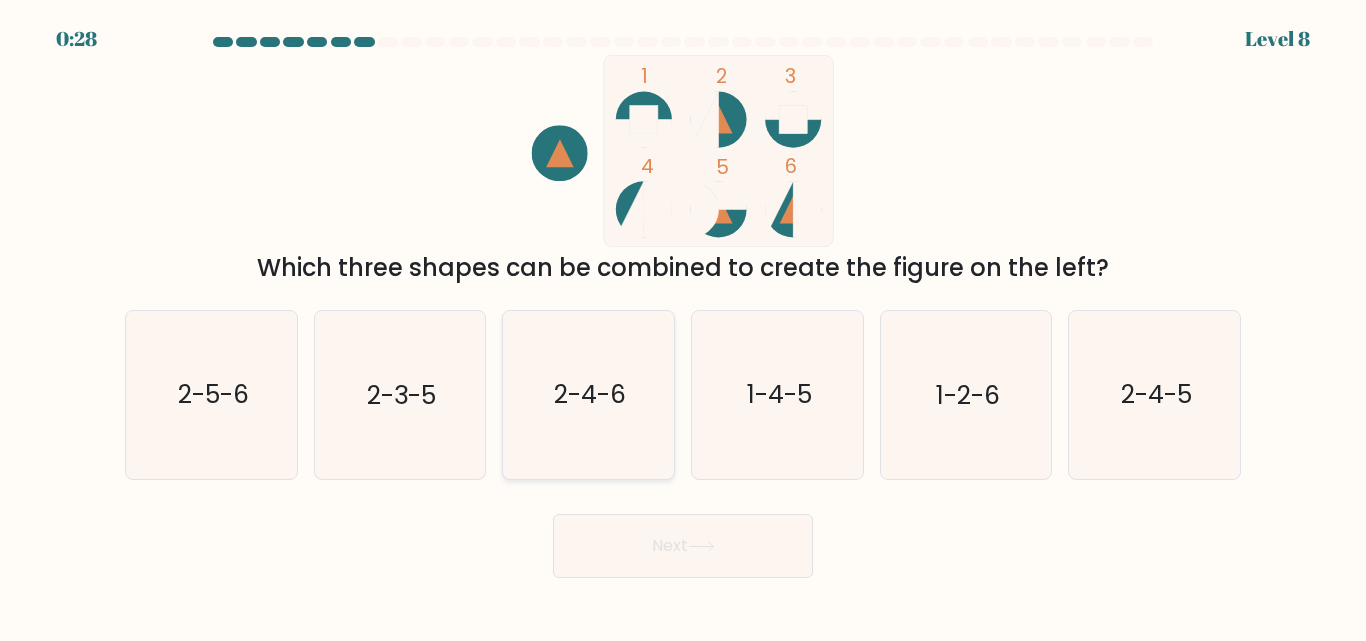 click on "2-4-6" 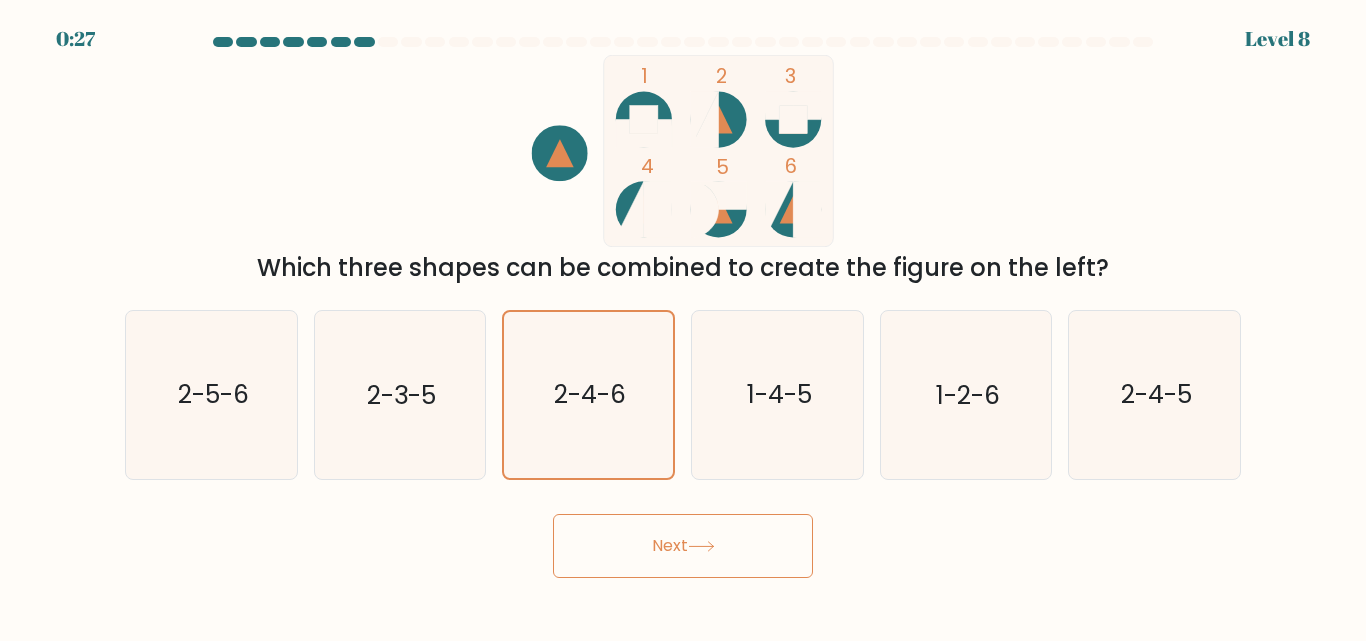 drag, startPoint x: 592, startPoint y: 407, endPoint x: 655, endPoint y: 558, distance: 163.6154 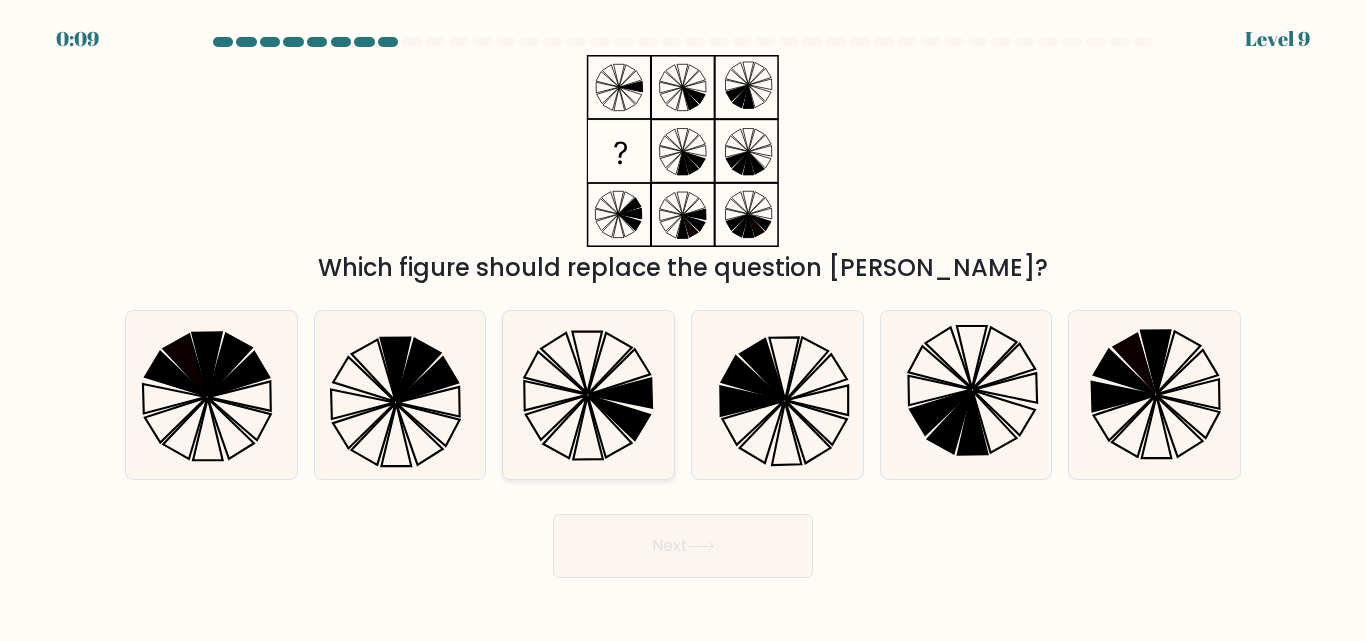 click 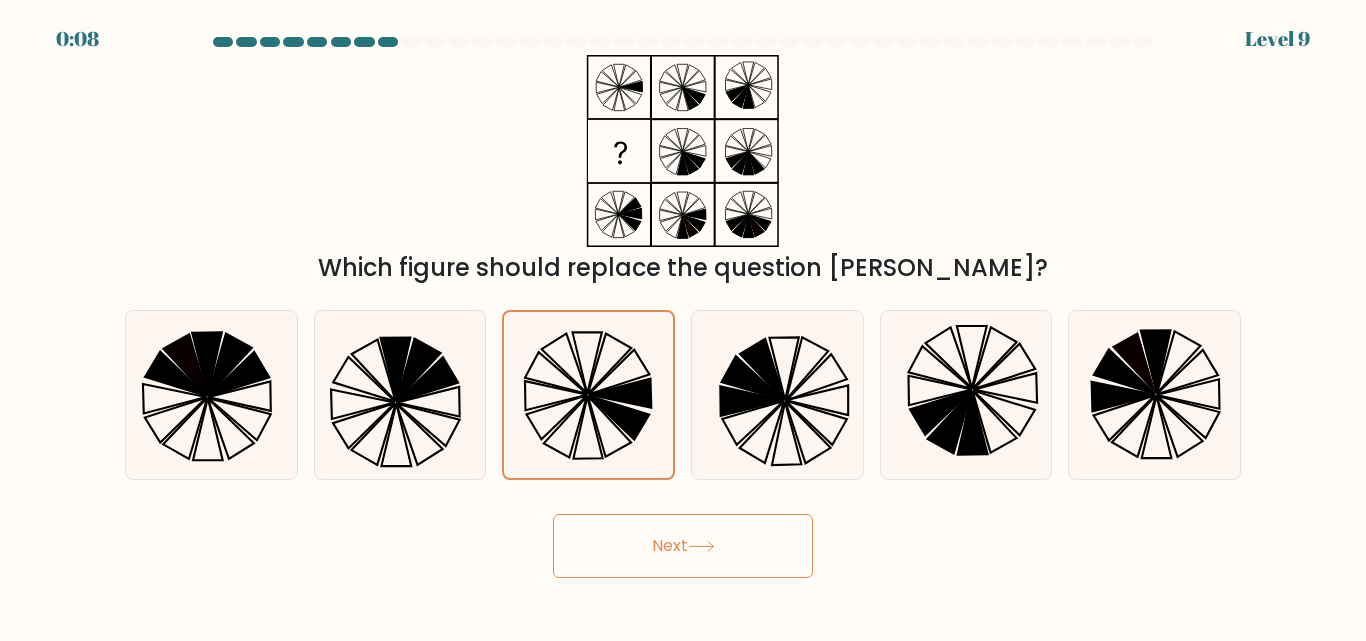 click 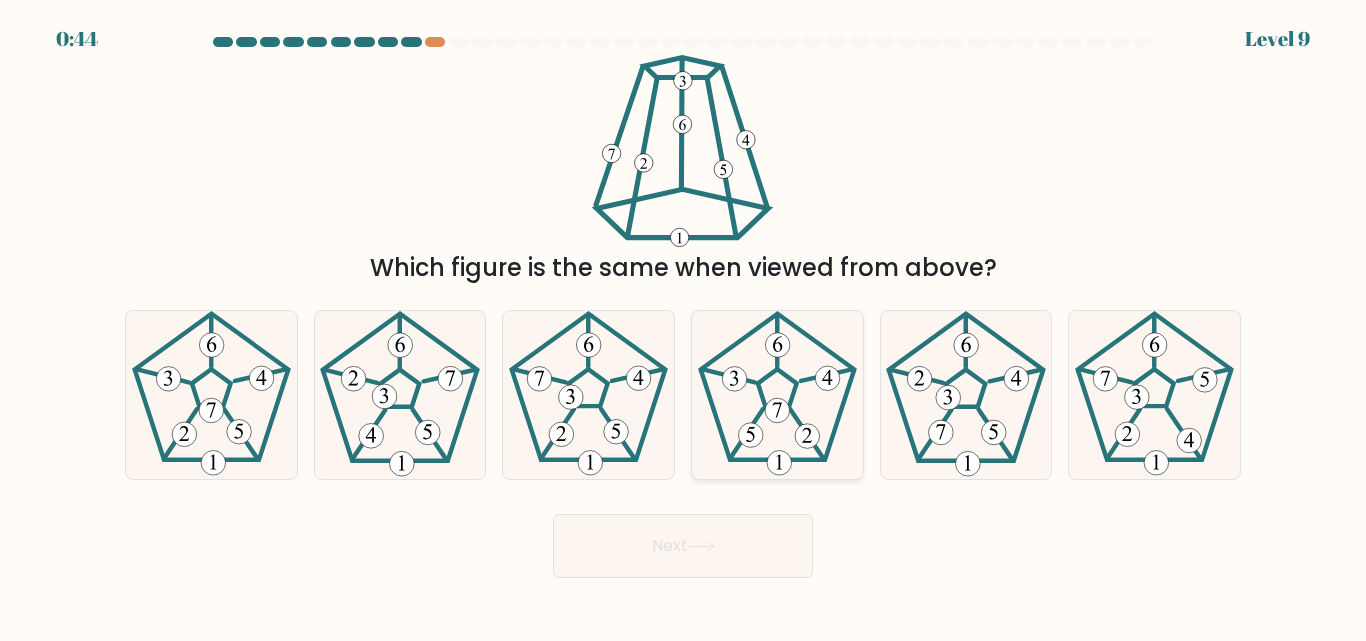scroll, scrollTop: 0, scrollLeft: 0, axis: both 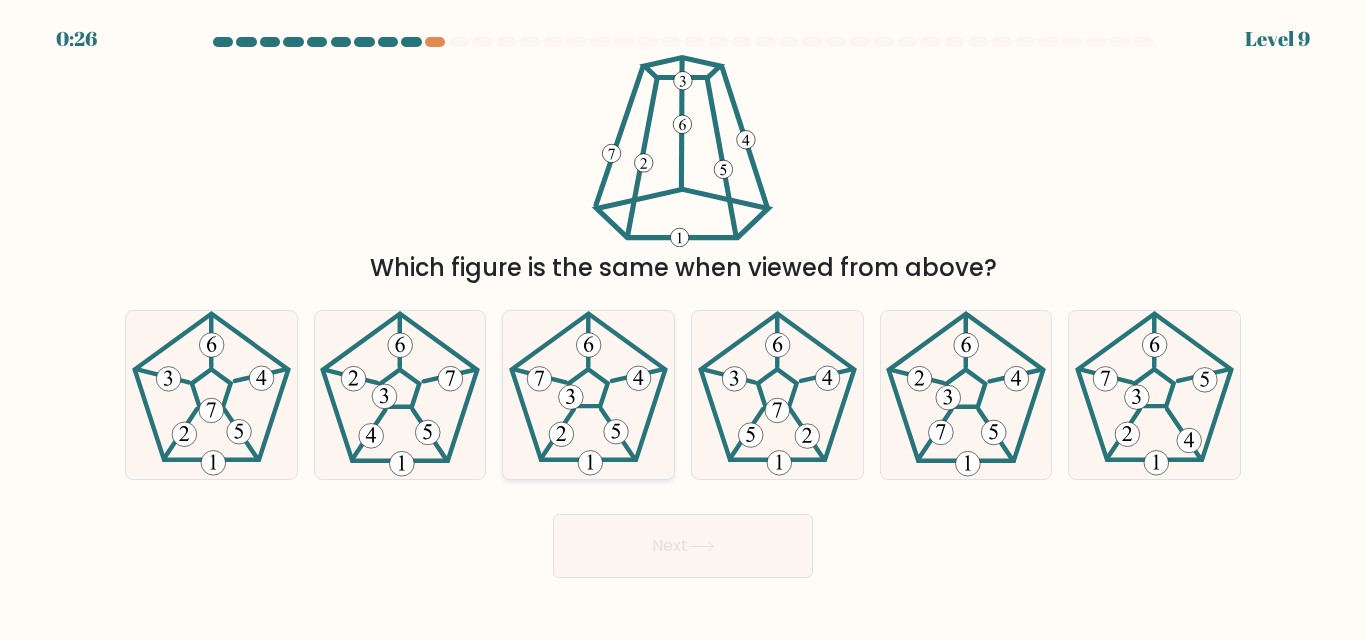 click 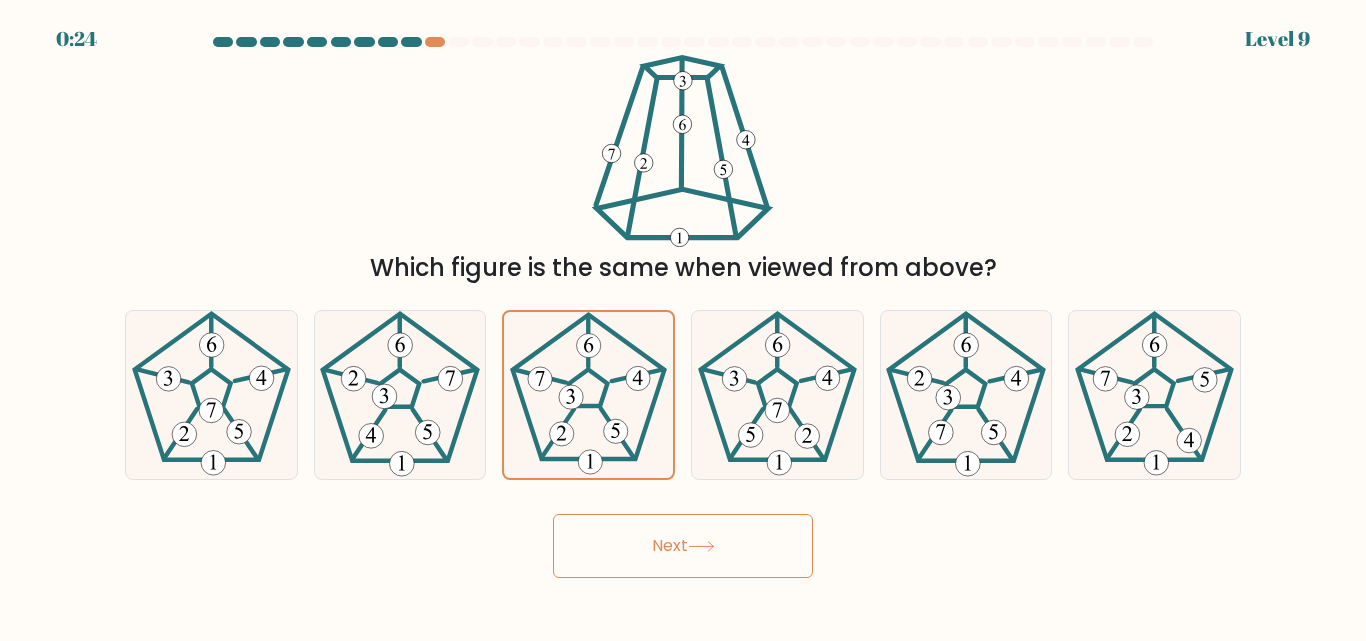 click on "Next" at bounding box center (683, 546) 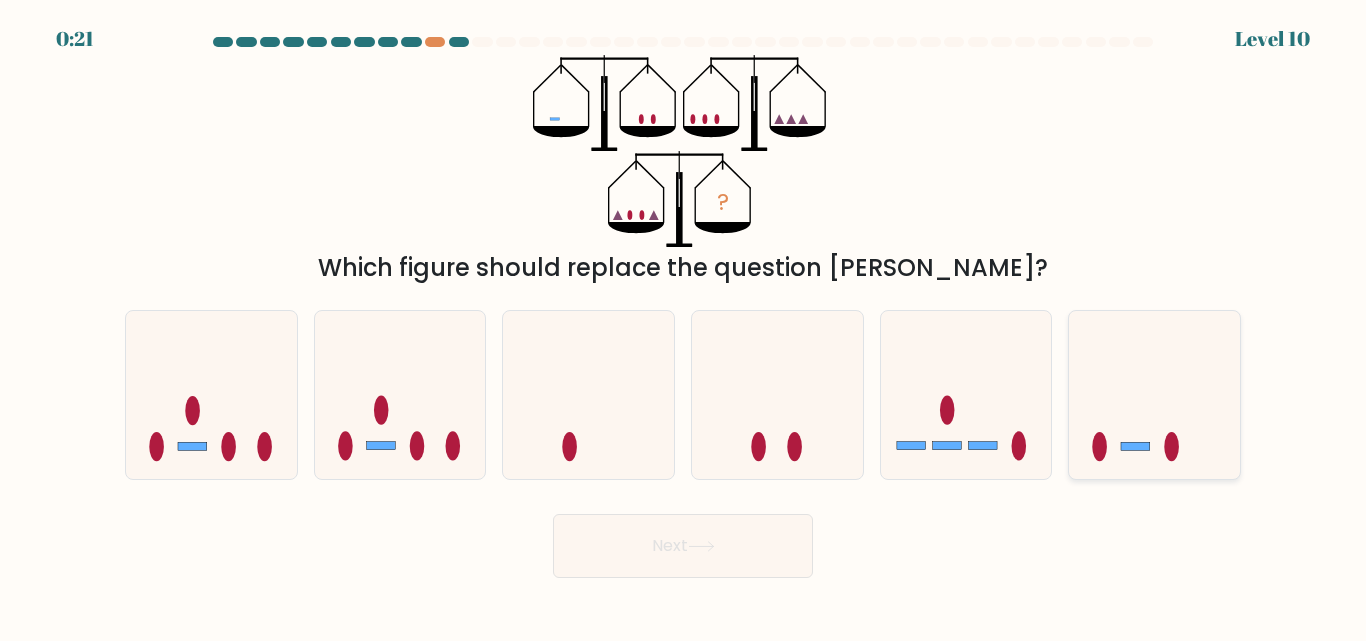click 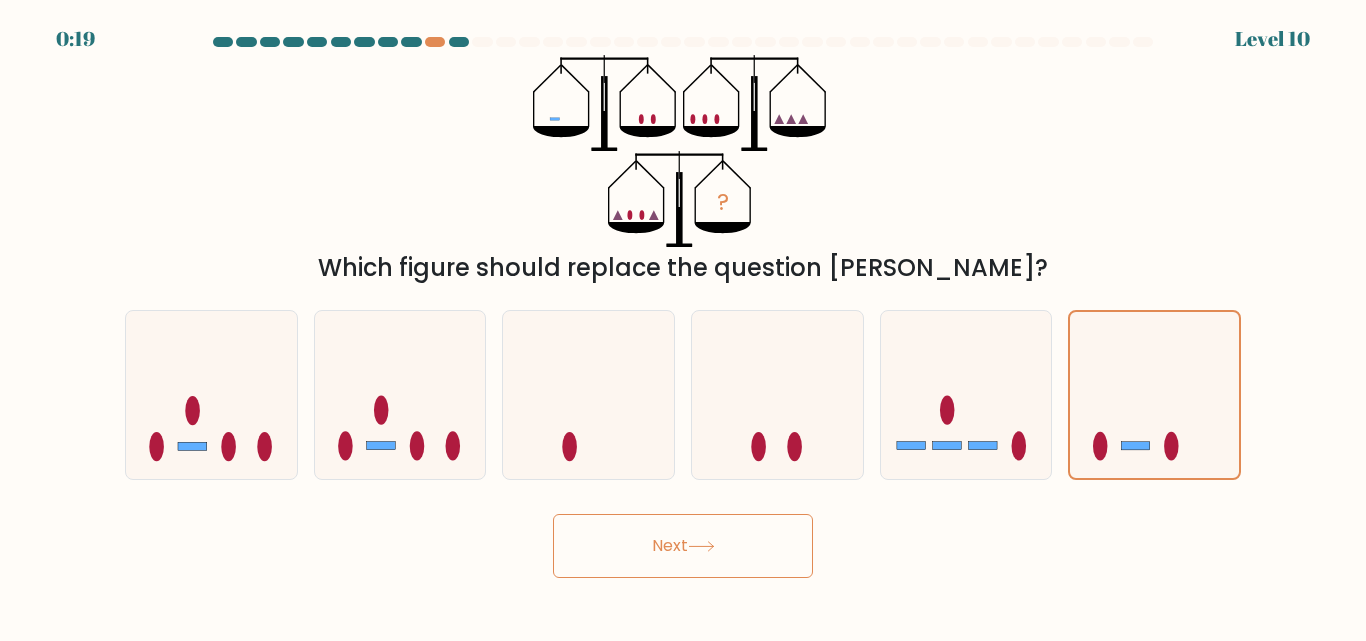 click on "Next" at bounding box center [683, 546] 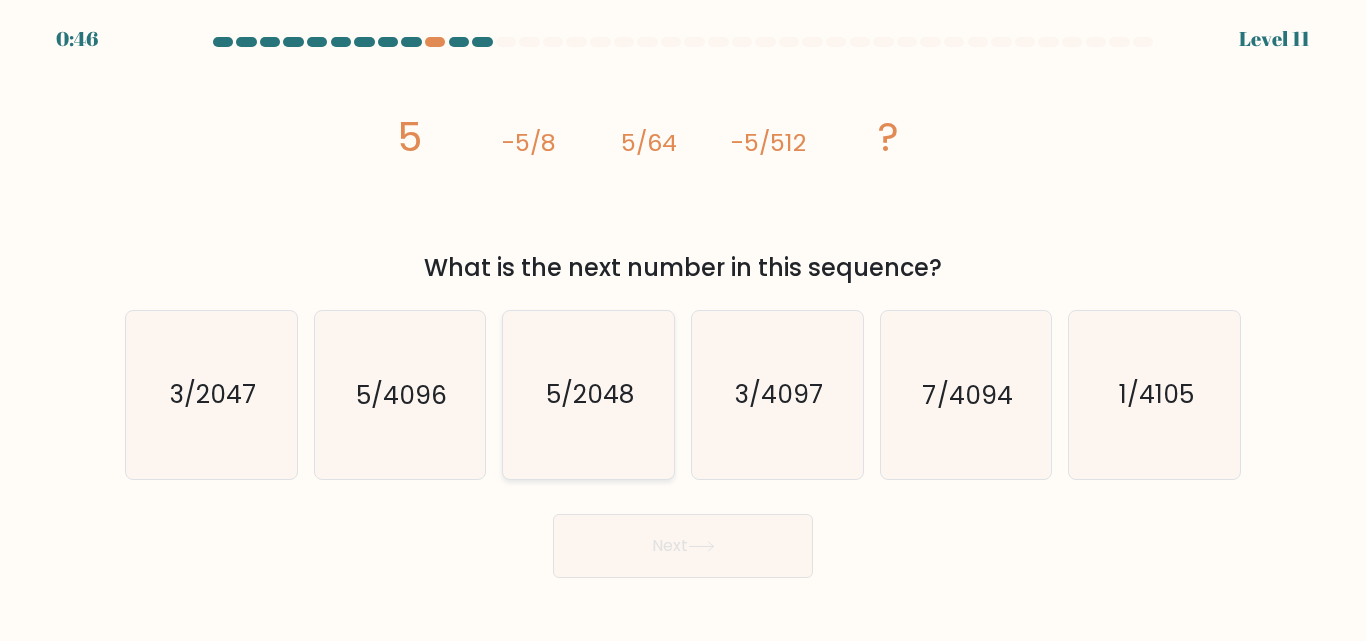 click on "5/2048" 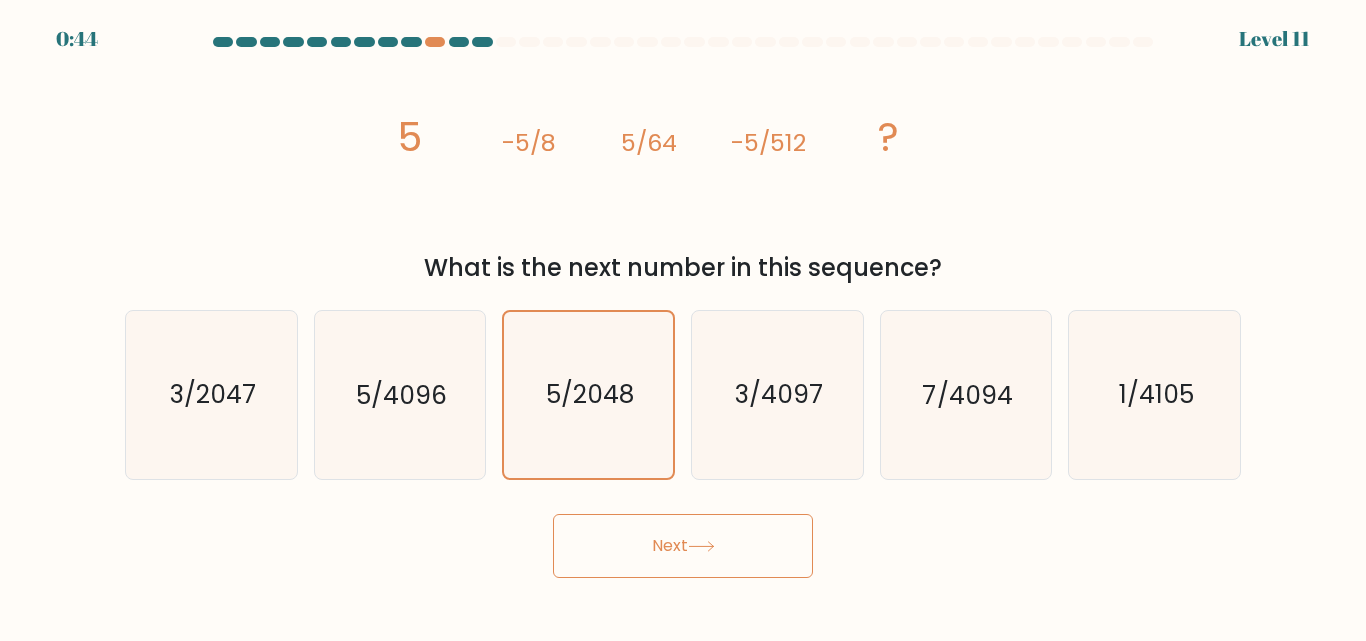 click on "Next" at bounding box center [683, 546] 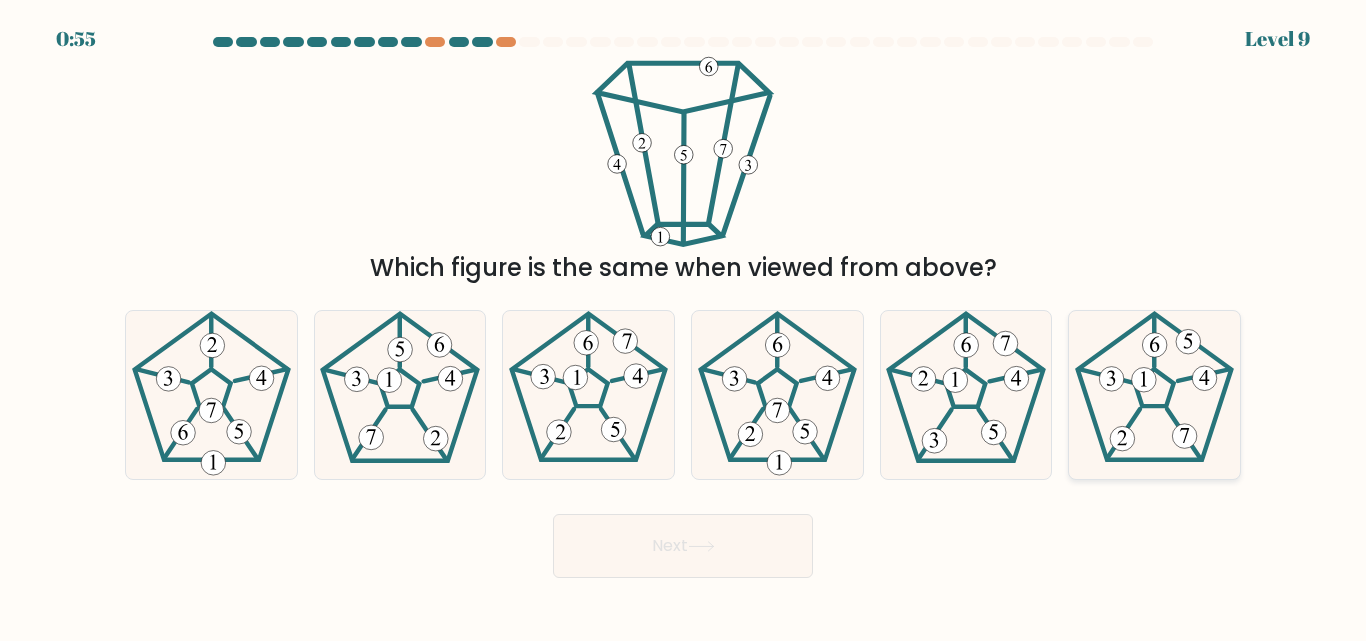 click 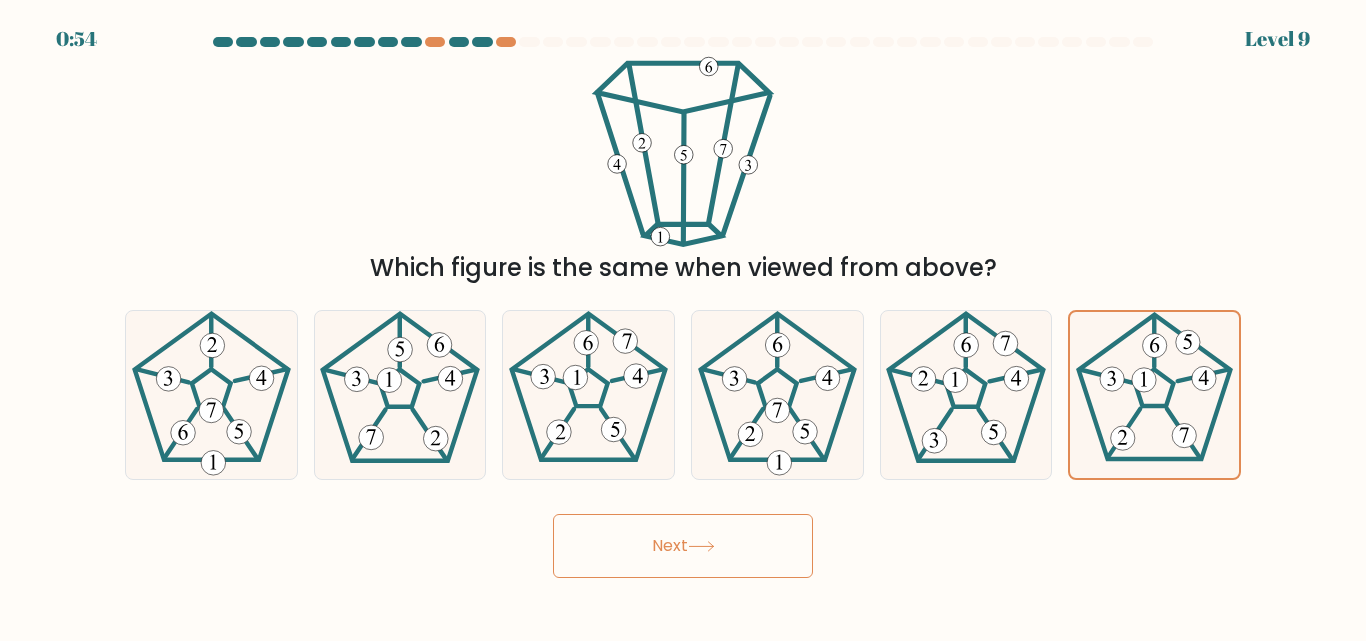 click on "Next" at bounding box center [683, 546] 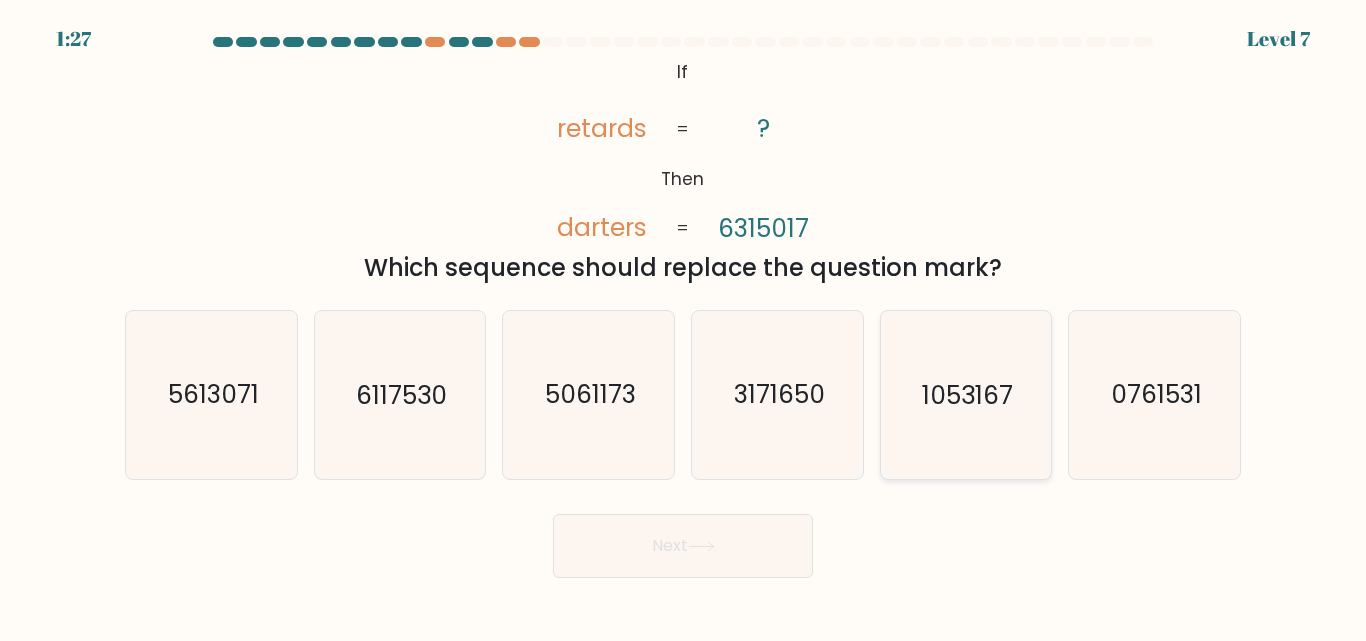 click on "1053167" 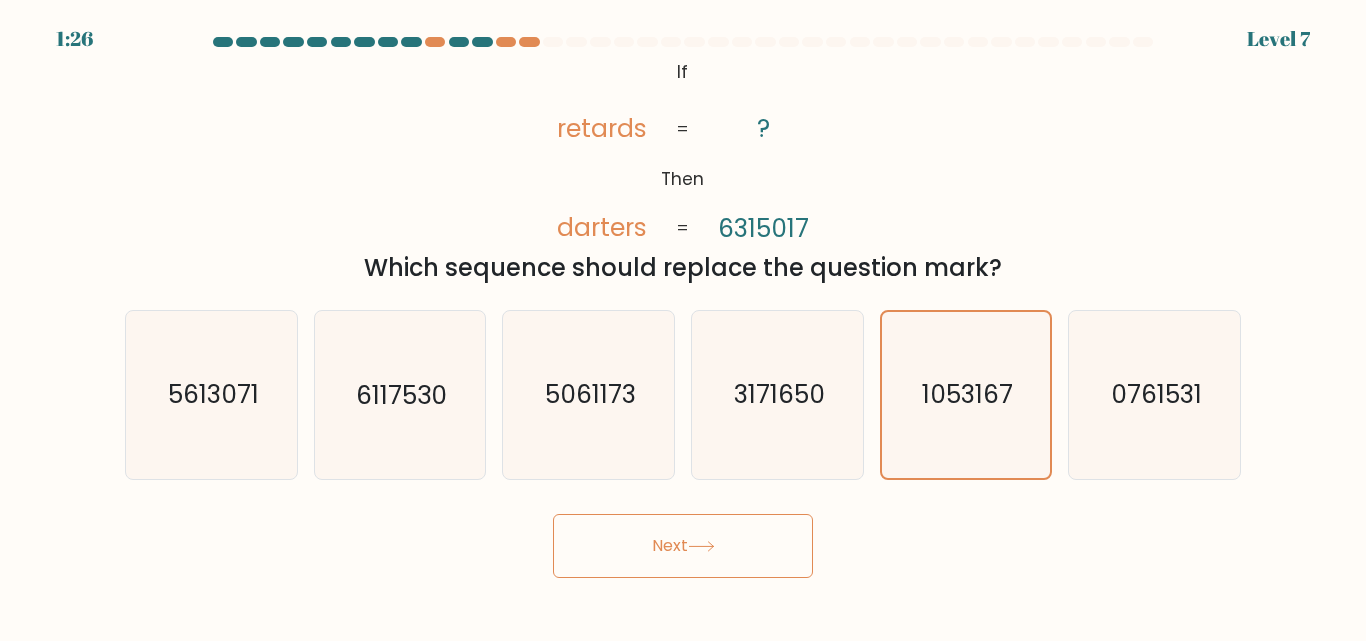 click on "Next" at bounding box center [683, 546] 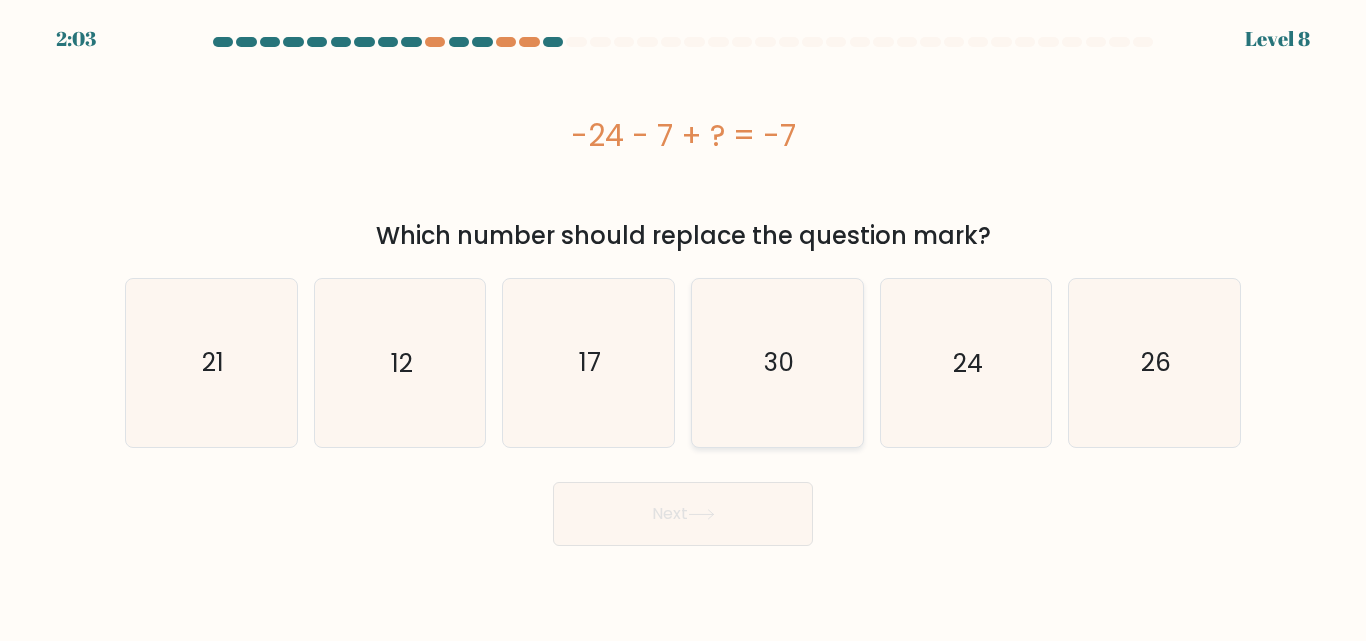 click on "30" 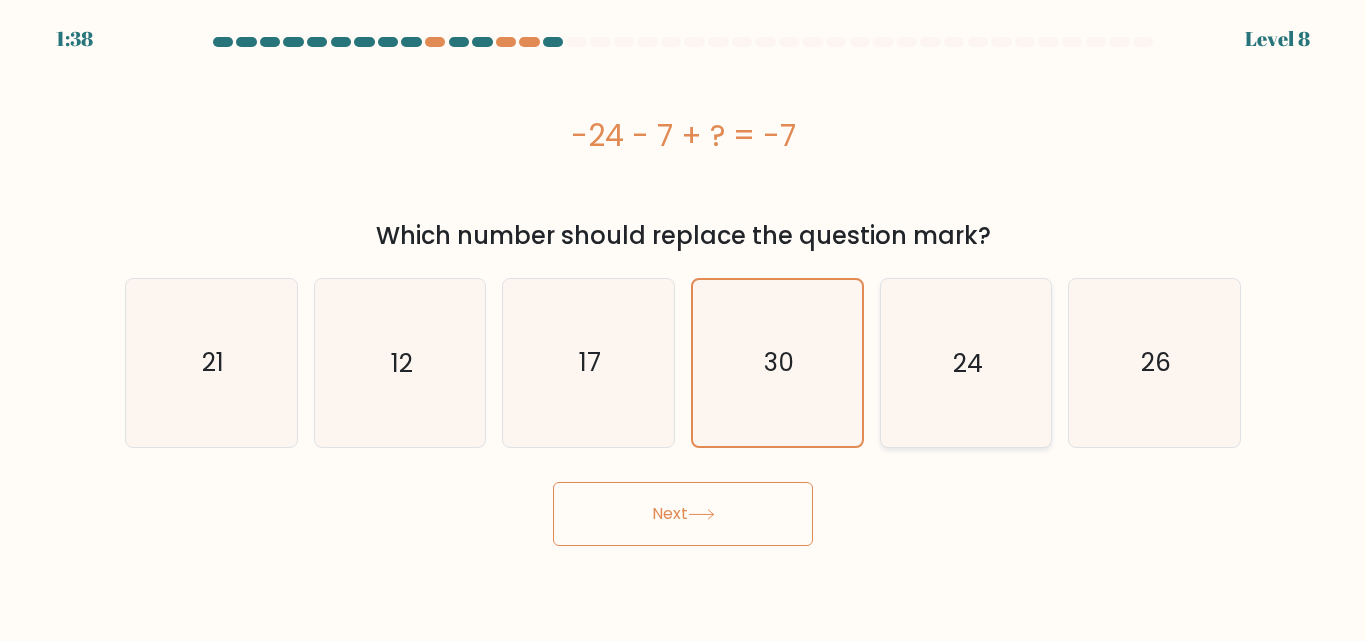click on "24" 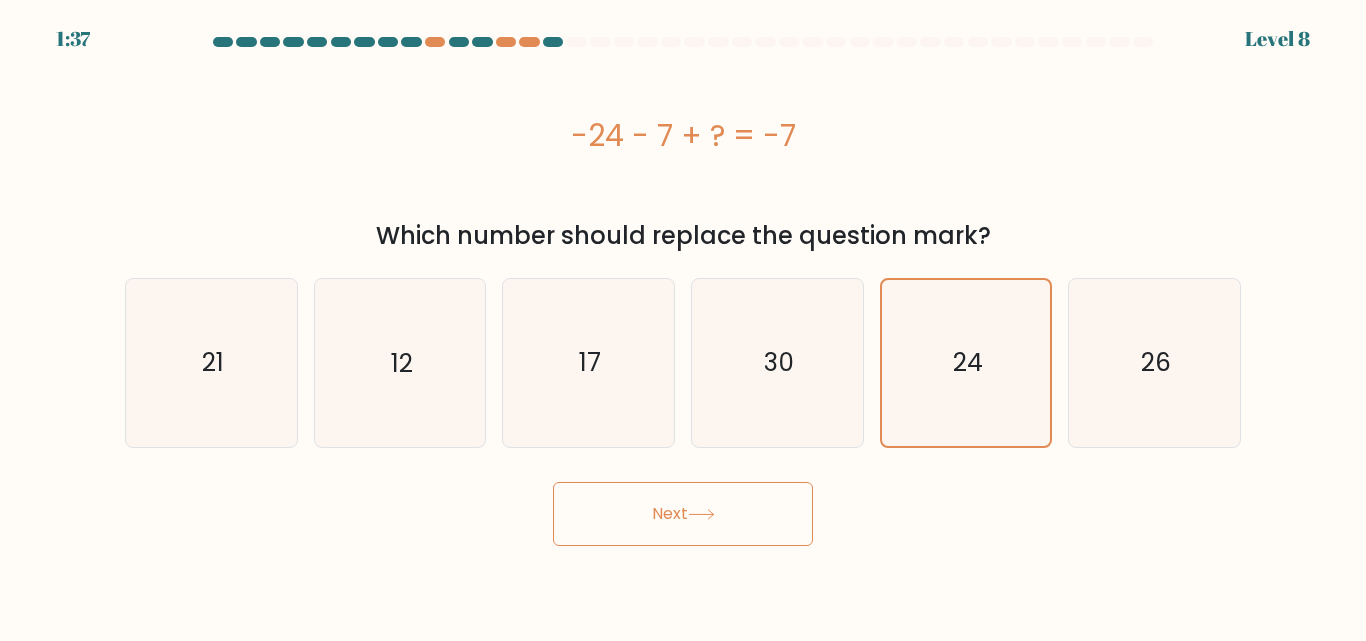 click on "Next" at bounding box center (683, 514) 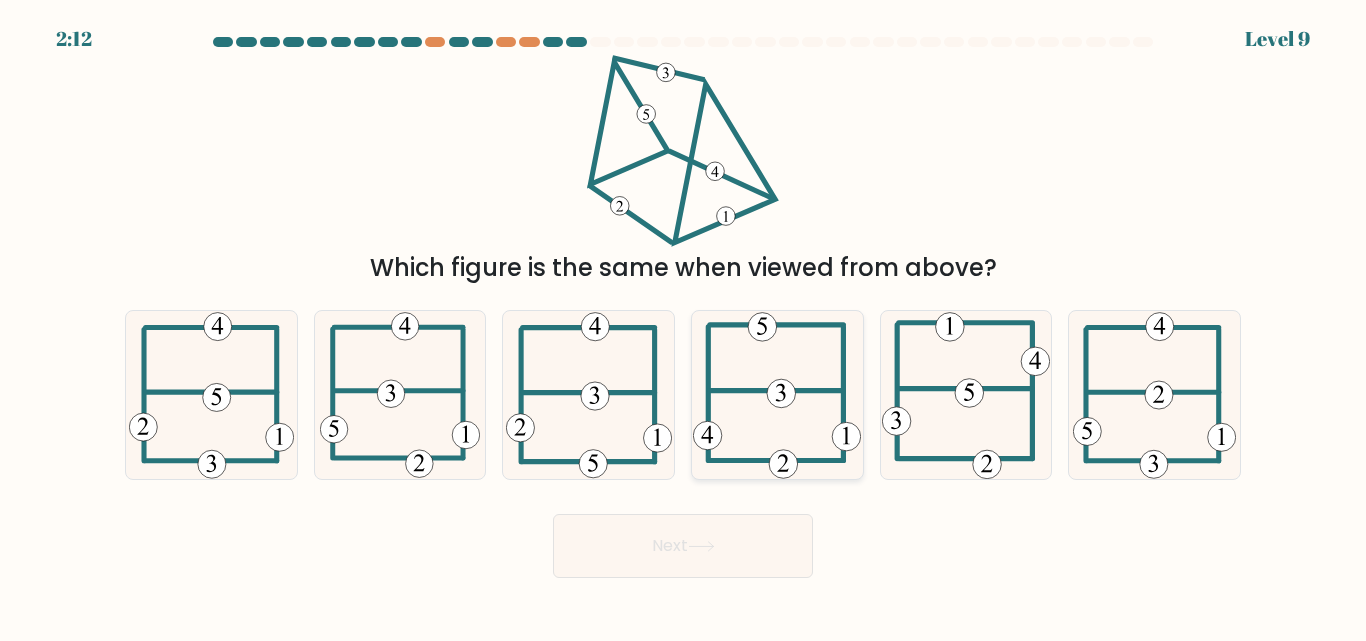 click 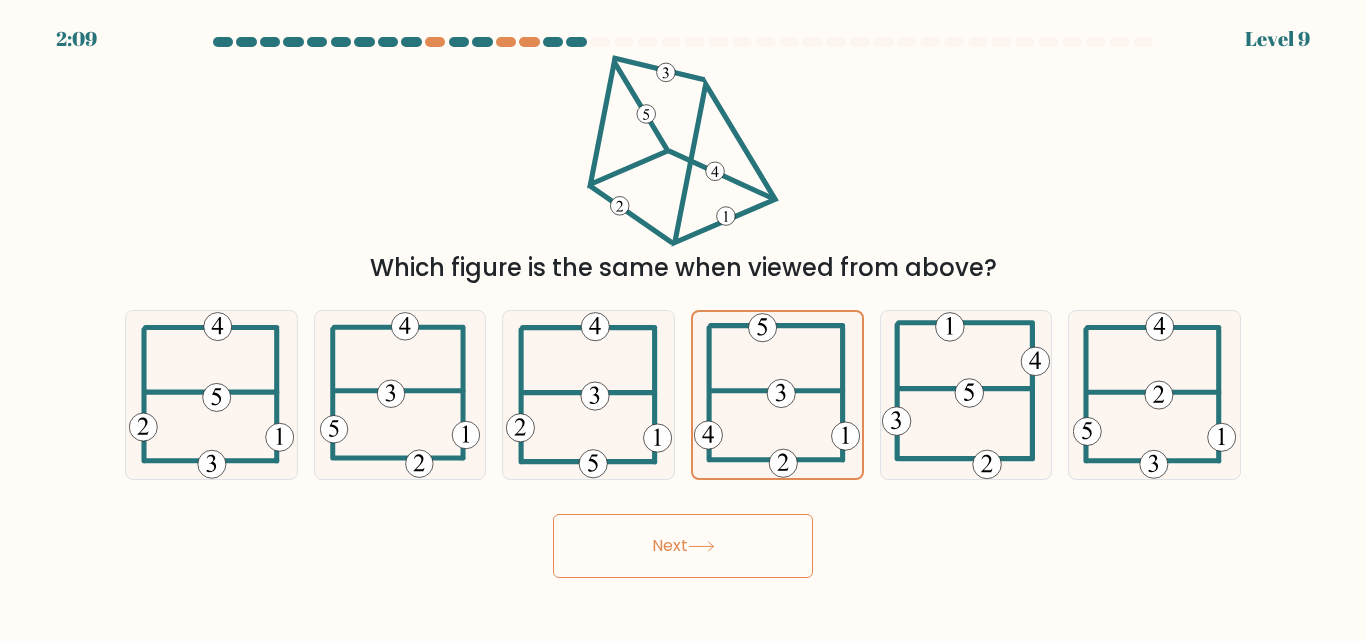 click on "Next" at bounding box center (683, 546) 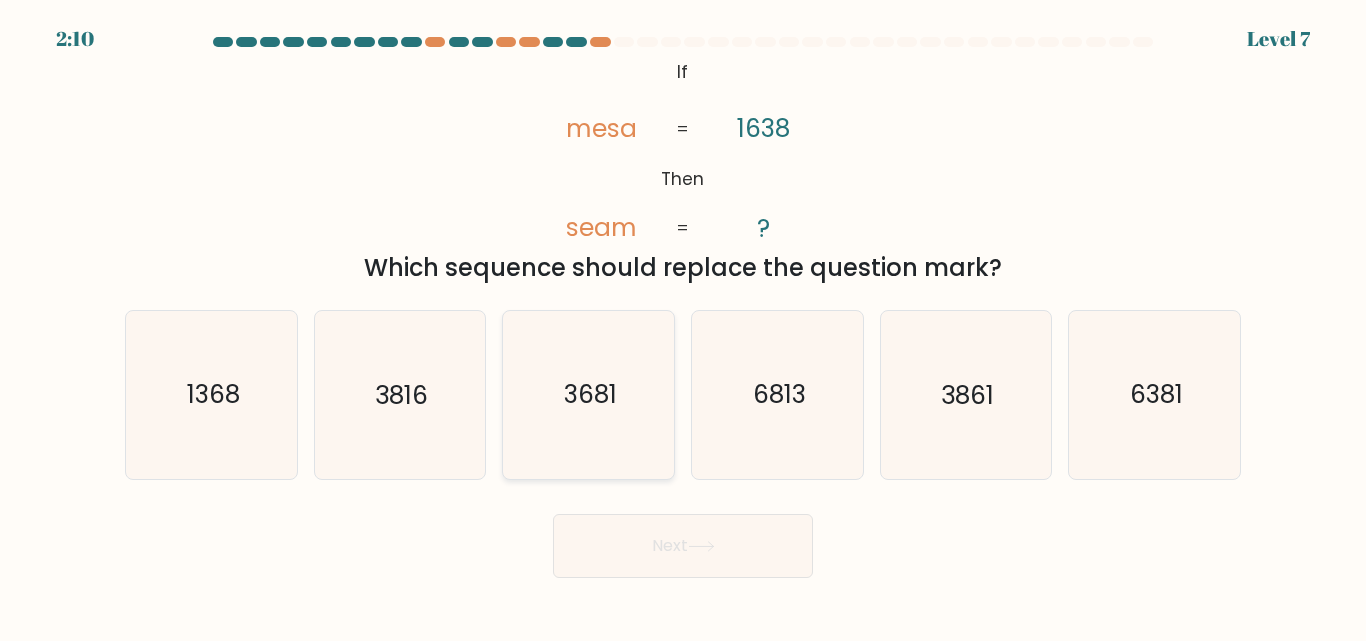 click on "3681" 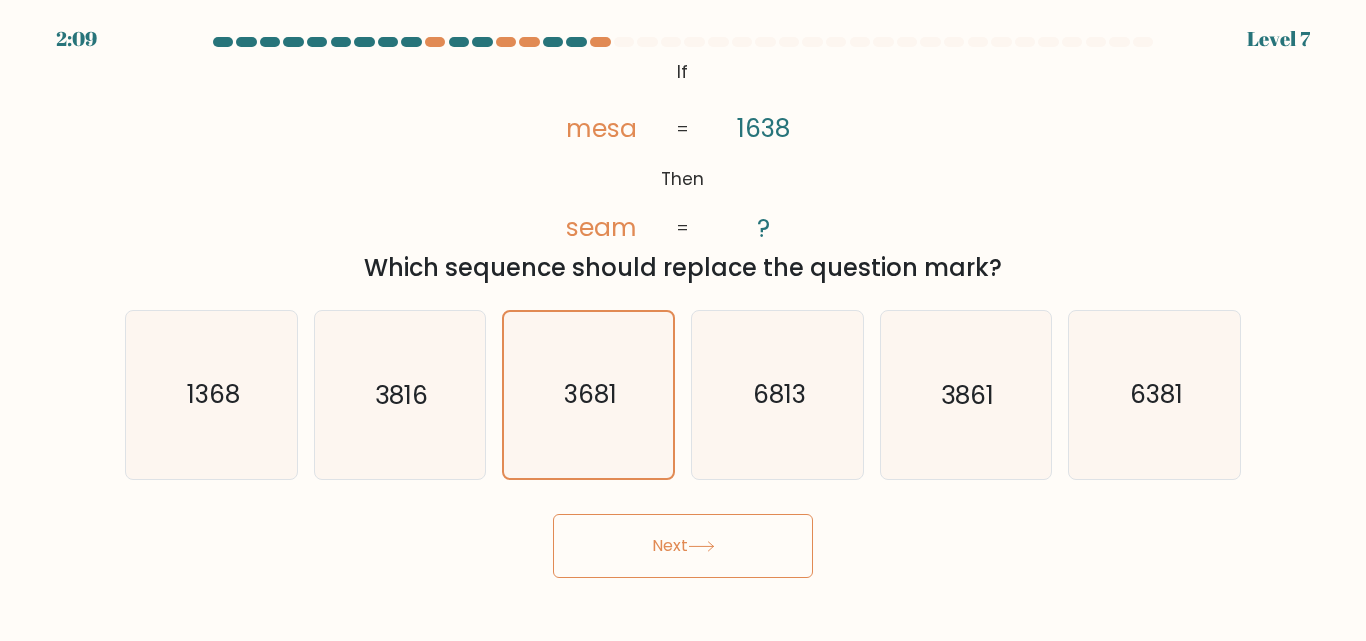 click on "Next" at bounding box center (683, 546) 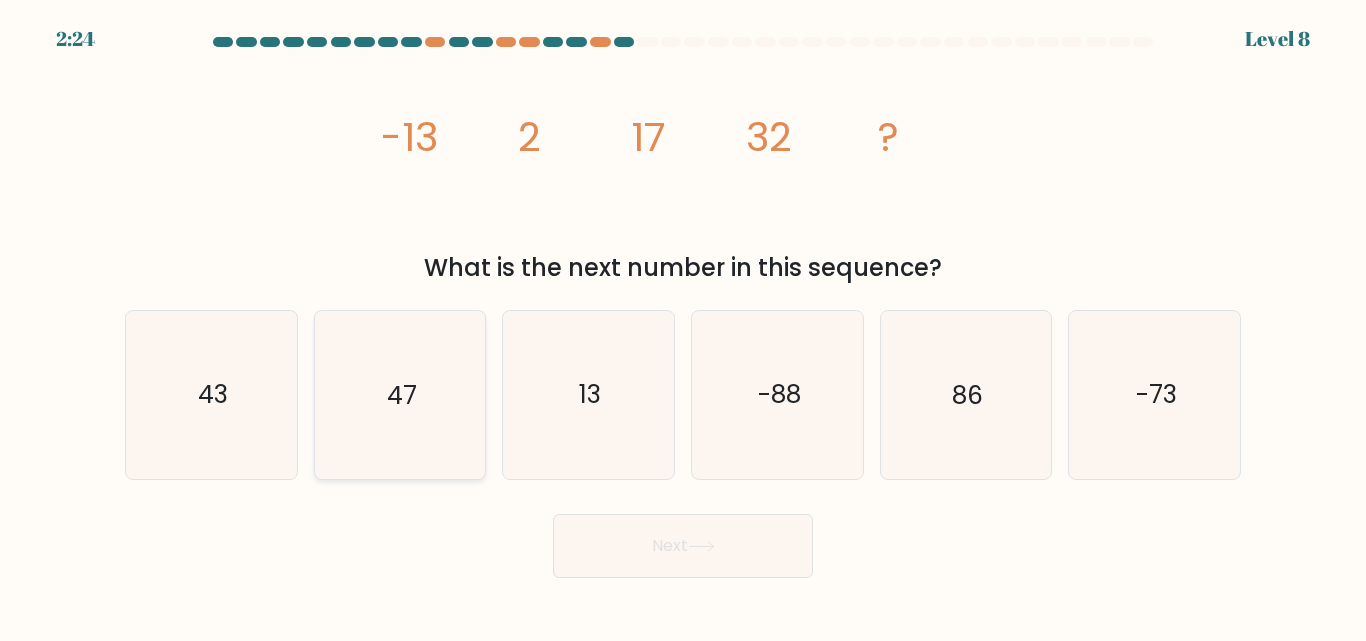 click on "47" 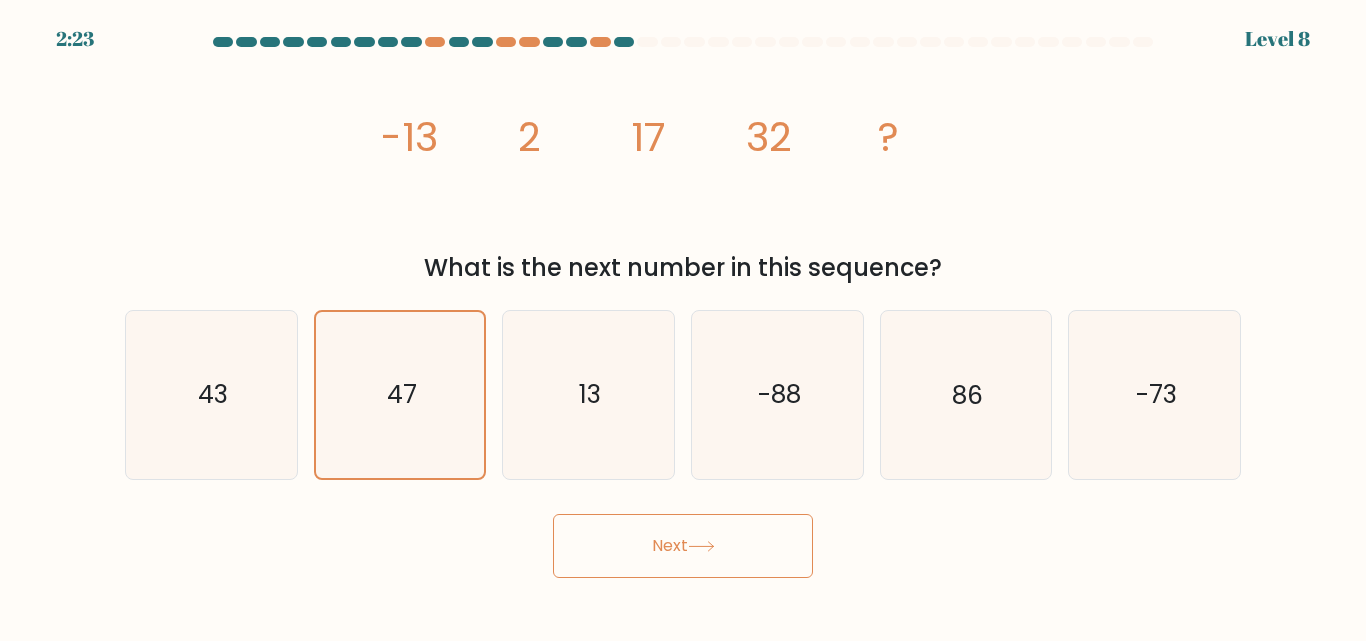 click on "Next" at bounding box center [683, 546] 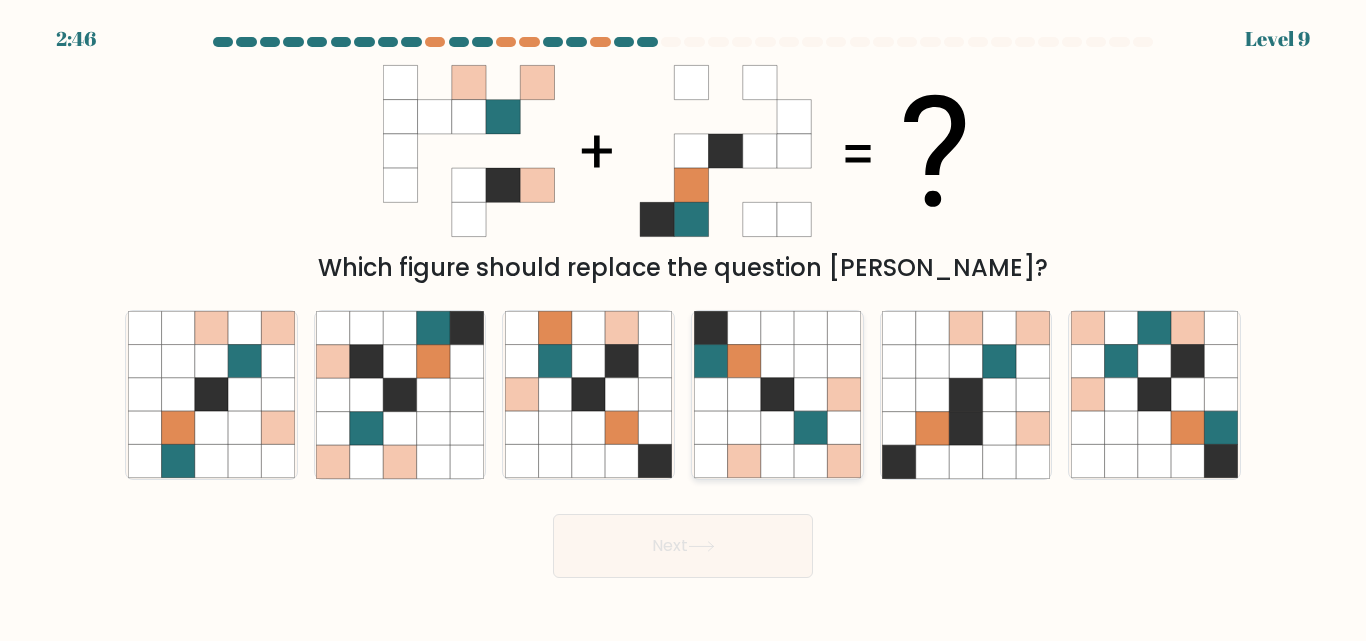click 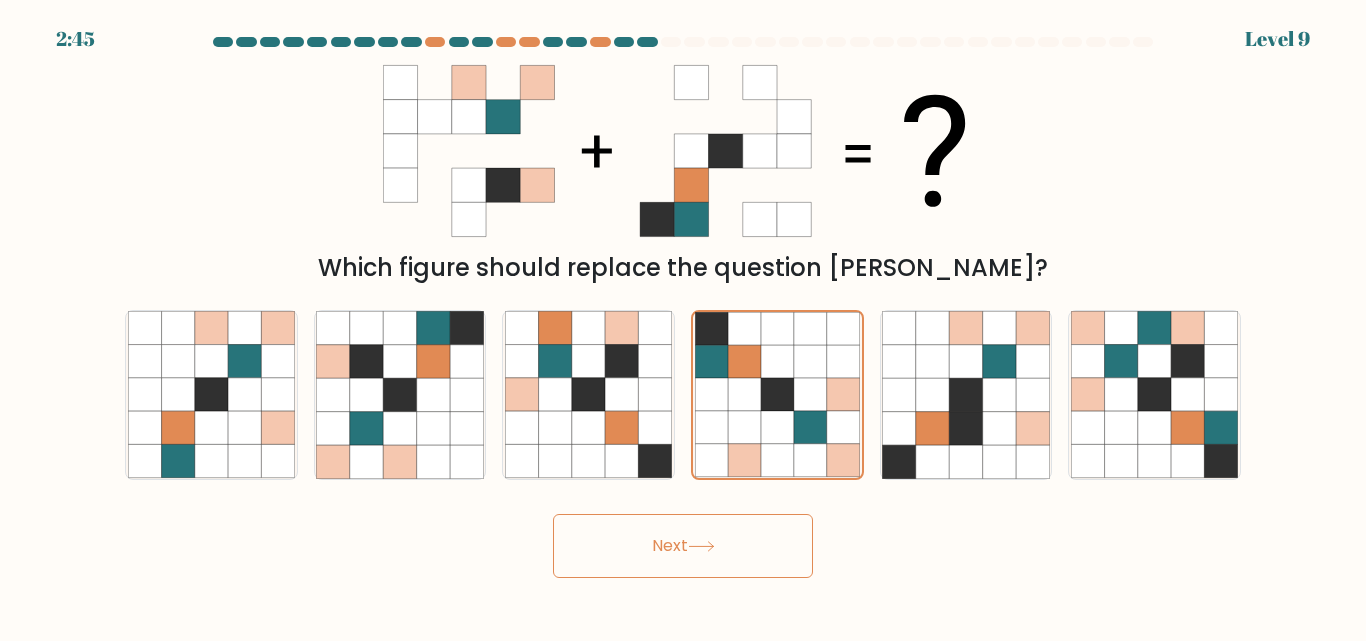 click on "Next" at bounding box center (683, 546) 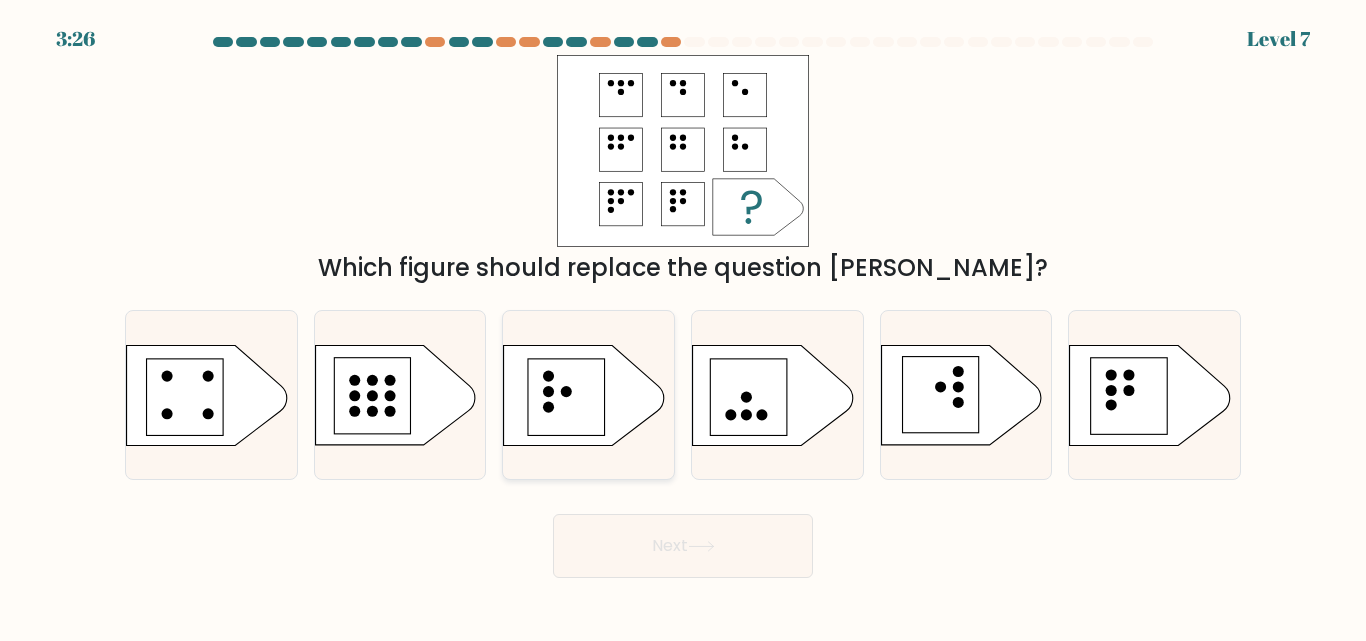 click 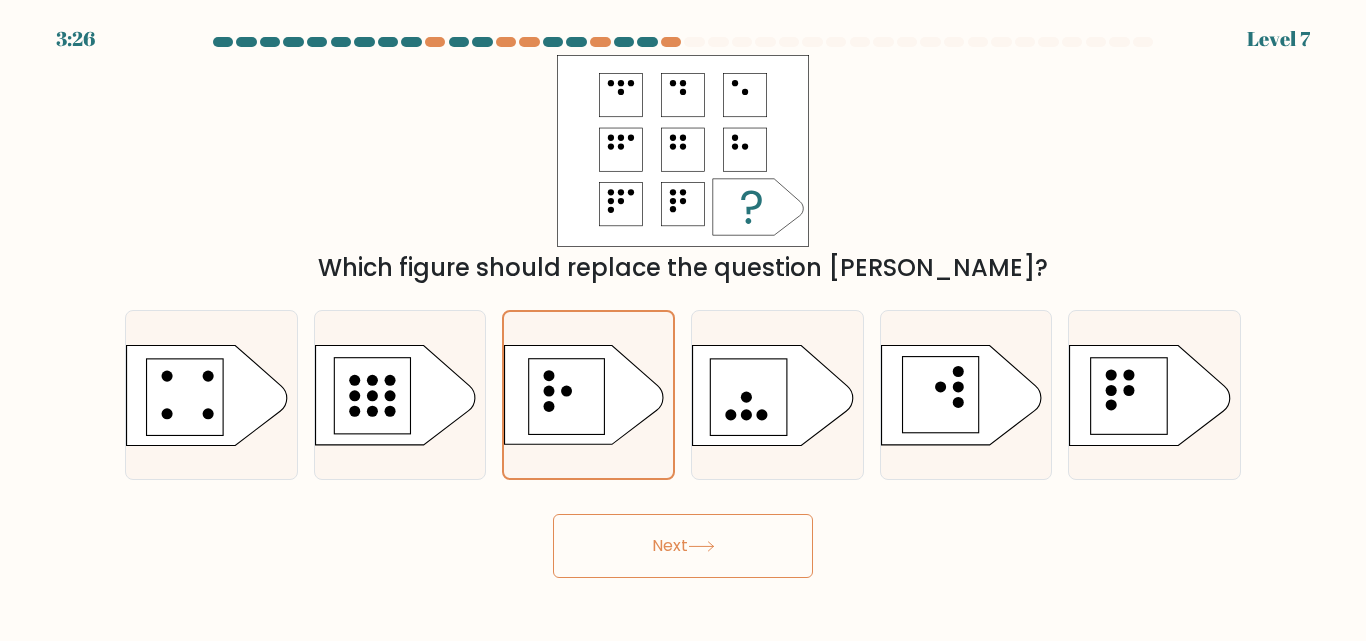 click on "Next" at bounding box center (683, 546) 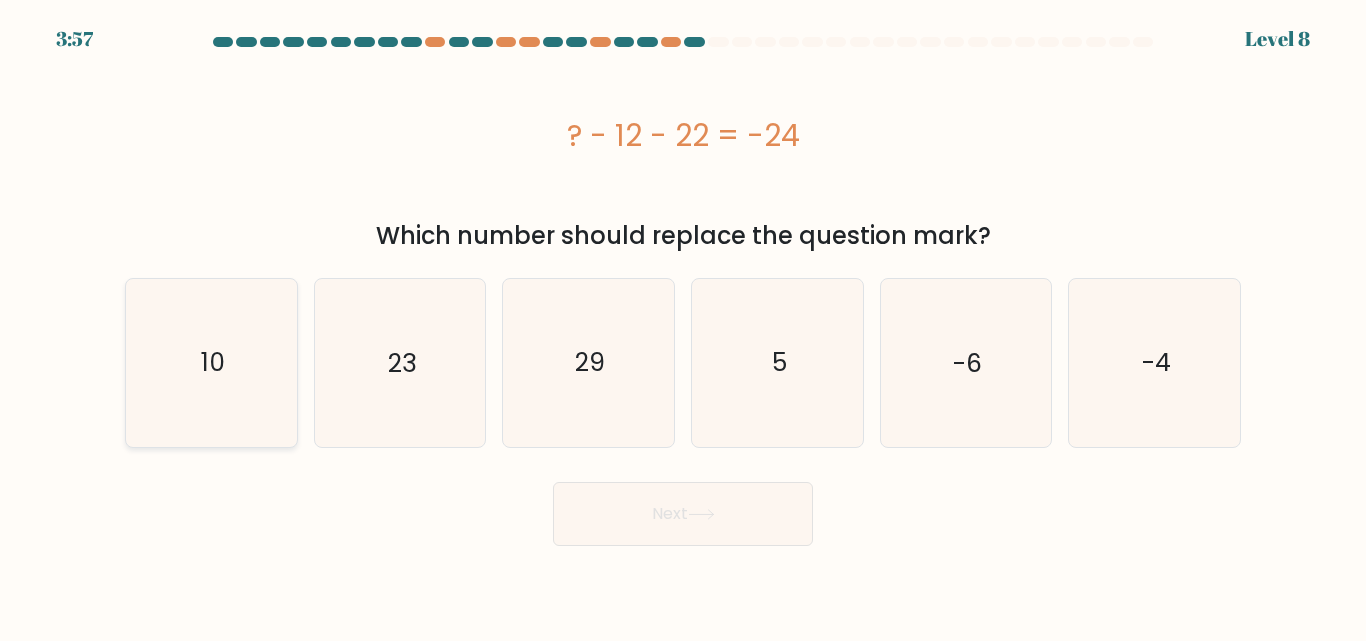 click on "10" 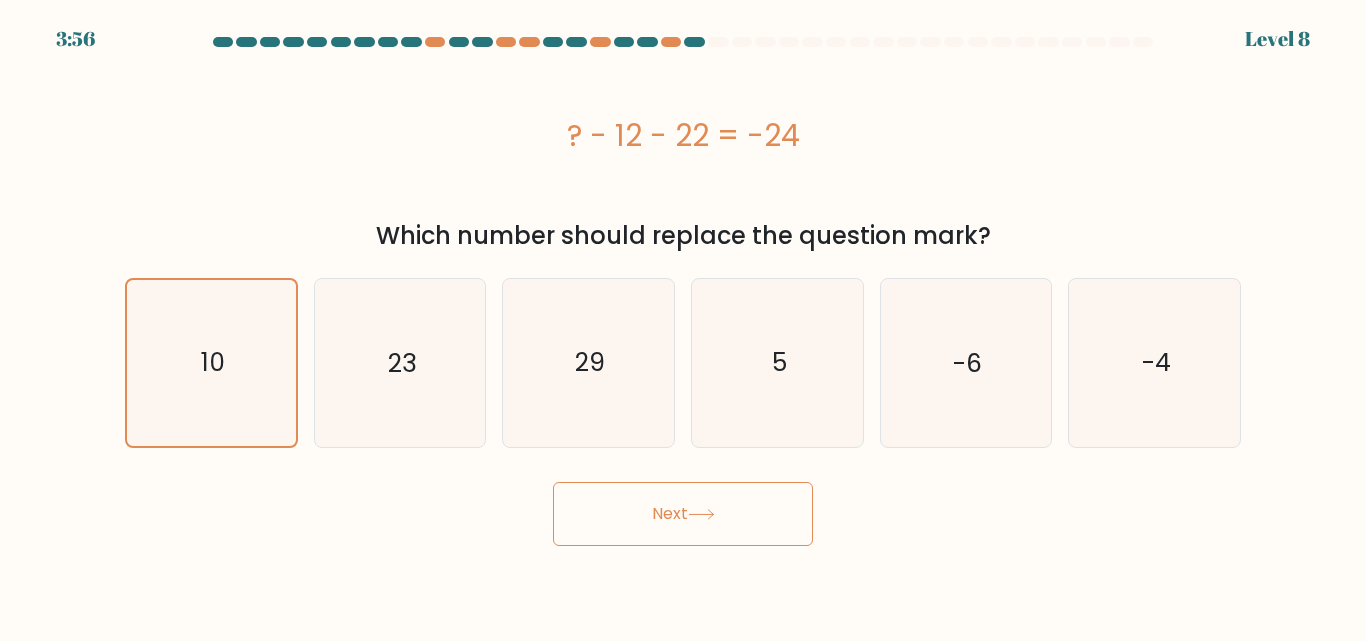 click on "Next" at bounding box center (683, 514) 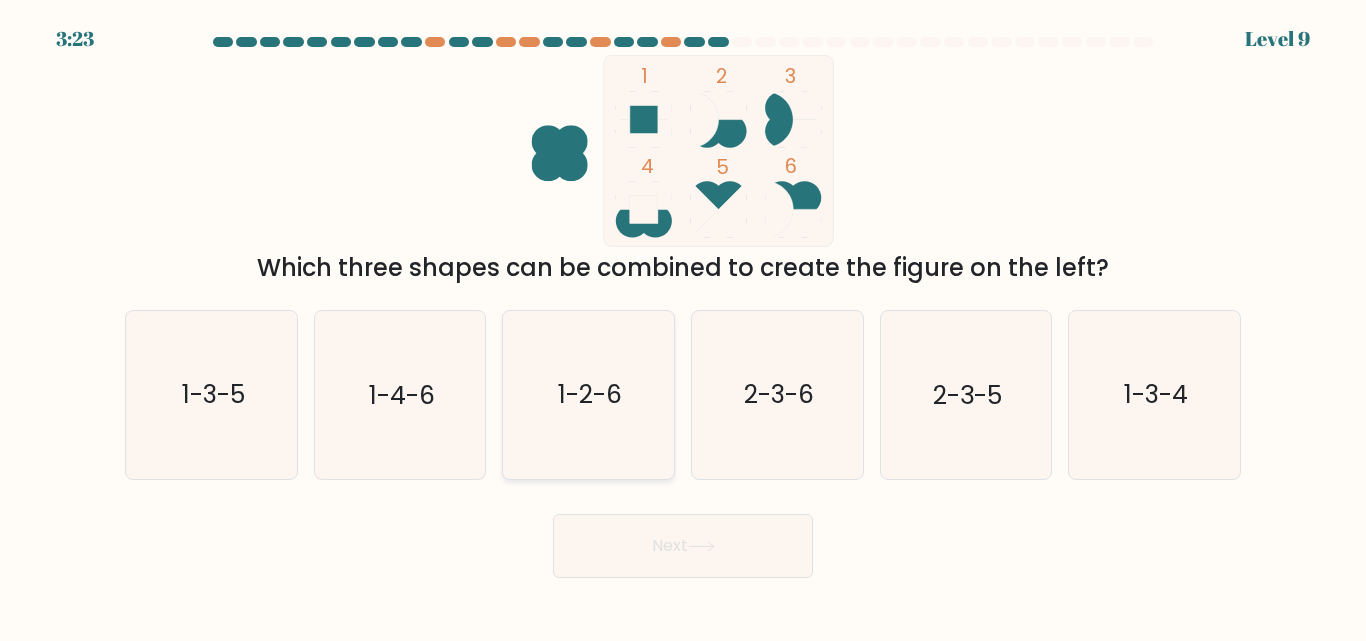 click on "1-2-6" 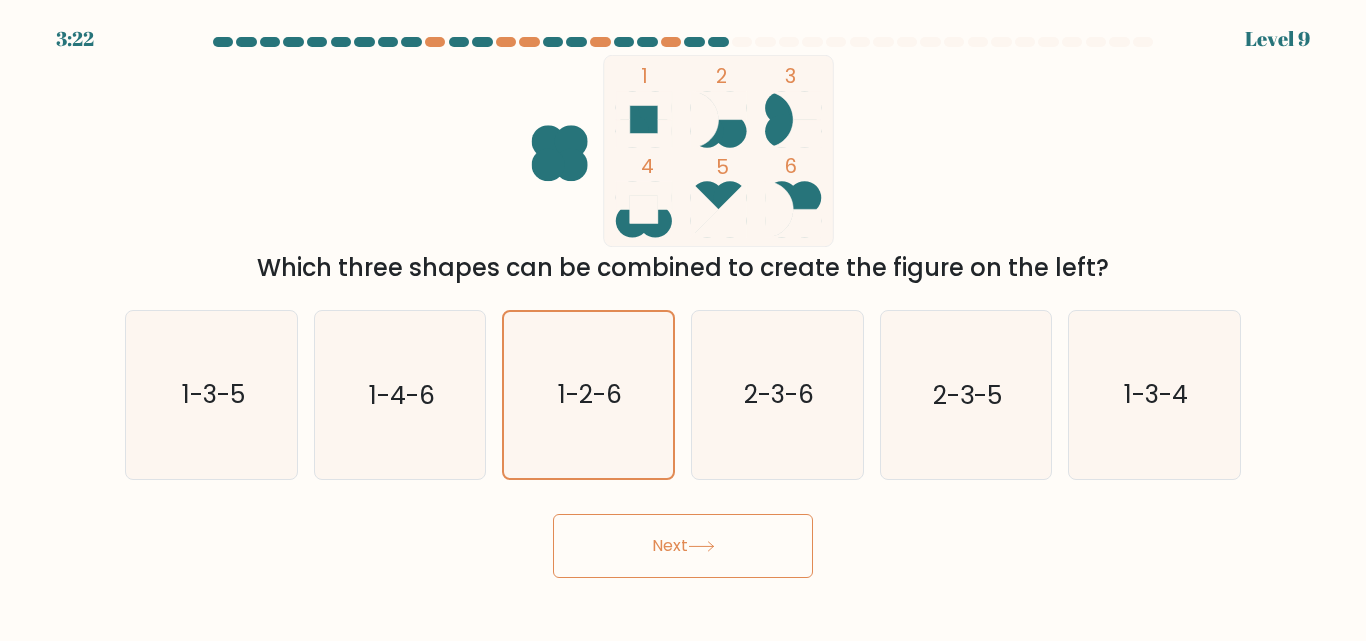 click on "Next" at bounding box center (683, 546) 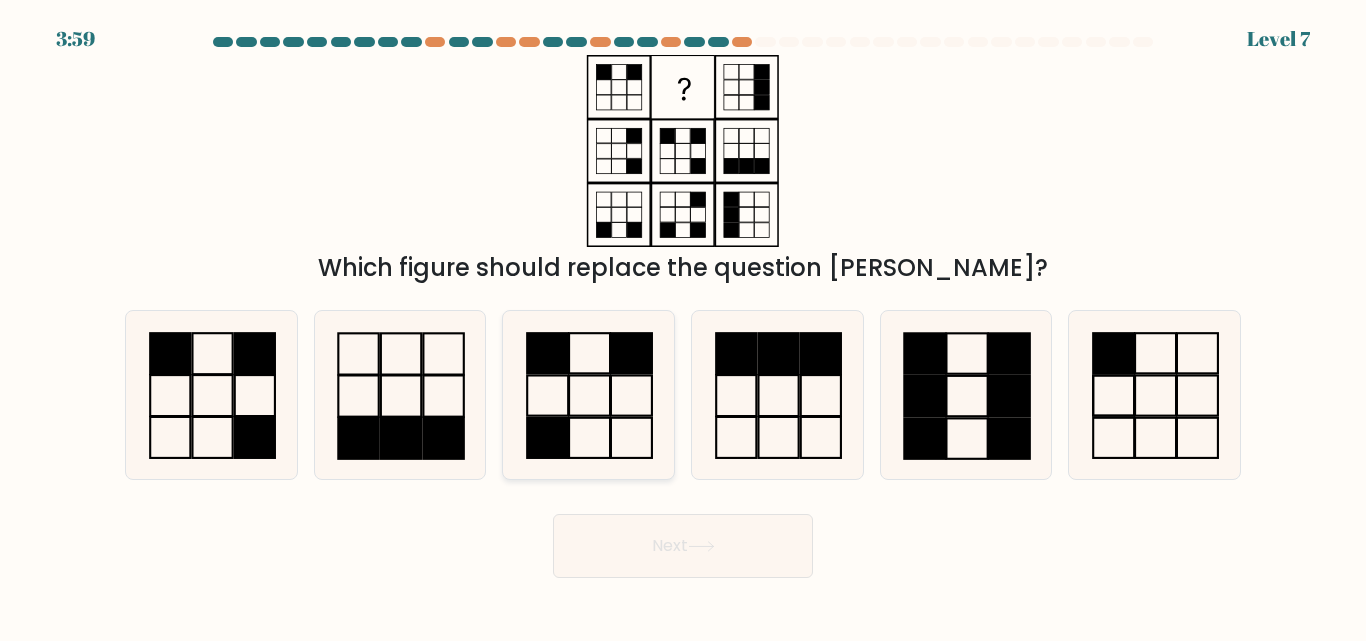 click 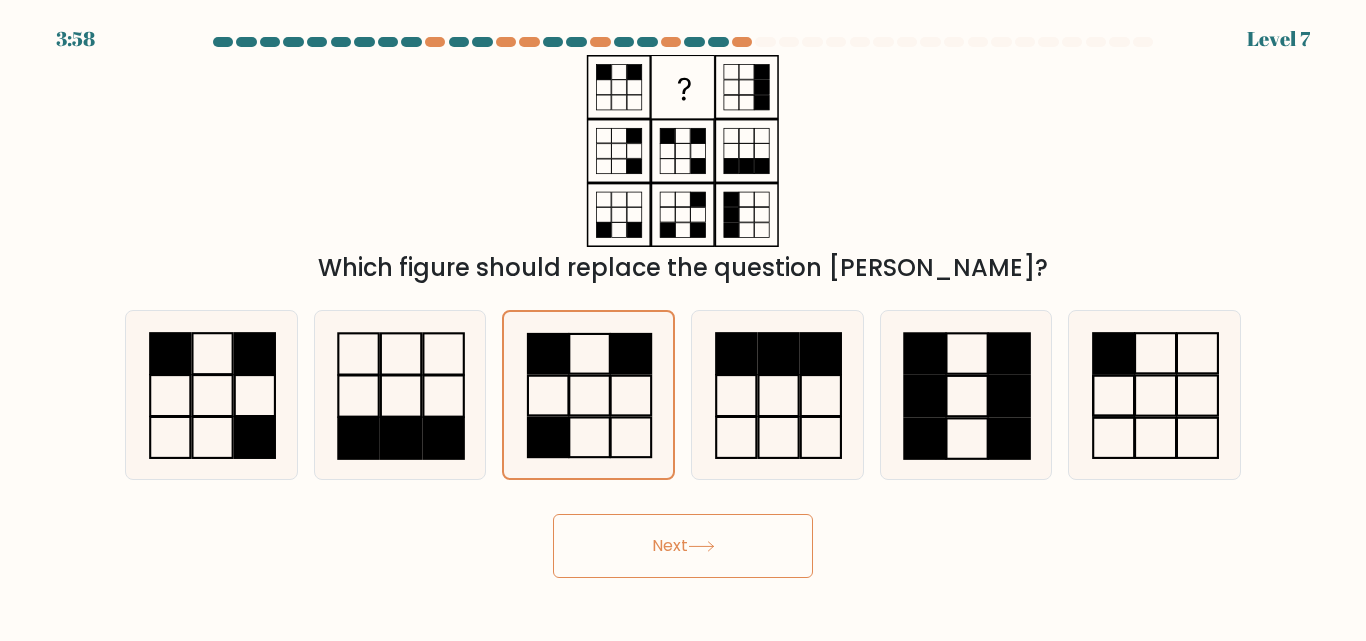 click 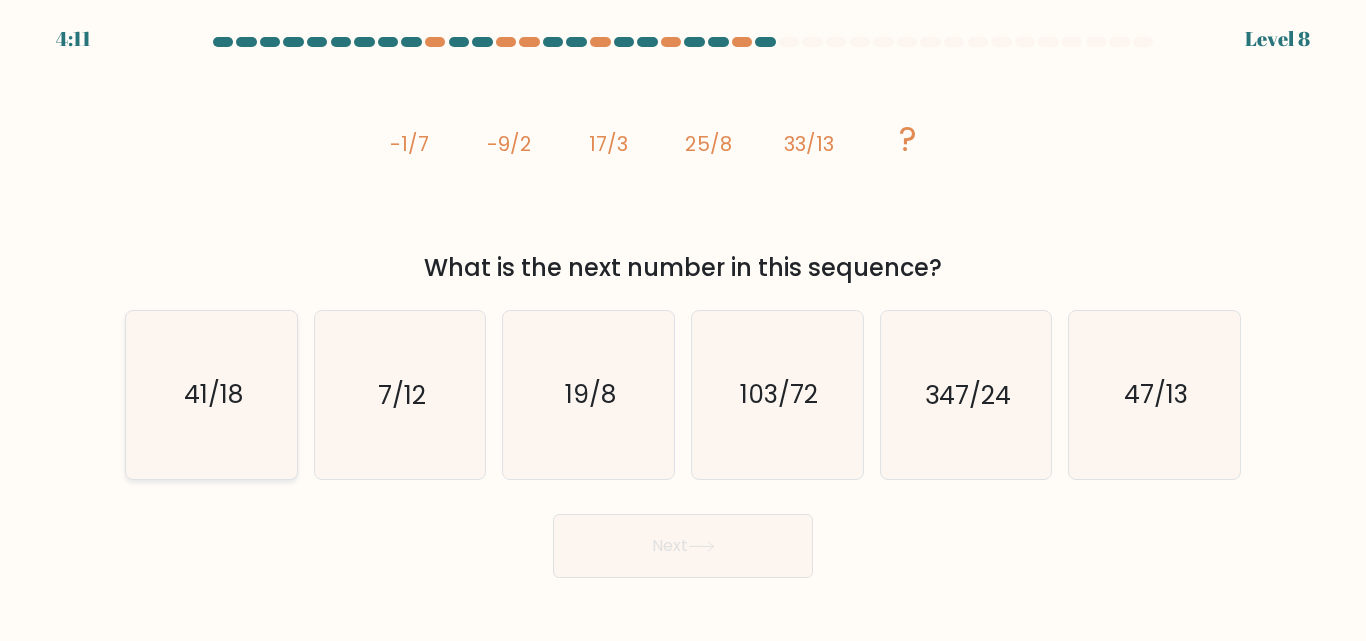 click on "41/18" 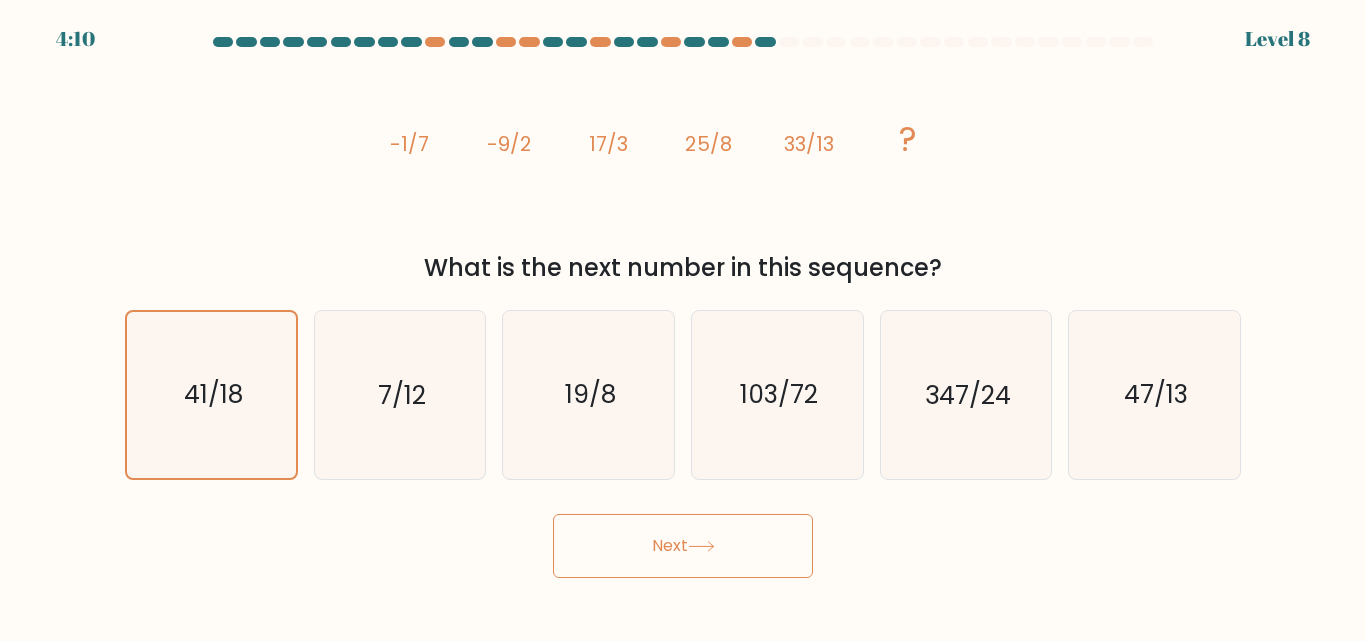 click on "Next" at bounding box center [683, 546] 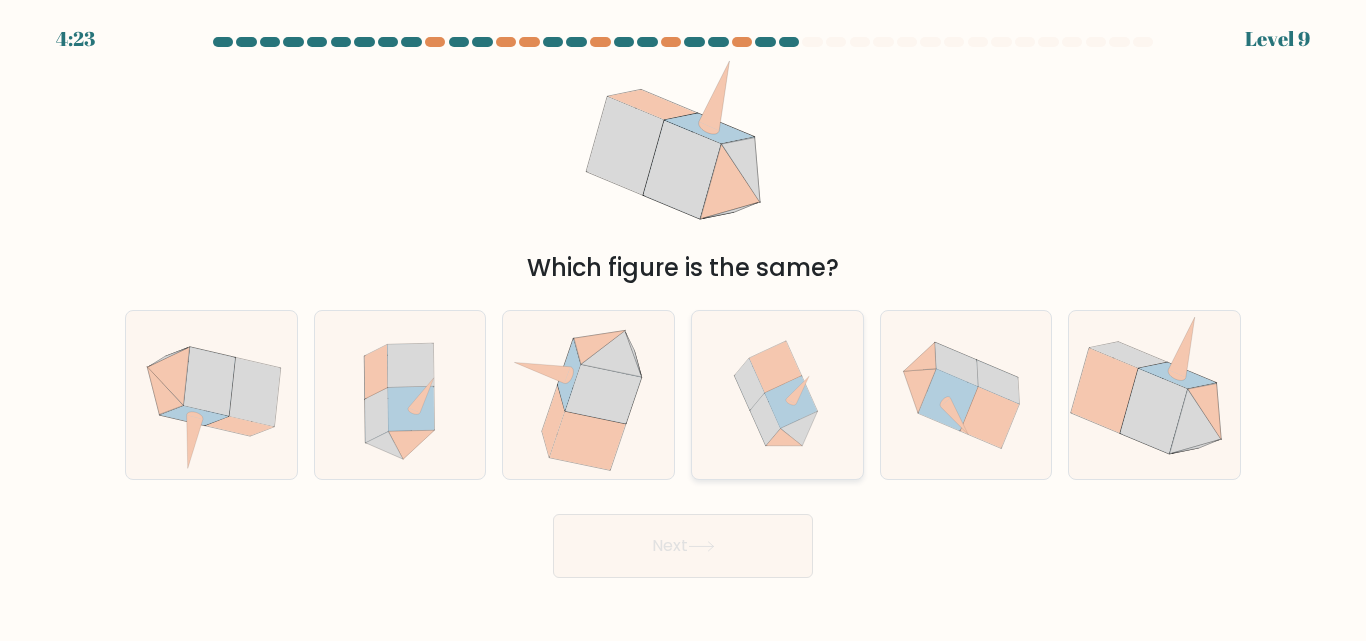 drag, startPoint x: 772, startPoint y: 406, endPoint x: 772, endPoint y: 434, distance: 28 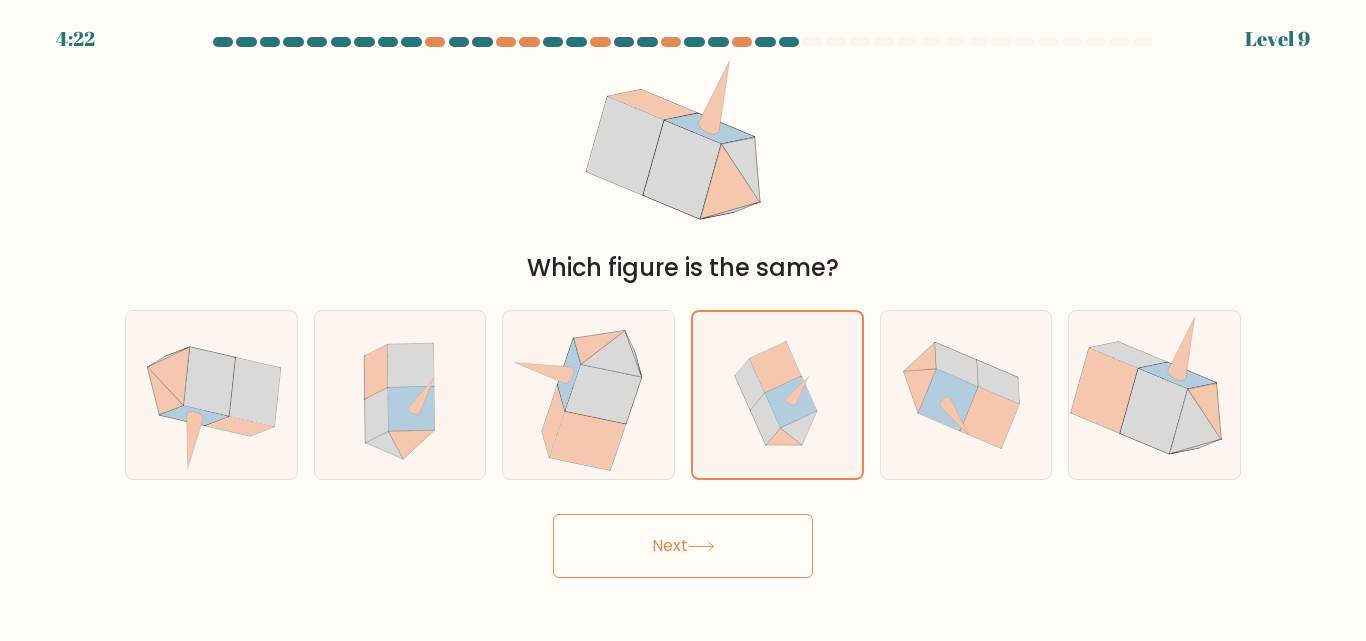 click on "Next" at bounding box center (683, 546) 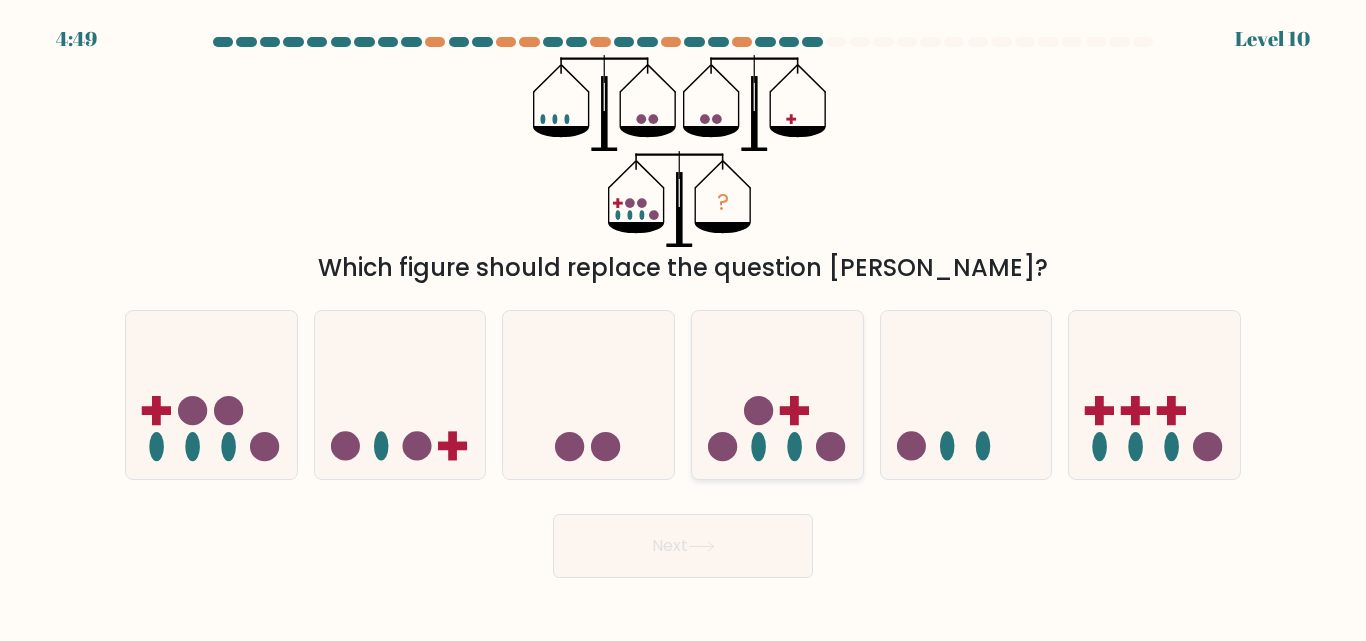 click 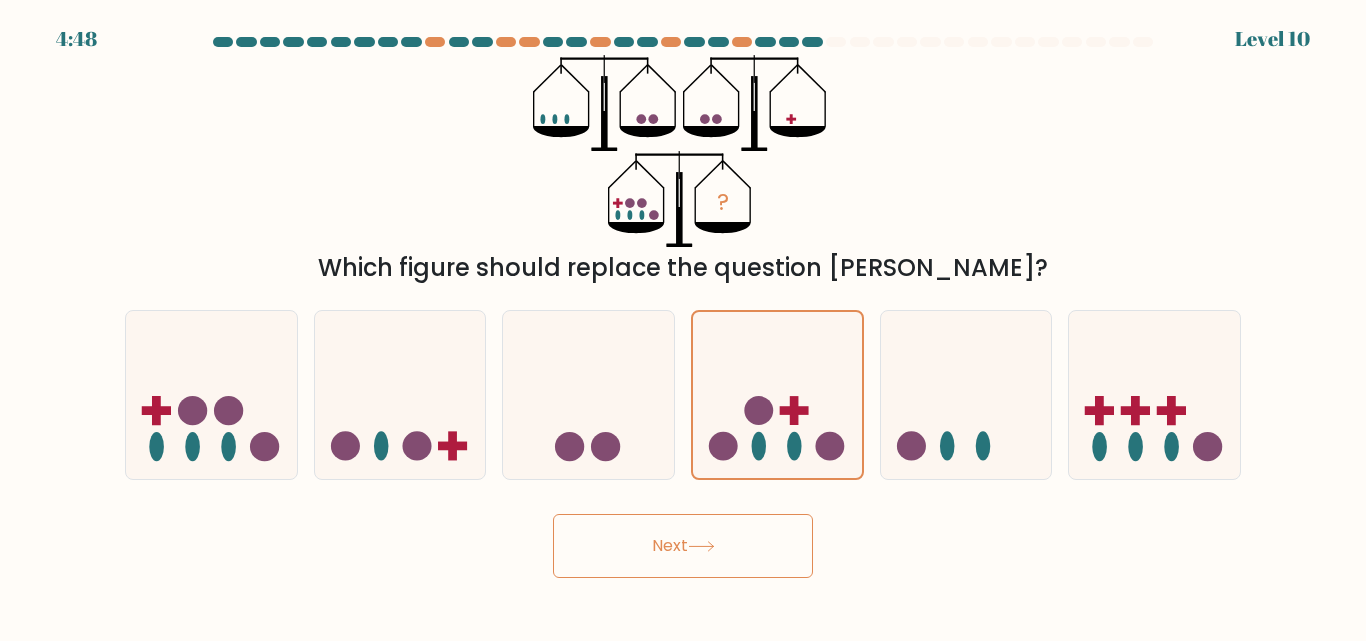 click on "Next" at bounding box center (683, 546) 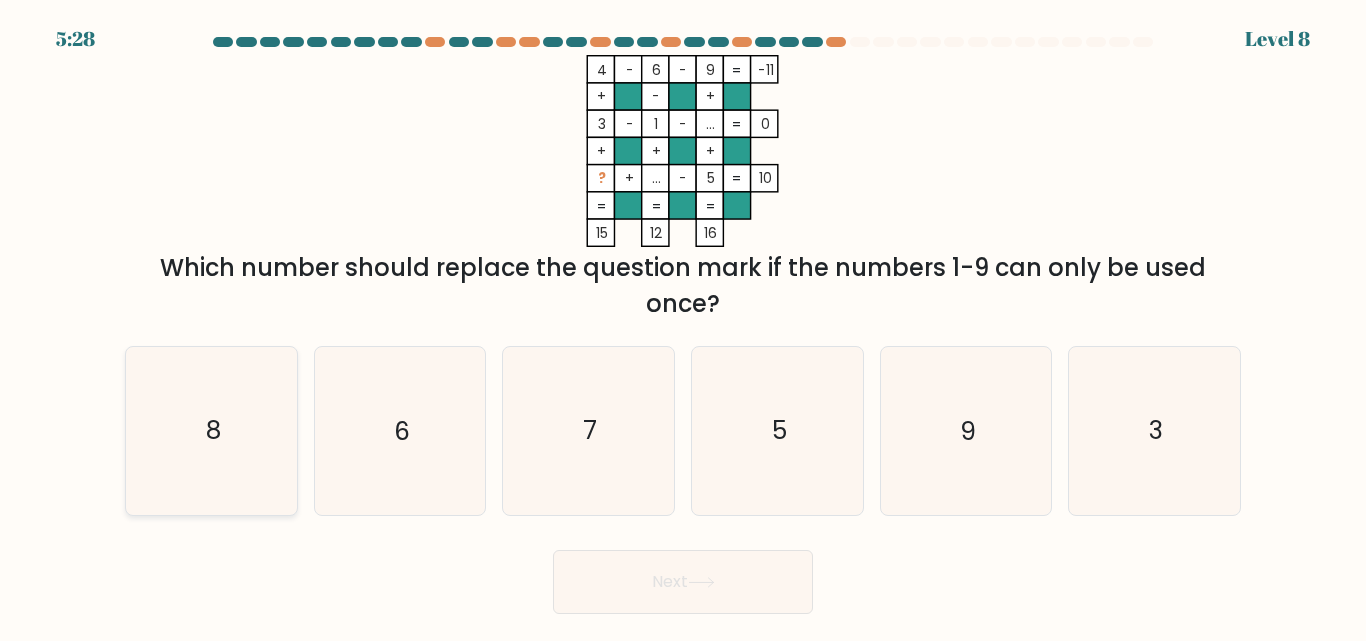 drag, startPoint x: 245, startPoint y: 435, endPoint x: 263, endPoint y: 449, distance: 22.803509 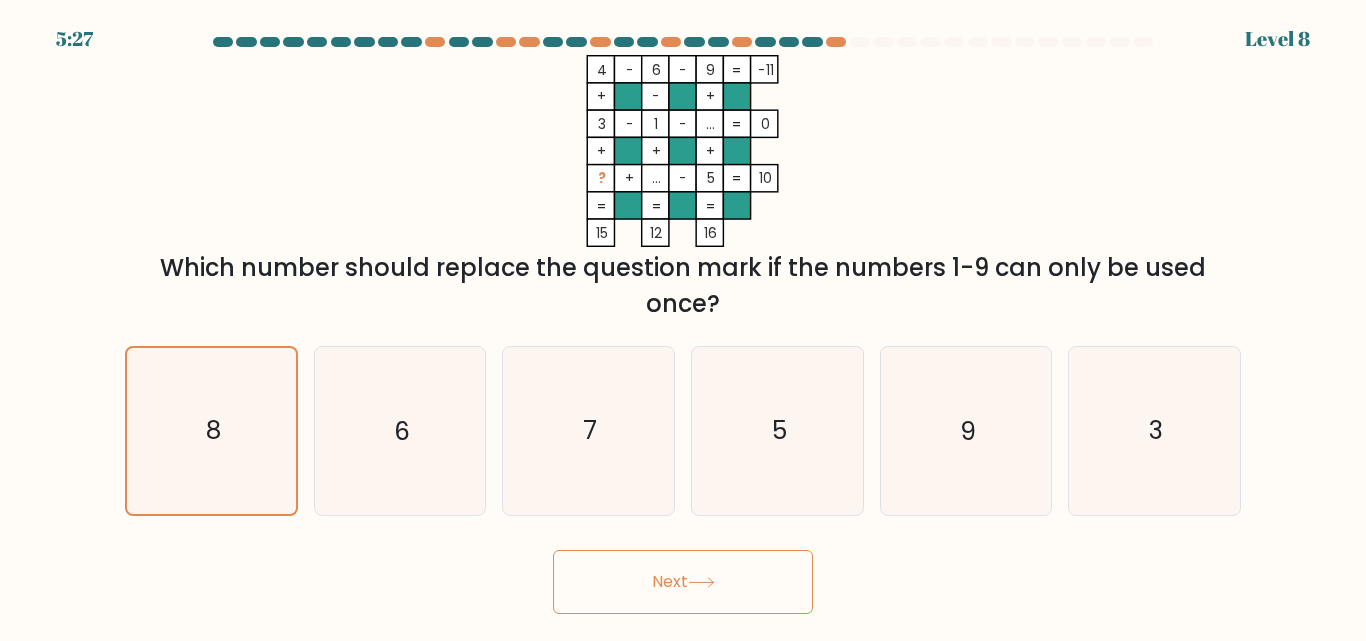 click on "Next" at bounding box center (683, 582) 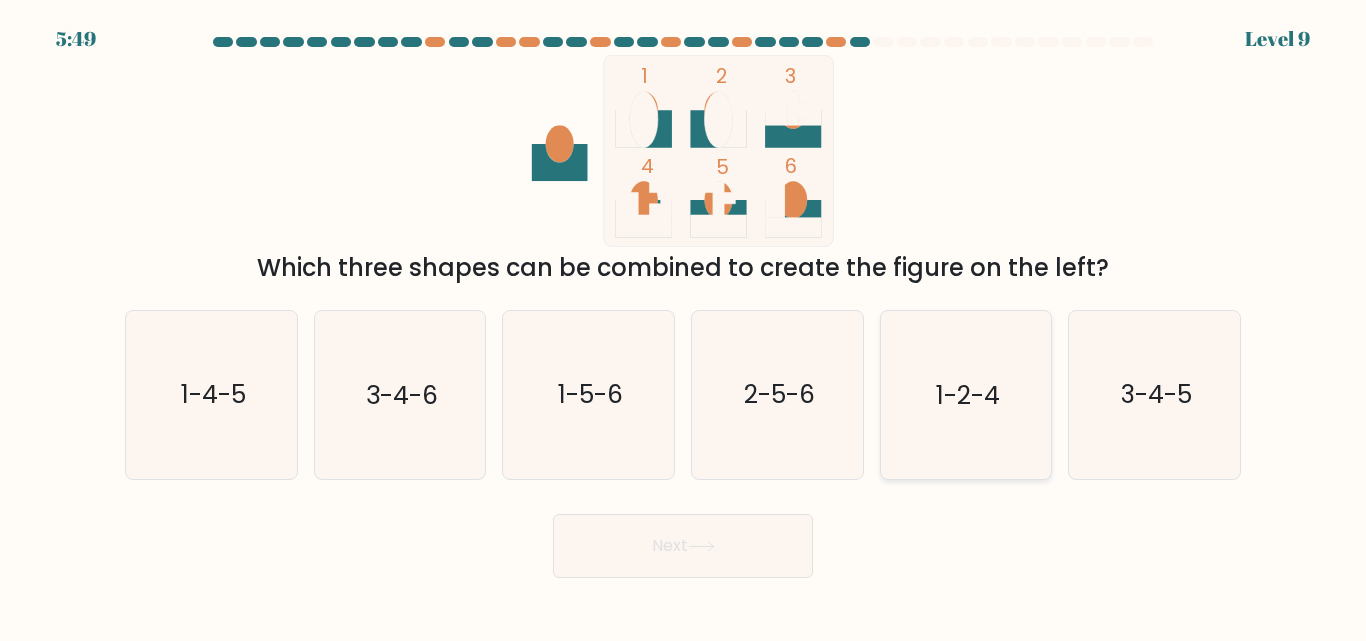 click on "1-2-4" 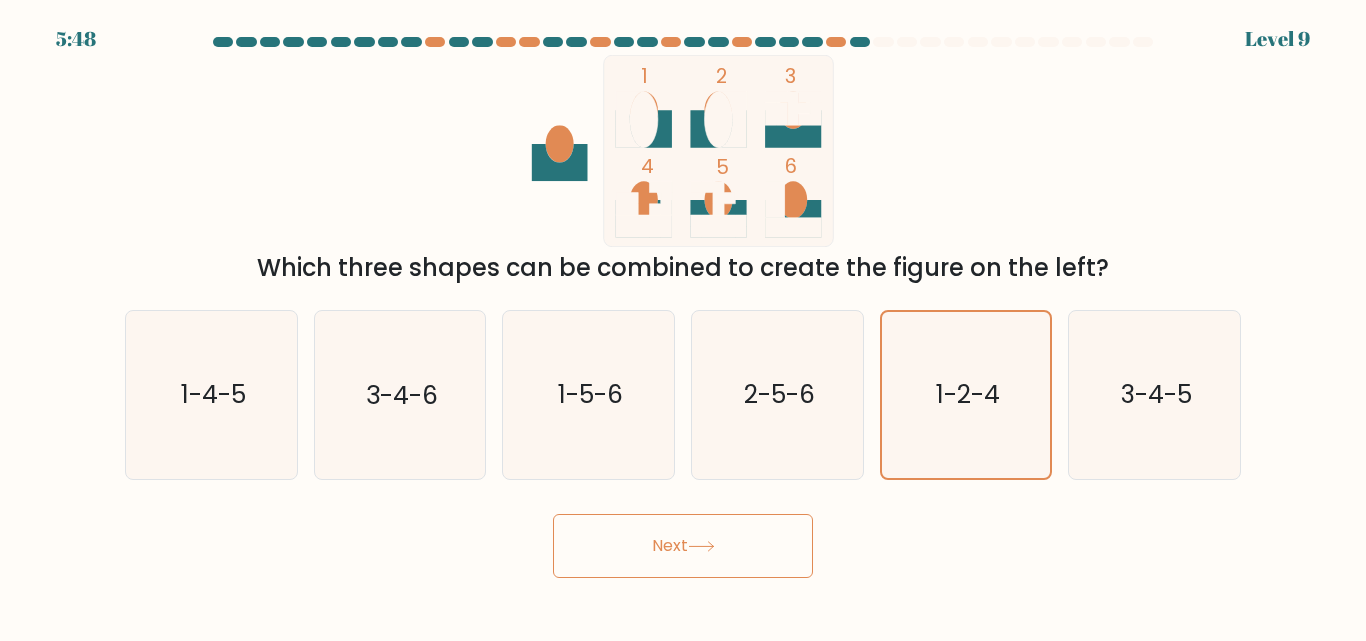 click on "Next" at bounding box center (683, 546) 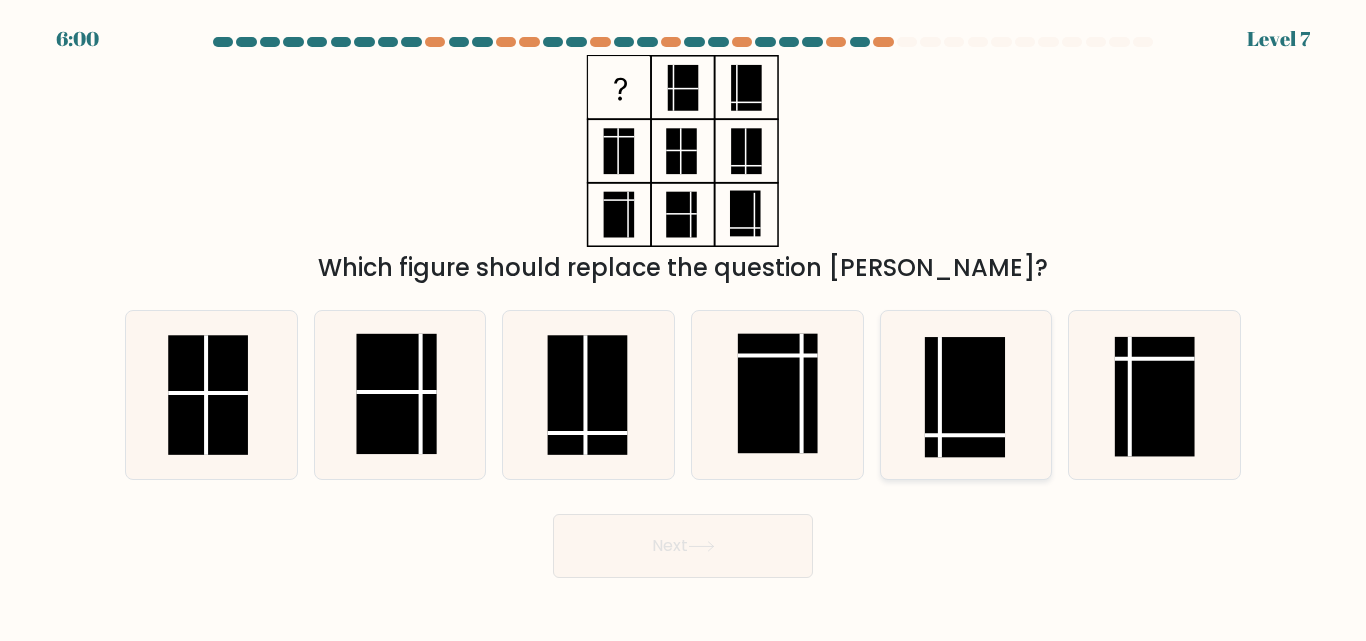 click 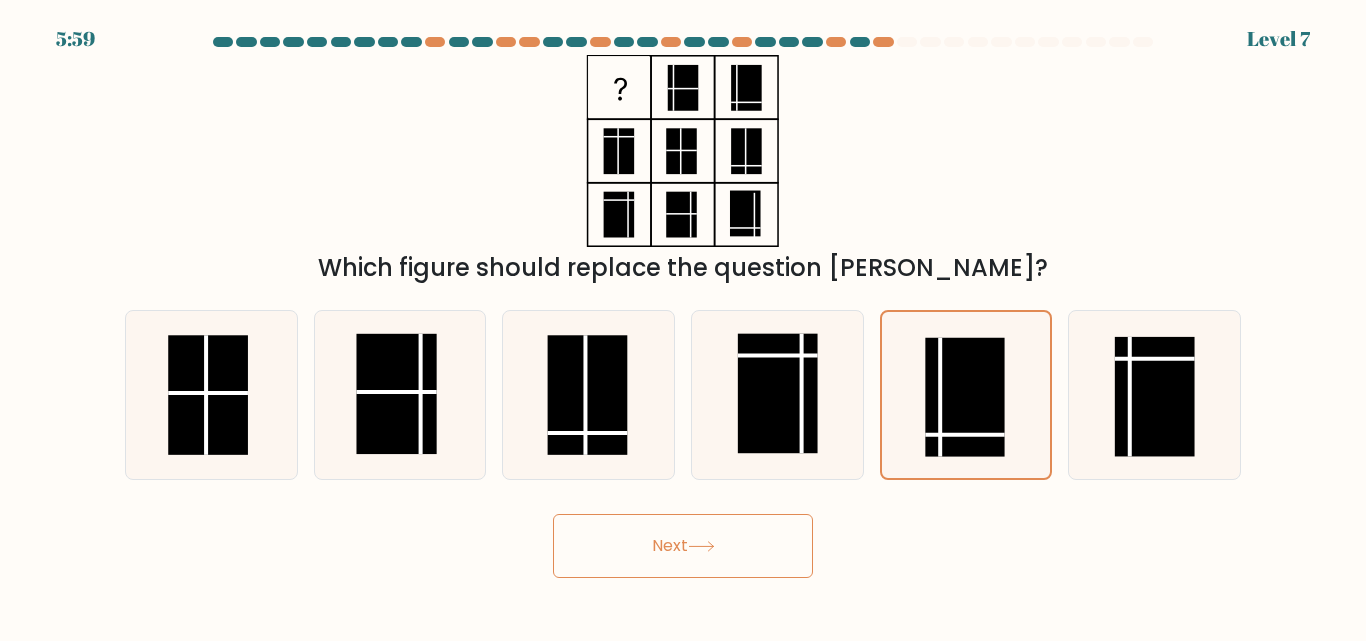 click on "Next" at bounding box center (683, 546) 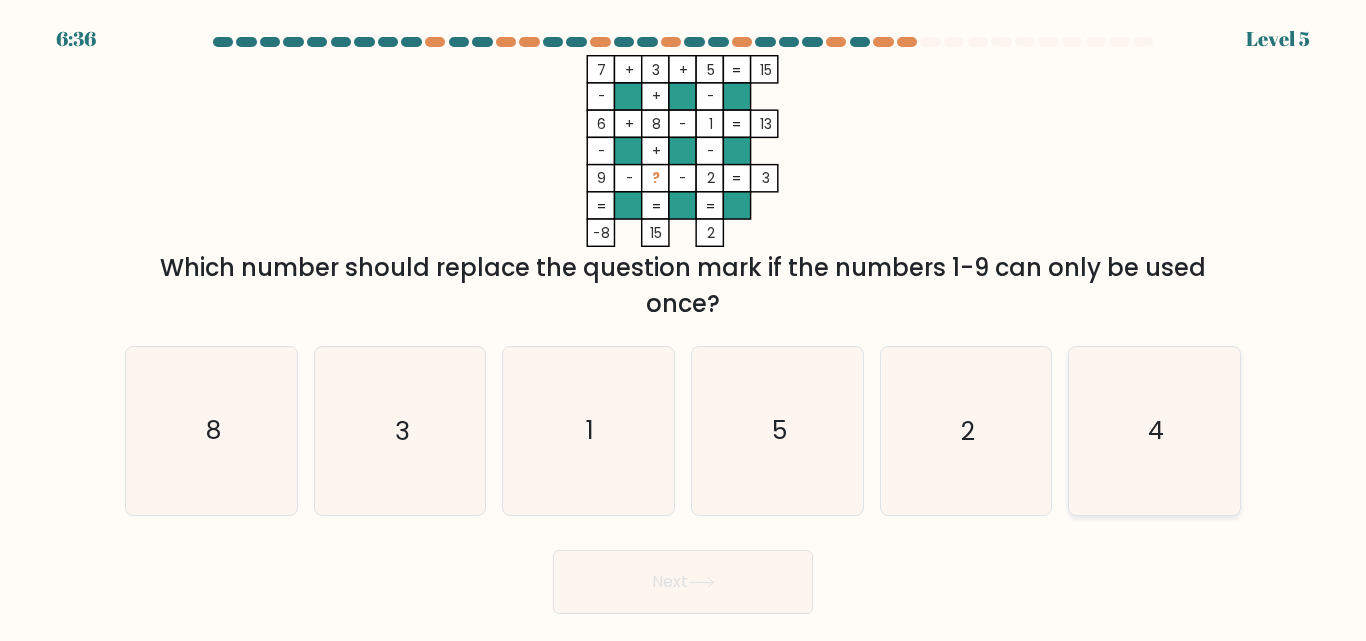 click on "4" 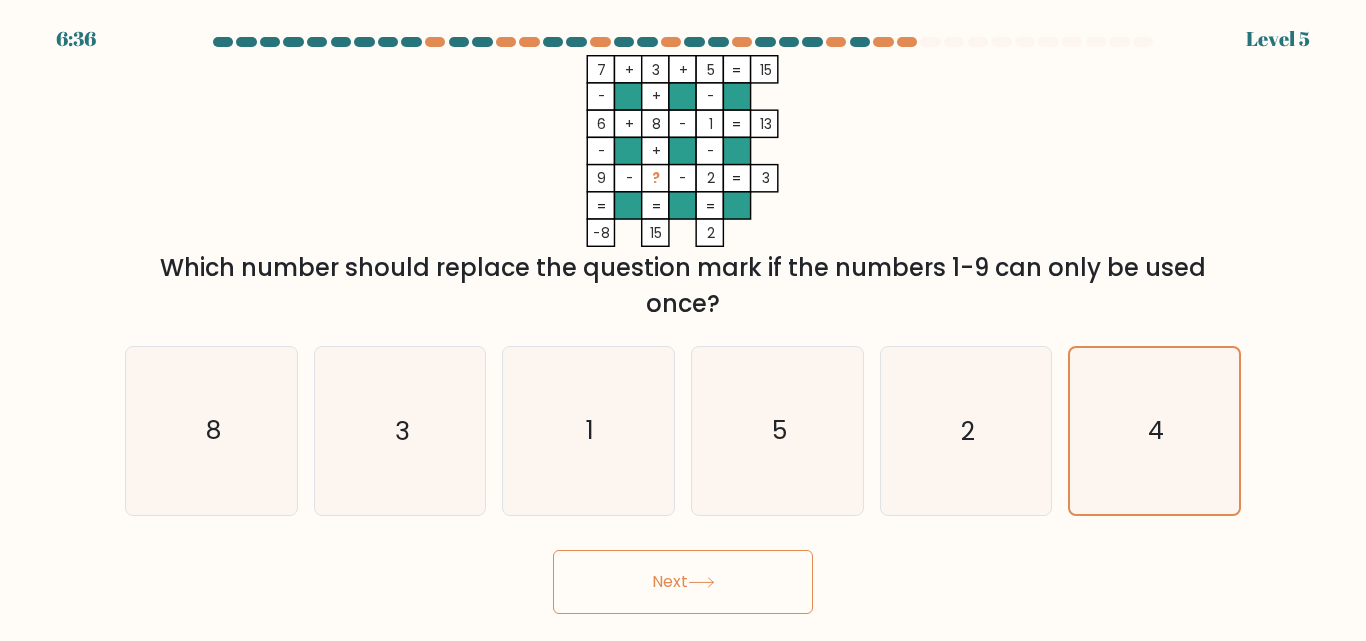 click on "Next" at bounding box center (683, 582) 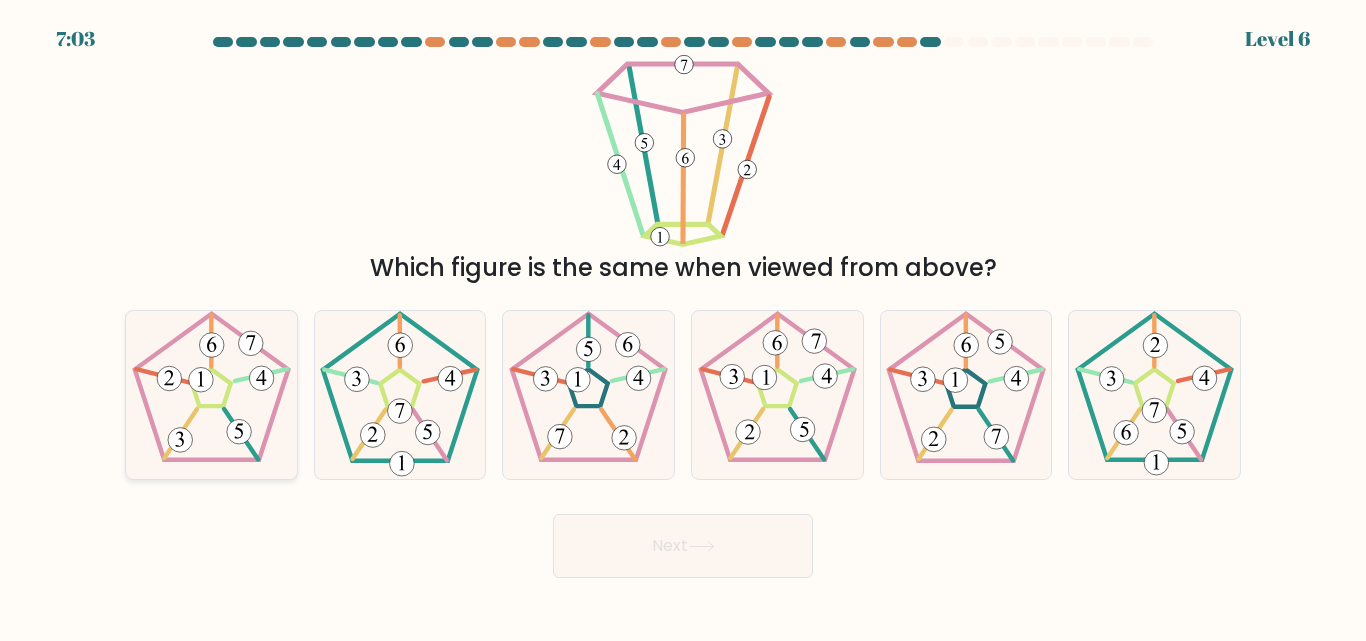 click 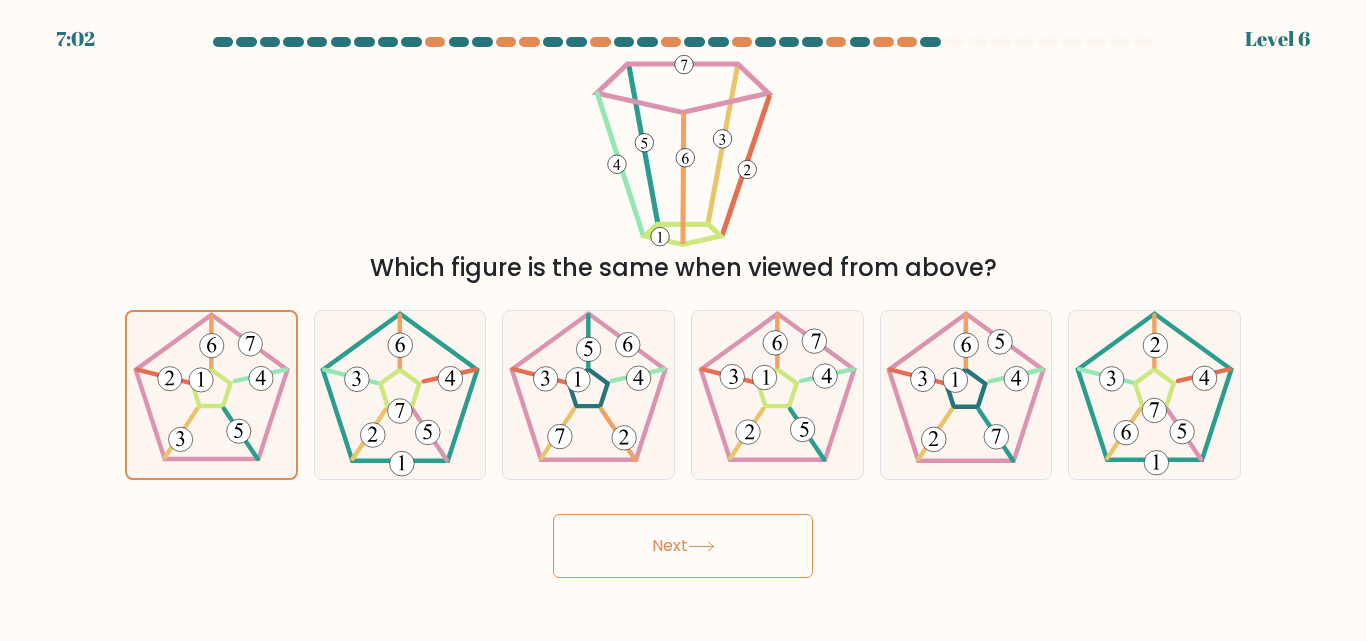 click on "Next" at bounding box center (683, 546) 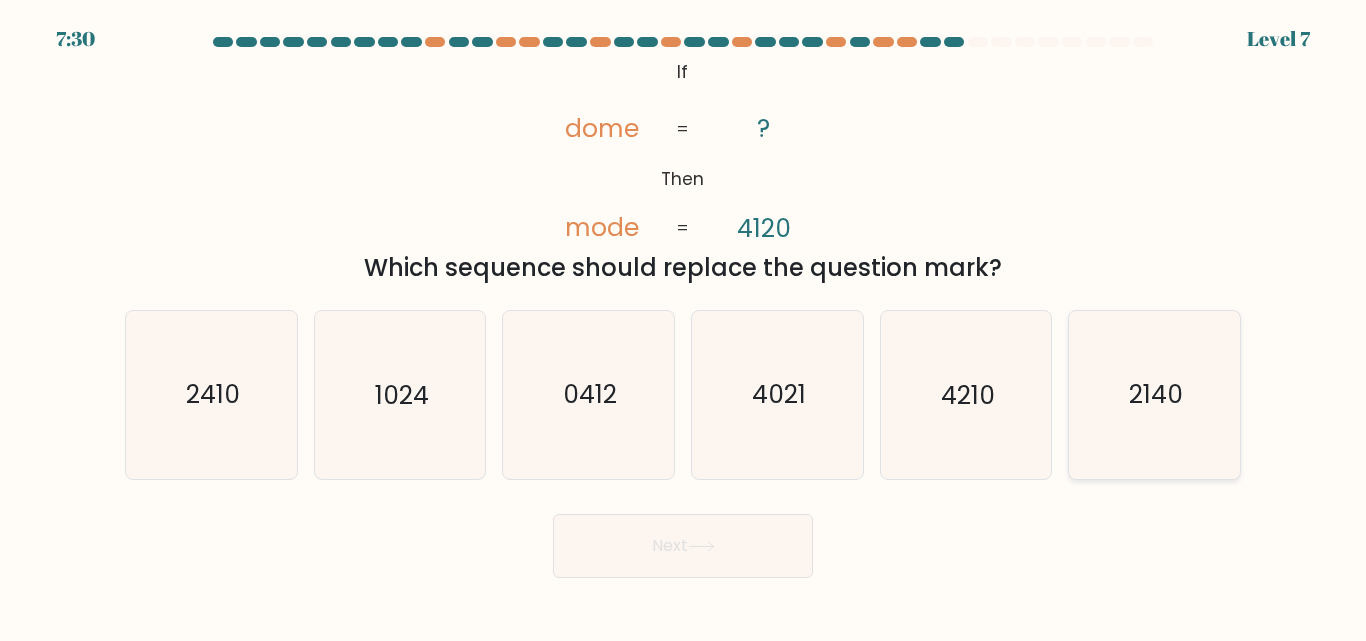 click on "2140" 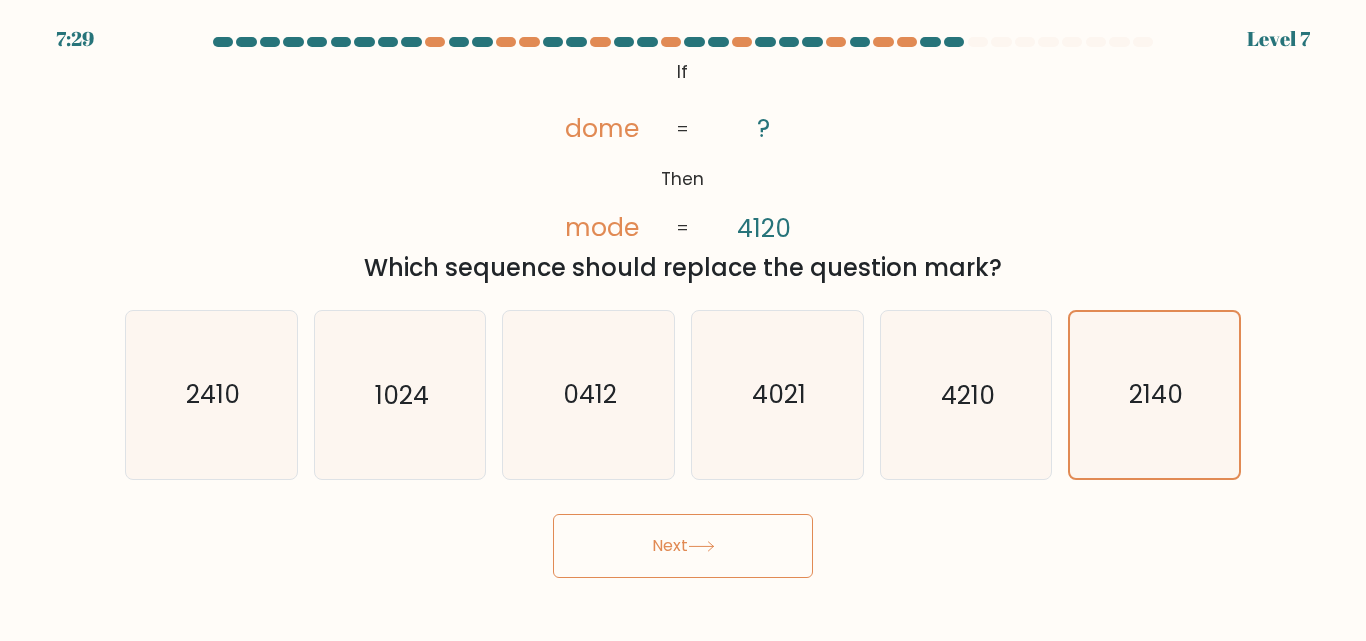 click 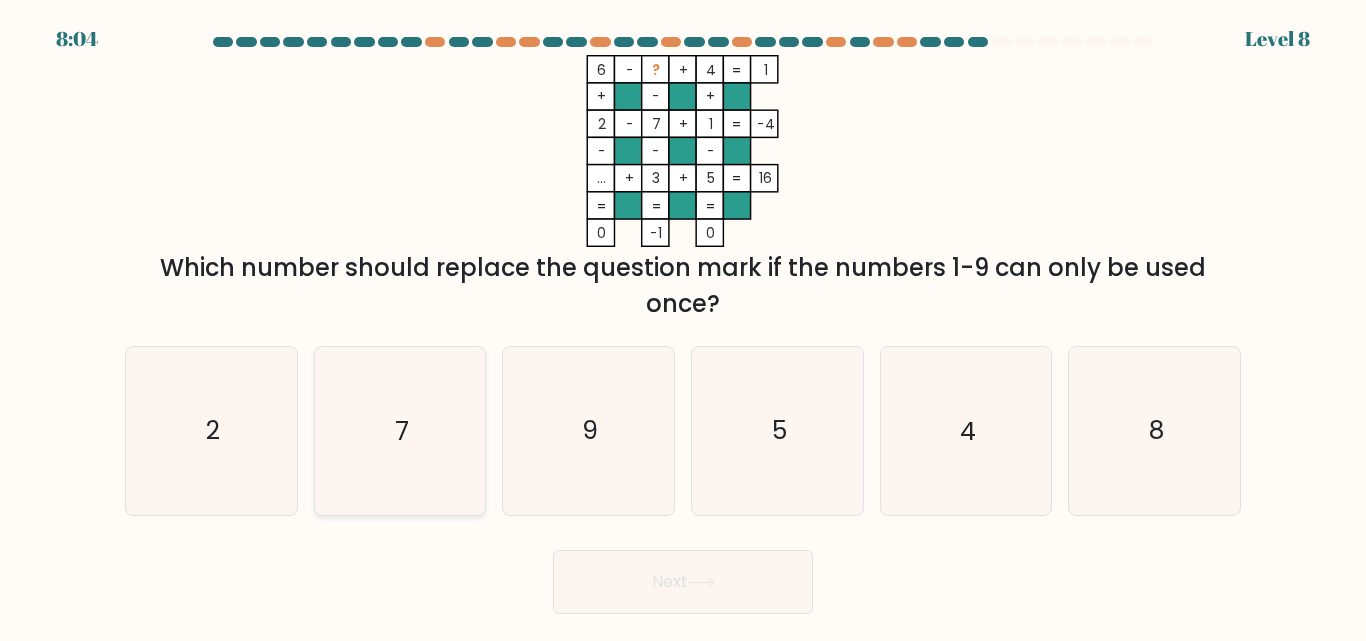 click on "7" 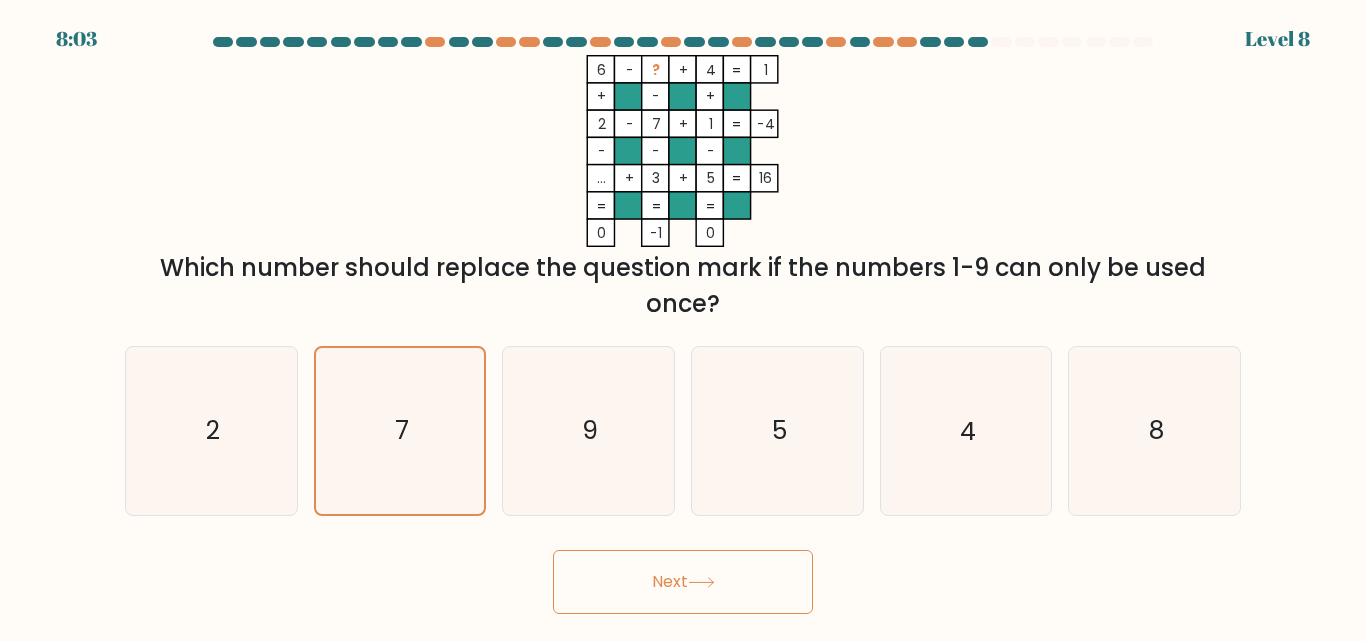 click on "Next" at bounding box center (683, 582) 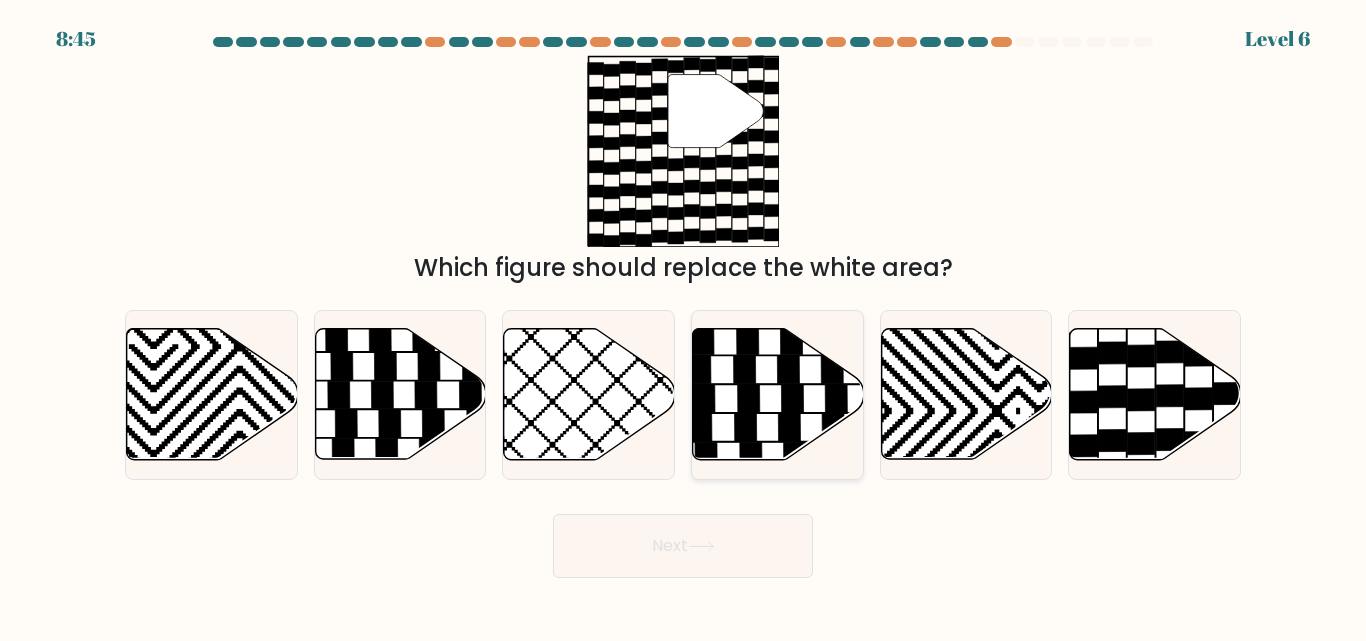 click 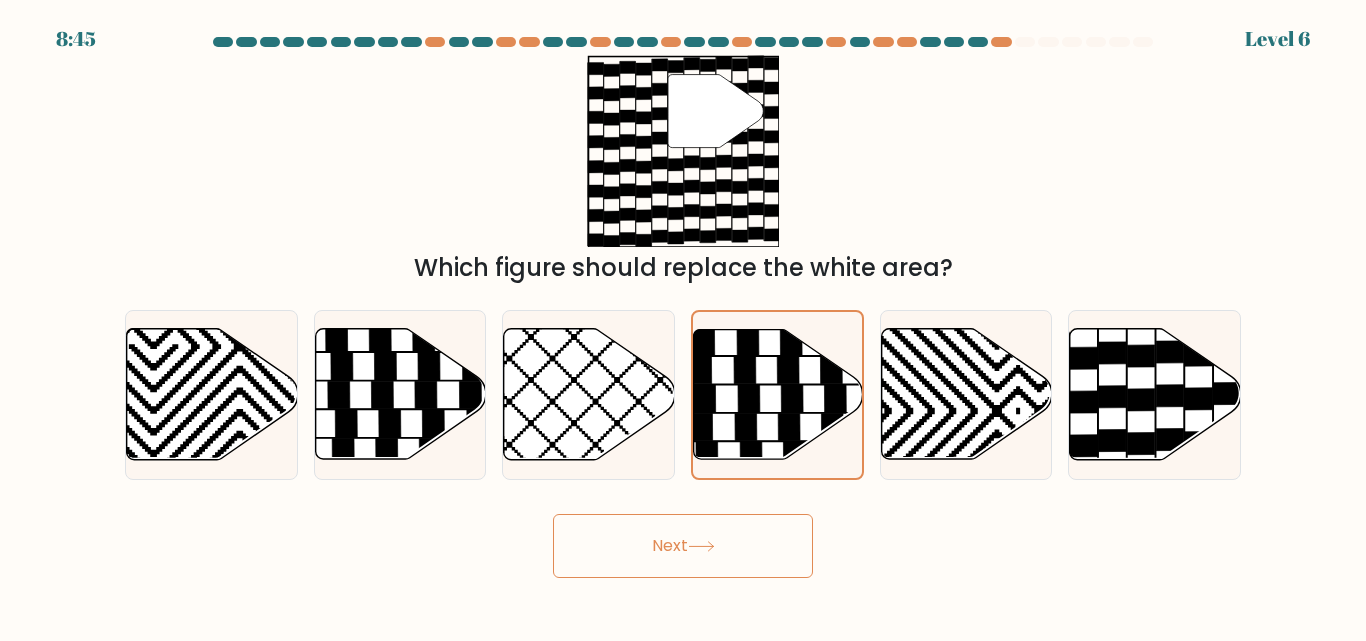 click on "Next" at bounding box center (683, 546) 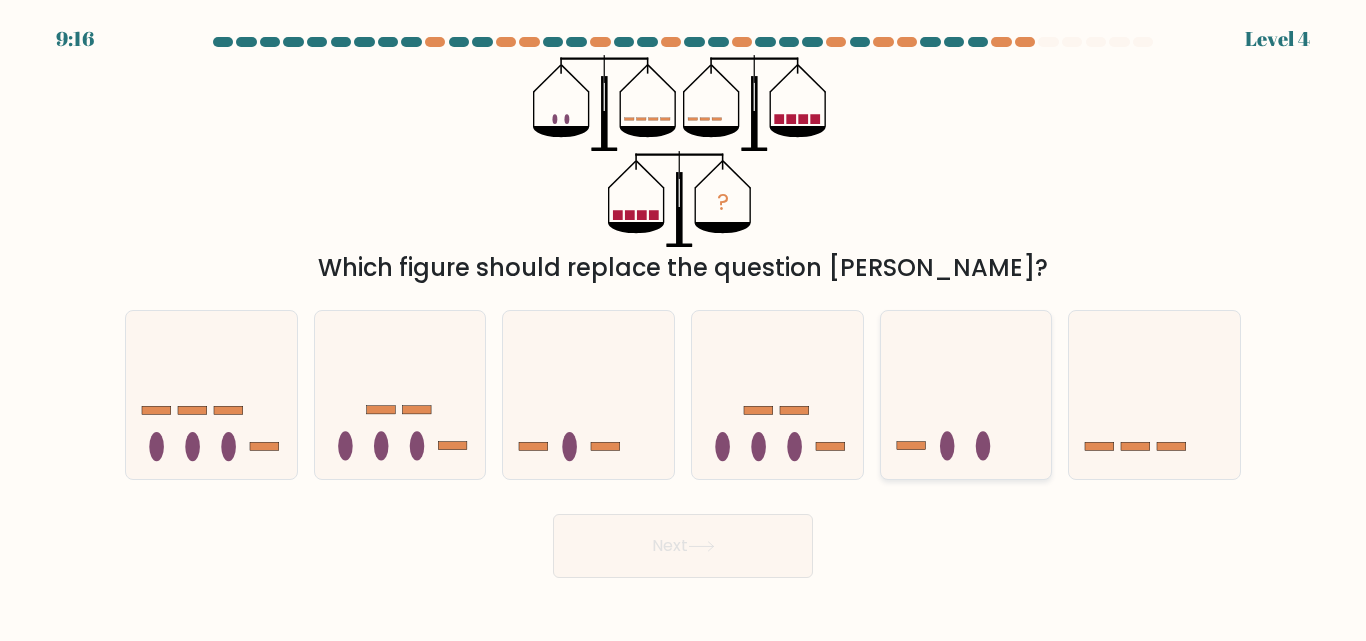 click 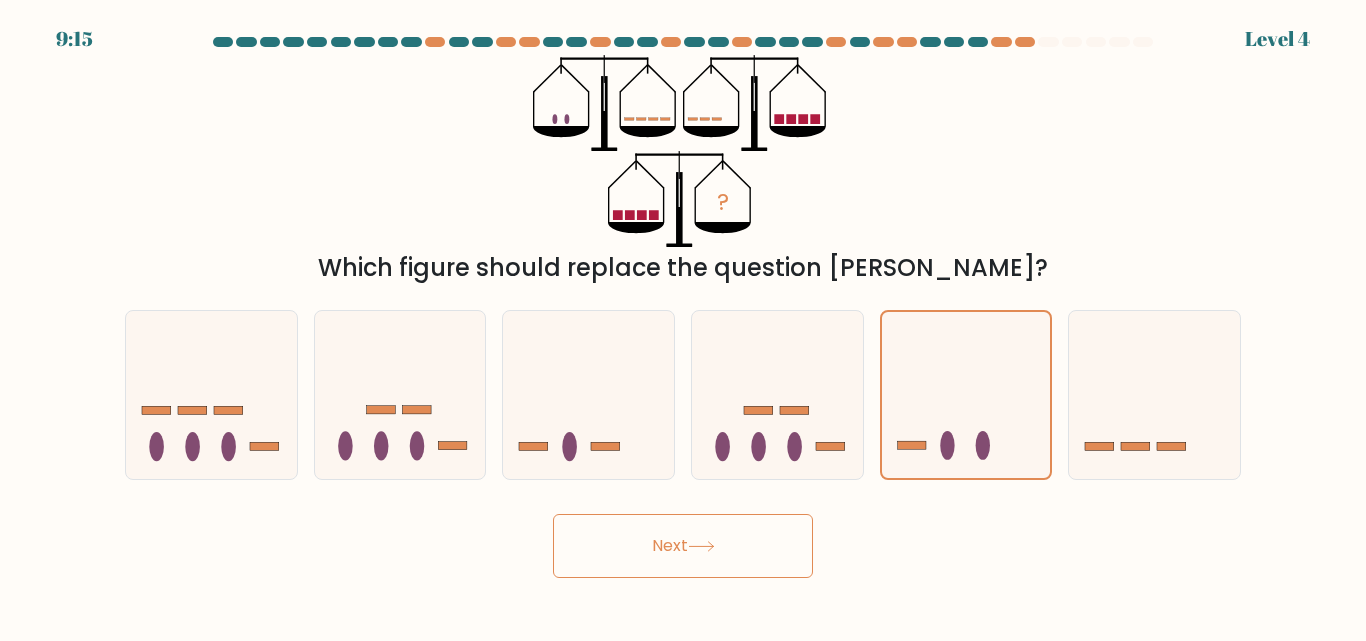 click on "Next" at bounding box center [683, 546] 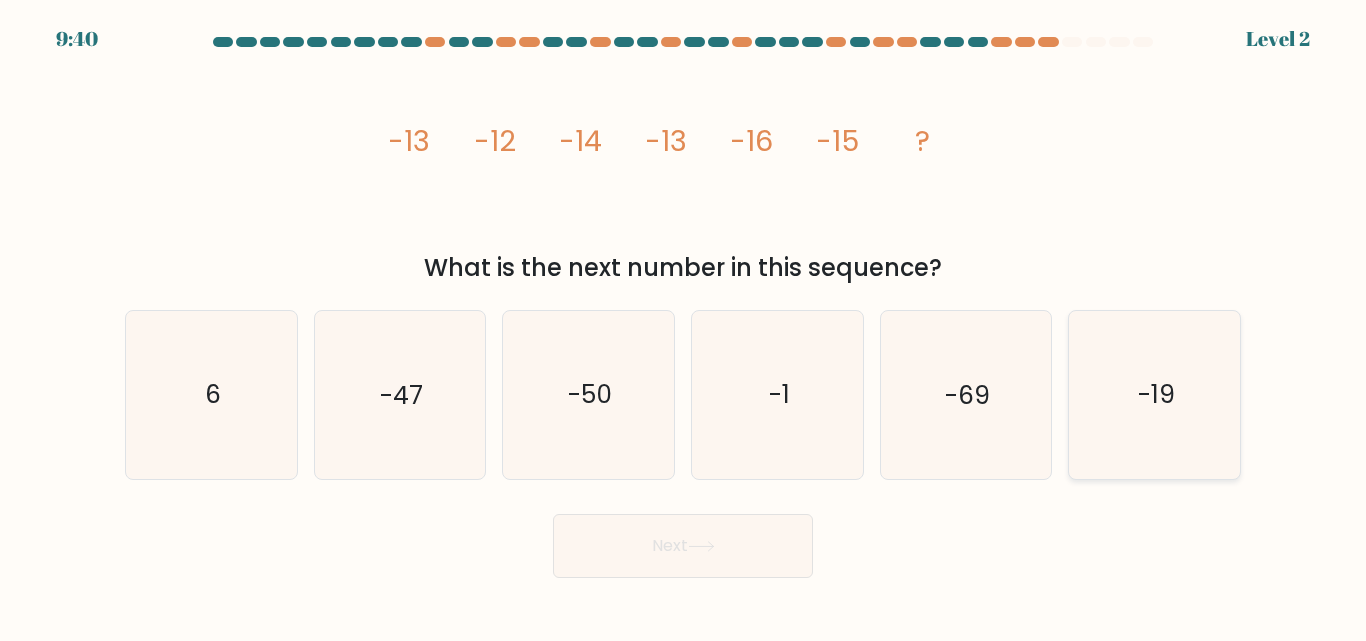 click on "-19" 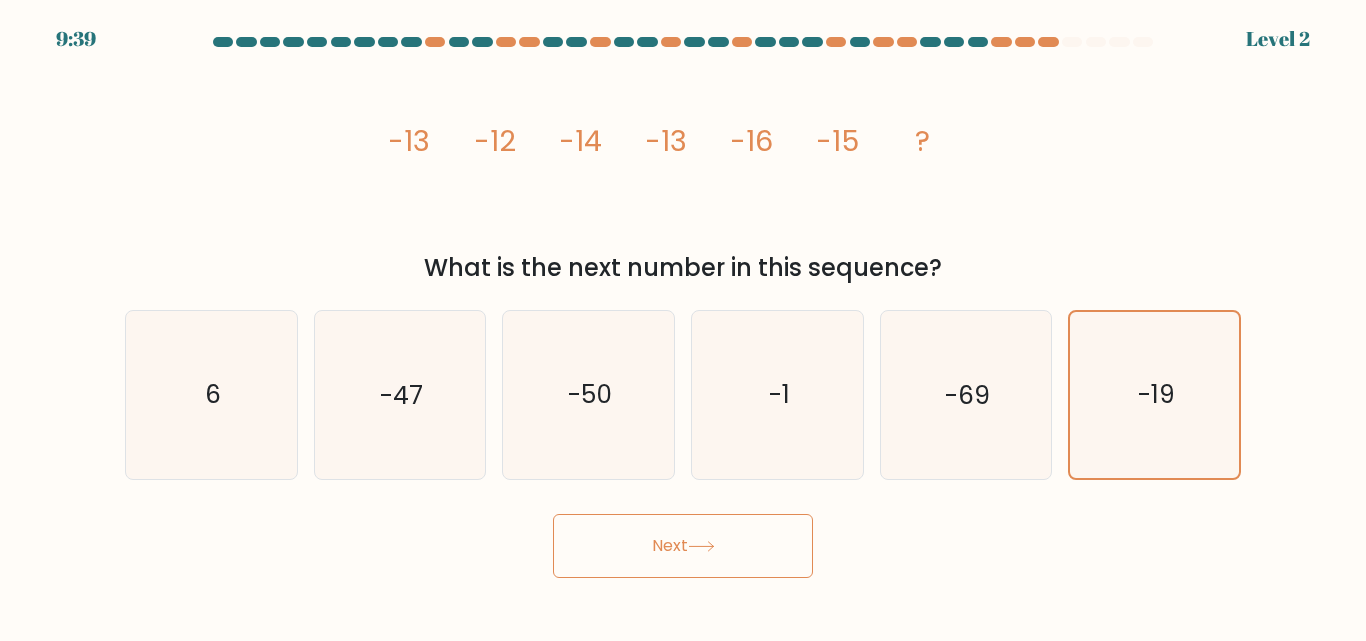 click on "Next" at bounding box center (683, 546) 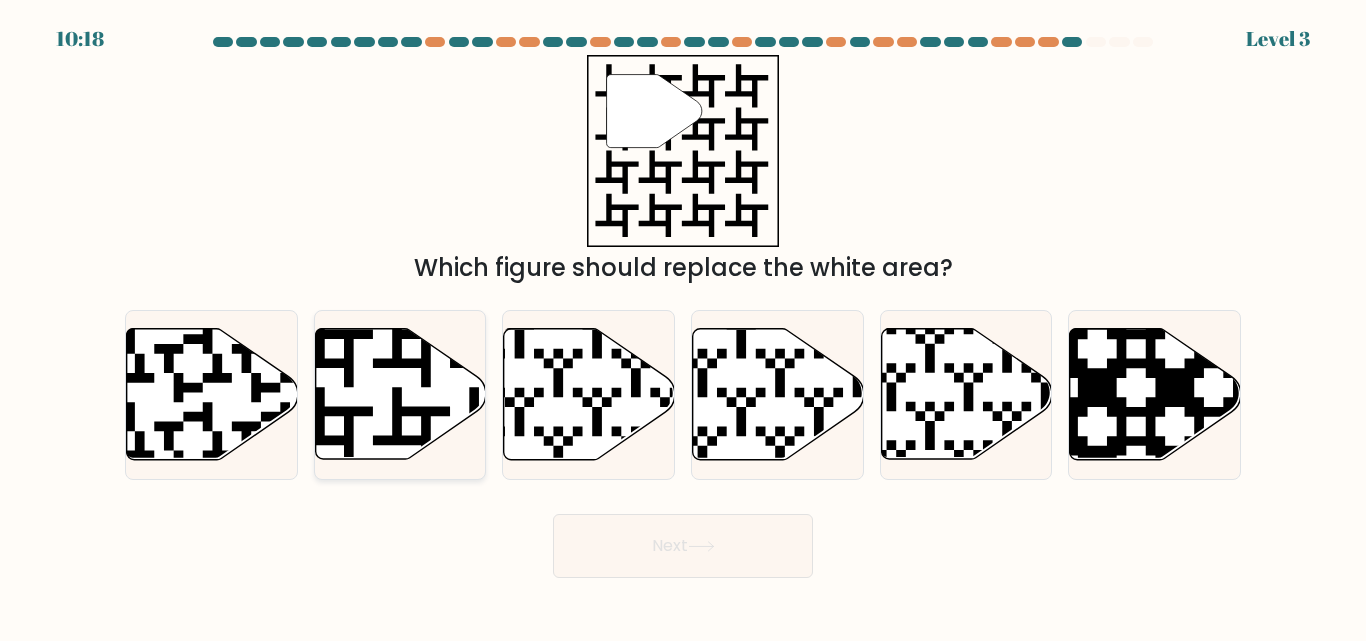 click 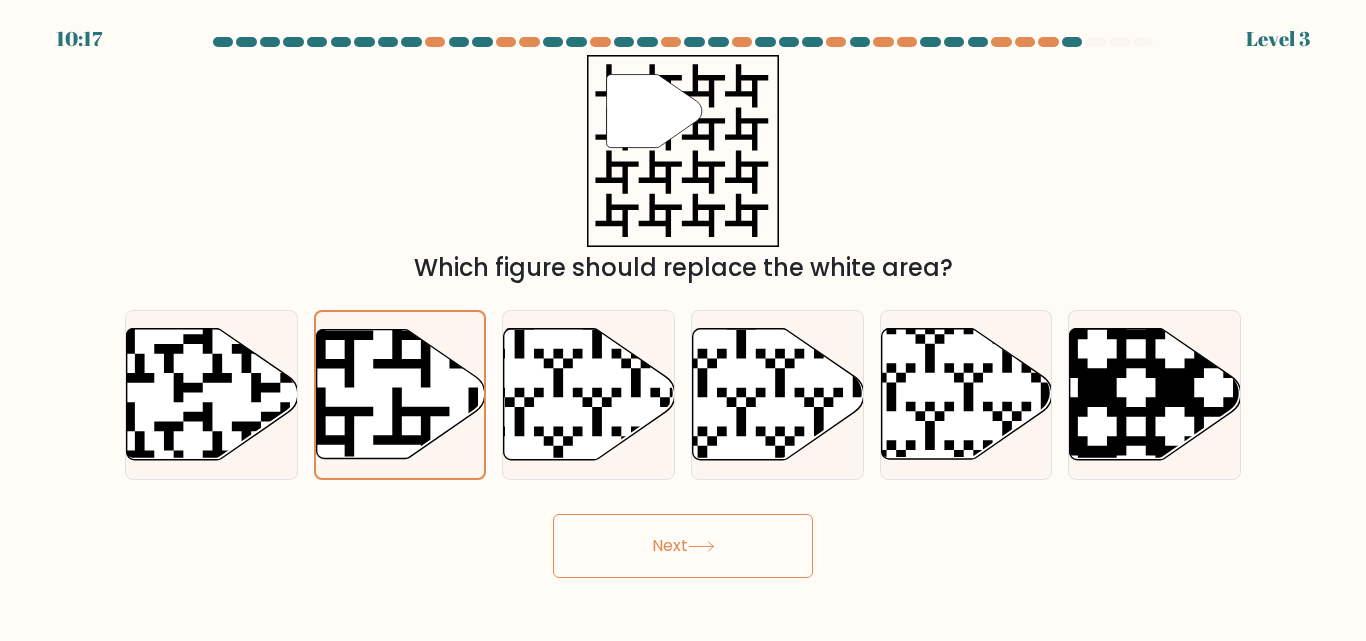 click on "Next" at bounding box center (683, 546) 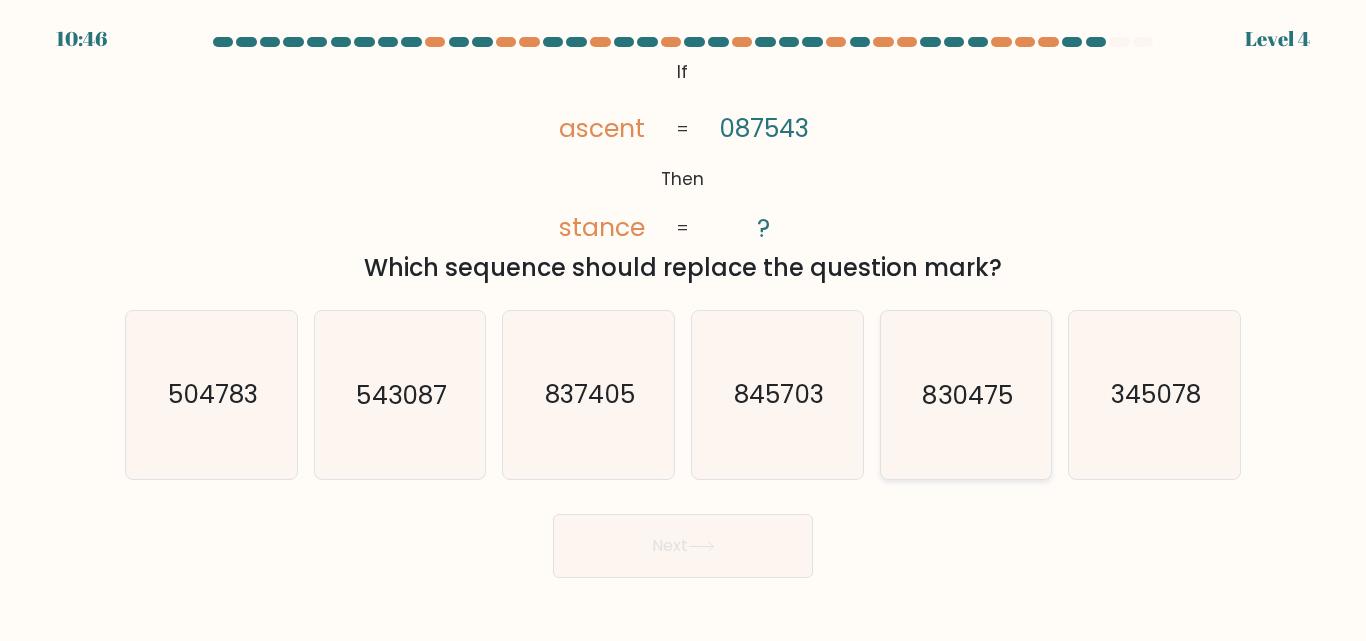 drag, startPoint x: 960, startPoint y: 426, endPoint x: 924, endPoint y: 431, distance: 36.345562 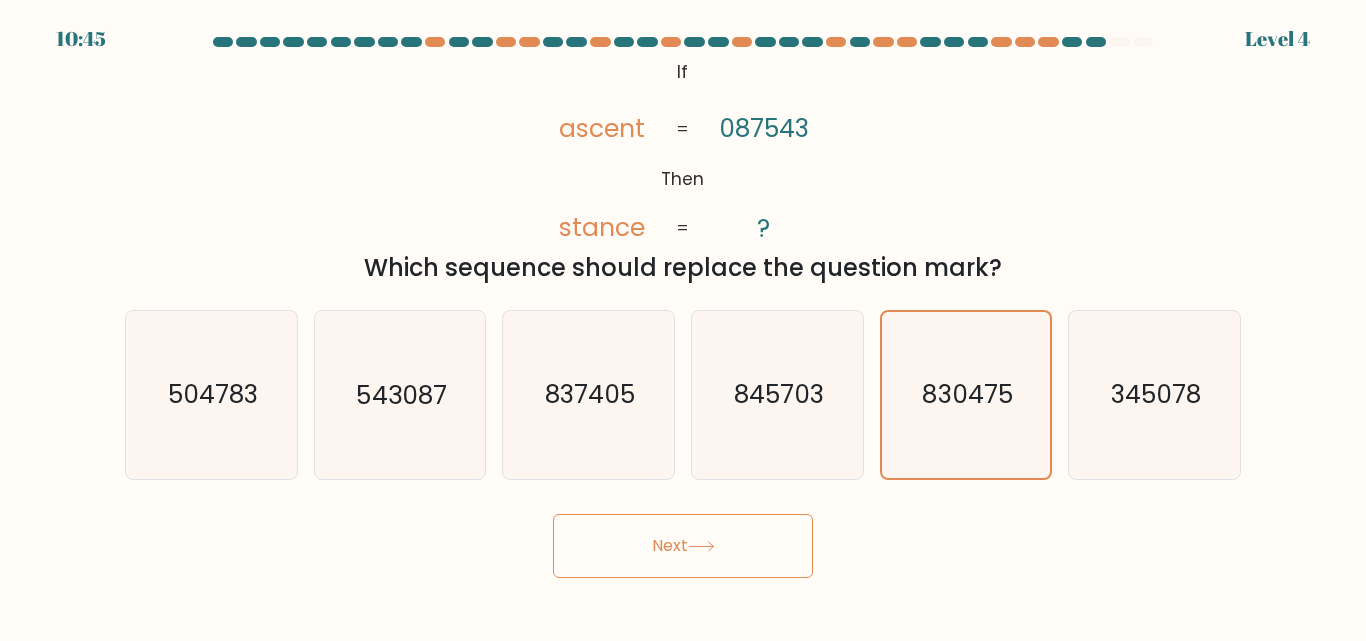 click on "Next" at bounding box center (683, 546) 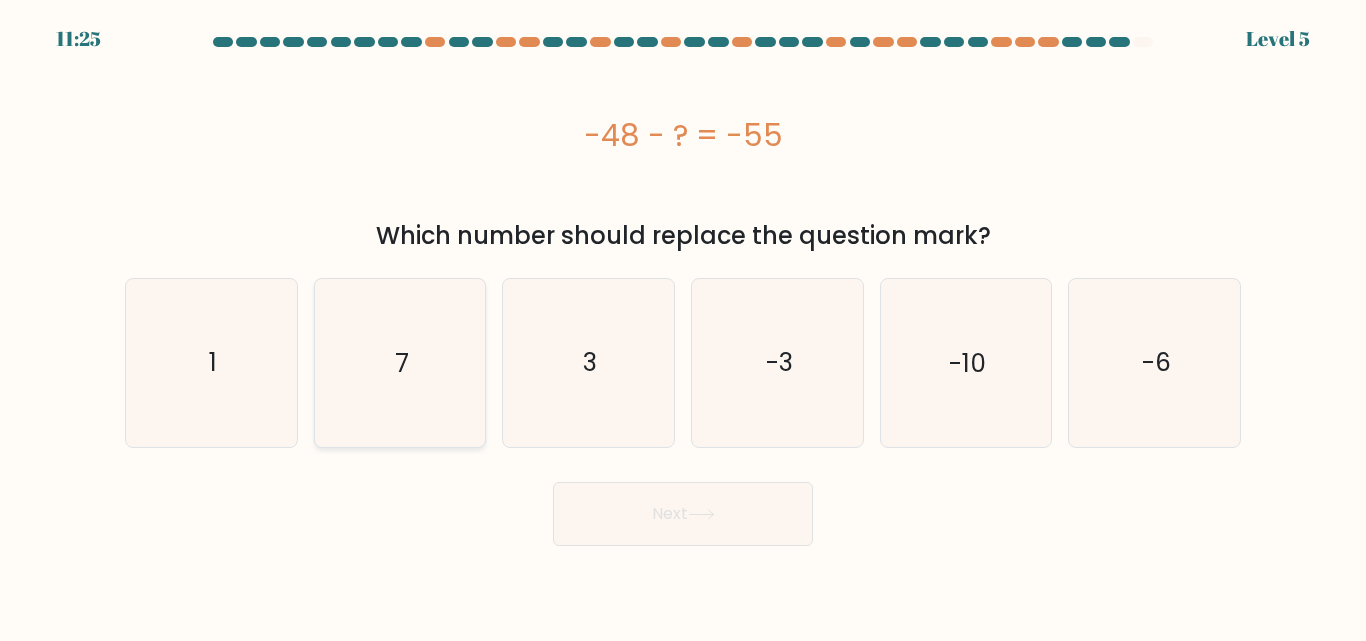 click on "7" 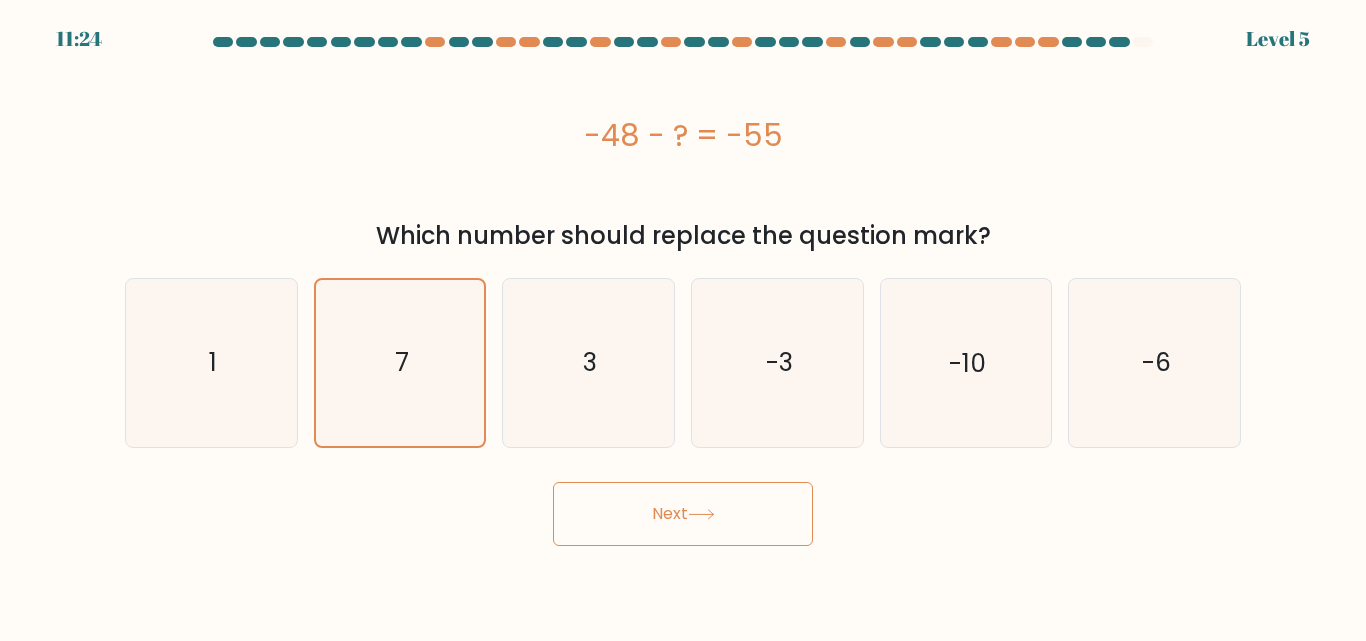 click 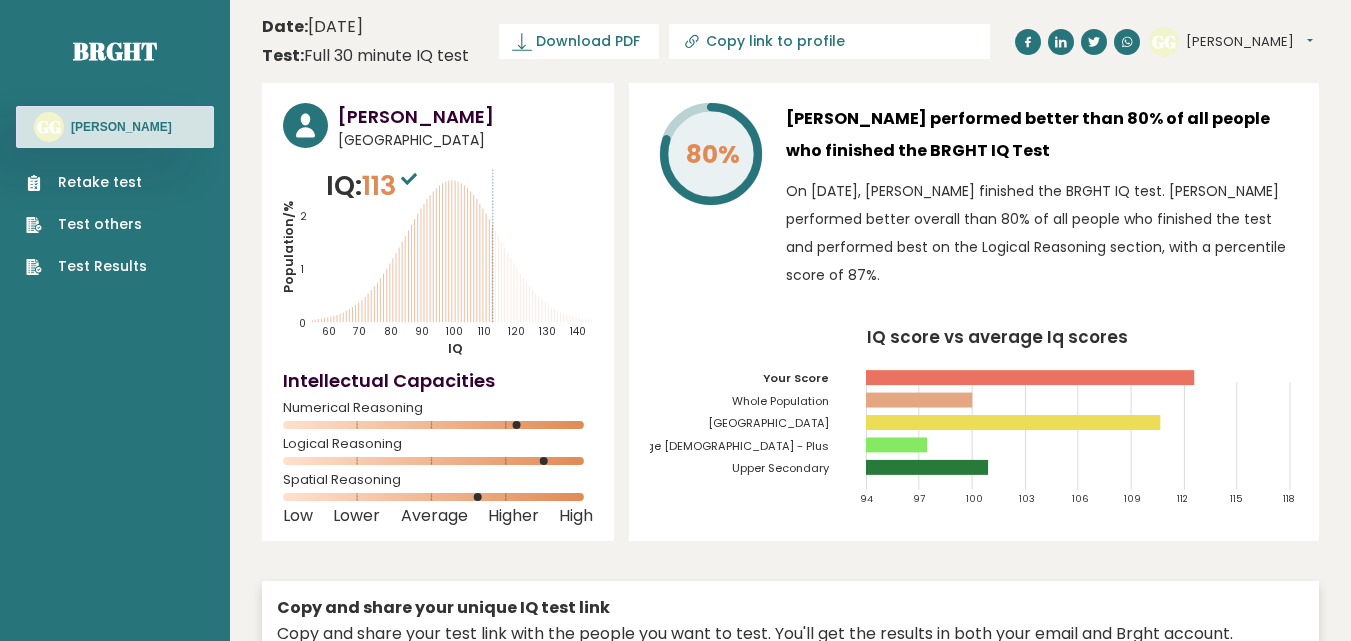 scroll, scrollTop: 0, scrollLeft: 0, axis: both 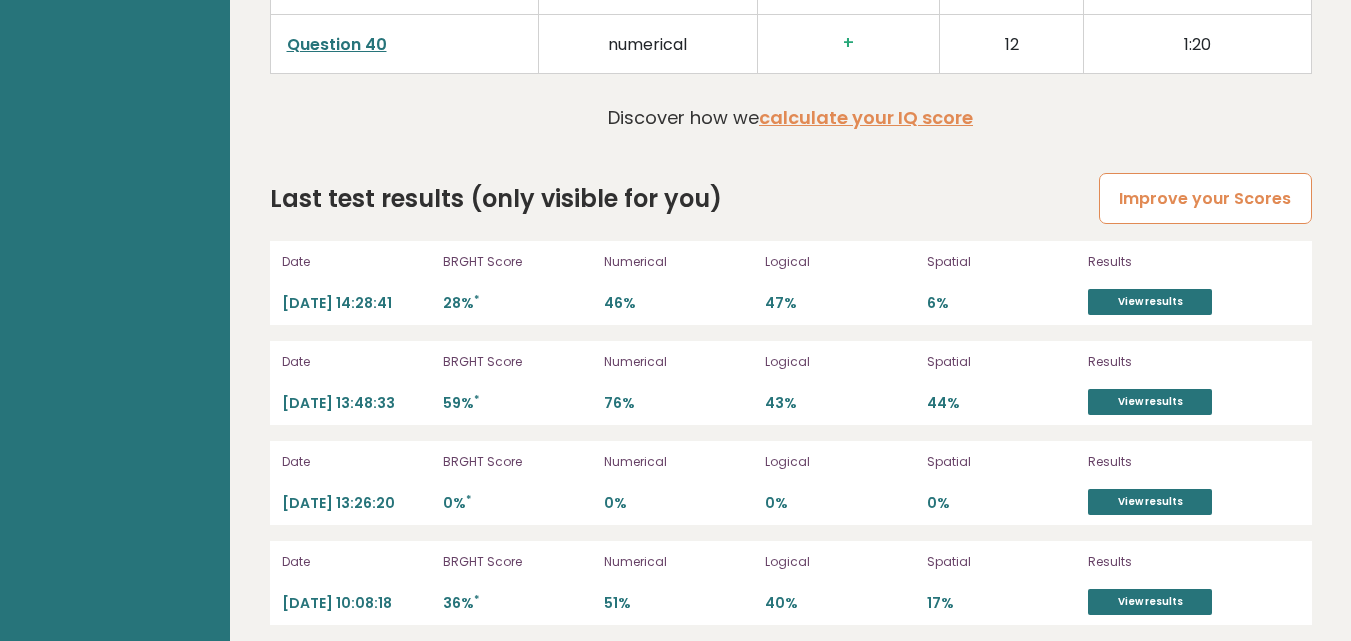 click on "Improve your Scores" at bounding box center (1205, 198) 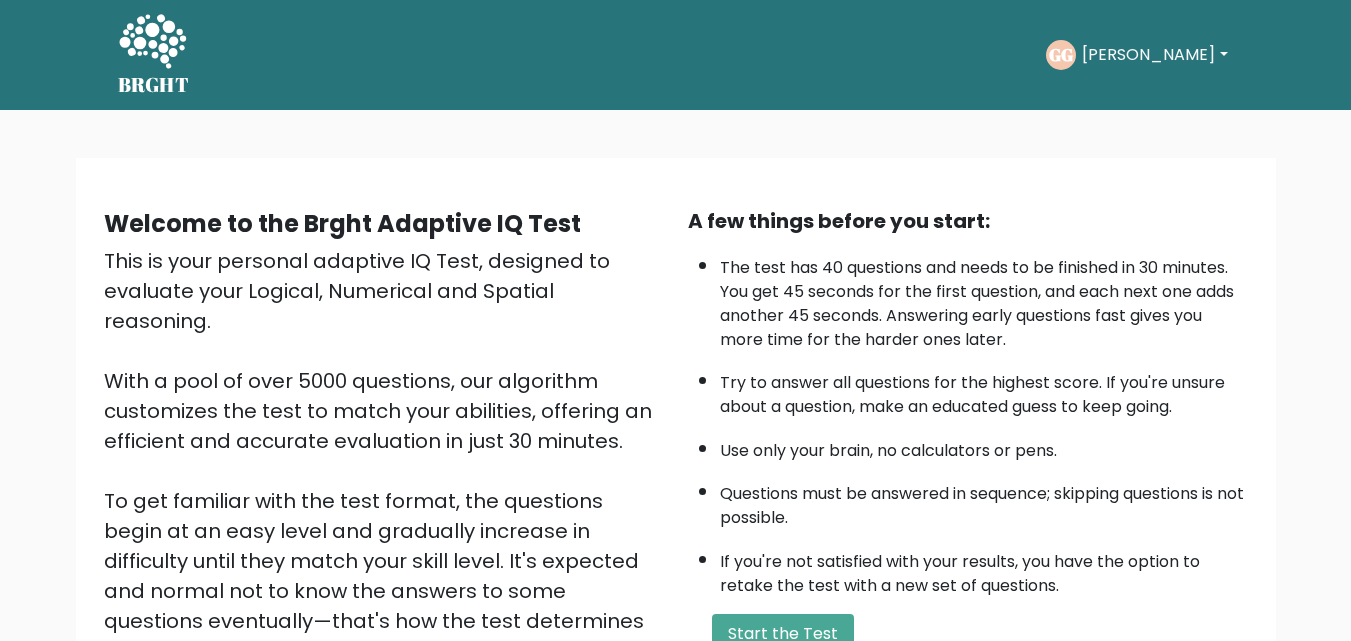 scroll, scrollTop: 0, scrollLeft: 0, axis: both 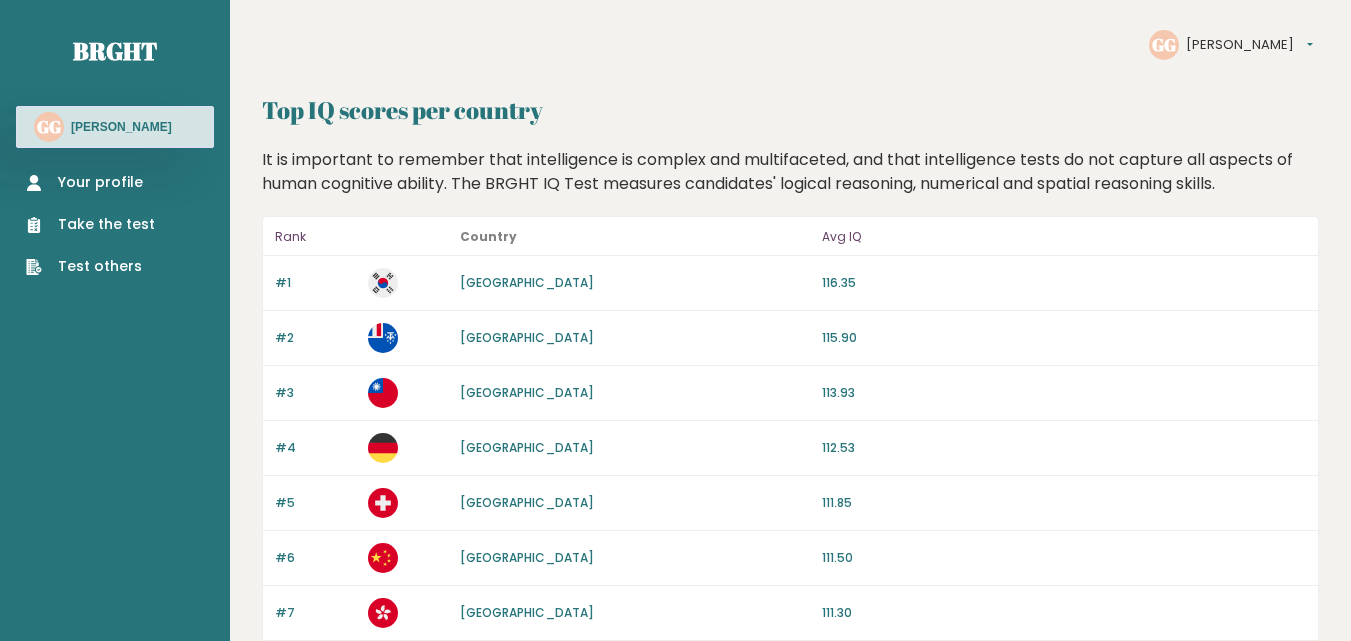 click on "Your profile" at bounding box center [90, 182] 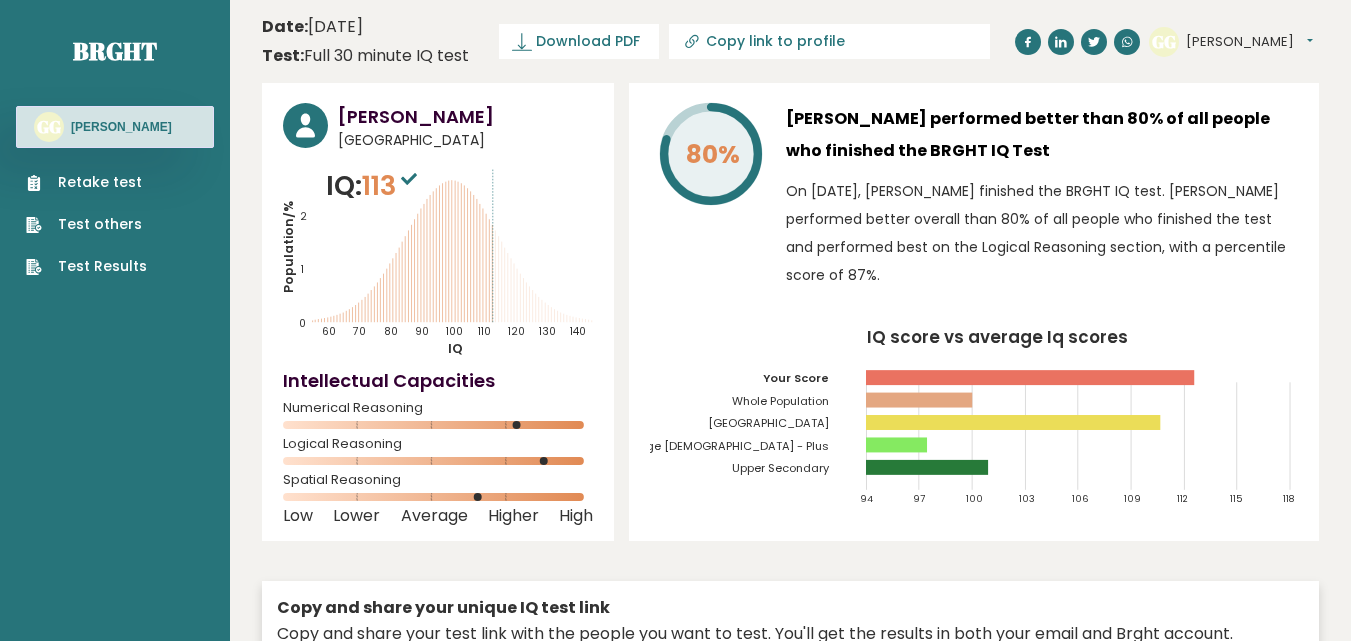 scroll, scrollTop: 0, scrollLeft: 0, axis: both 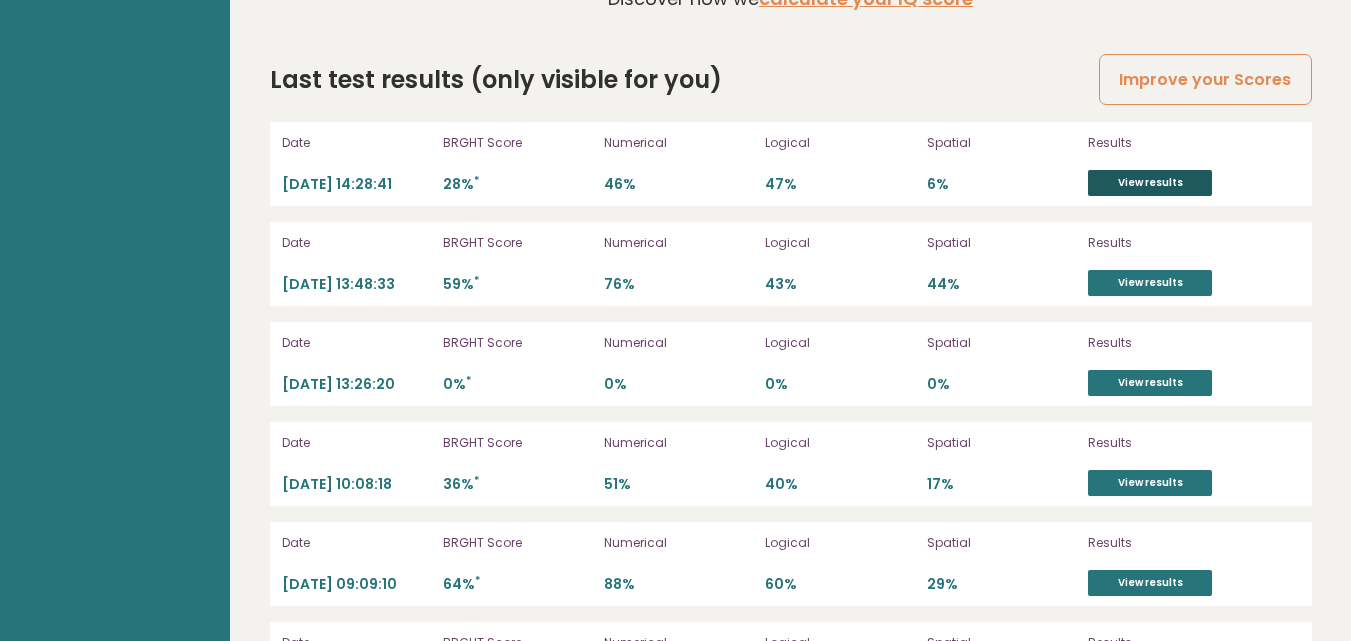 click on "View results" at bounding box center [1150, 183] 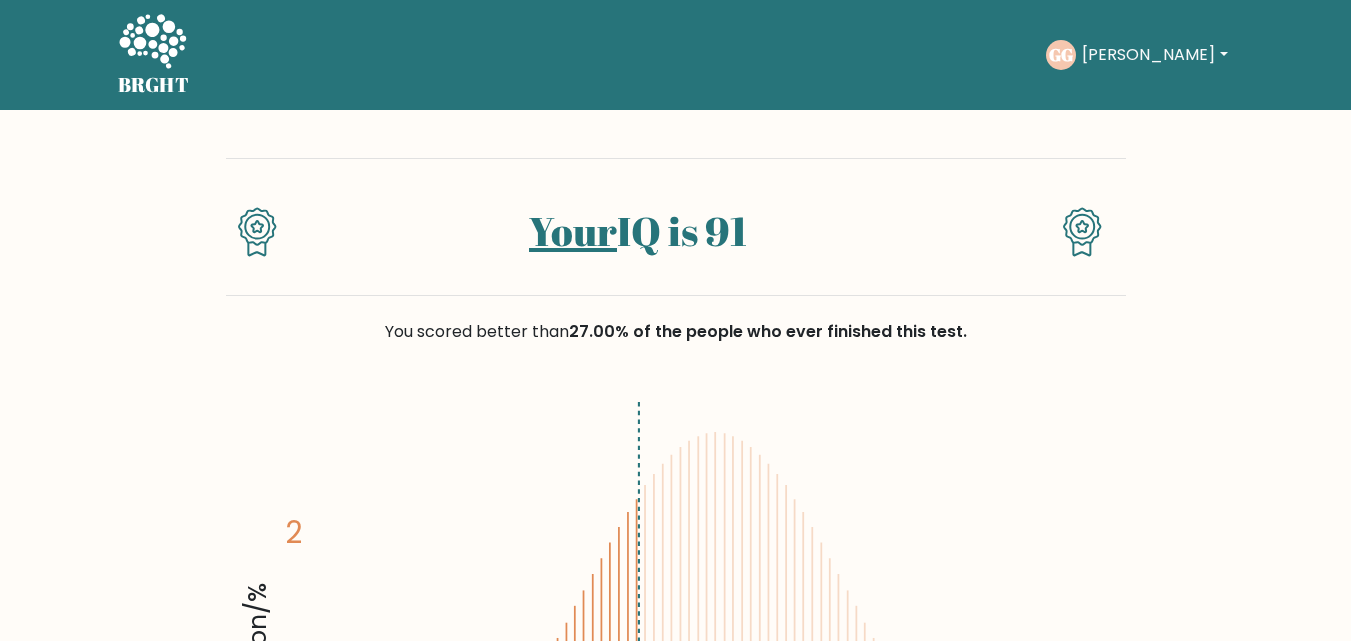 scroll, scrollTop: 0, scrollLeft: 0, axis: both 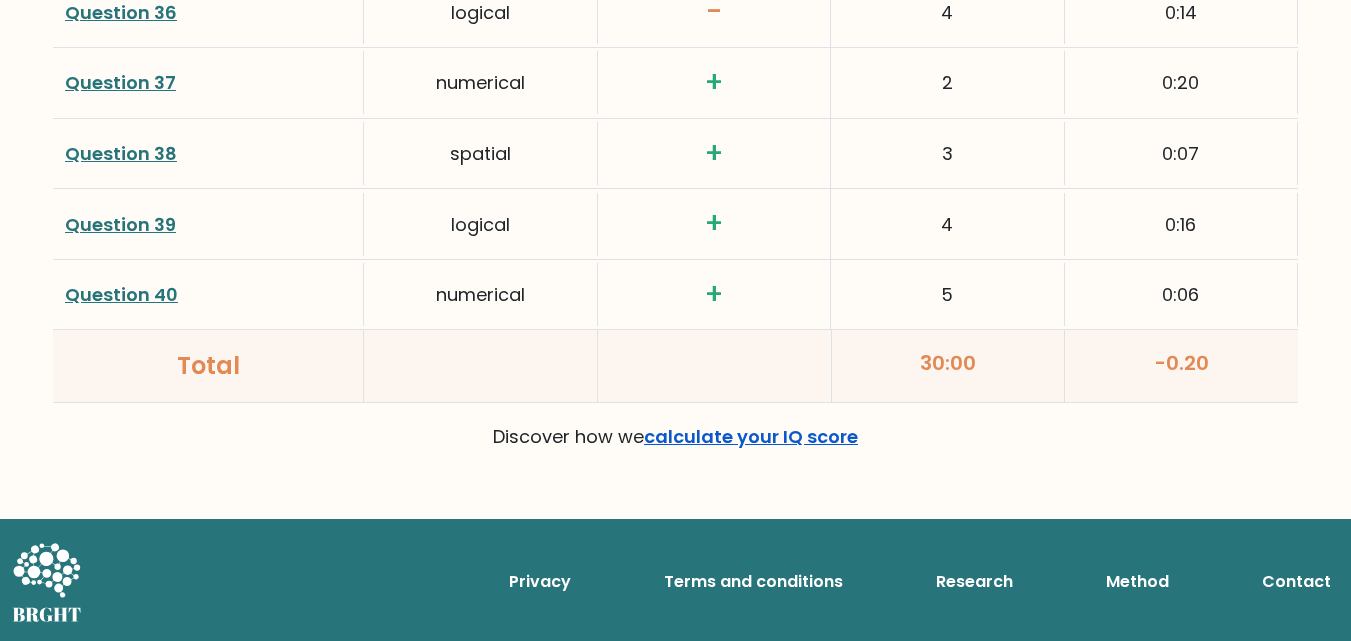 click on "calculate your IQ score" at bounding box center [751, 436] 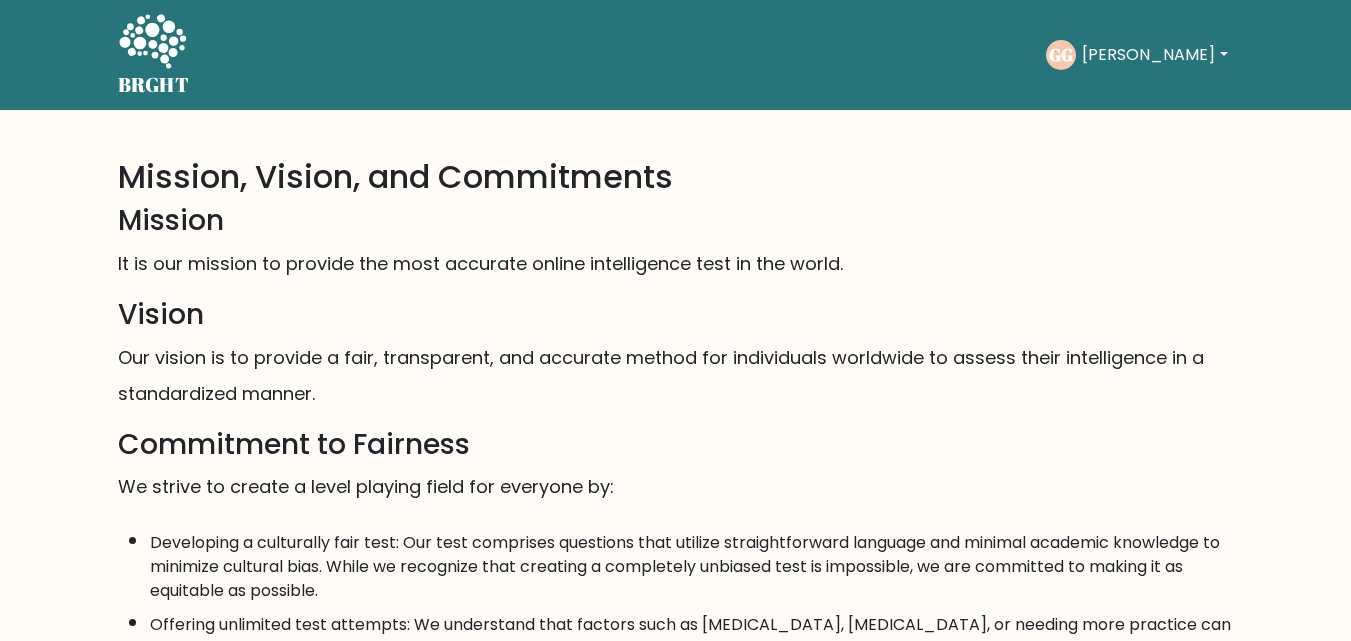 scroll, scrollTop: 0, scrollLeft: 0, axis: both 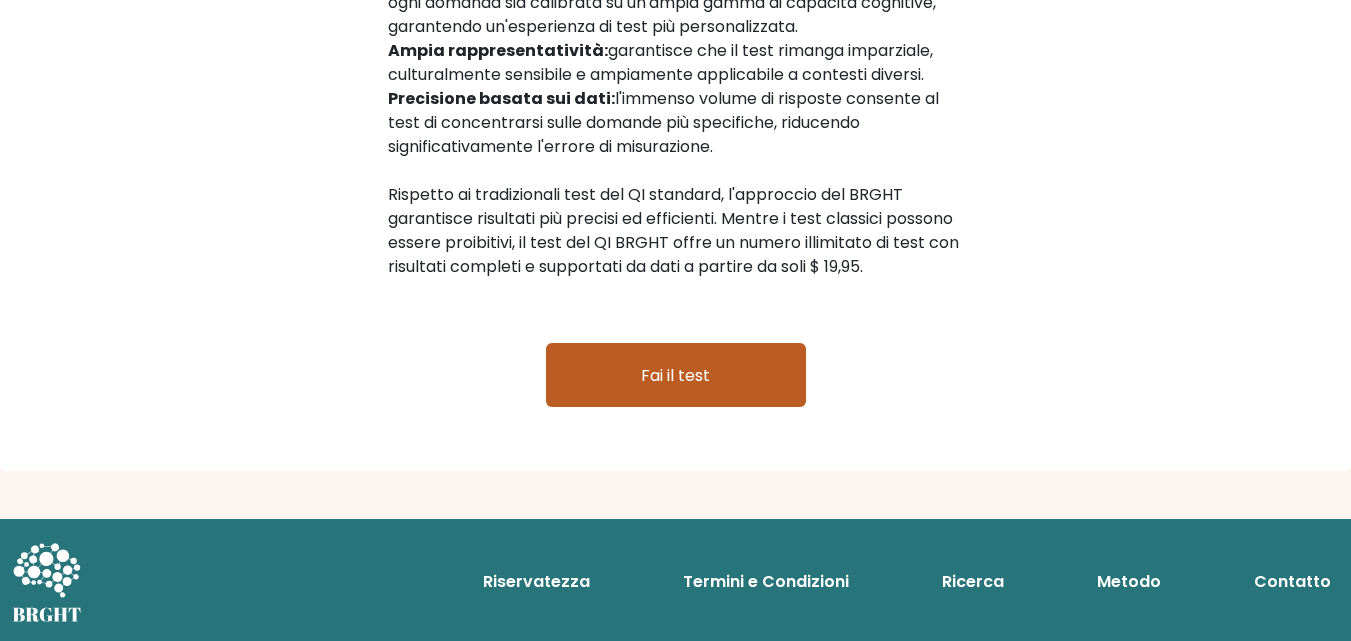 click on "Fai il test" at bounding box center [676, 375] 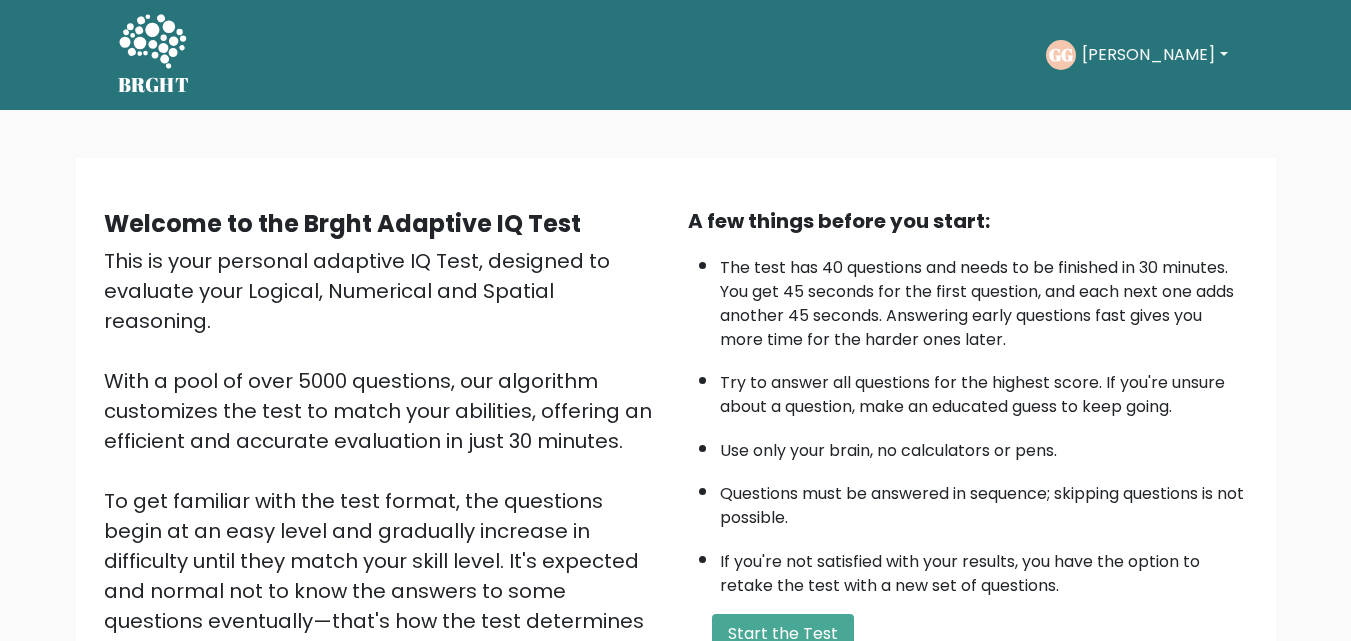 scroll, scrollTop: 0, scrollLeft: 0, axis: both 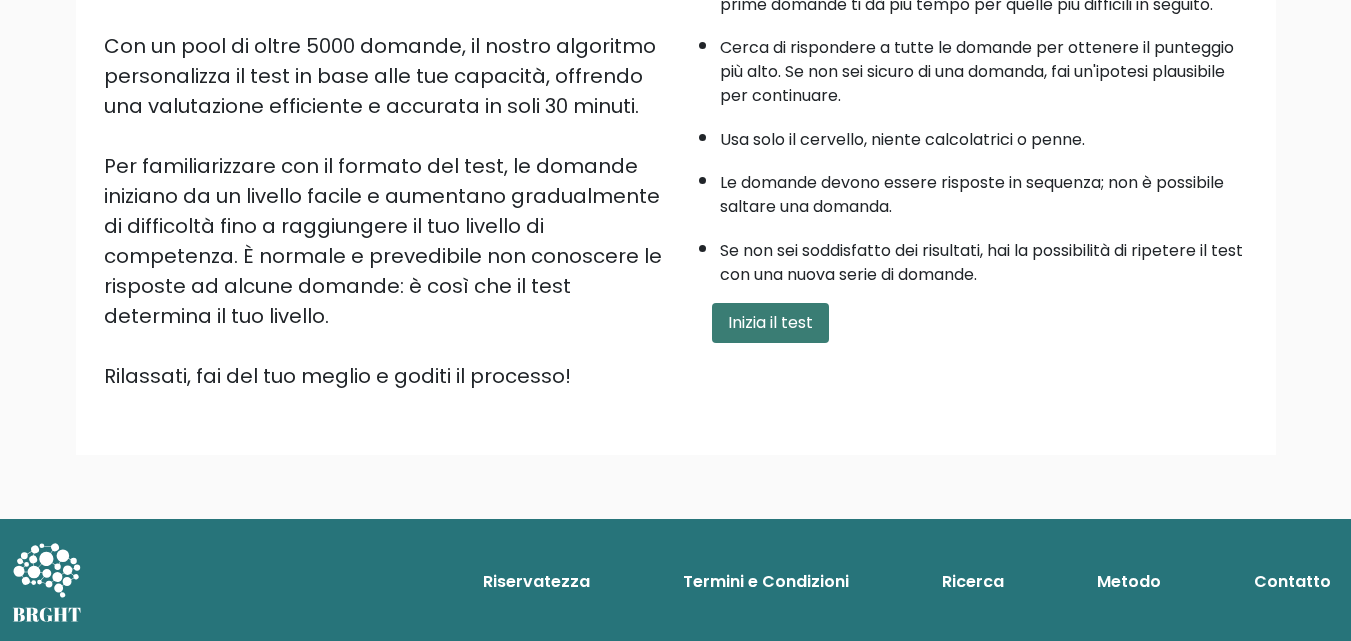 click on "Inizia il test" at bounding box center [770, 322] 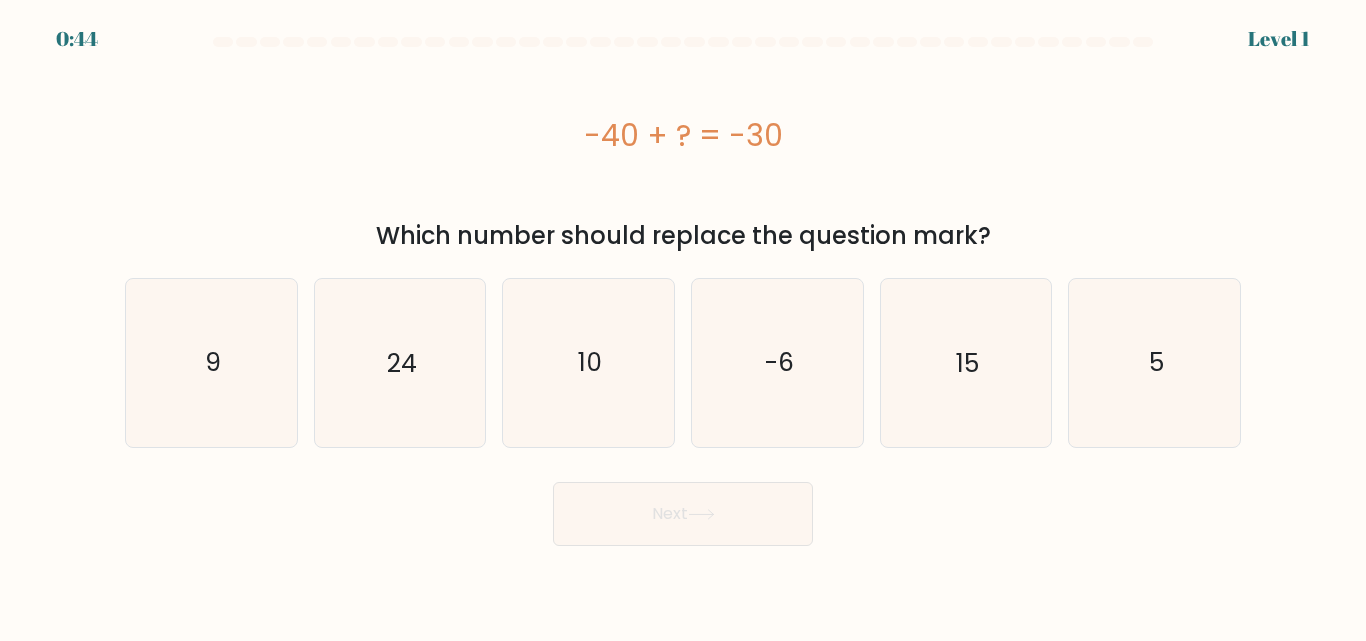 scroll, scrollTop: 0, scrollLeft: 0, axis: both 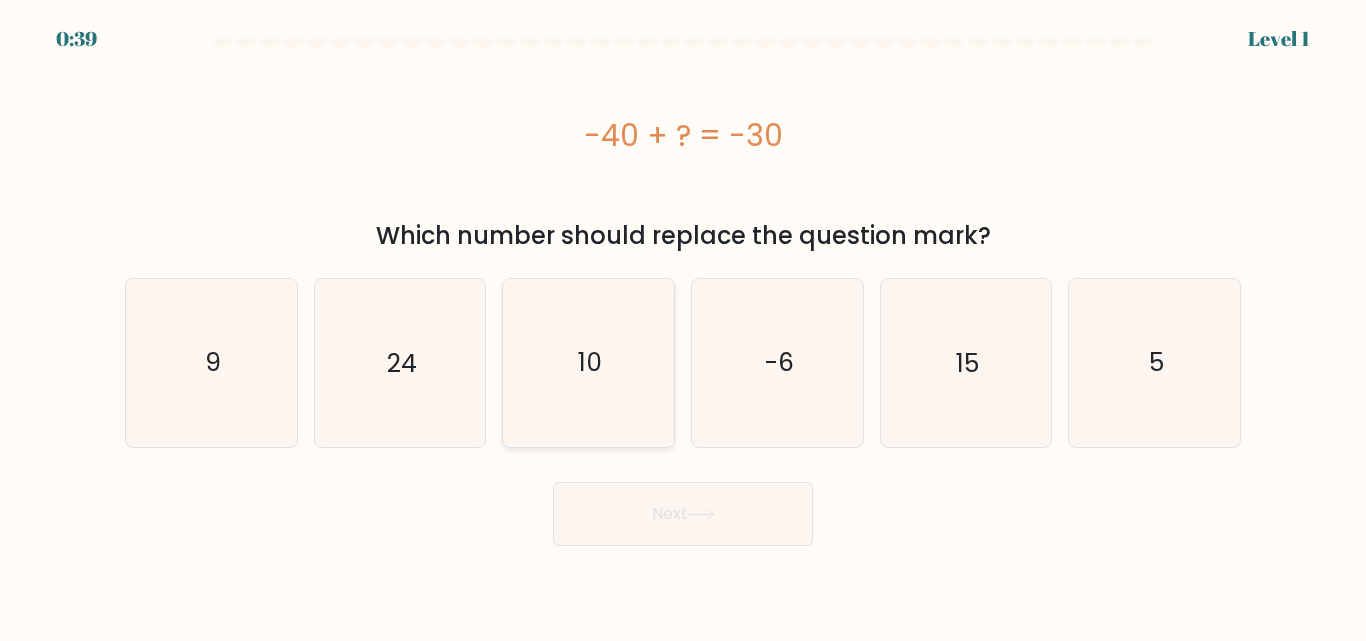 click on "10" 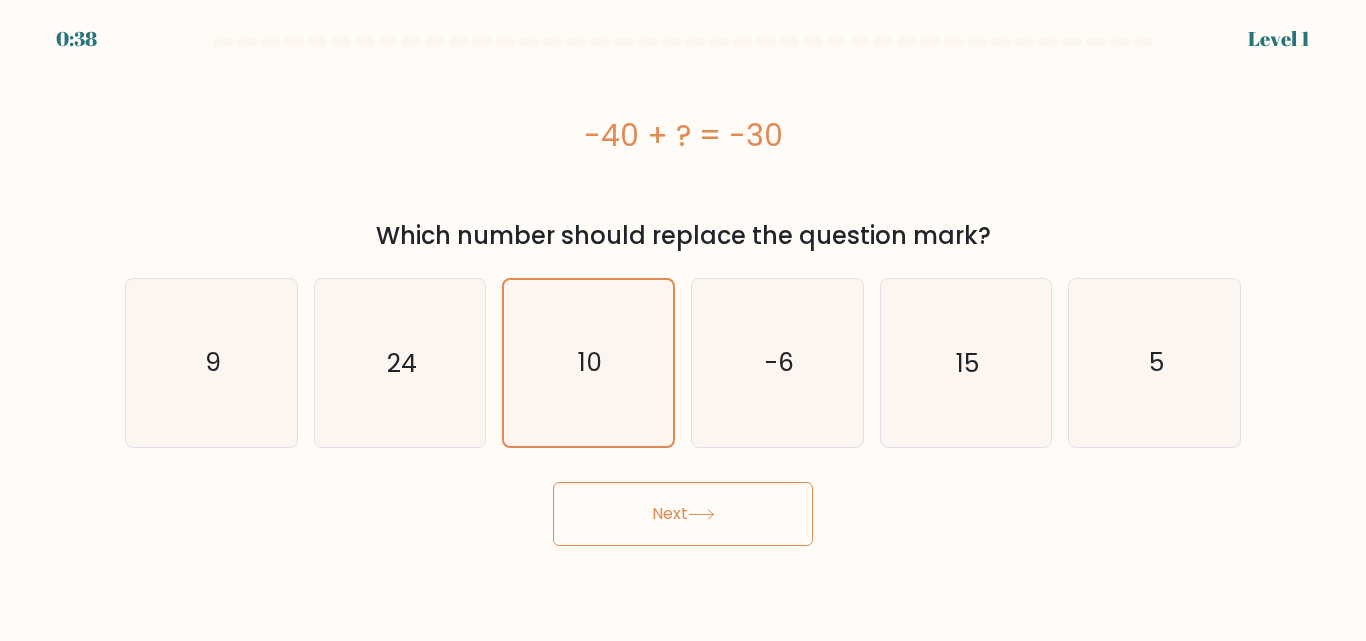 click on "Next" at bounding box center [683, 514] 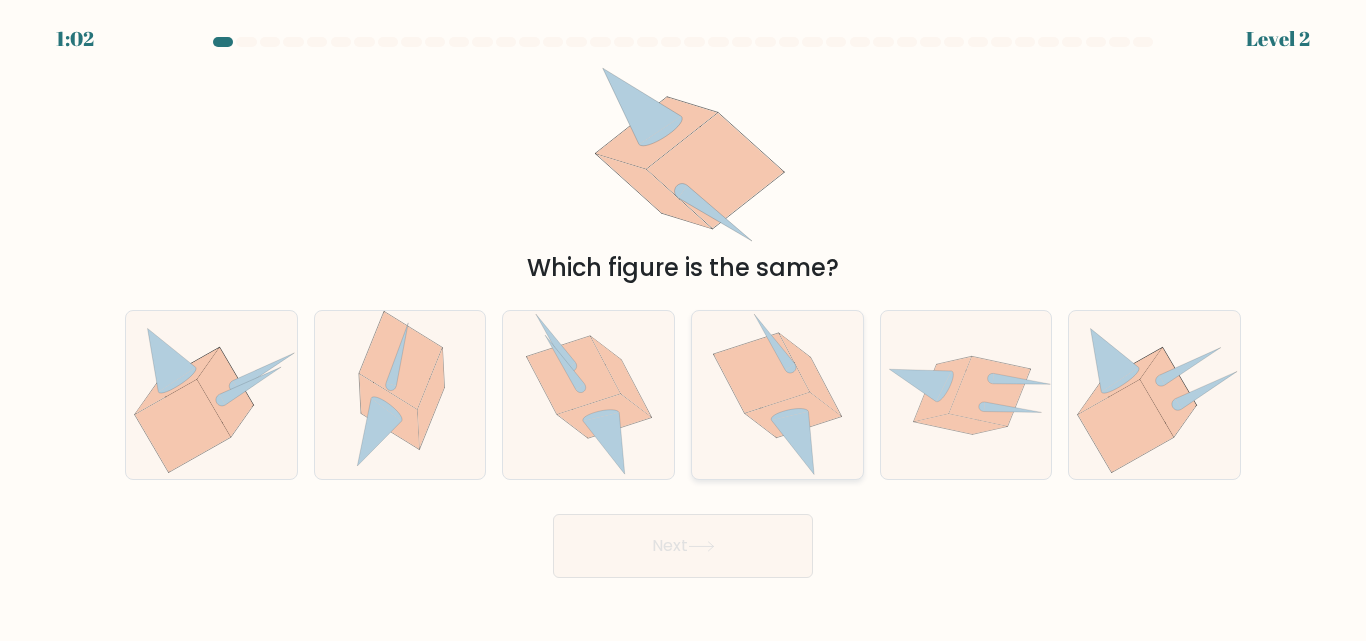 click 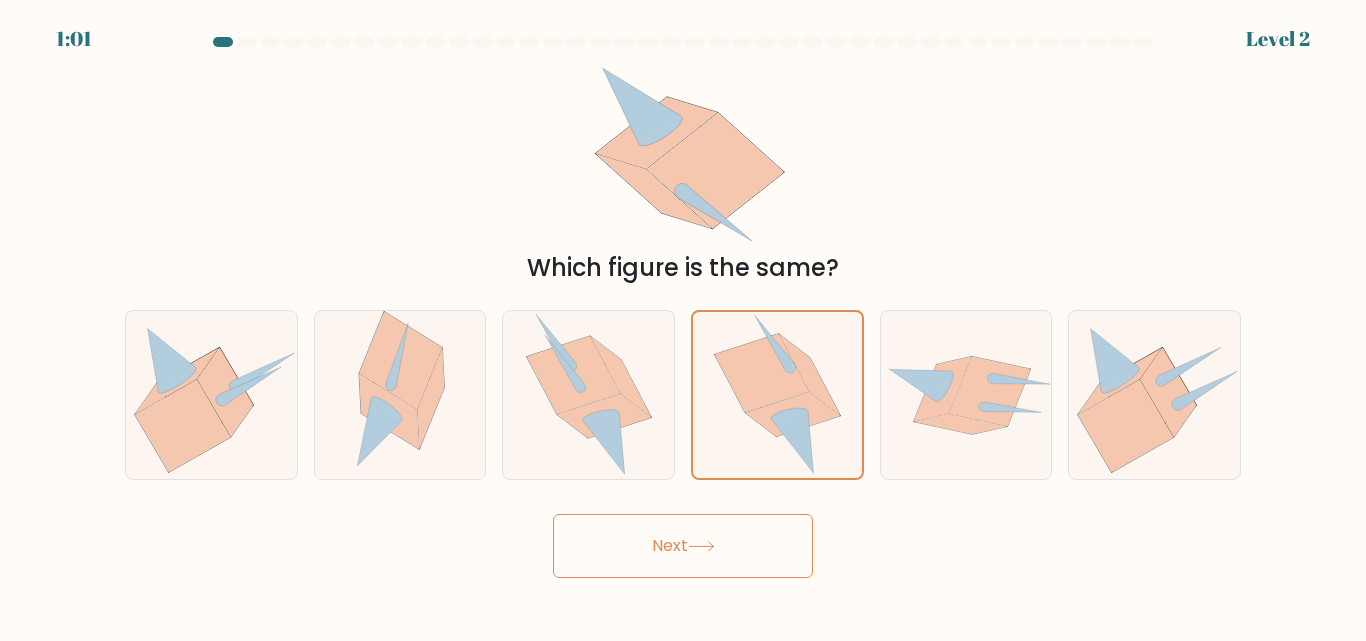 click on "Next" at bounding box center [683, 546] 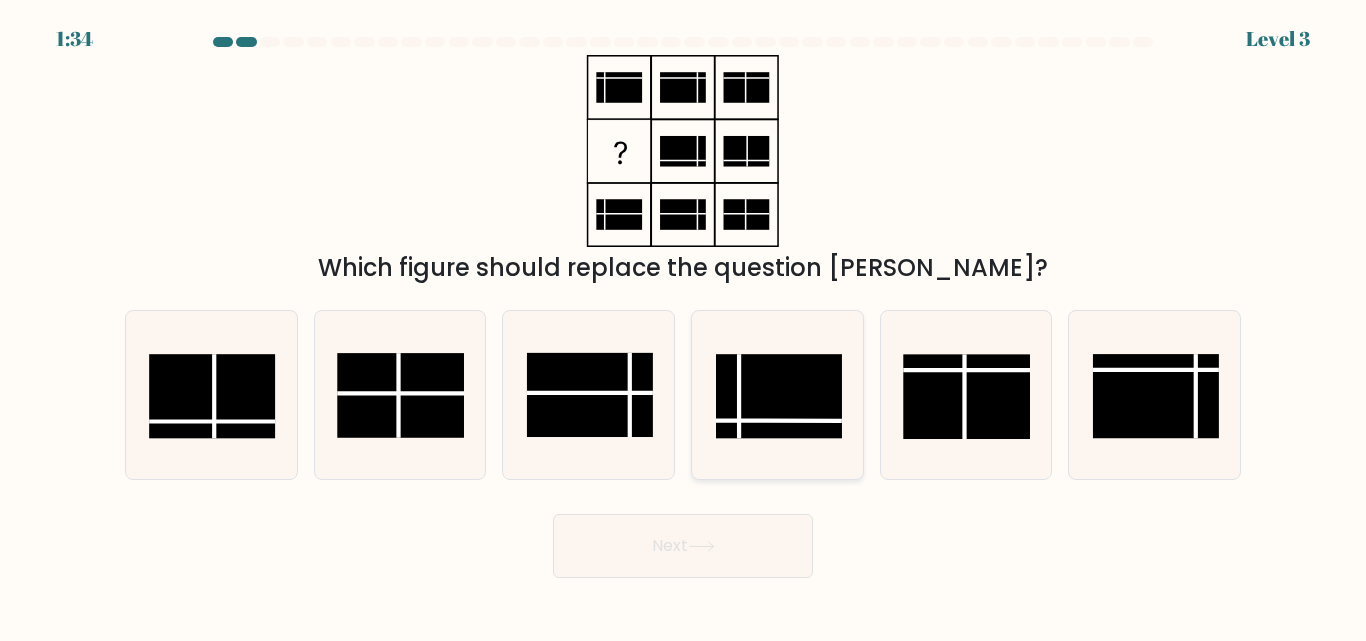 click 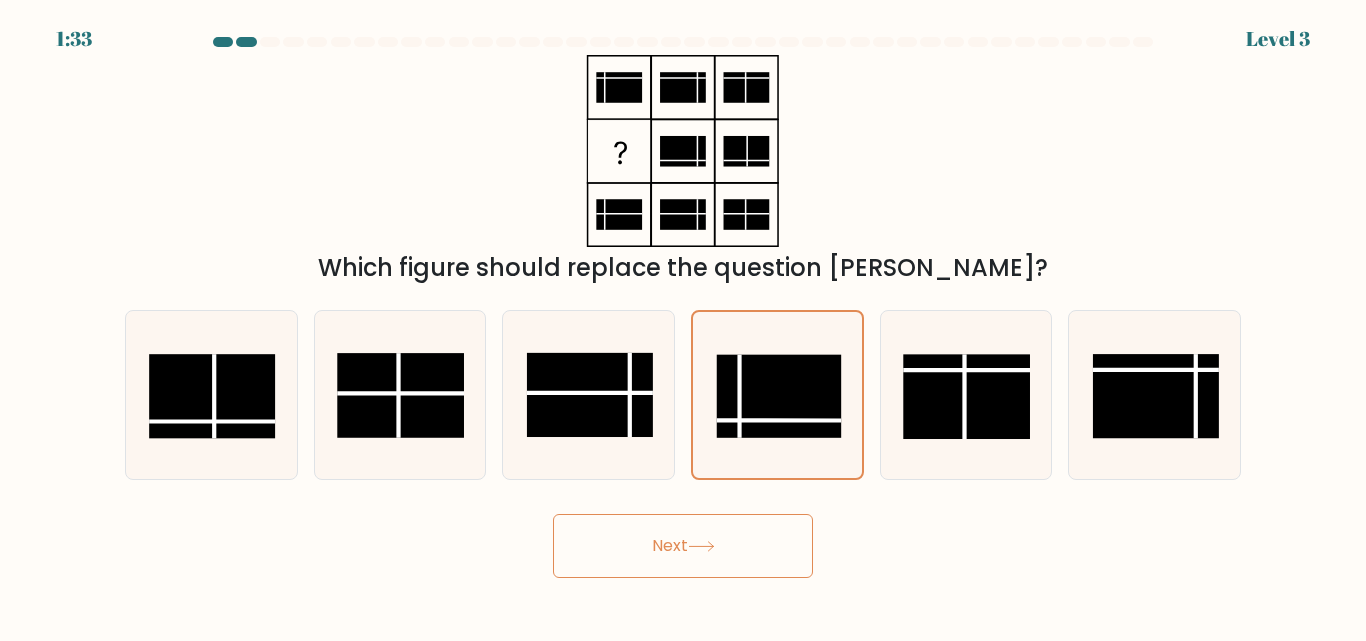 click on "Next" at bounding box center [683, 546] 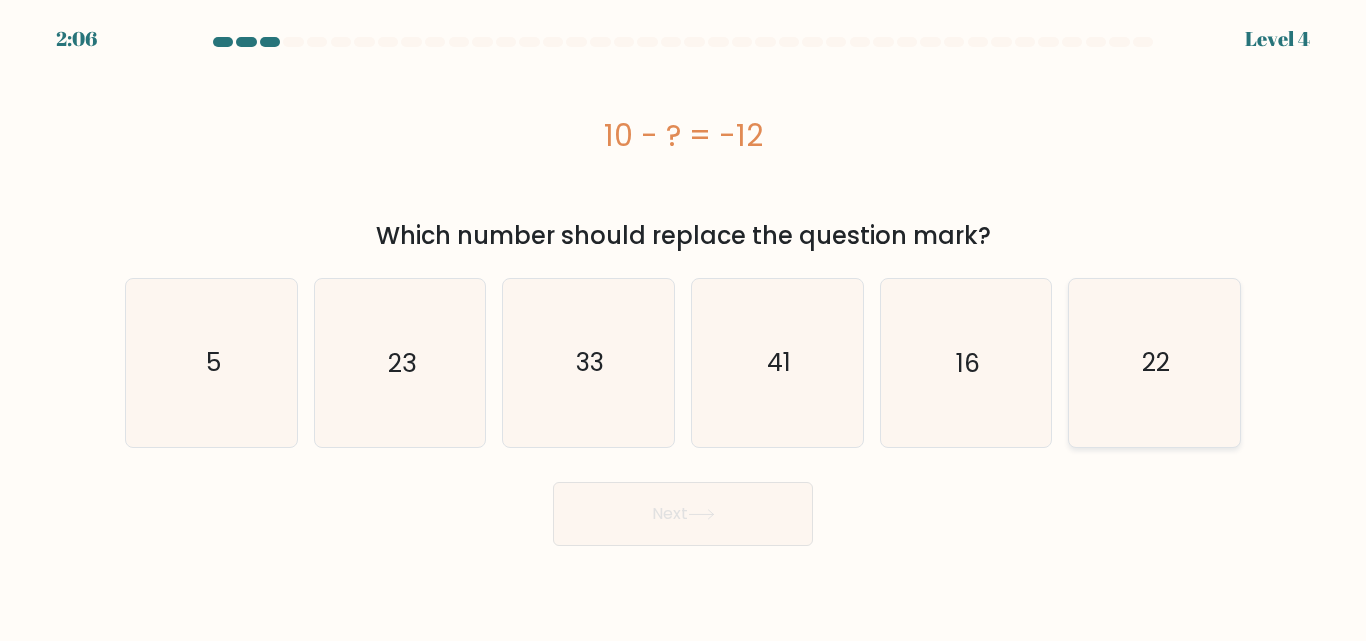 click on "22" 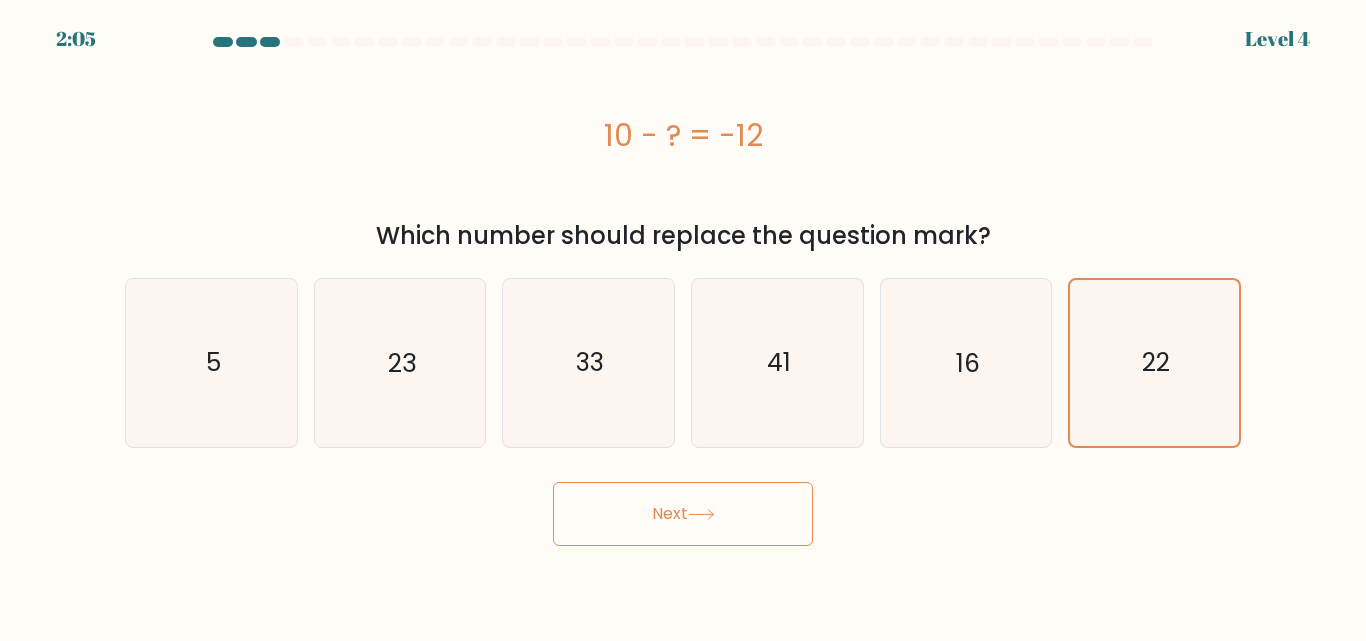 click on "Next" at bounding box center (683, 514) 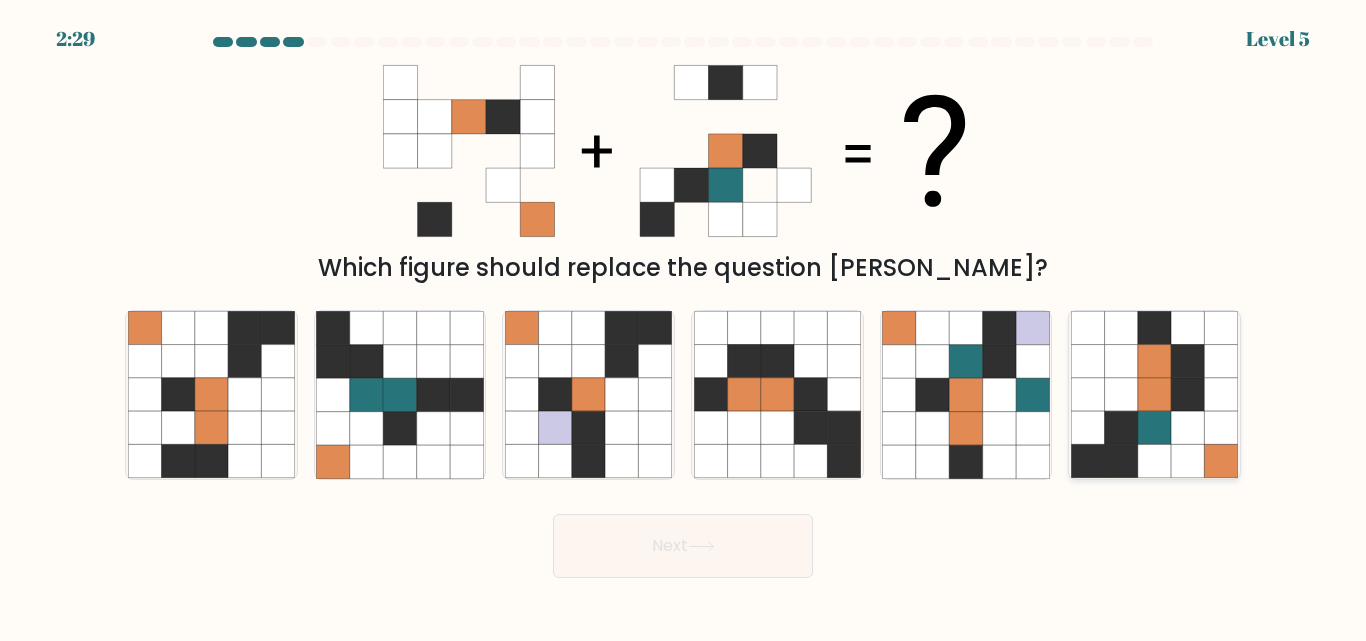 click 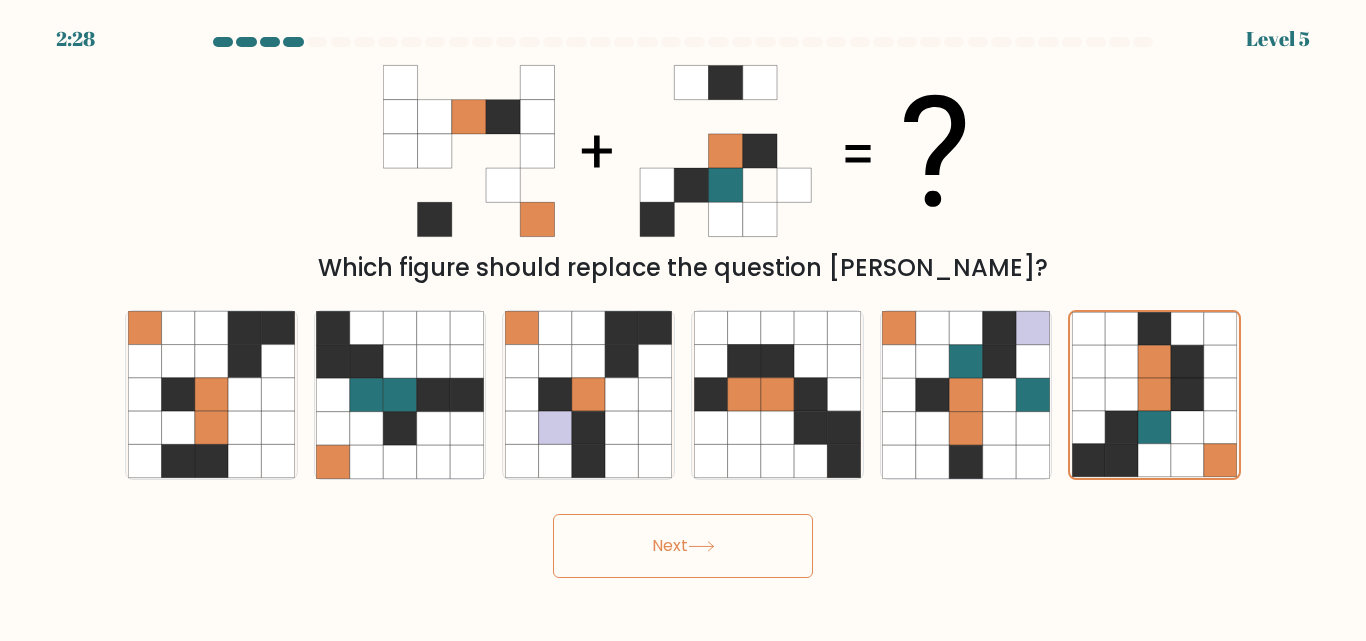 click on "Next" at bounding box center (683, 546) 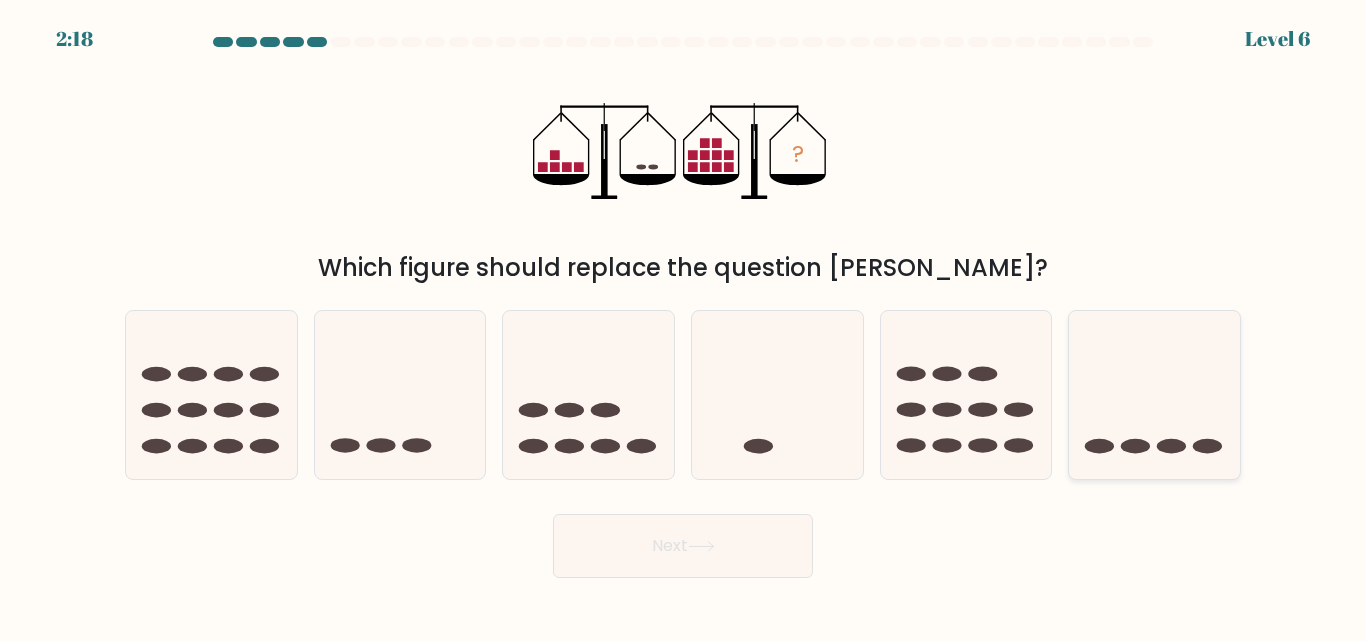 click 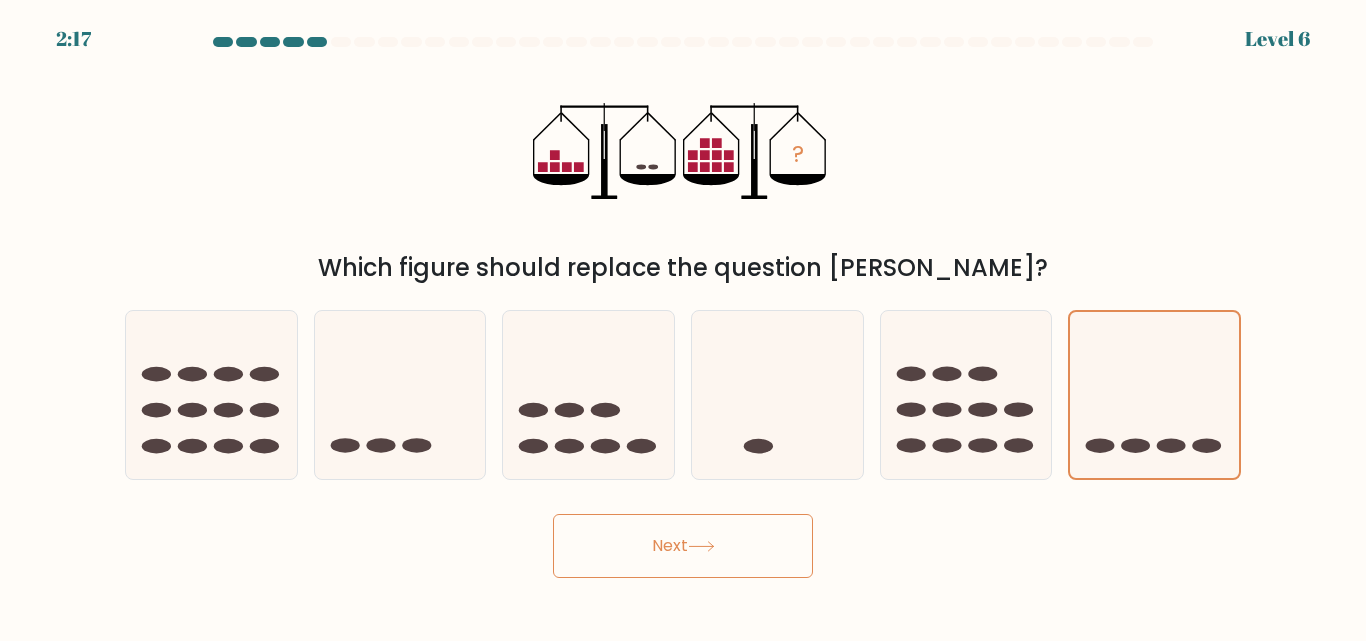 click on "Next" at bounding box center [683, 546] 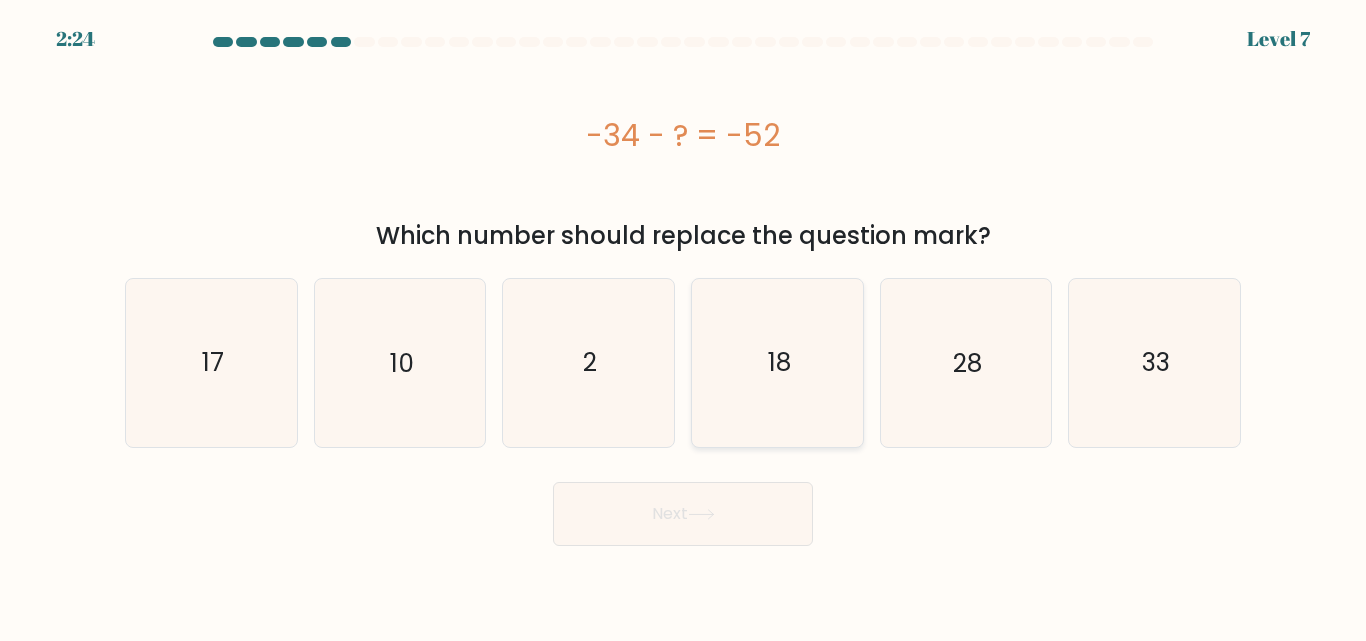 click on "18" 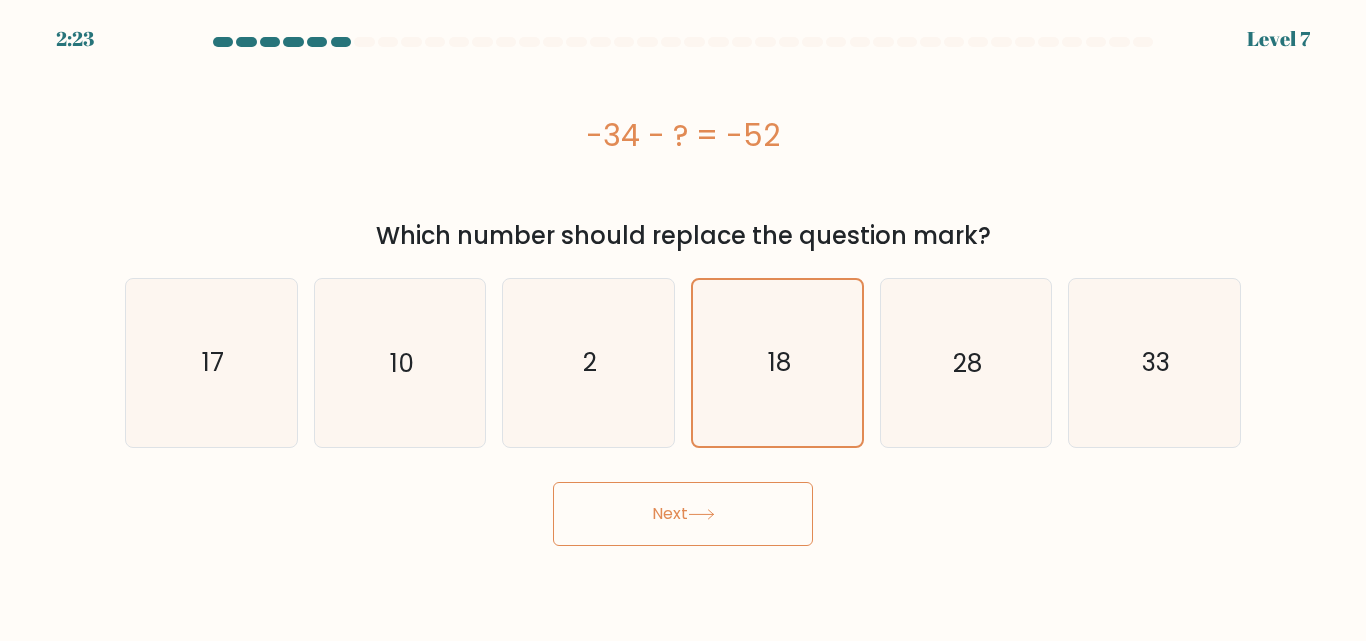 click on "Next" at bounding box center (683, 514) 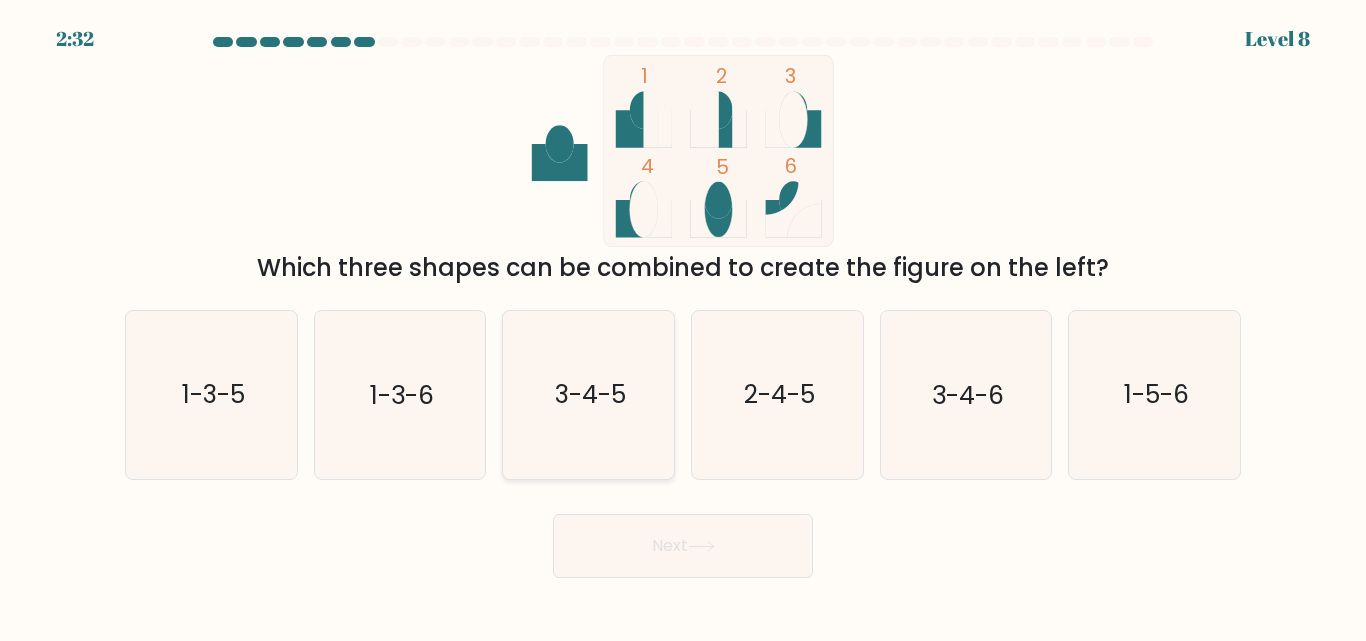 click on "3-4-5" 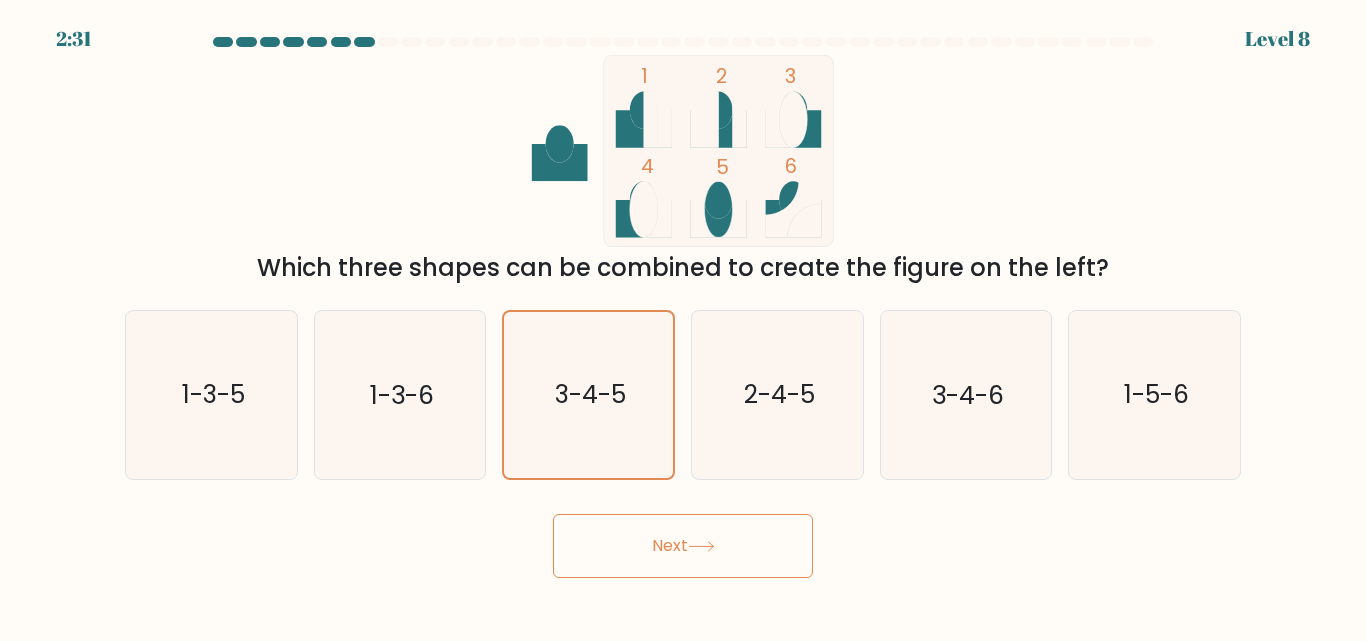 click 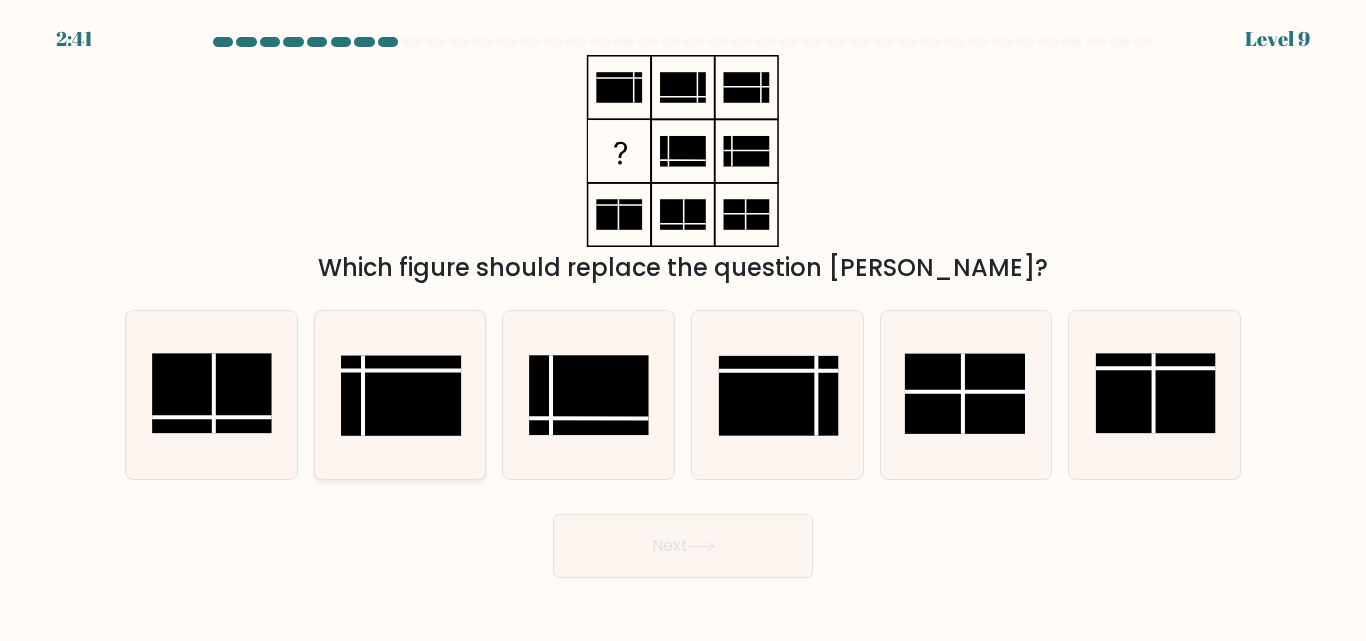 click 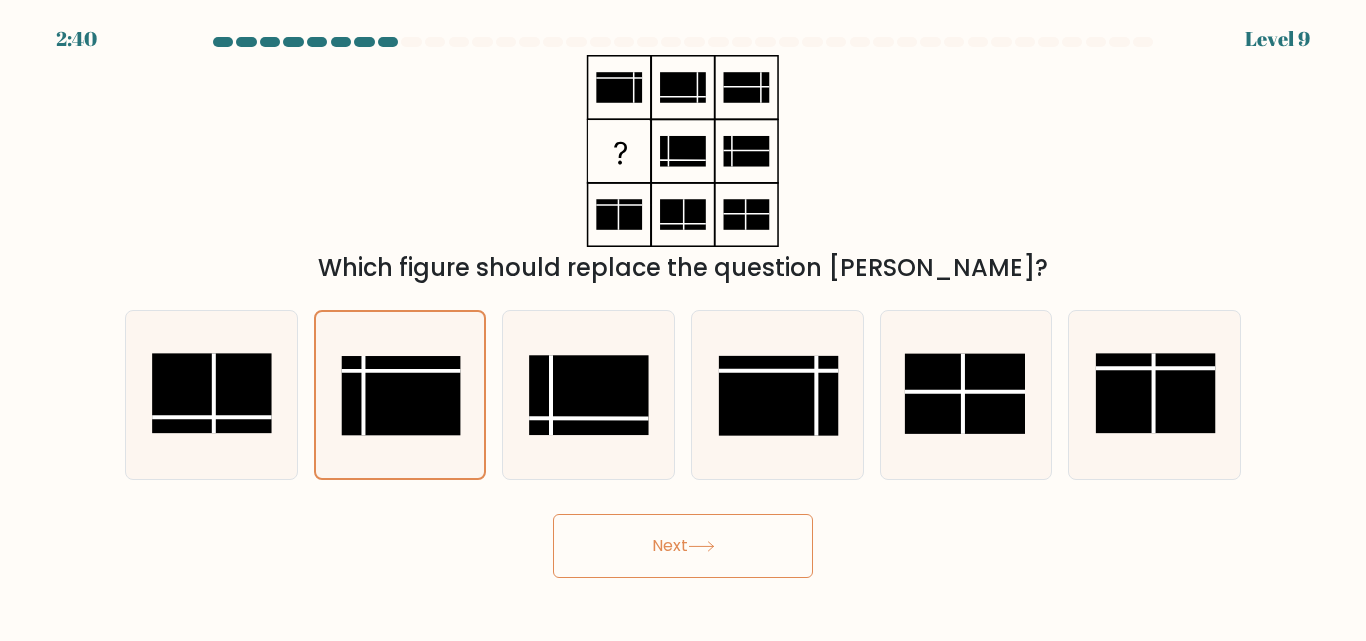 click on "Next" at bounding box center [683, 546] 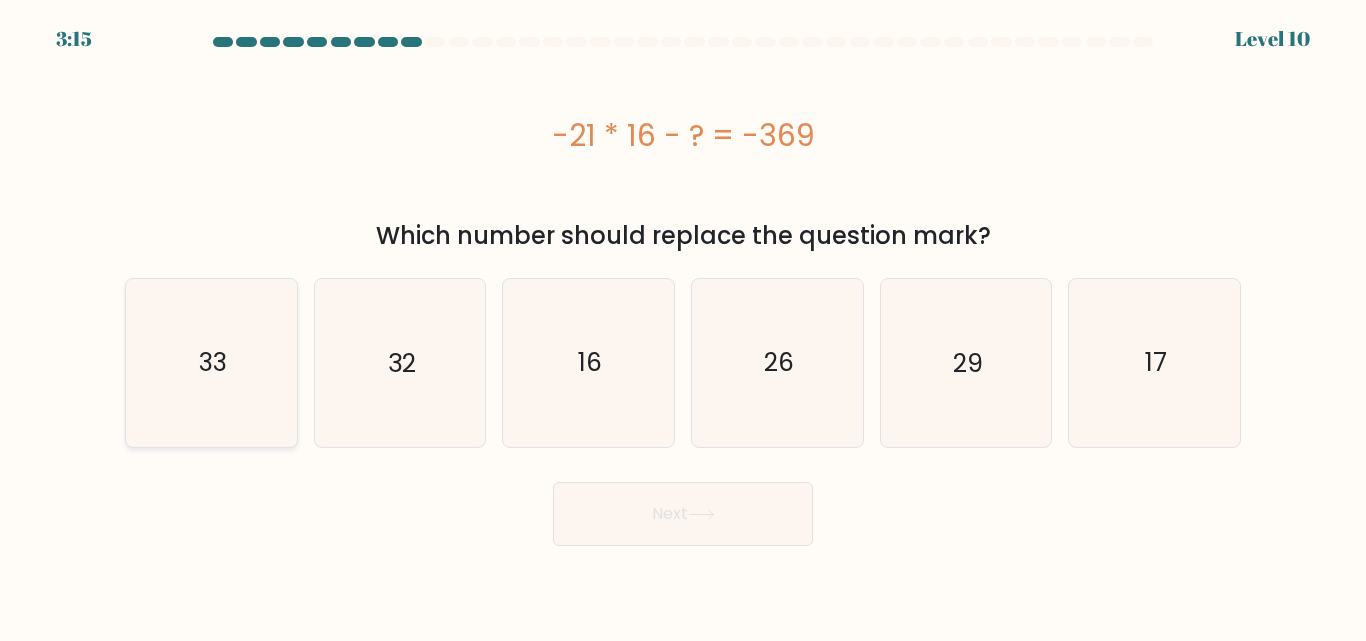 click on "33" 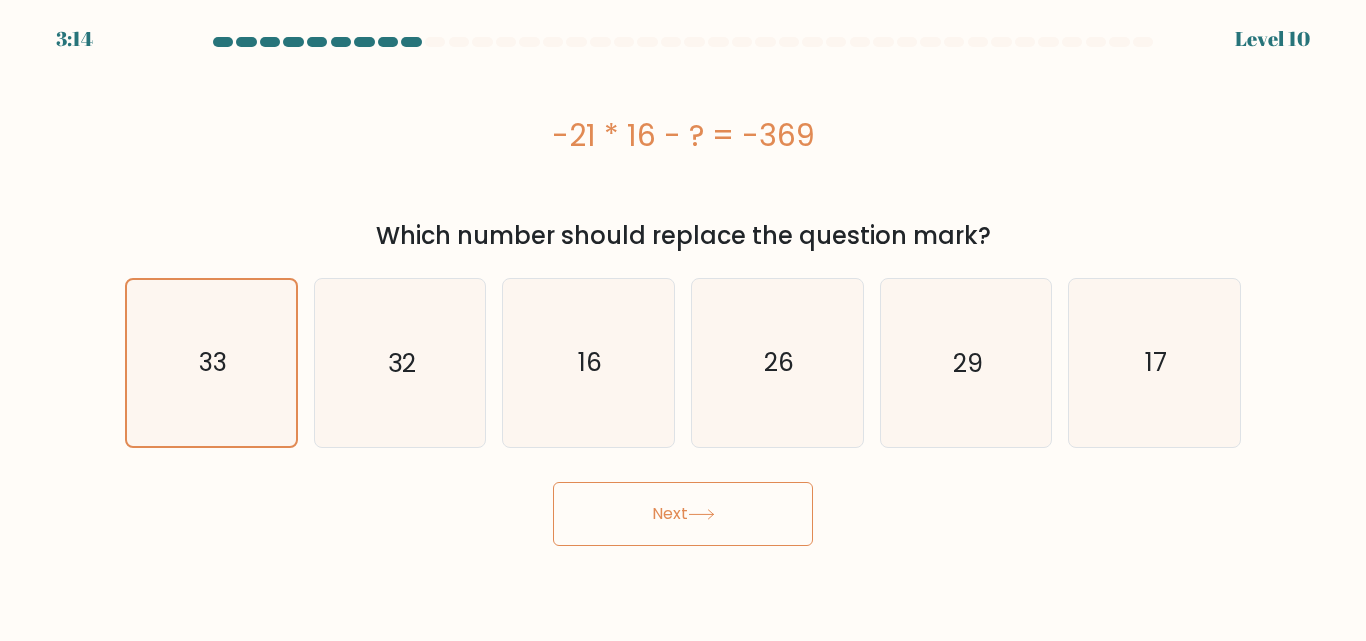 click on "Next" at bounding box center [683, 514] 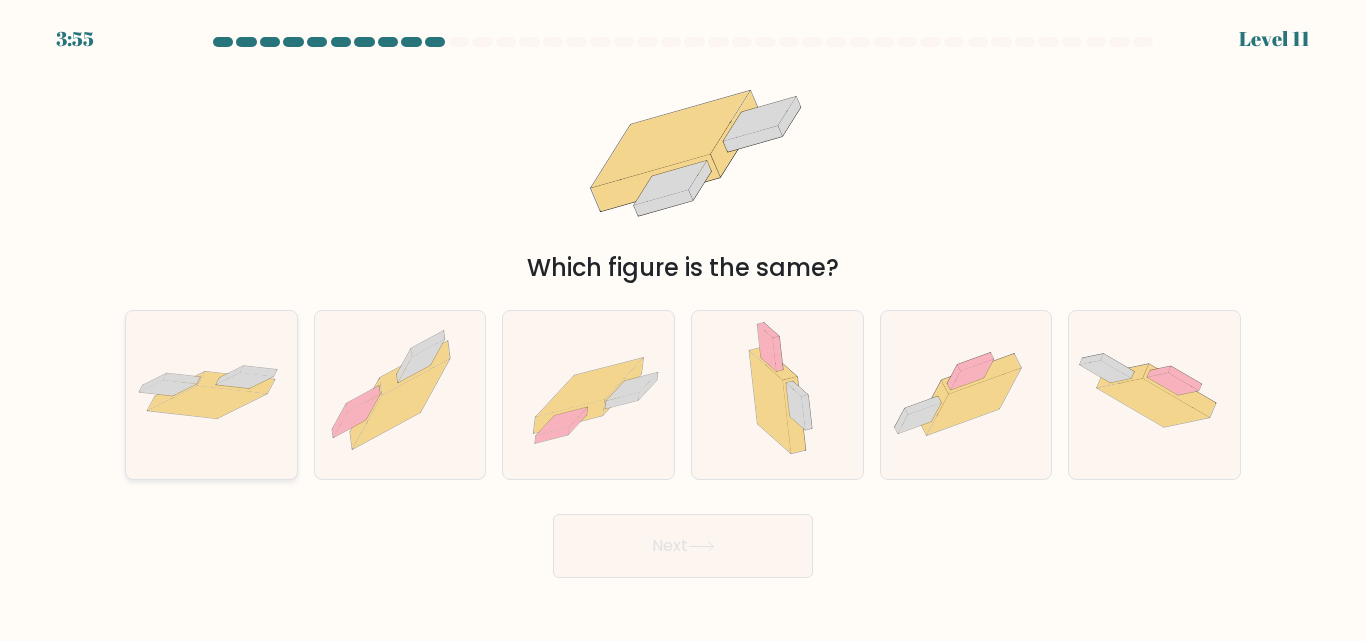 click 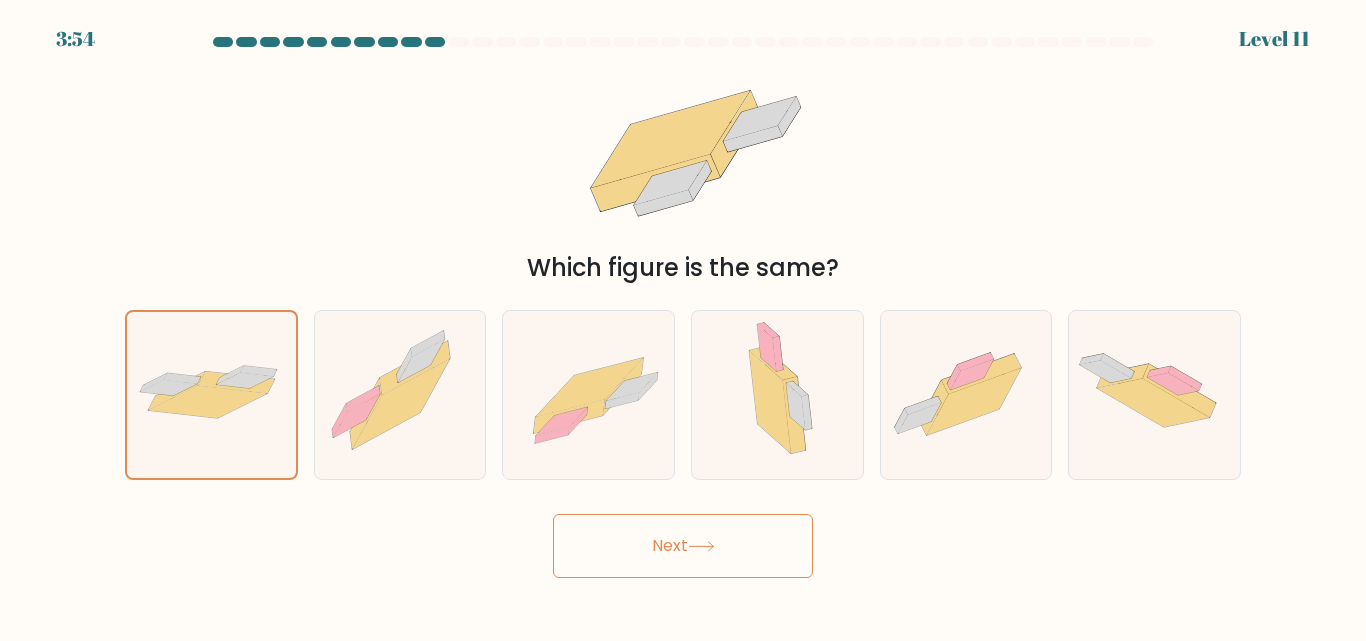 click on "Next" at bounding box center [683, 546] 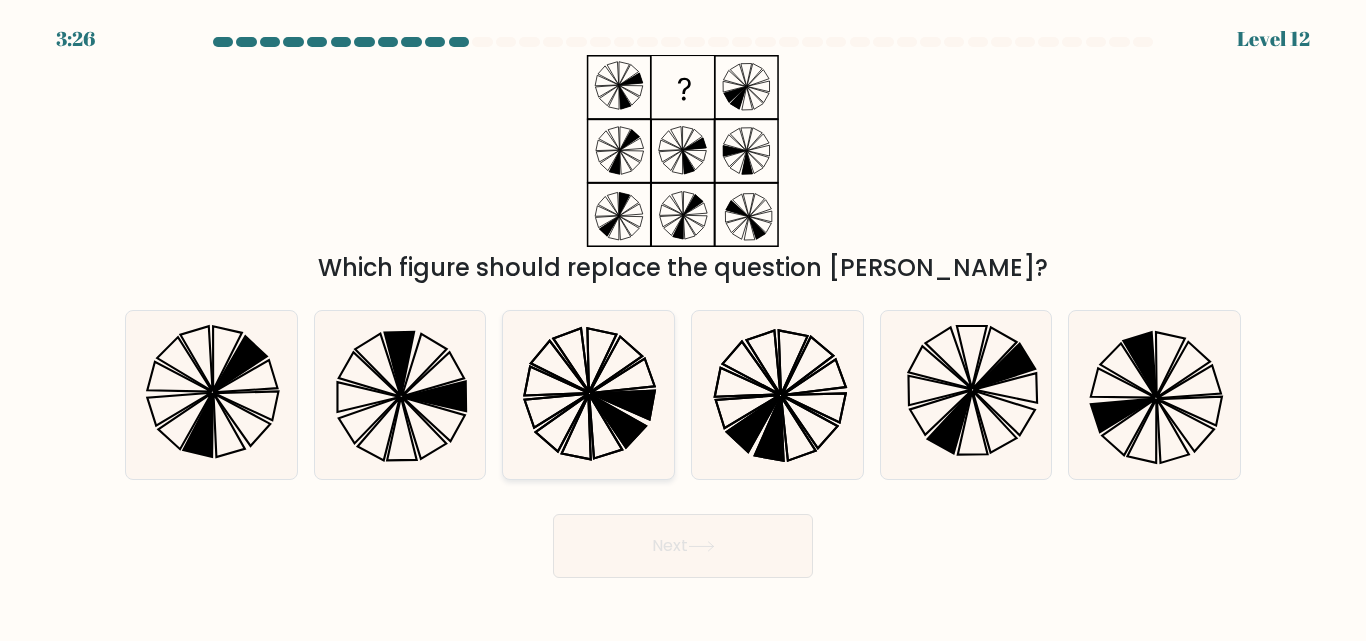 drag, startPoint x: 651, startPoint y: 452, endPoint x: 659, endPoint y: 478, distance: 27.202942 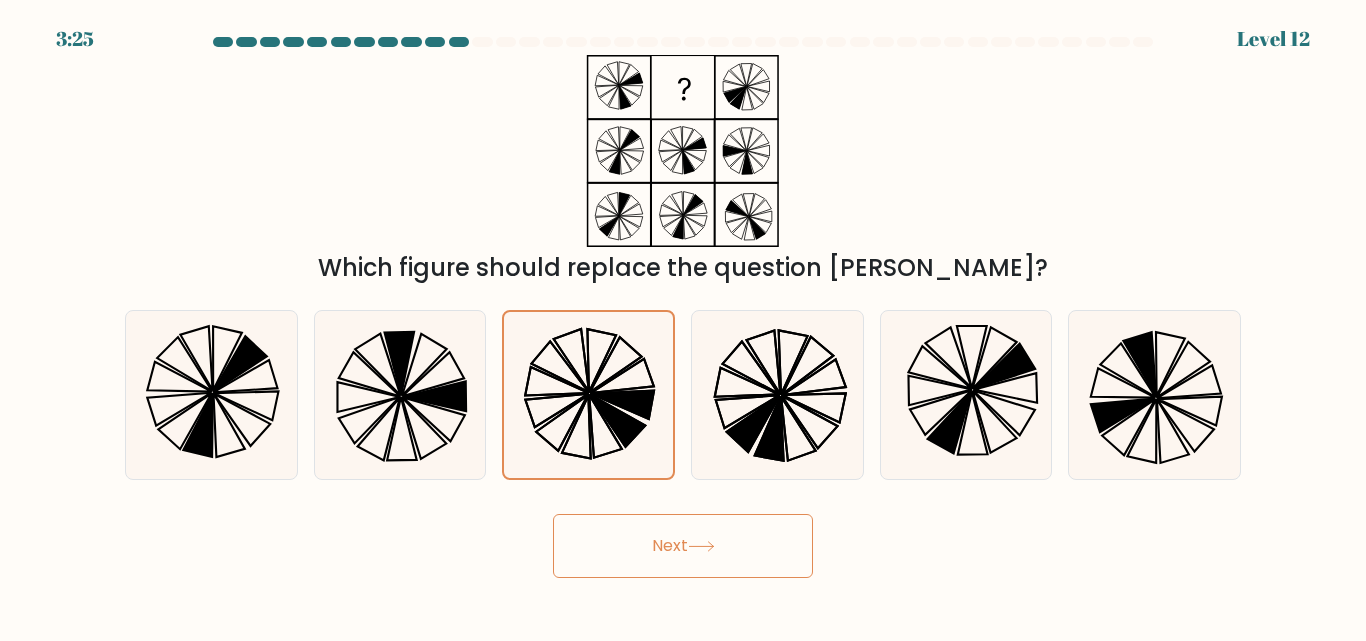 drag, startPoint x: 697, startPoint y: 540, endPoint x: 707, endPoint y: 543, distance: 10.440307 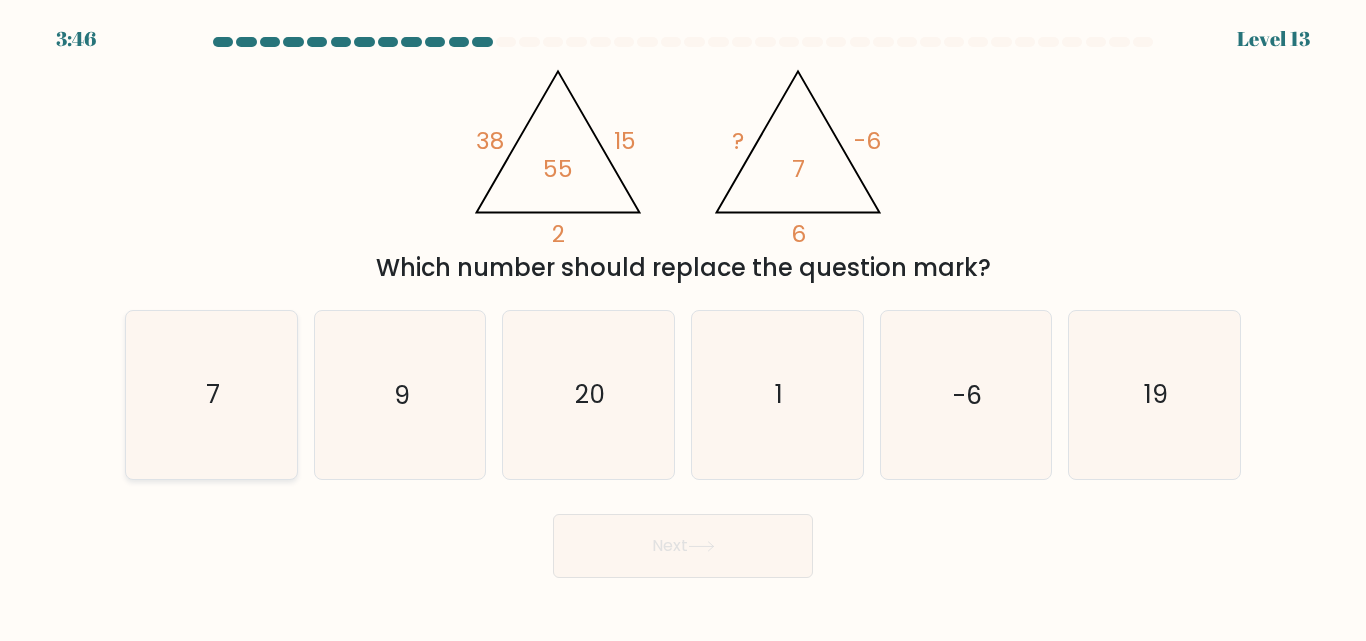 click on "7" 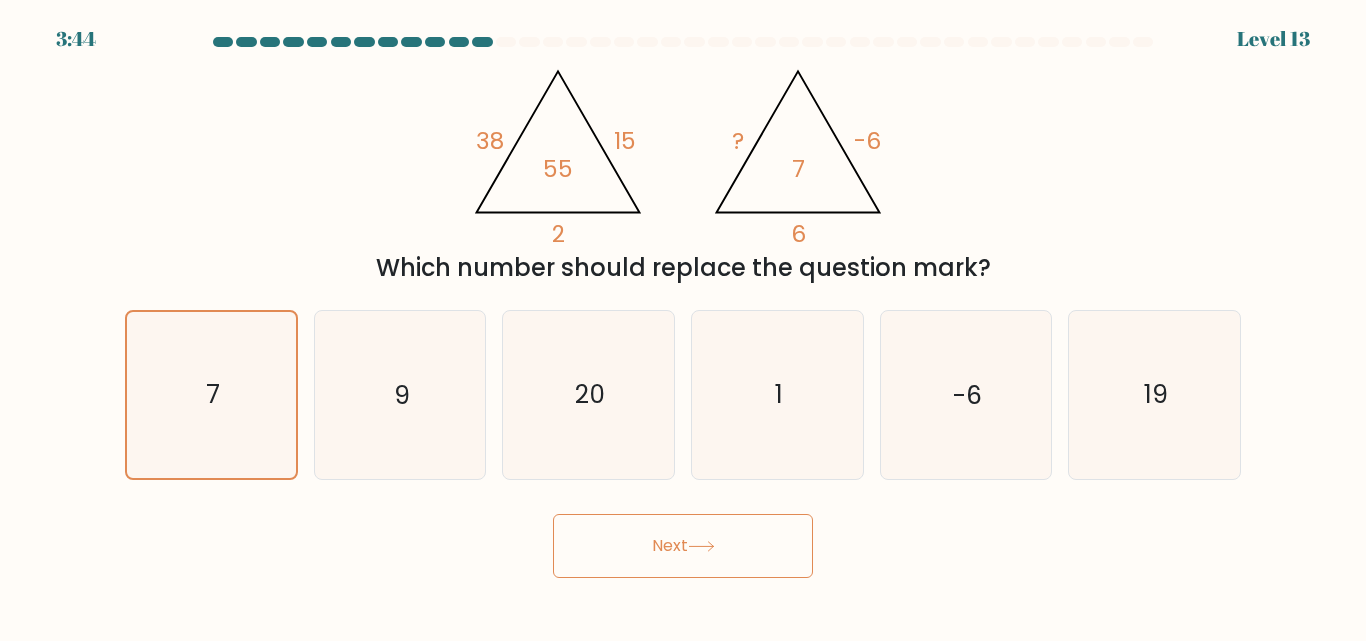 click on "Next" at bounding box center [683, 546] 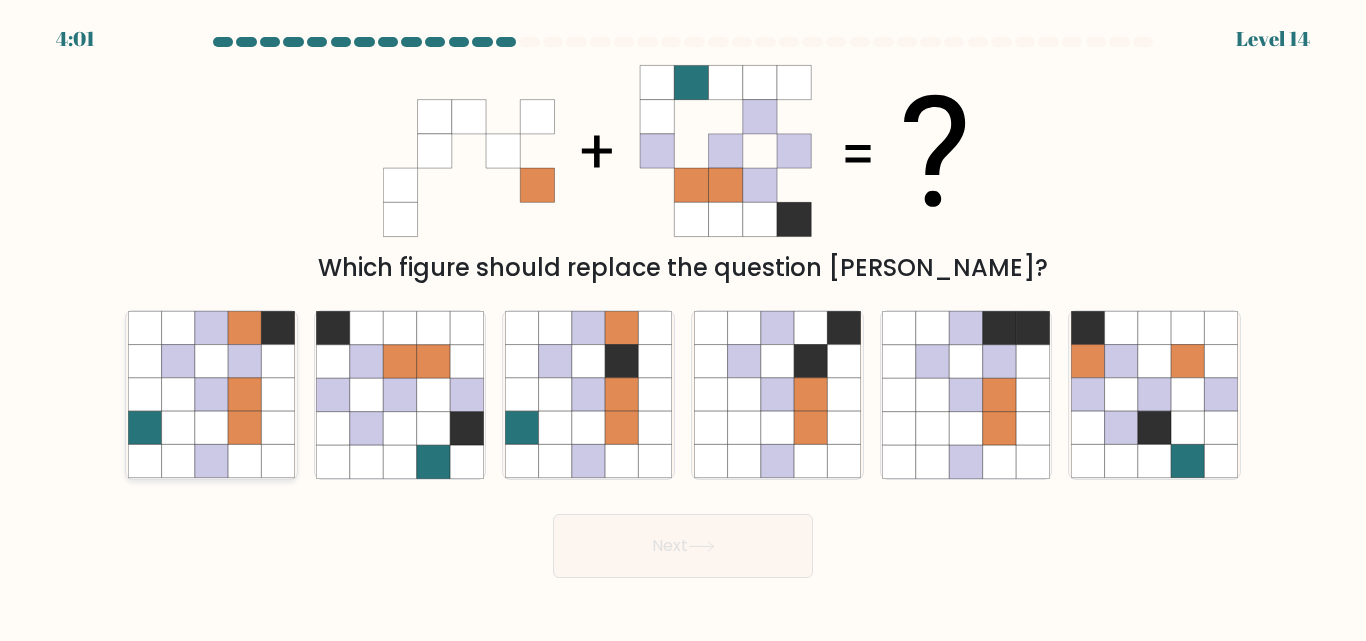 click 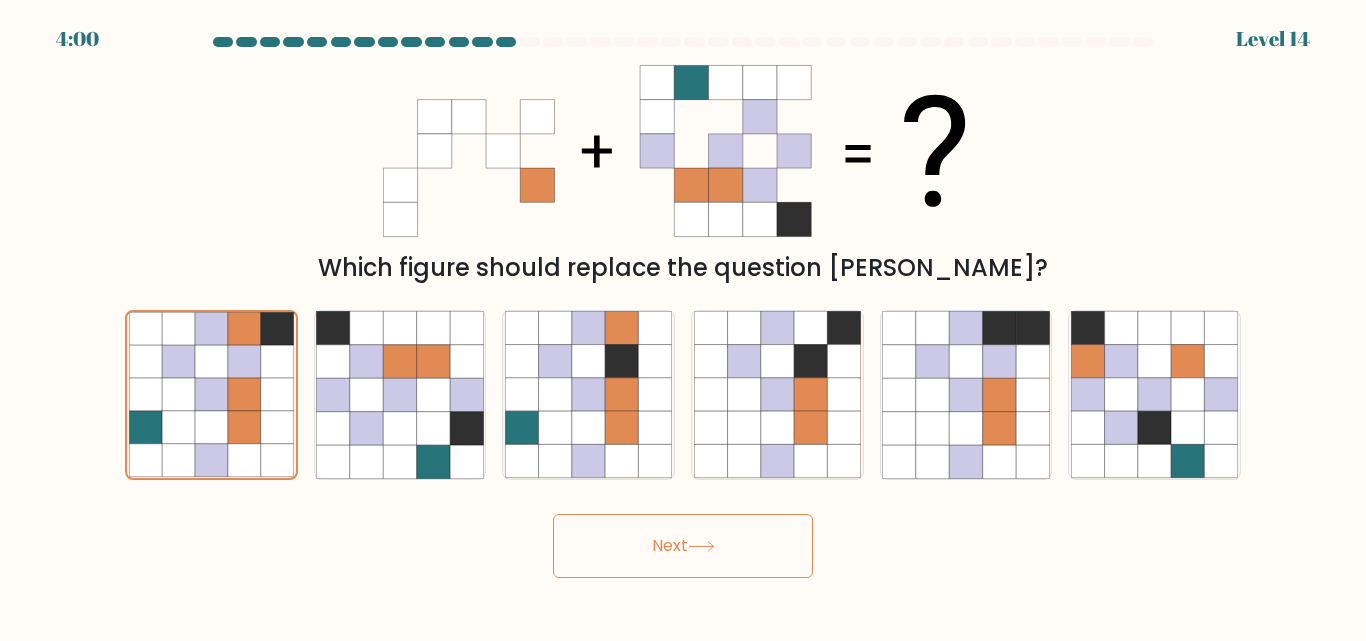 click on "Next" at bounding box center [683, 546] 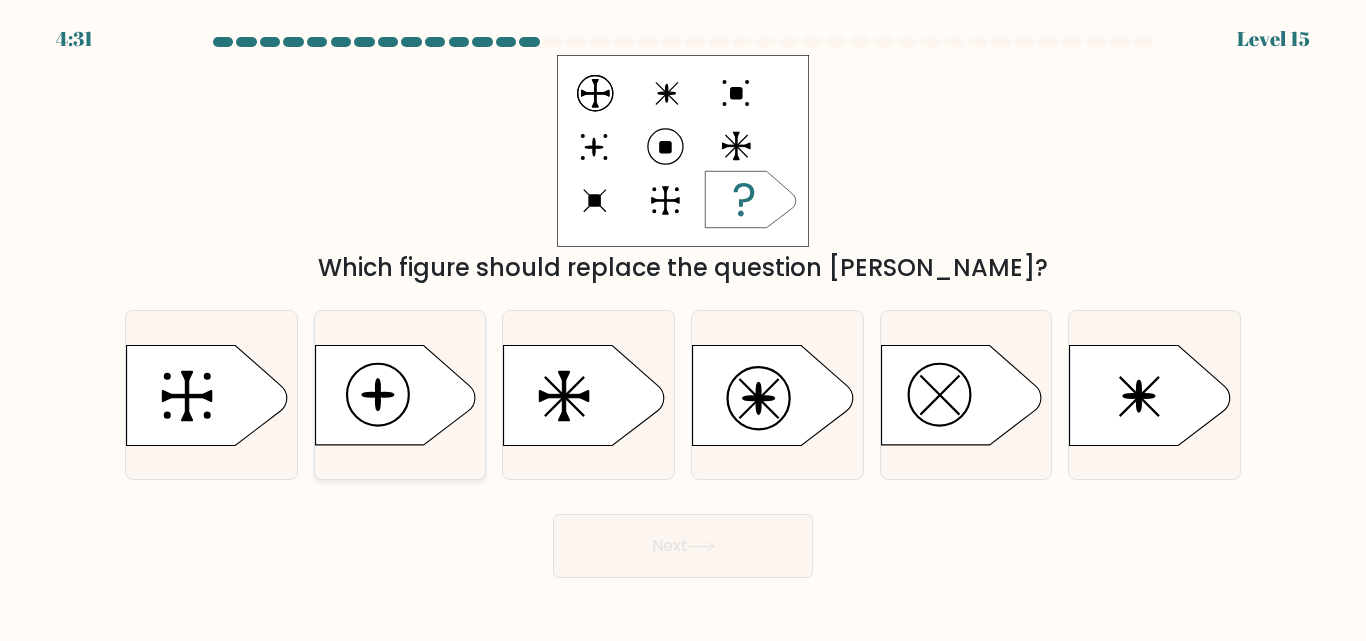 click 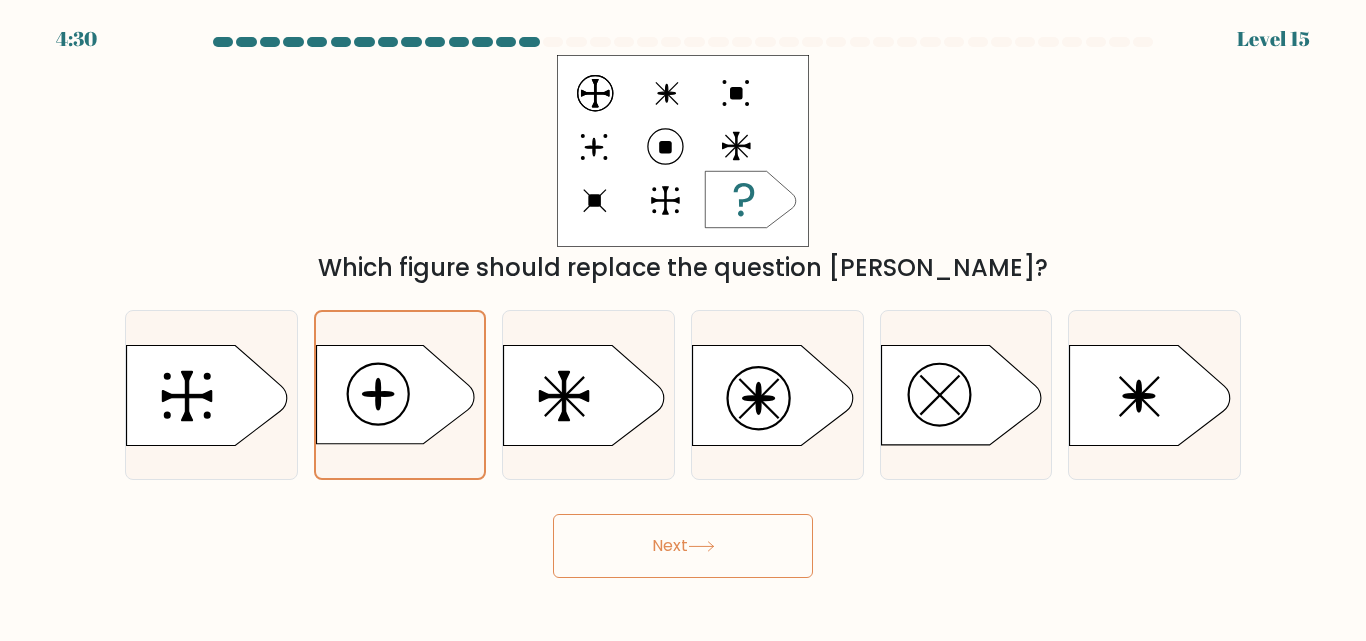 click on "Next" at bounding box center [683, 546] 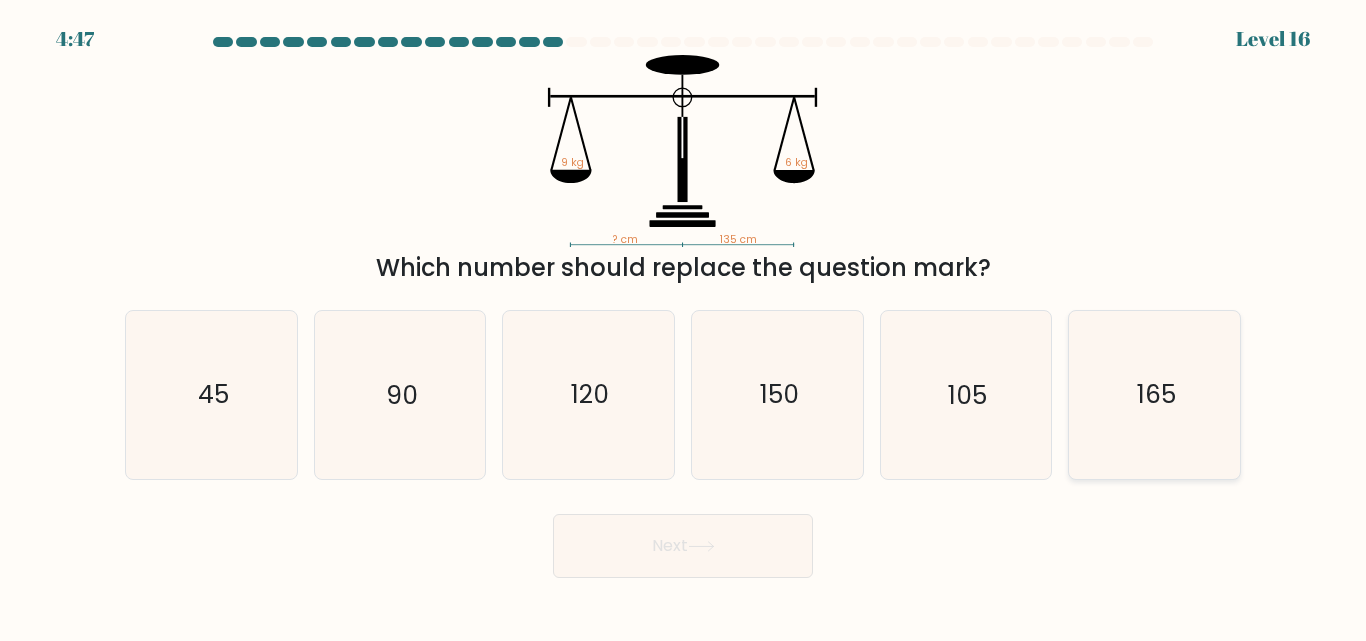 click on "165" 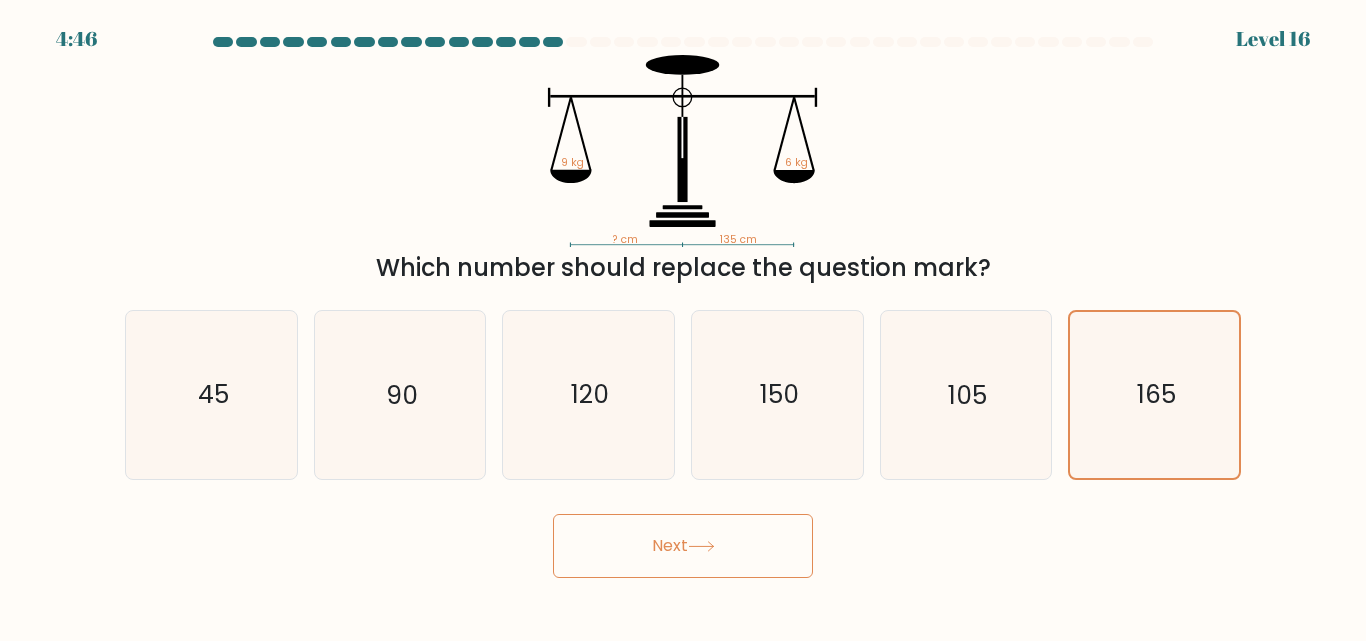 click on "Next" at bounding box center [683, 546] 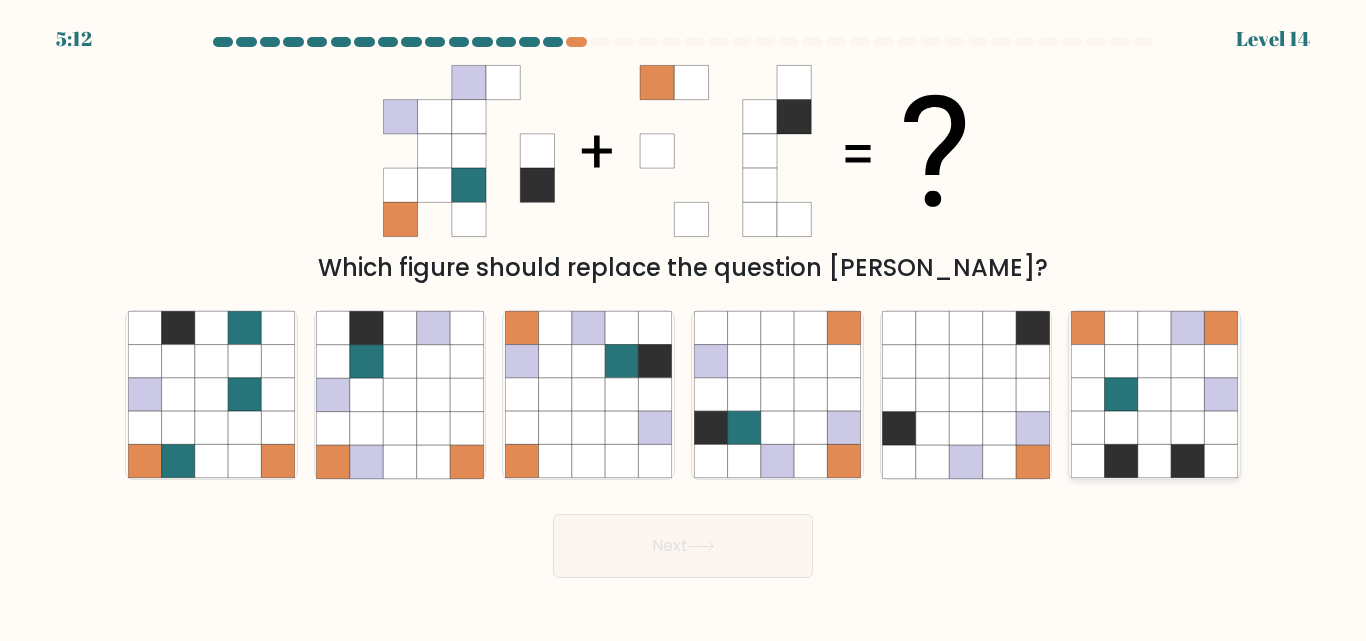 click 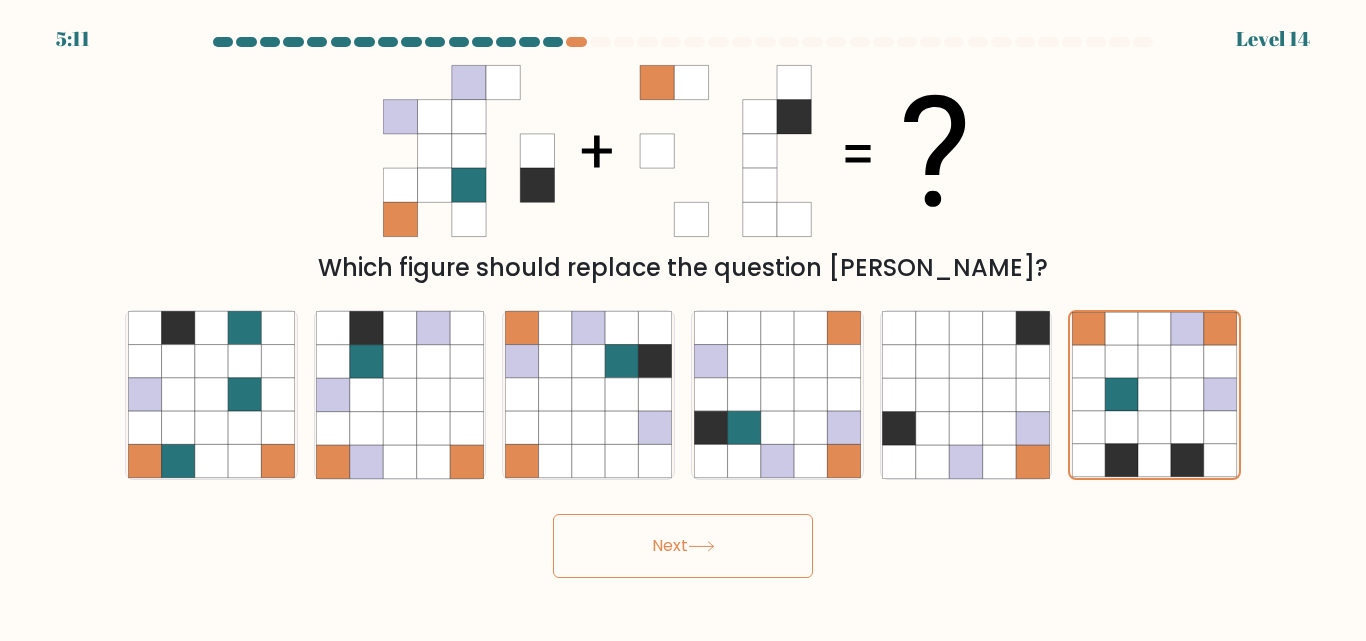 click on "Next" at bounding box center (683, 546) 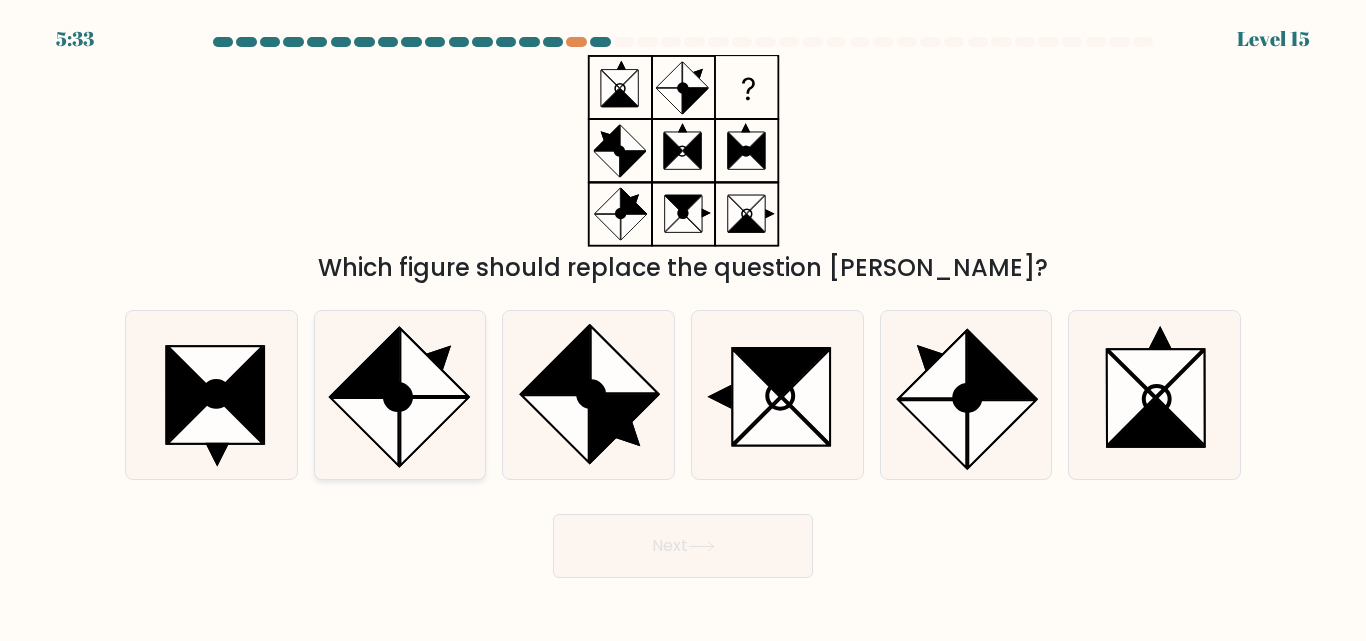 click 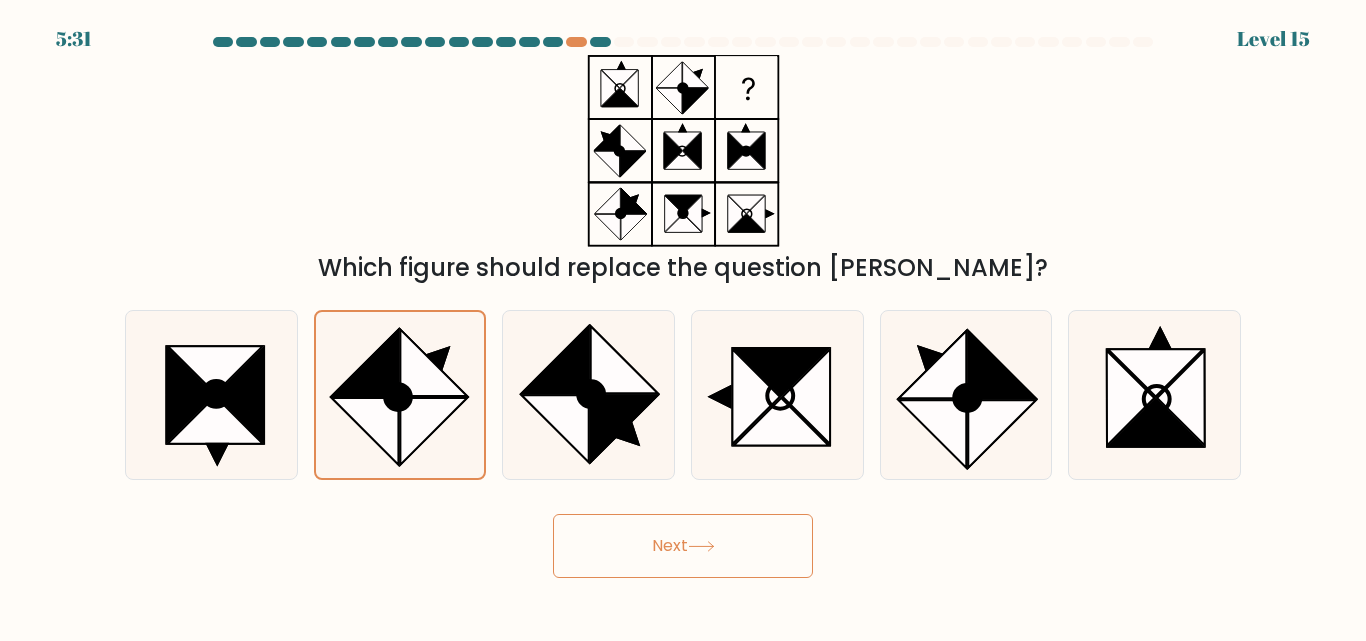 click 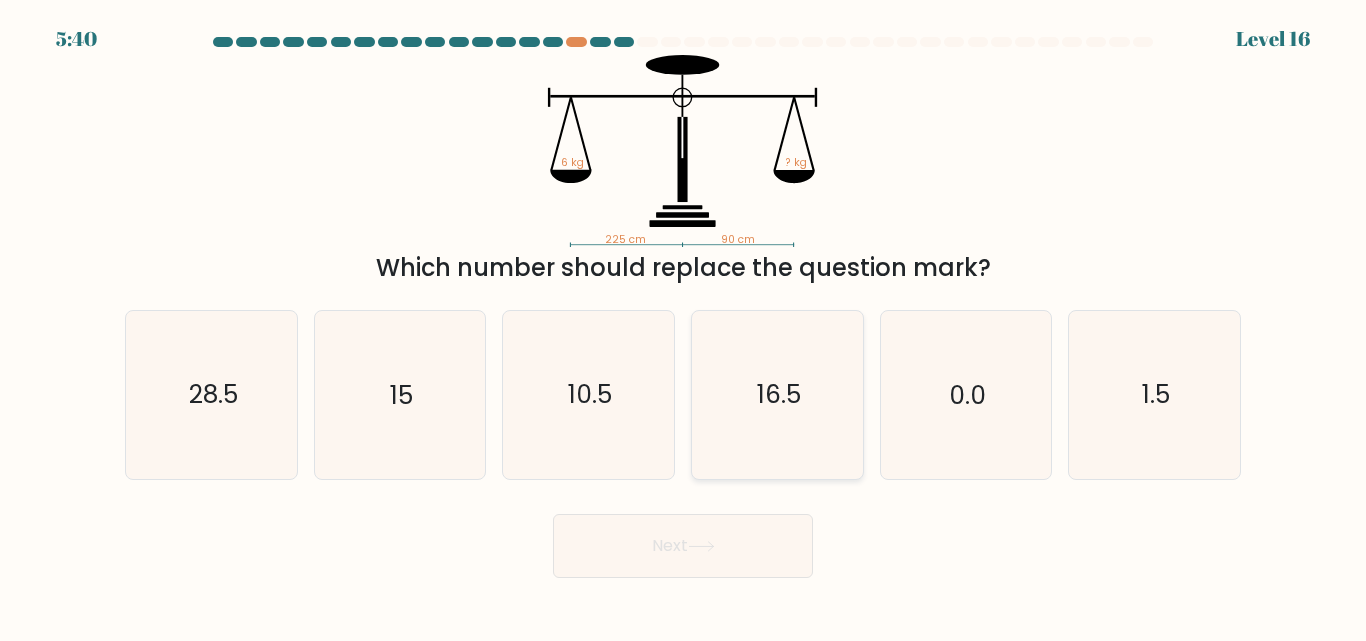 drag, startPoint x: 809, startPoint y: 420, endPoint x: 799, endPoint y: 447, distance: 28.79236 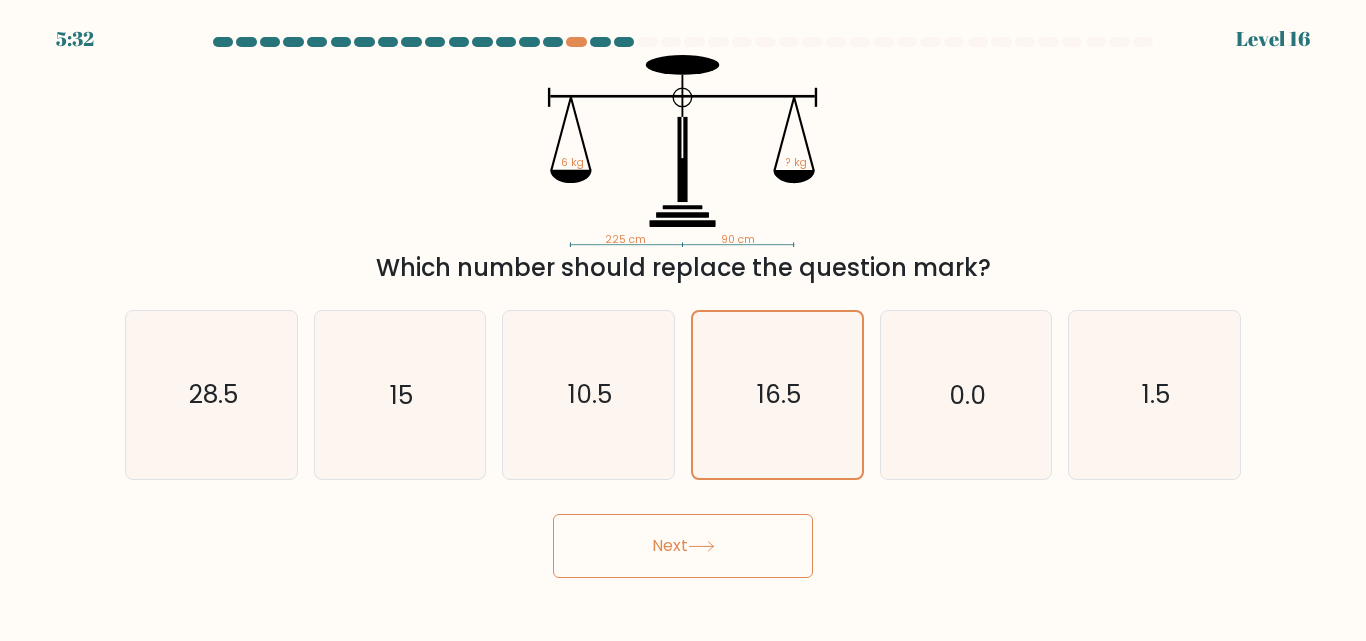 click on "Next" at bounding box center (683, 546) 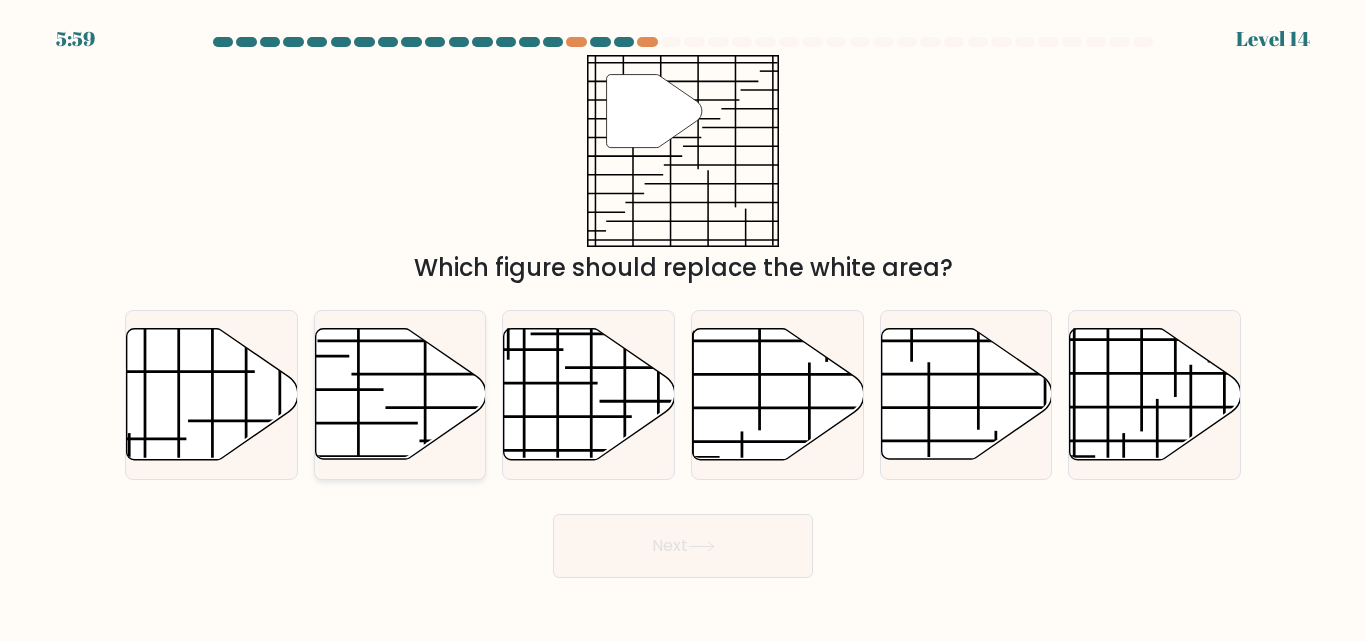 click 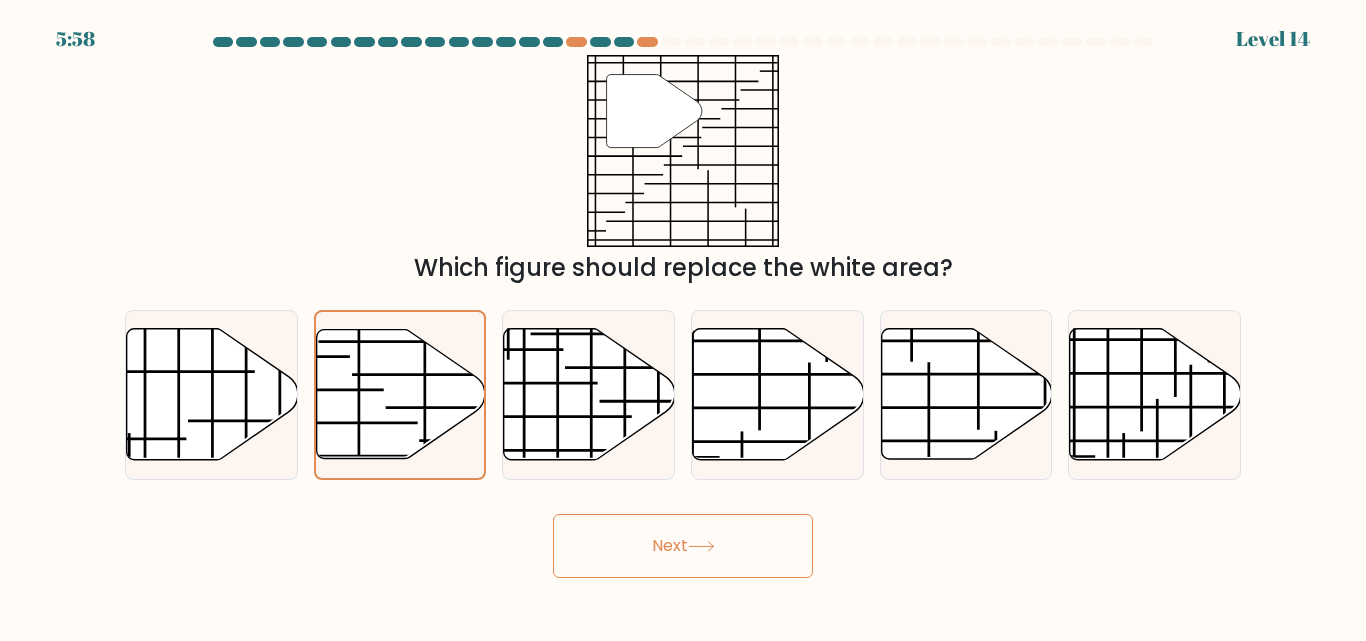 click on "Next" at bounding box center [683, 546] 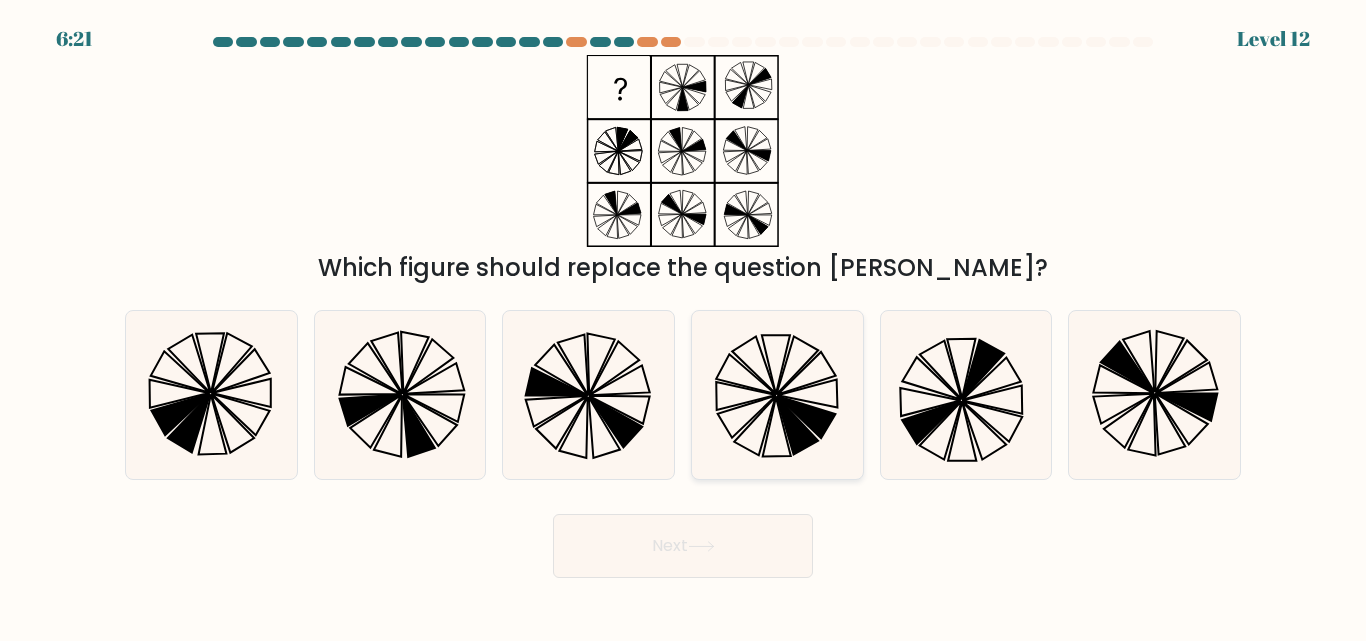 click 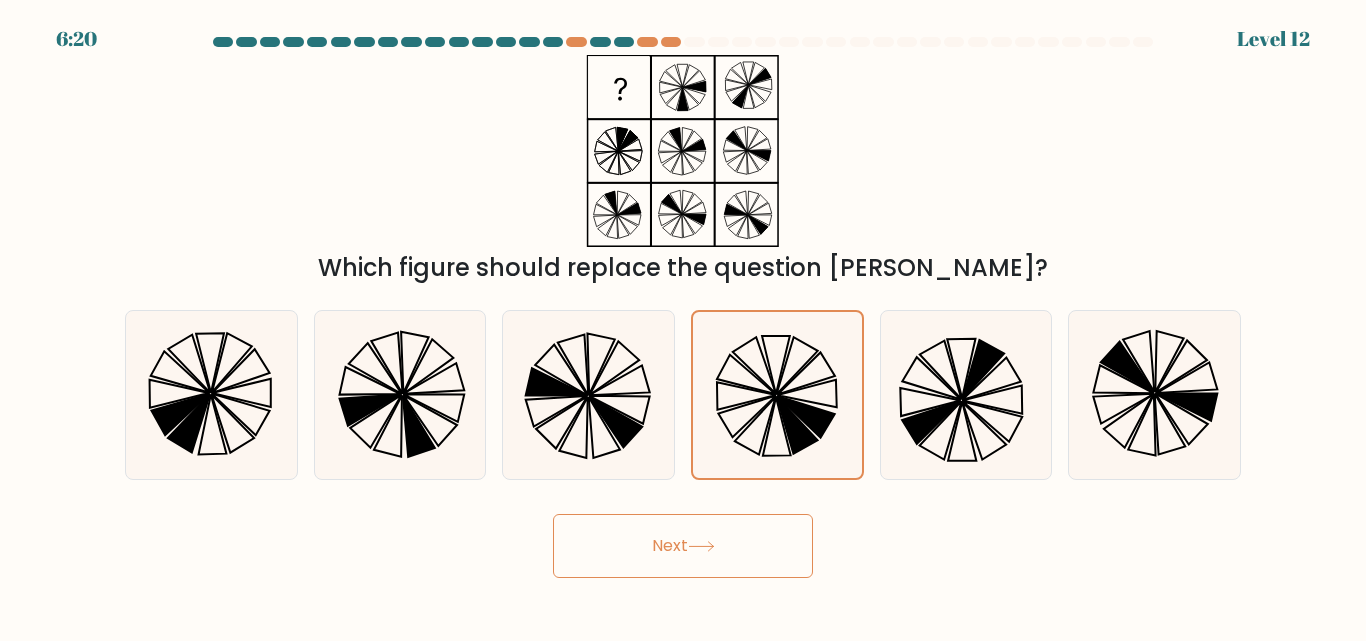 click on "Next" at bounding box center (683, 546) 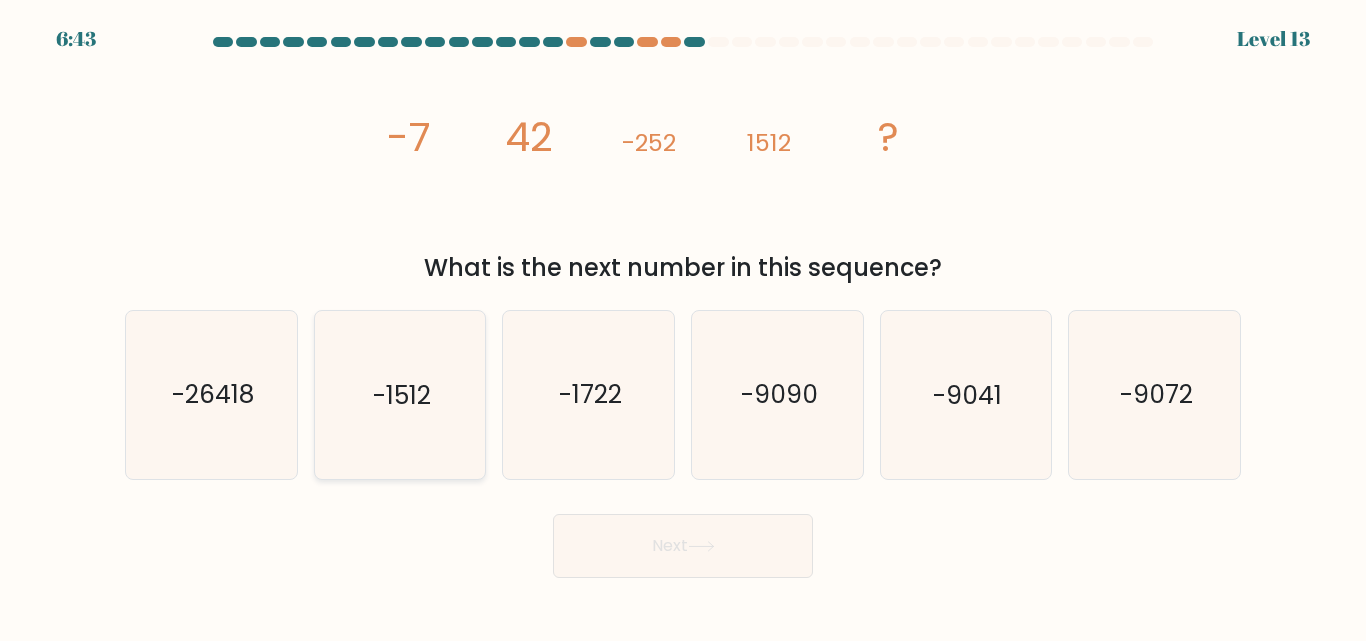 click on "-1512" 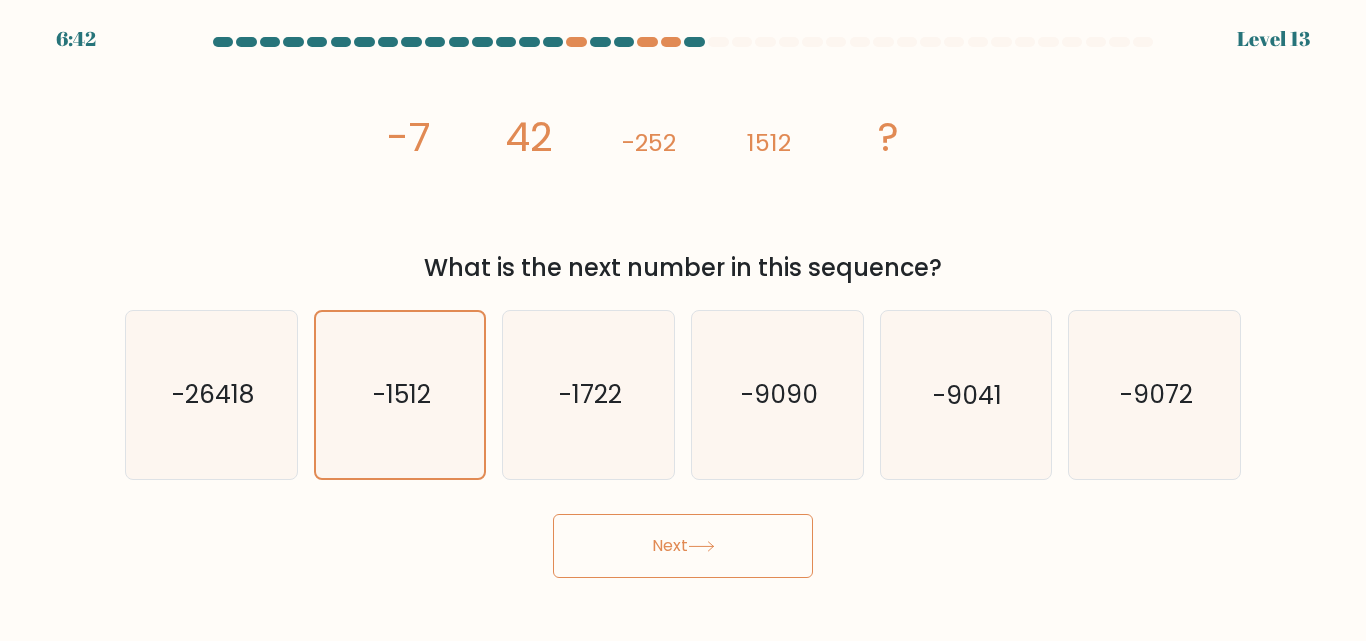 click on "Next" at bounding box center (683, 546) 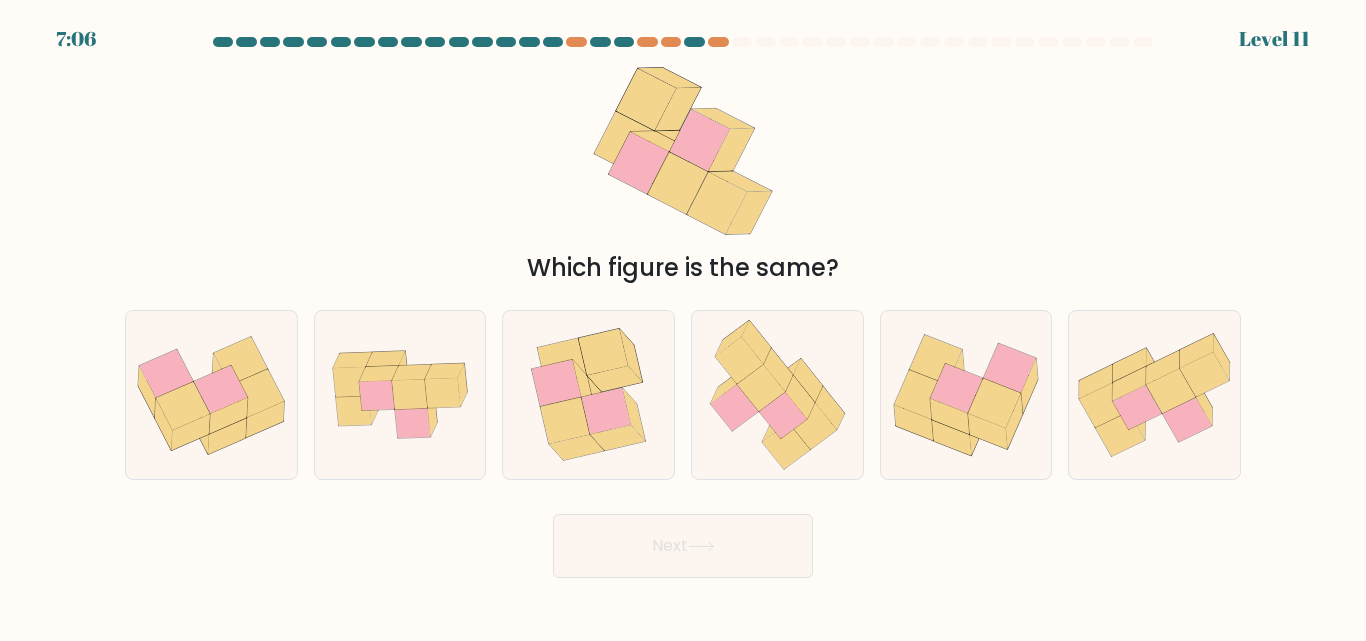 drag, startPoint x: 593, startPoint y: 439, endPoint x: 1004, endPoint y: 556, distance: 427.32892 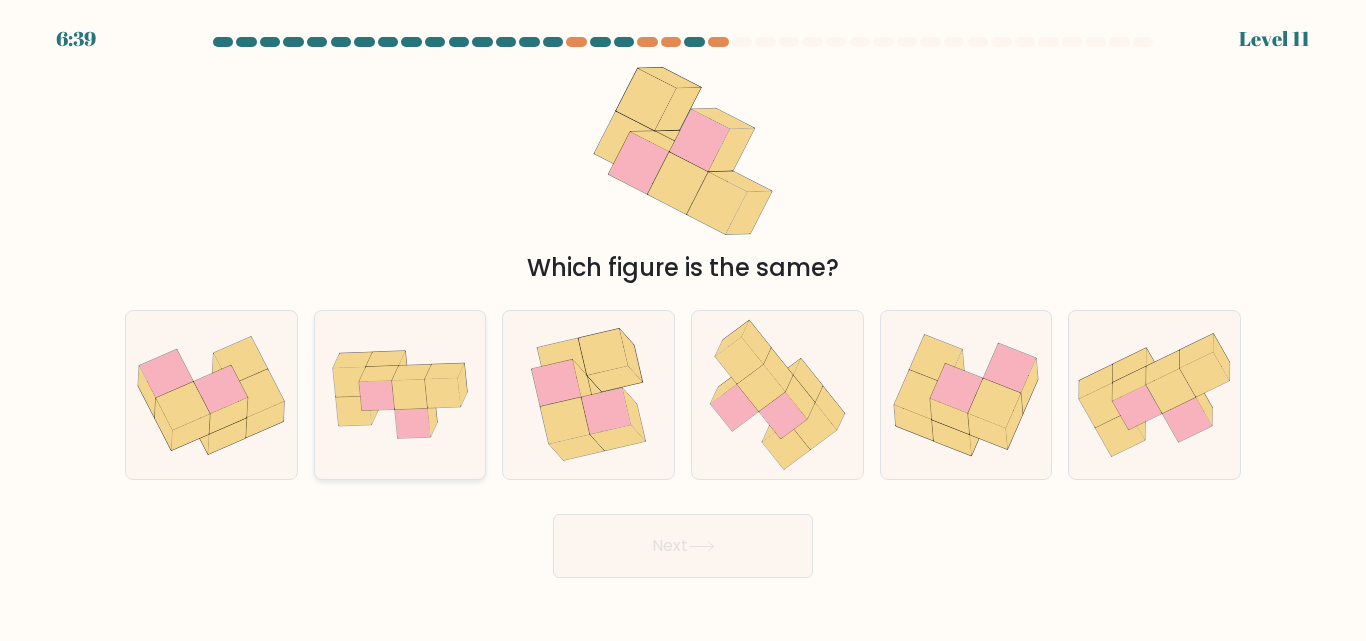 drag, startPoint x: 381, startPoint y: 411, endPoint x: 438, endPoint y: 435, distance: 61.846584 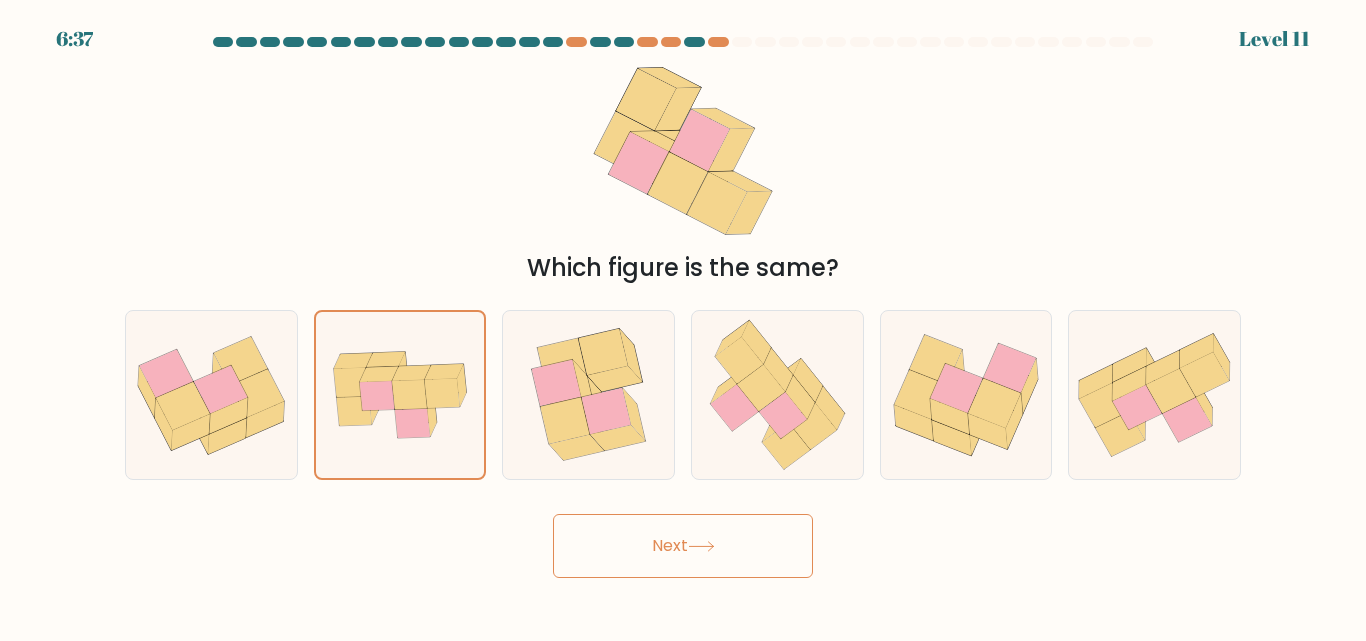 click on "Next" at bounding box center [683, 546] 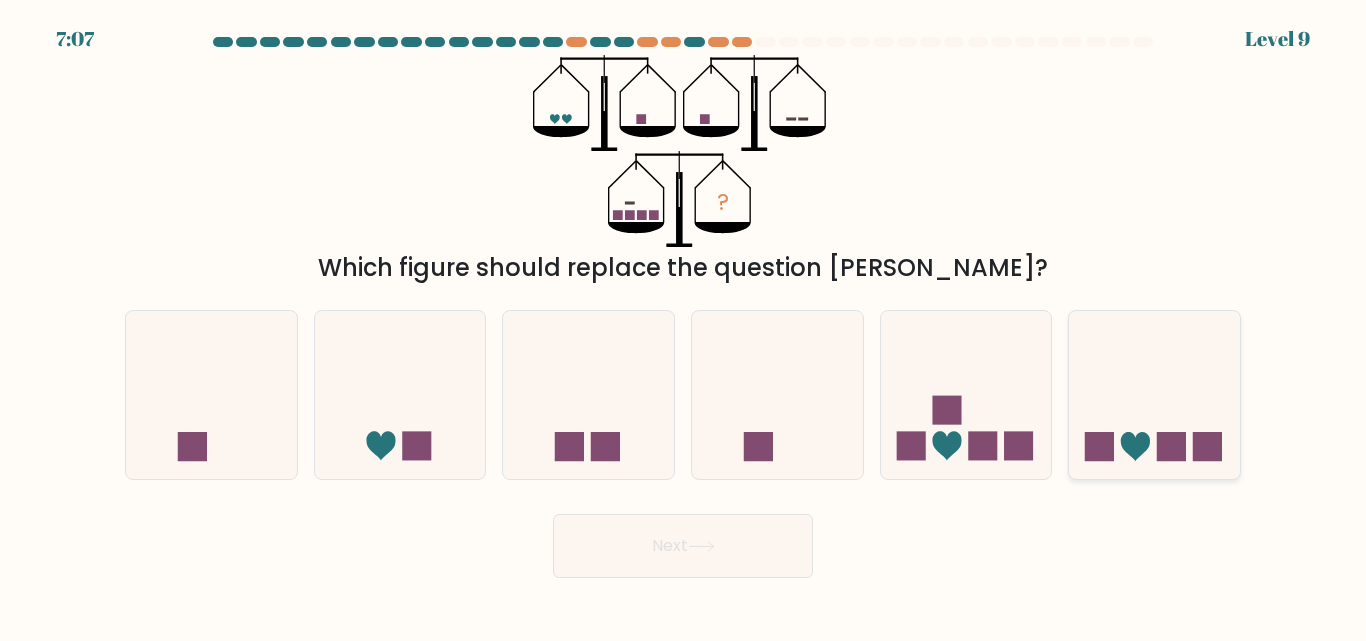 drag, startPoint x: 1185, startPoint y: 408, endPoint x: 1133, endPoint y: 427, distance: 55.362442 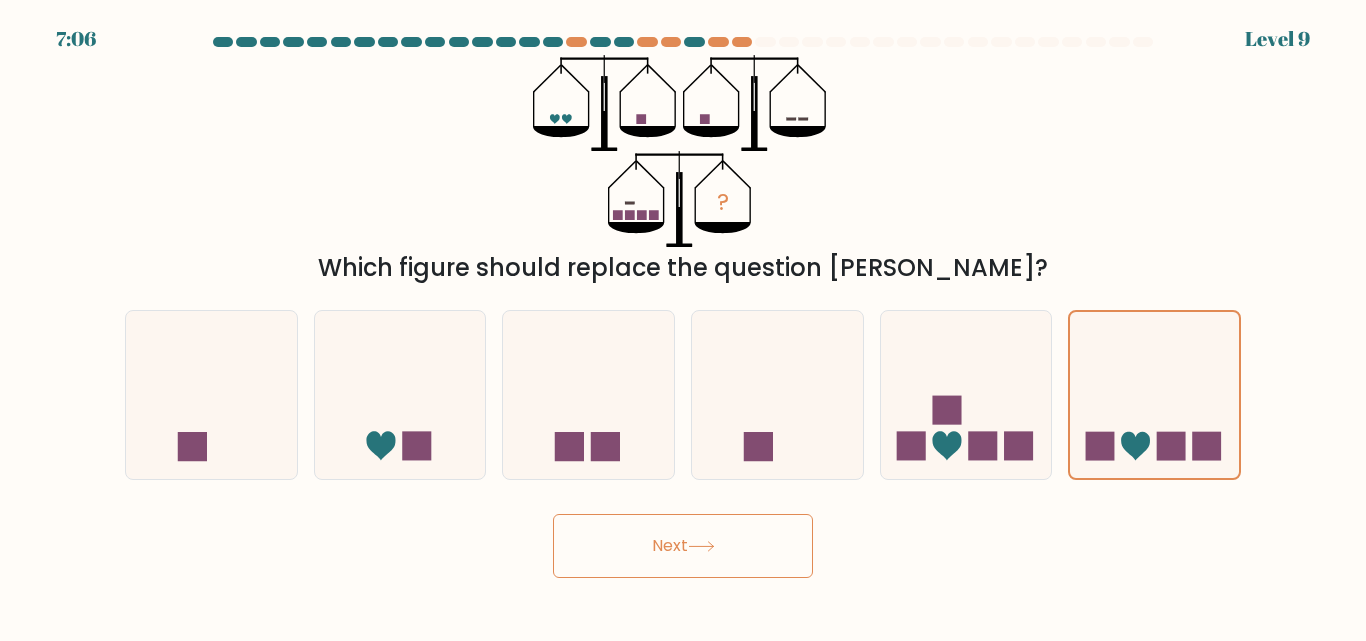 click on "Next" at bounding box center [683, 546] 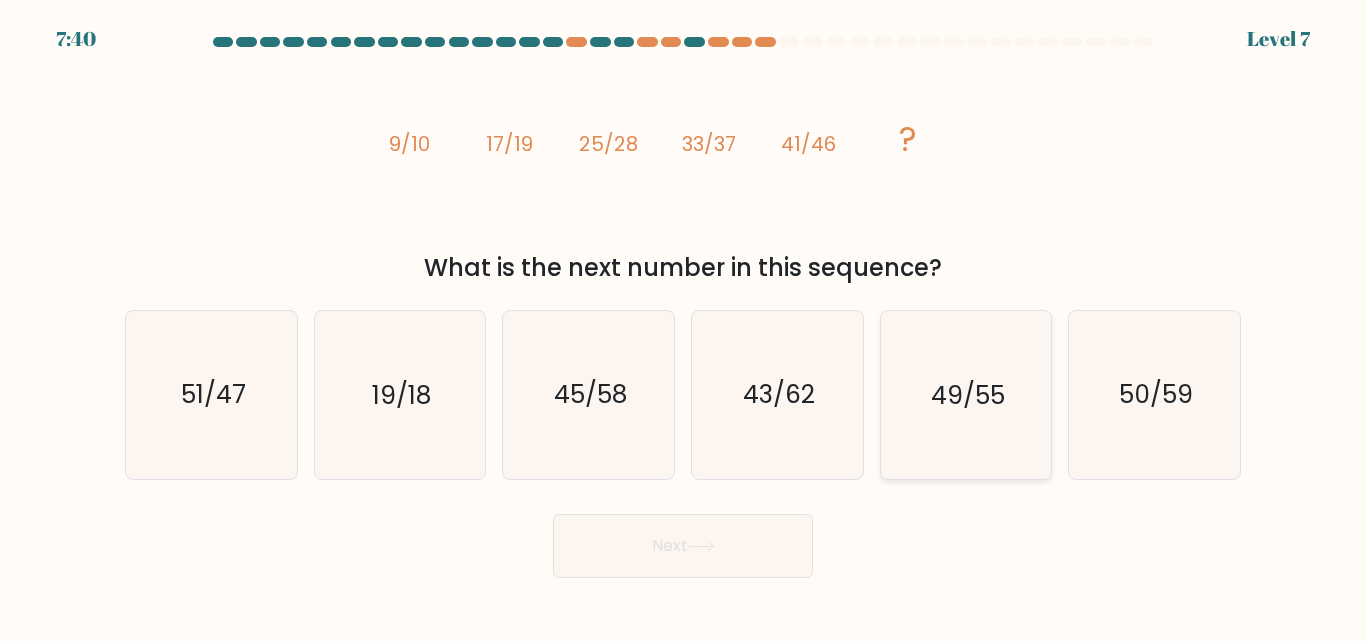 click on "49/55" 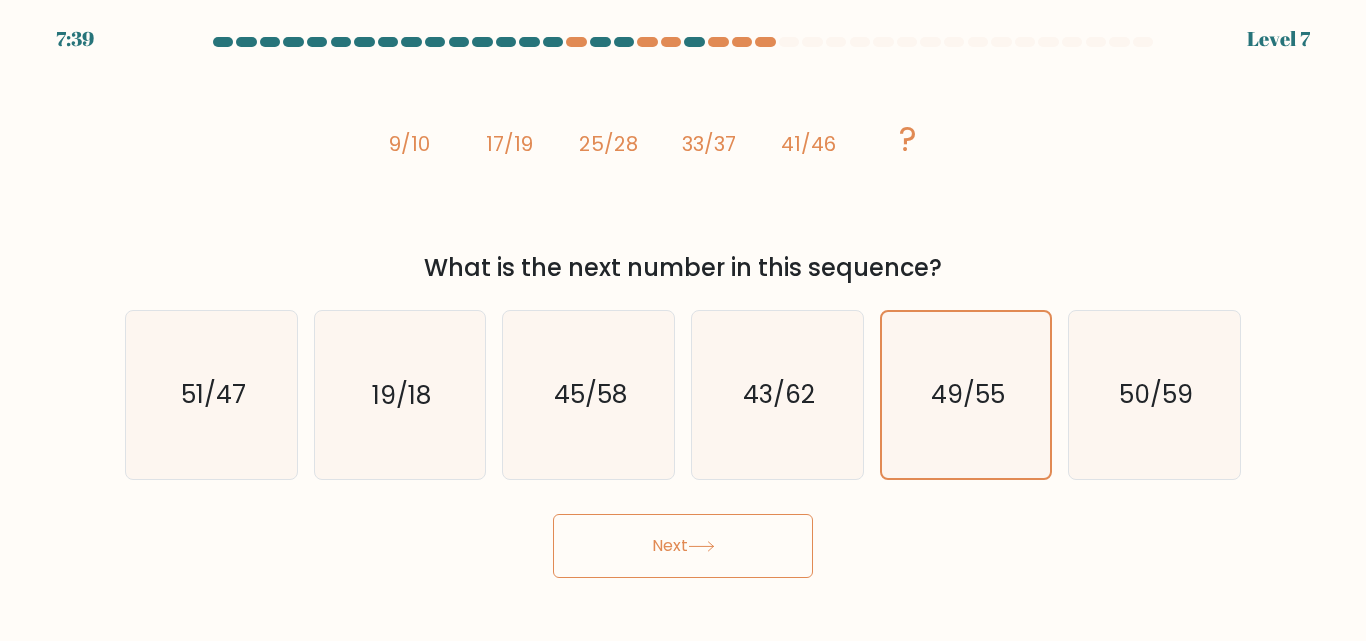 click on "Next" at bounding box center [683, 546] 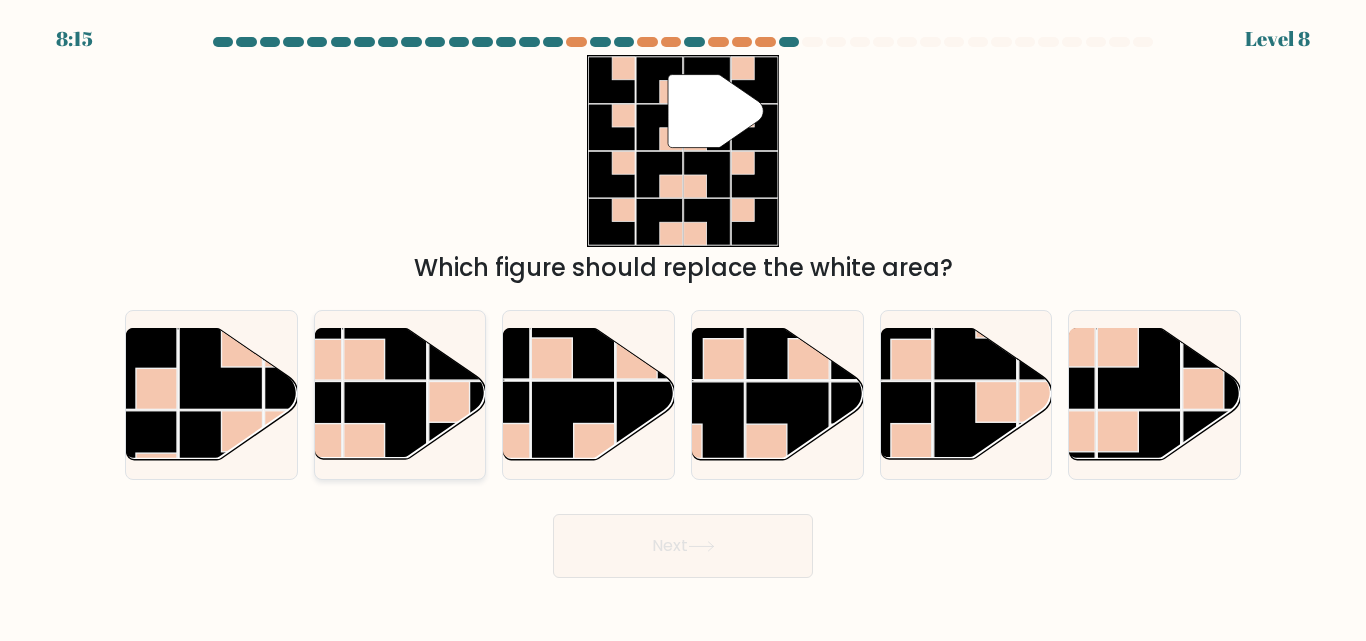 click 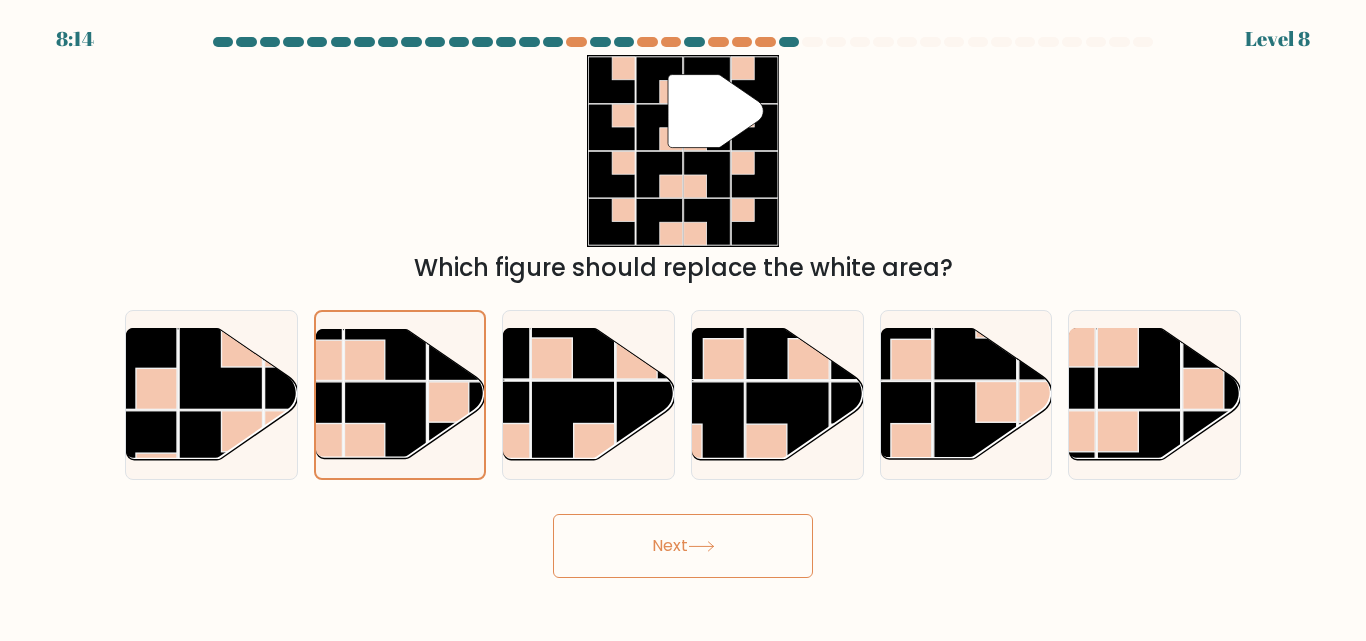 click on "Next" at bounding box center (683, 546) 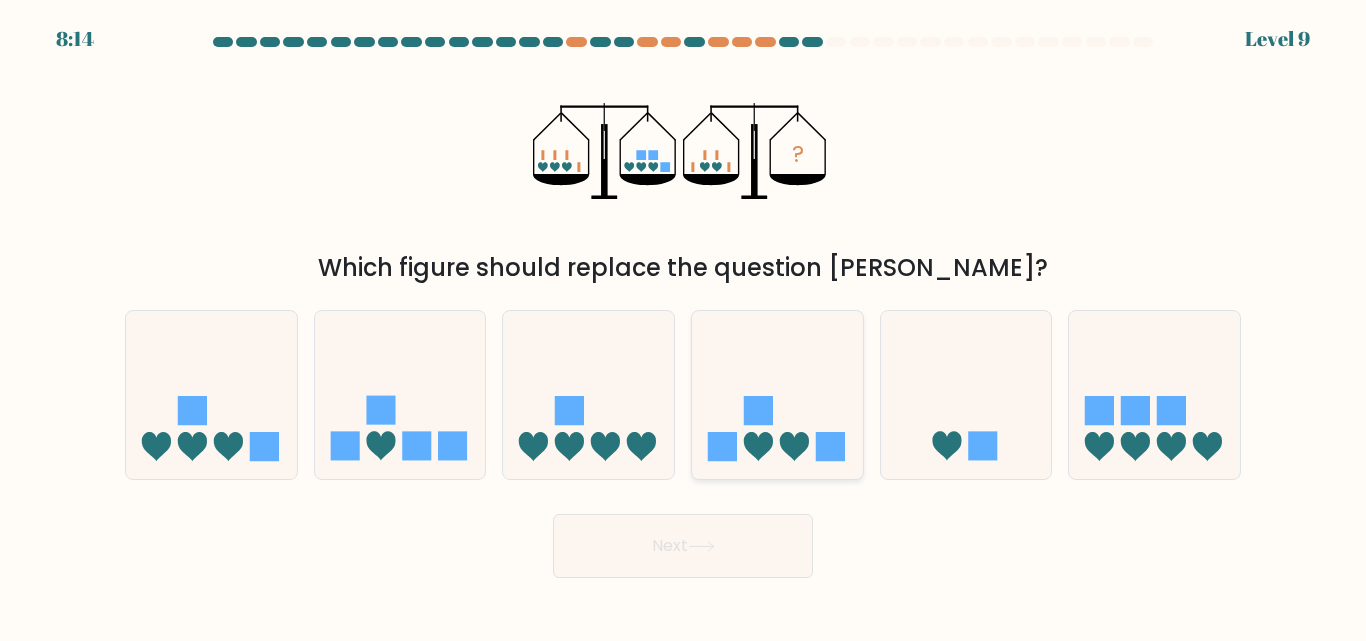 click 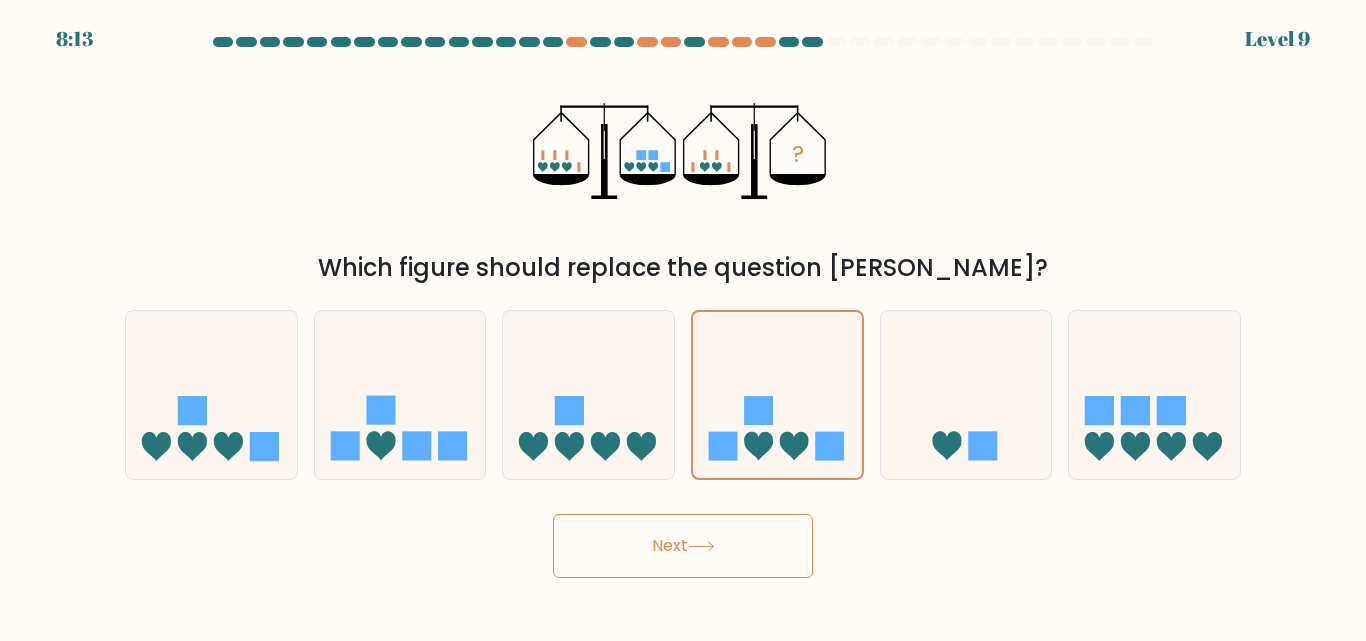 click on "Next" at bounding box center [683, 546] 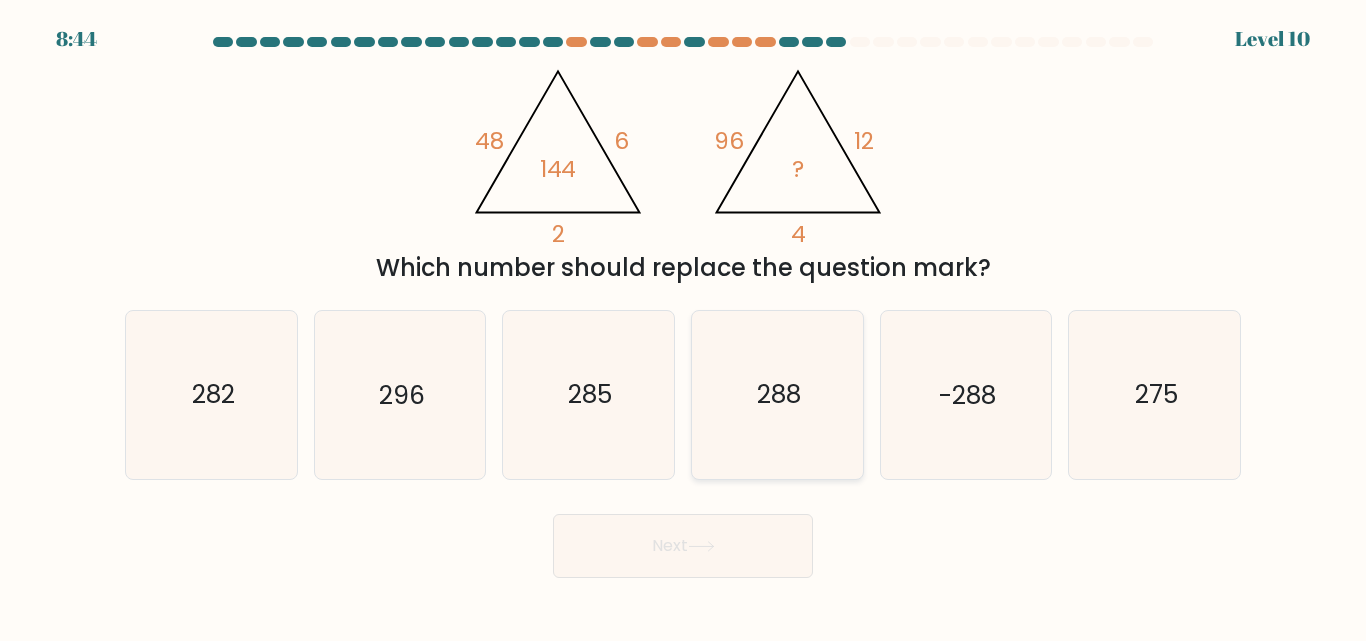 click on "288" 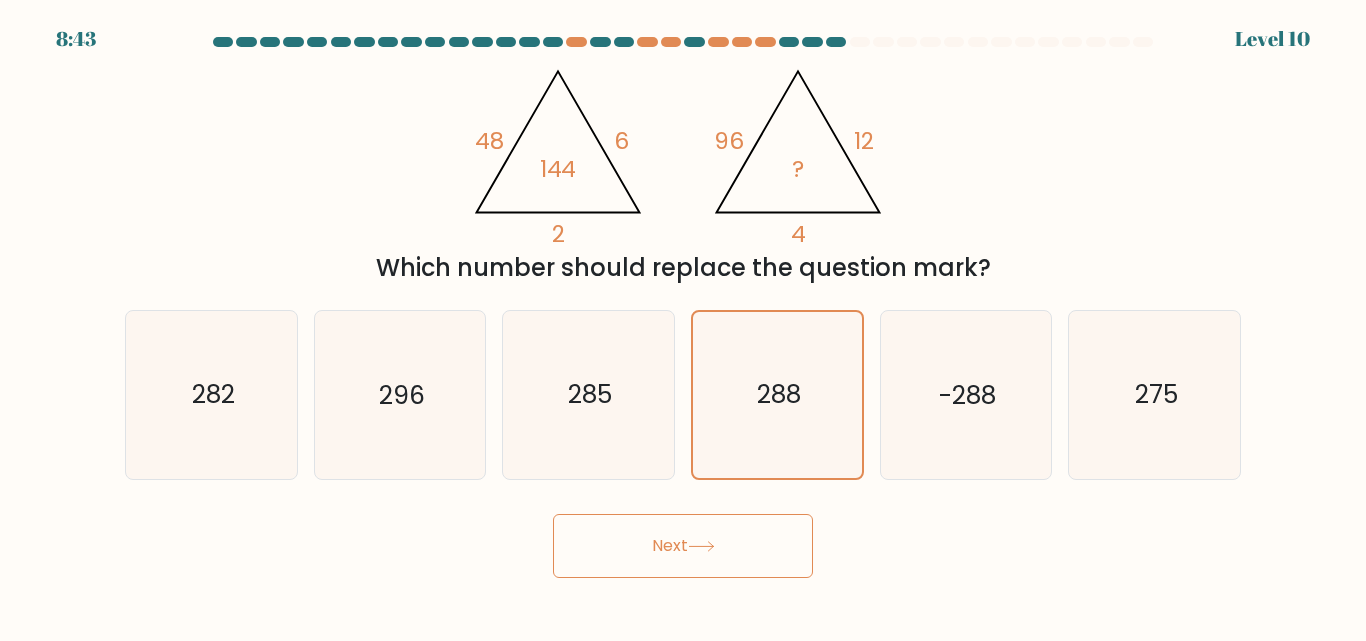click on "Next" at bounding box center [683, 546] 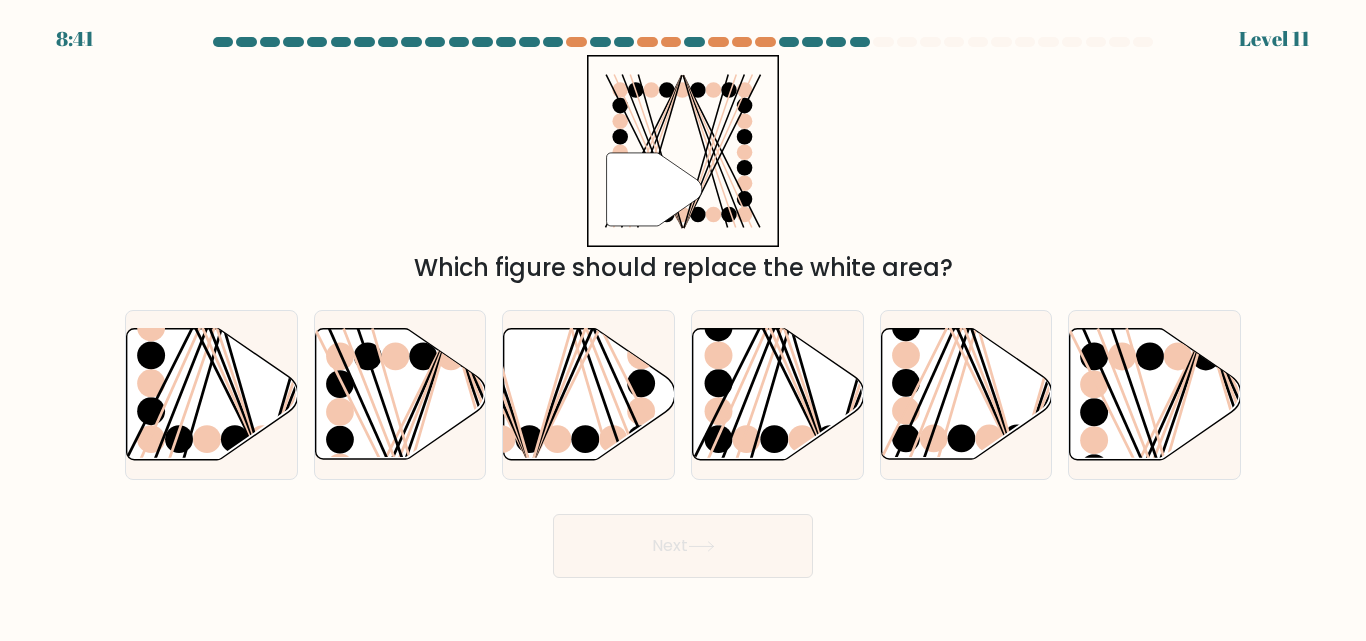 drag, startPoint x: 778, startPoint y: 385, endPoint x: 858, endPoint y: 506, distance: 145.05516 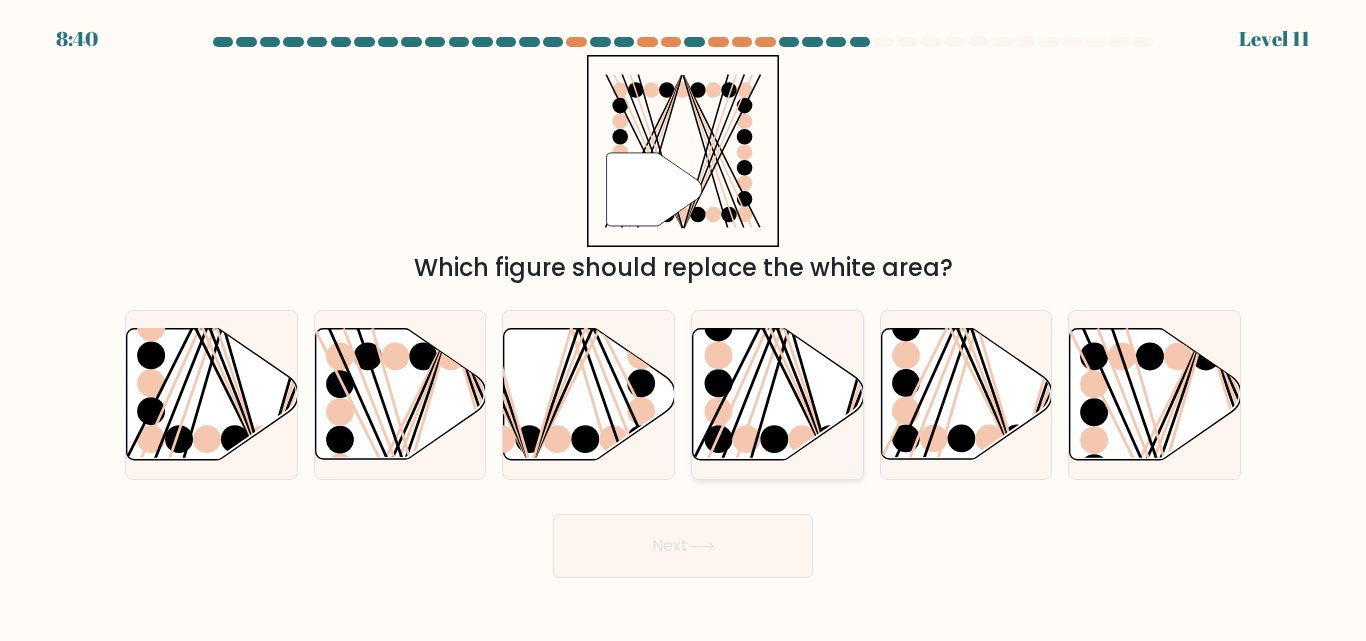 click 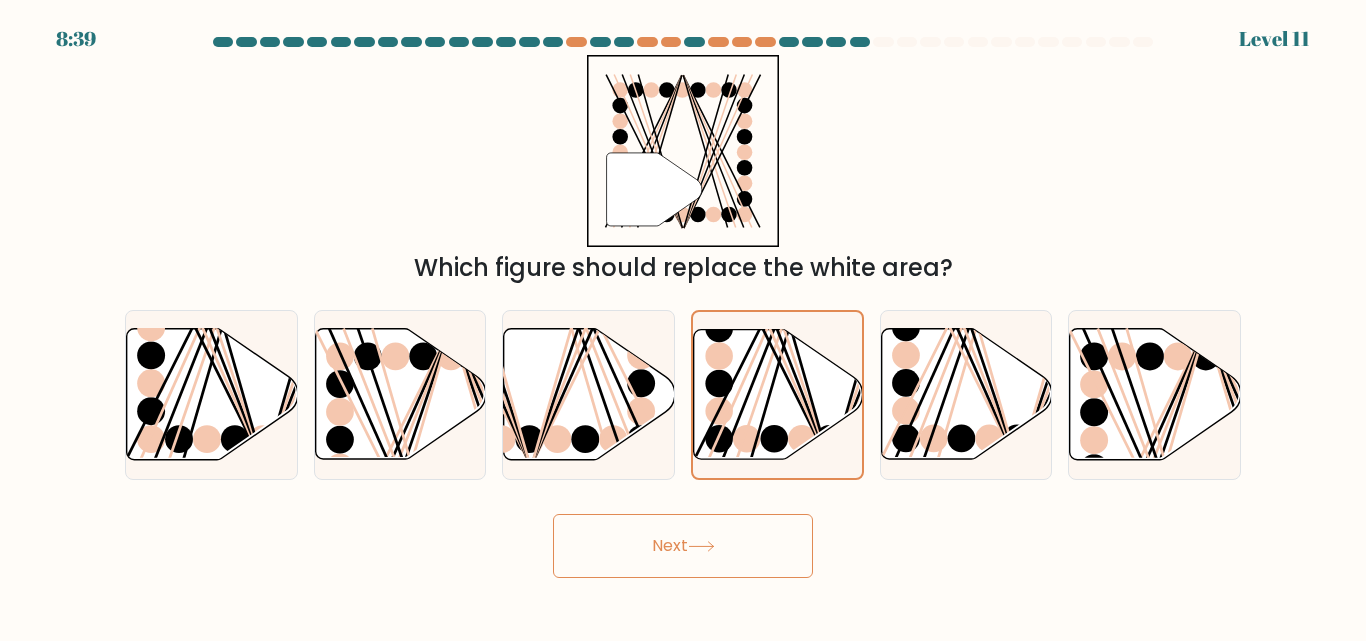 click on "Next" at bounding box center (683, 546) 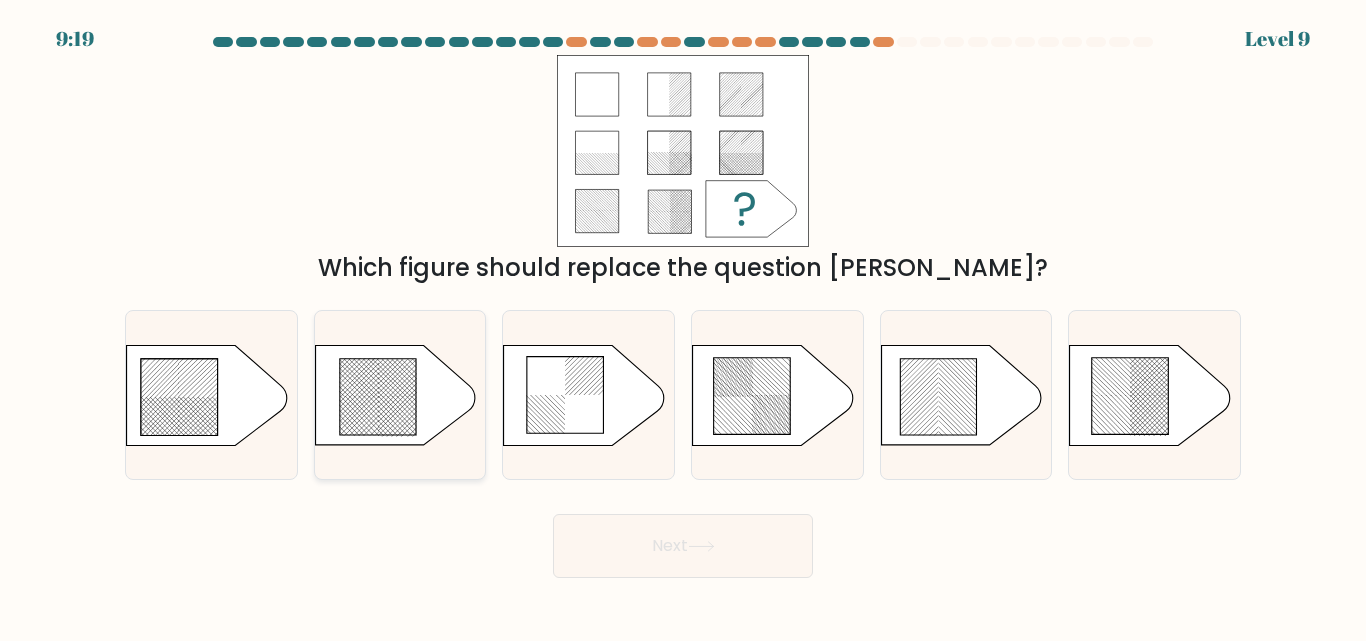click 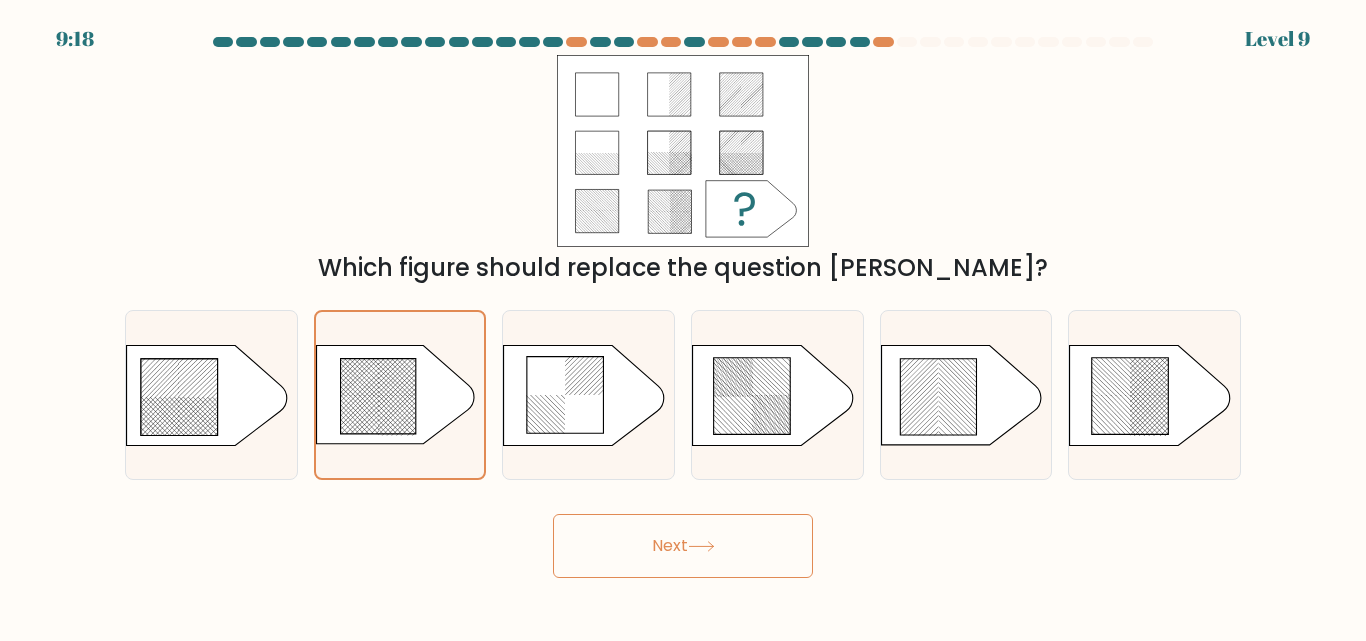click 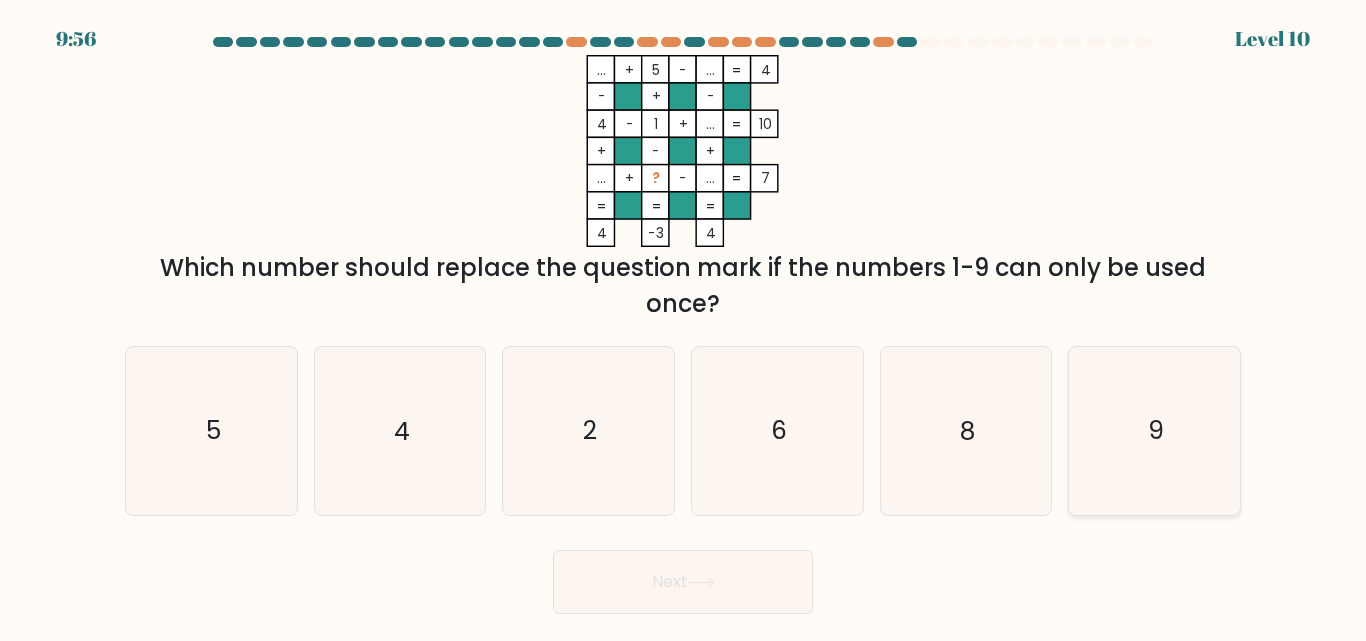 click on "9" 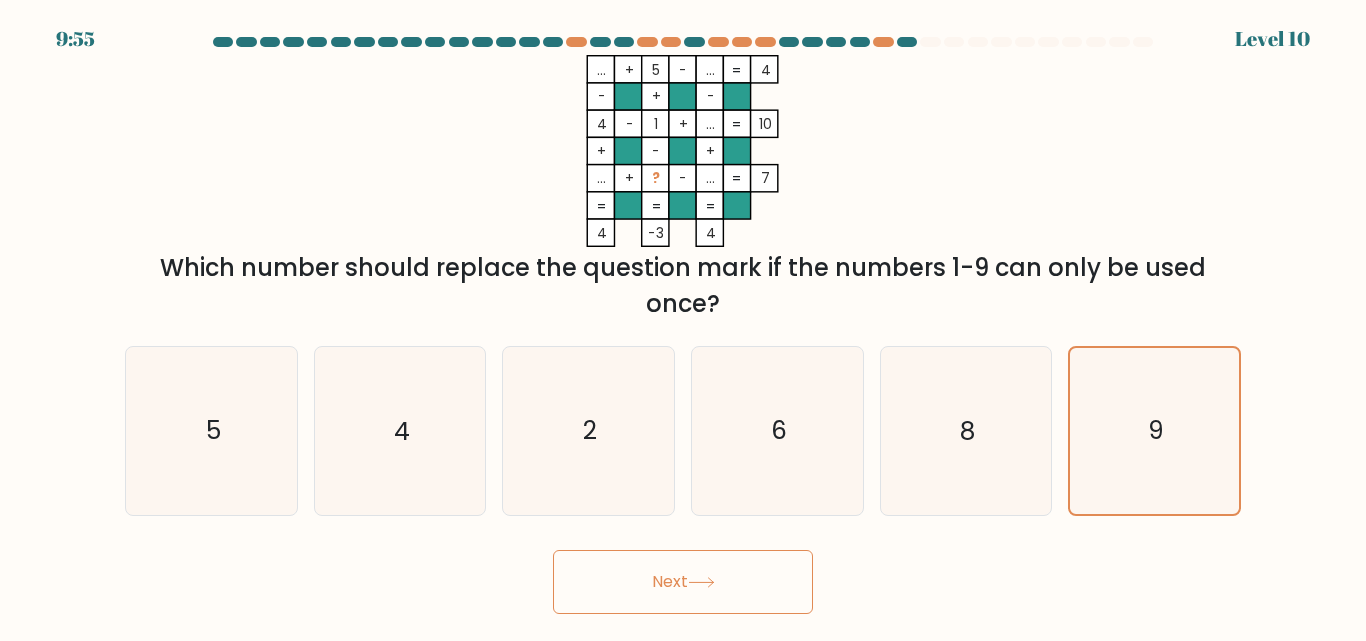 click on "Next" at bounding box center (683, 582) 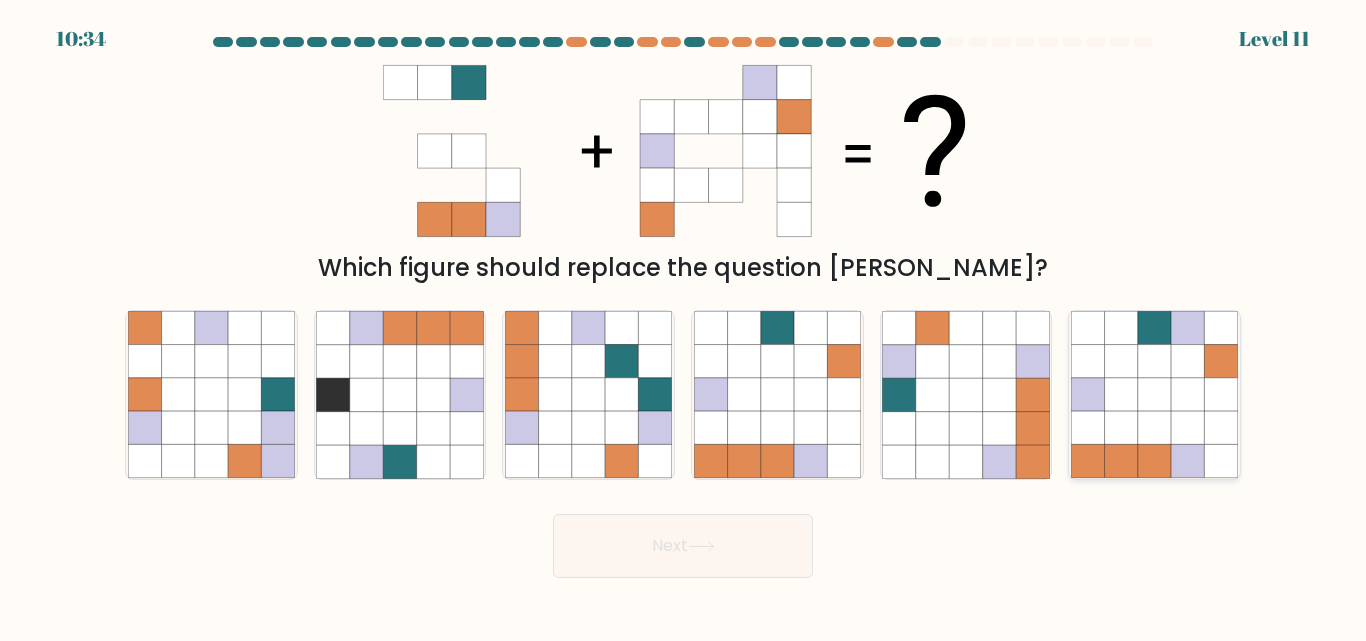 click 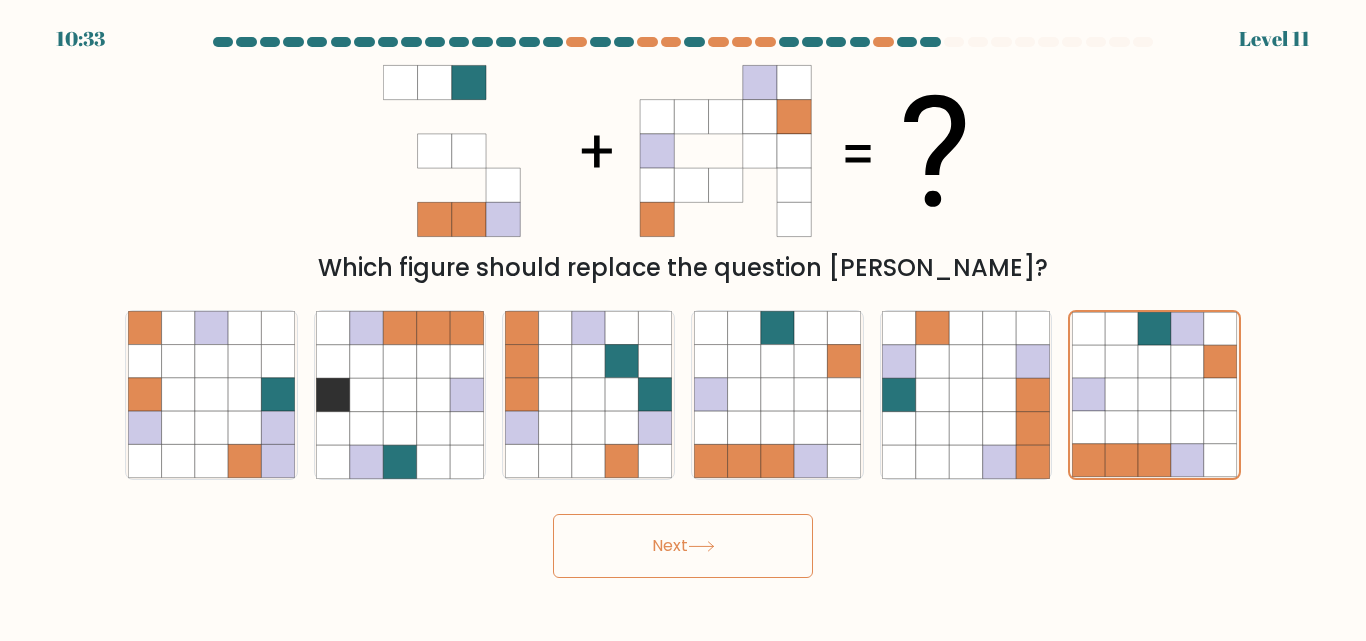 click on "Next" at bounding box center [683, 546] 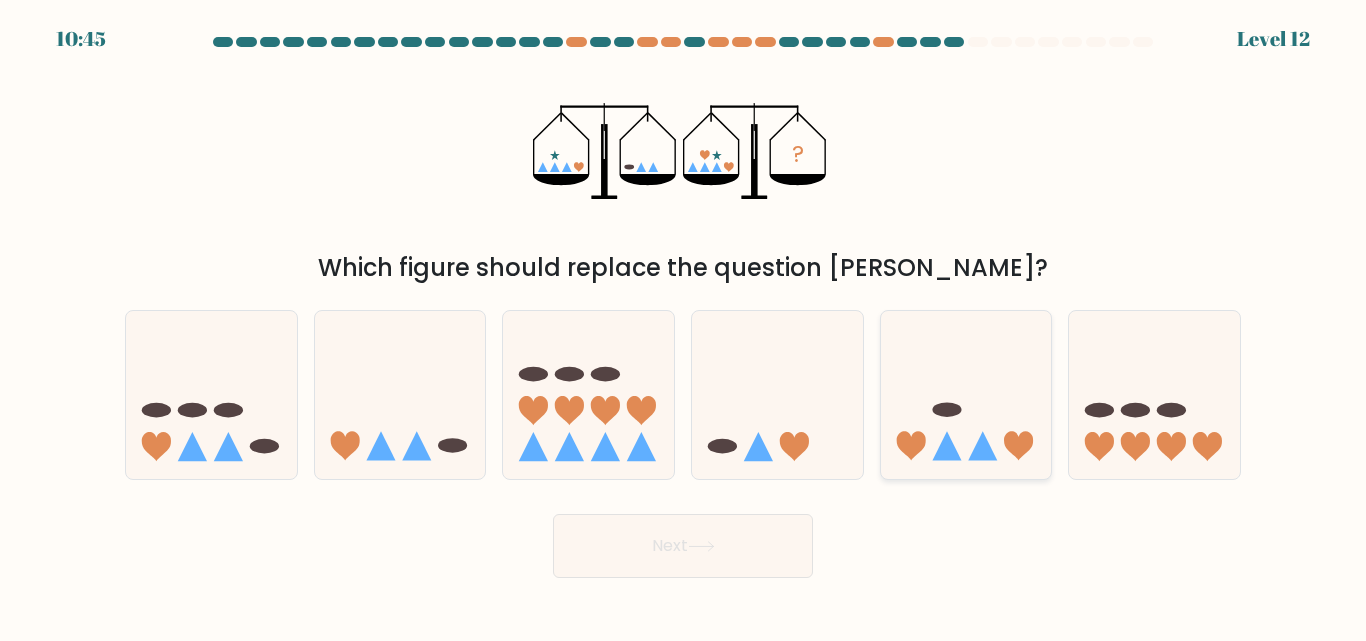 click 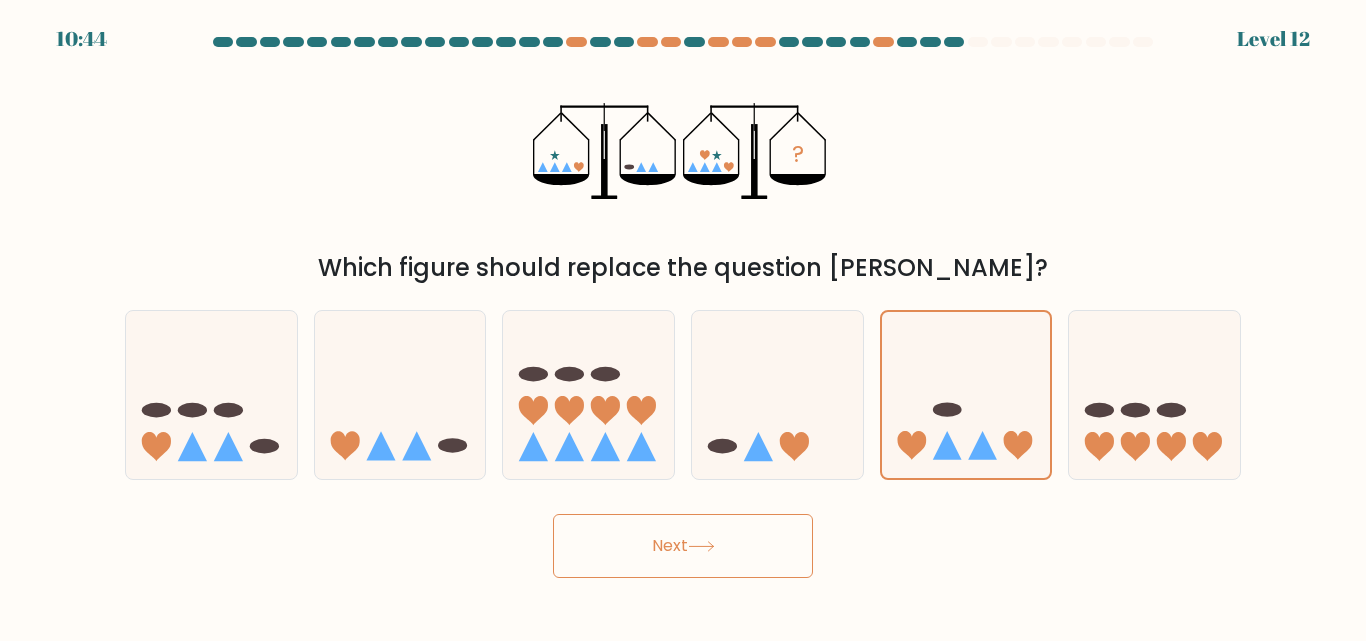 click on "Next" at bounding box center (683, 546) 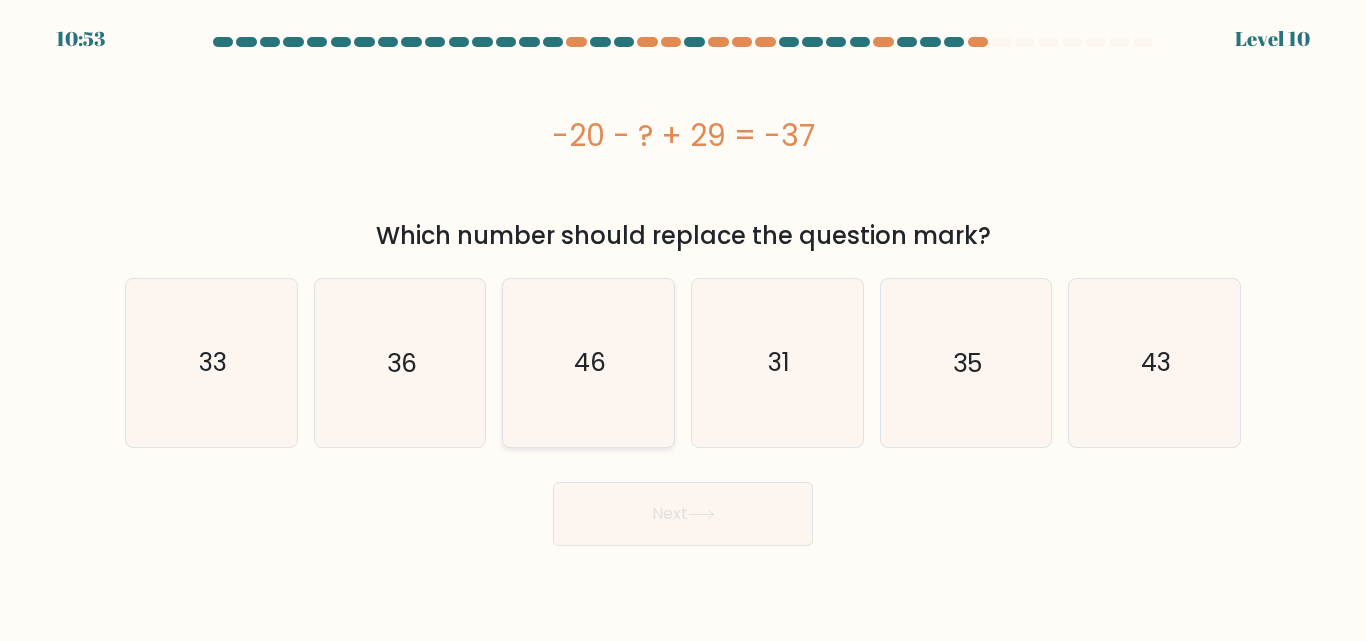 click on "46" 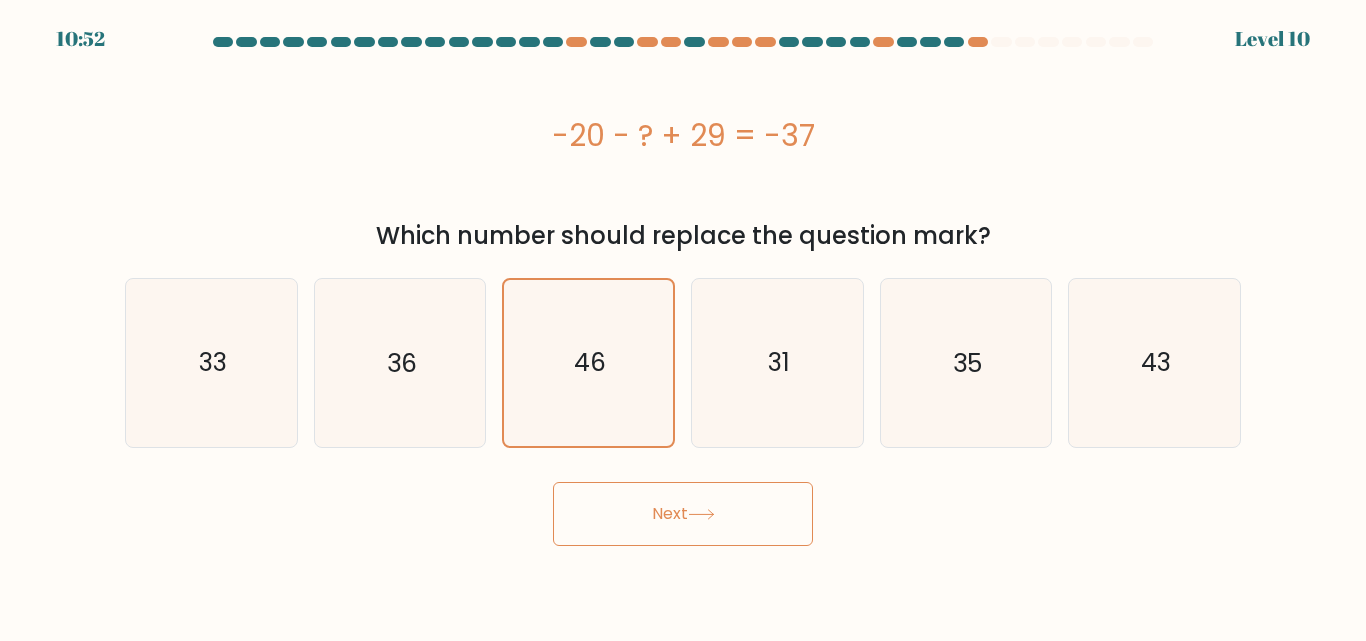 click on "Next" at bounding box center (683, 514) 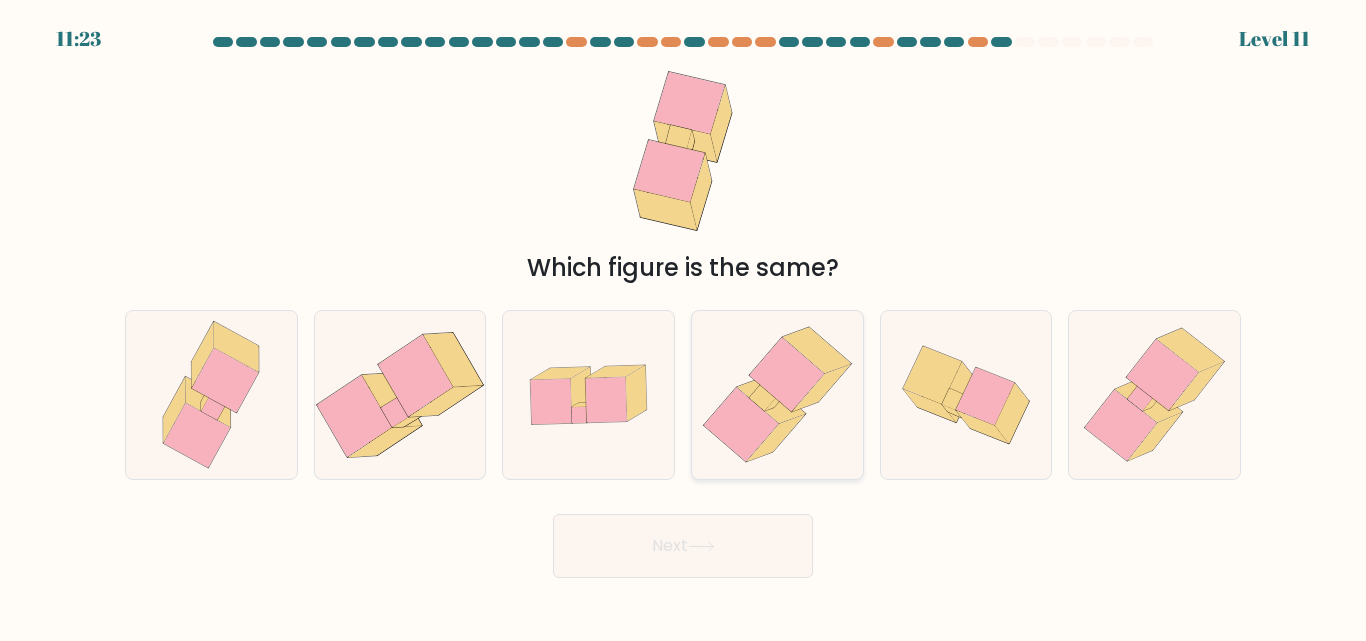 click 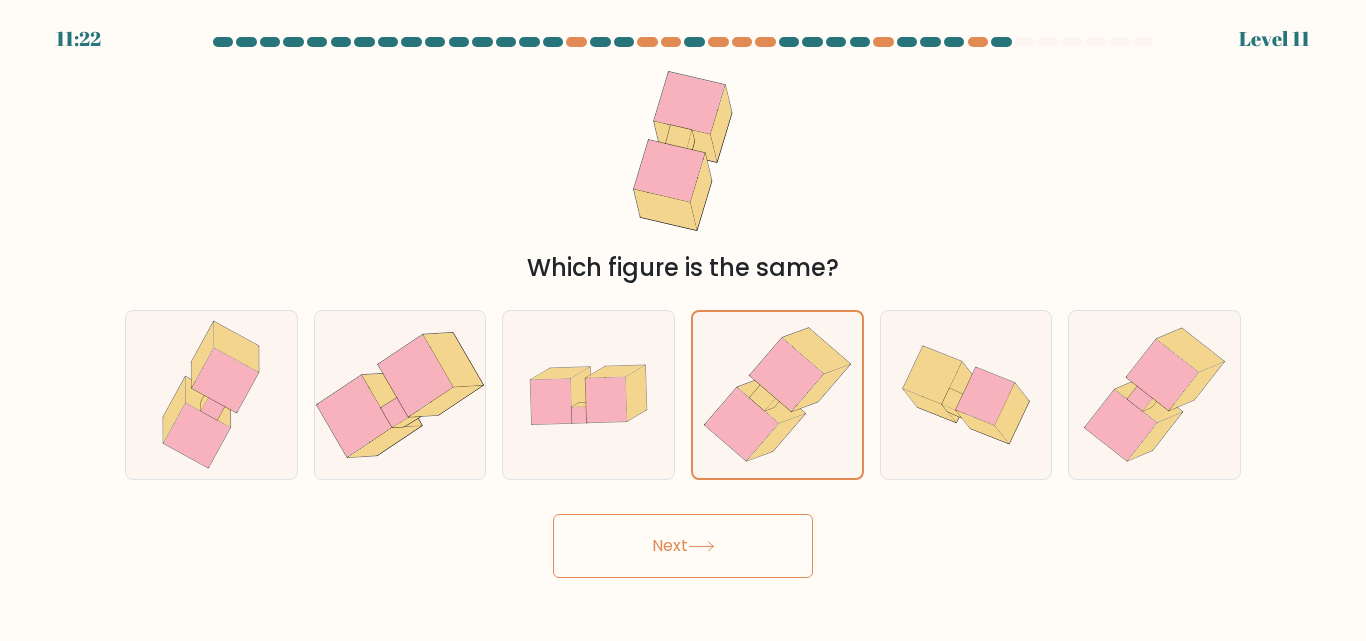click on "Next" at bounding box center (683, 546) 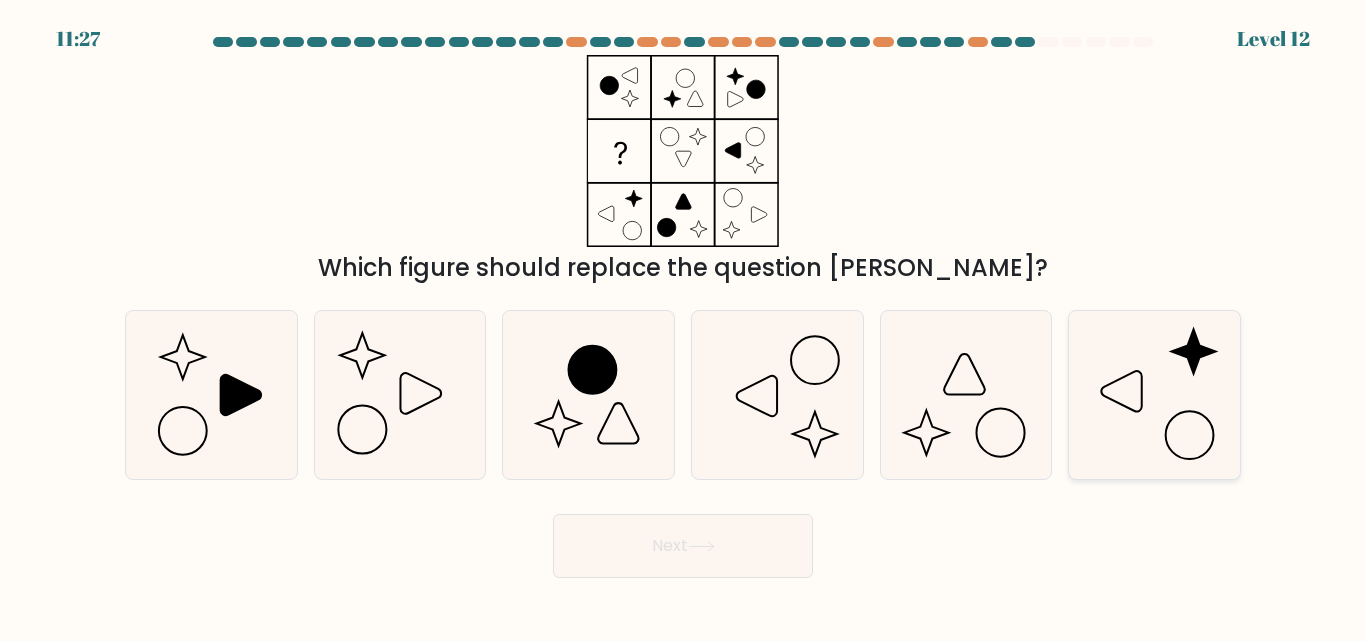 click 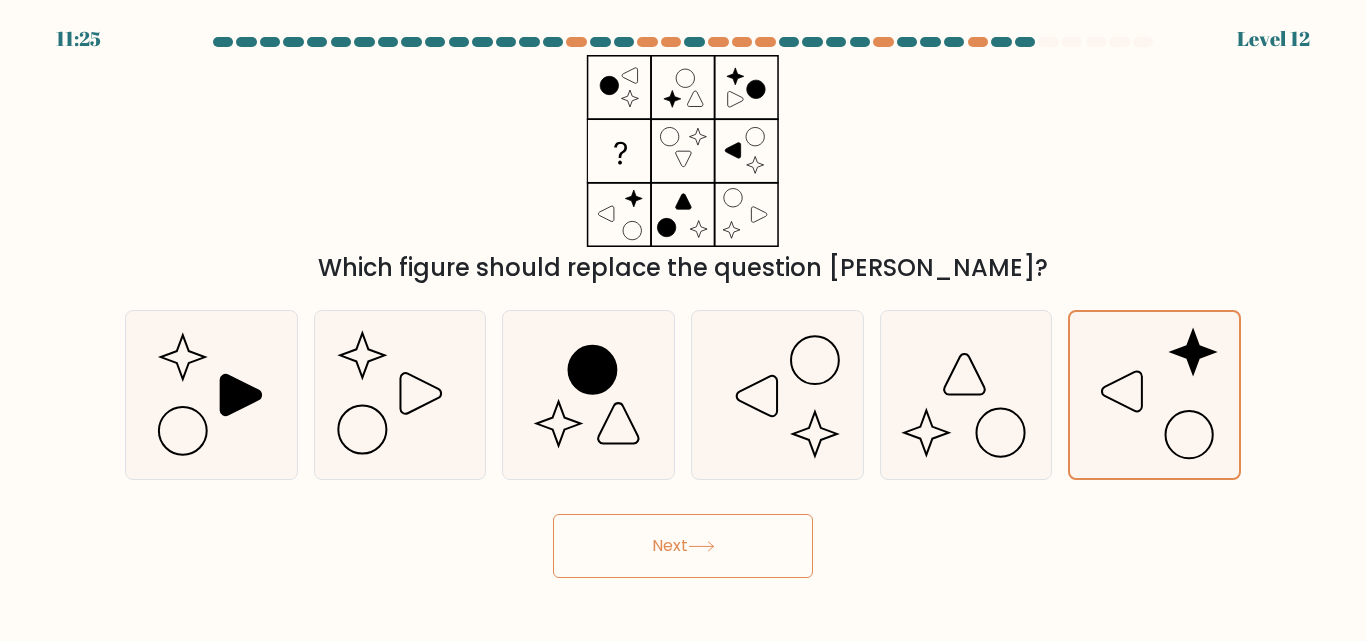 click on "Next" at bounding box center (683, 546) 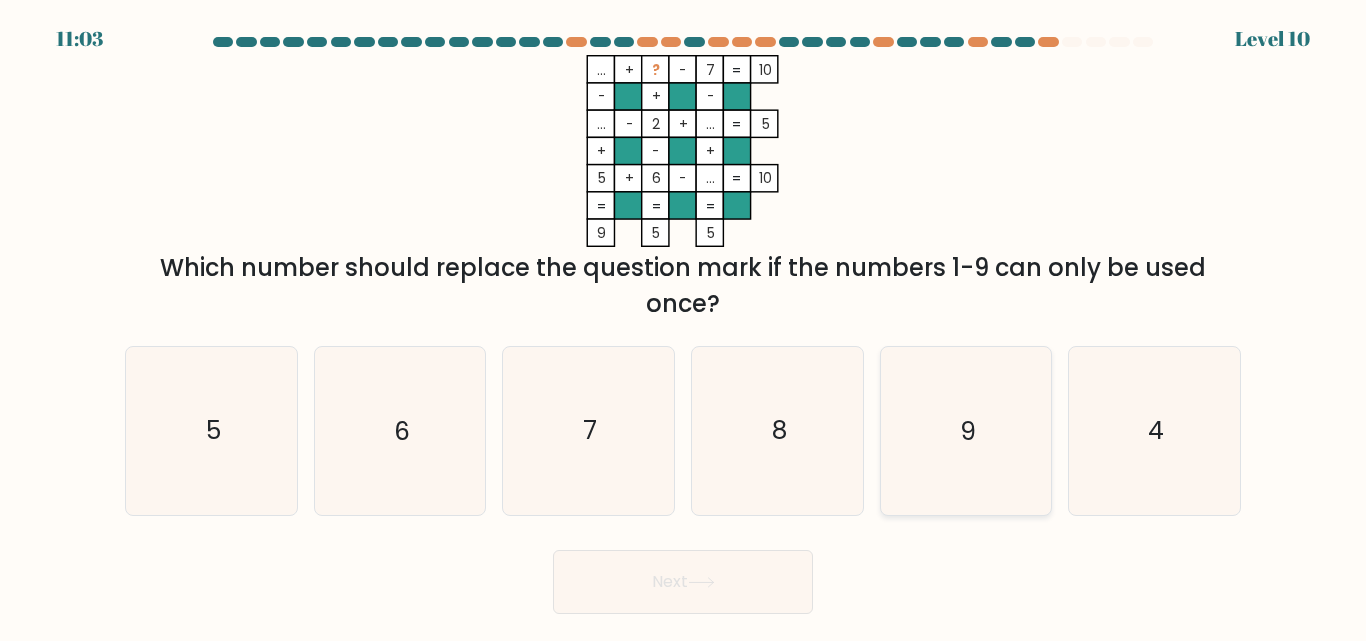 click on "9" 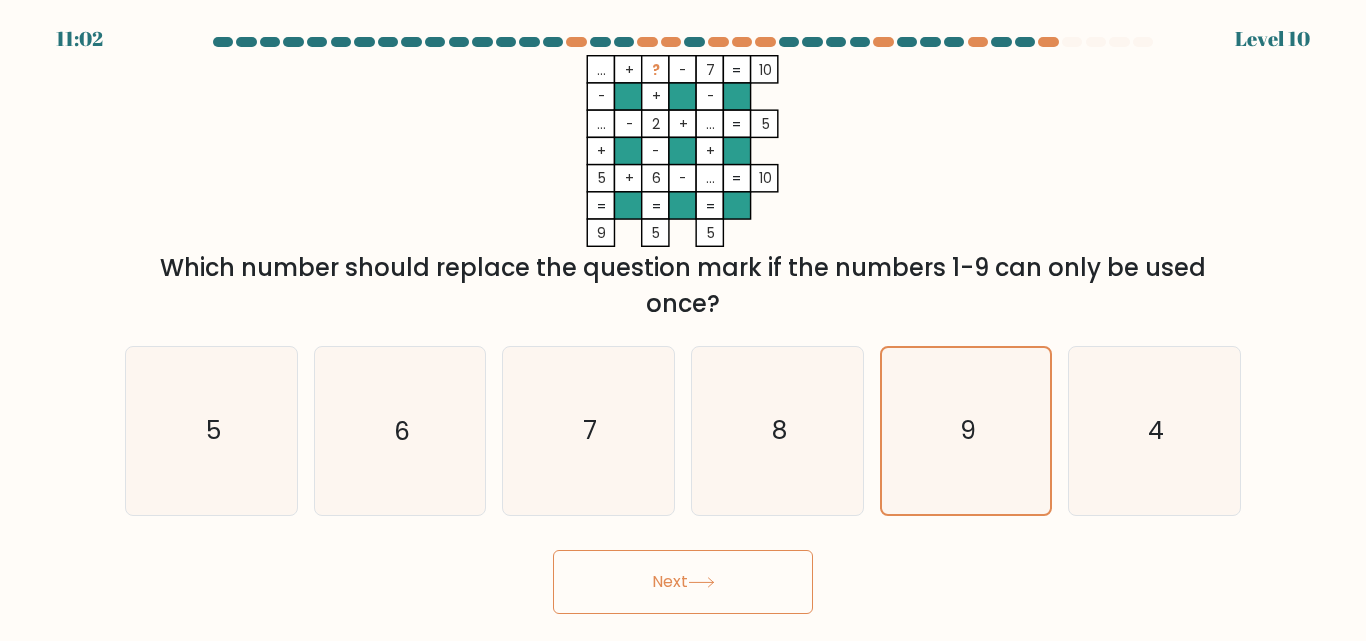 click on "Next" at bounding box center [683, 582] 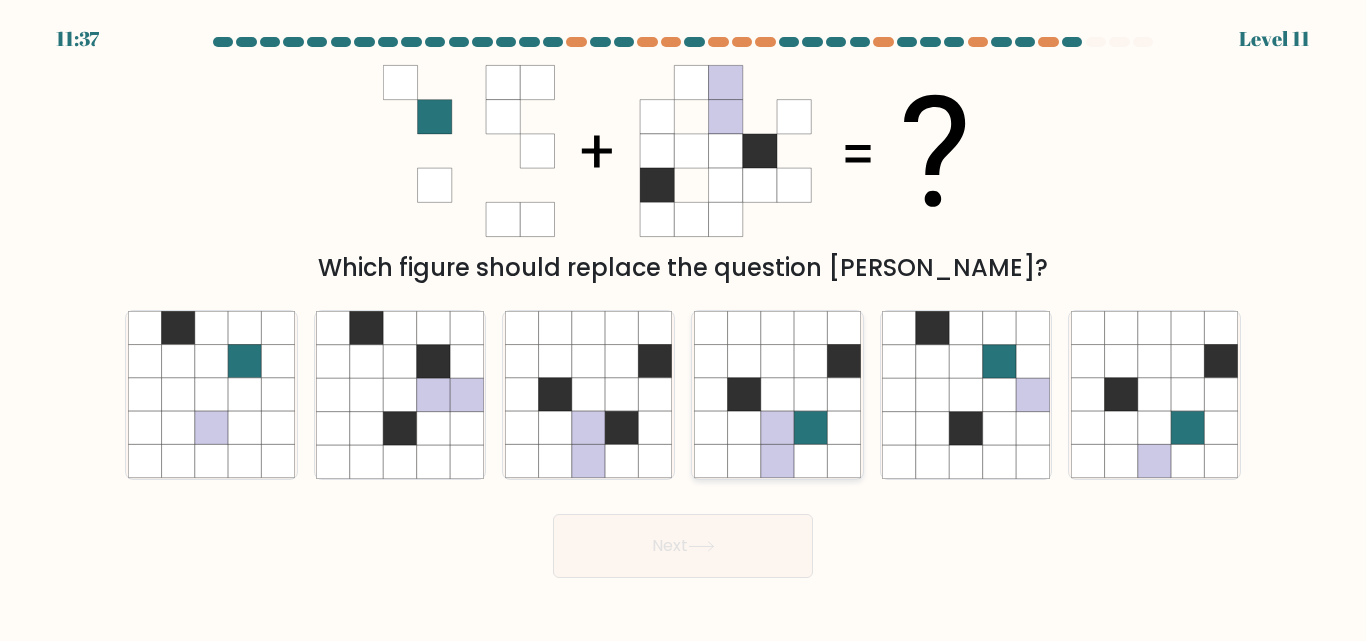 click 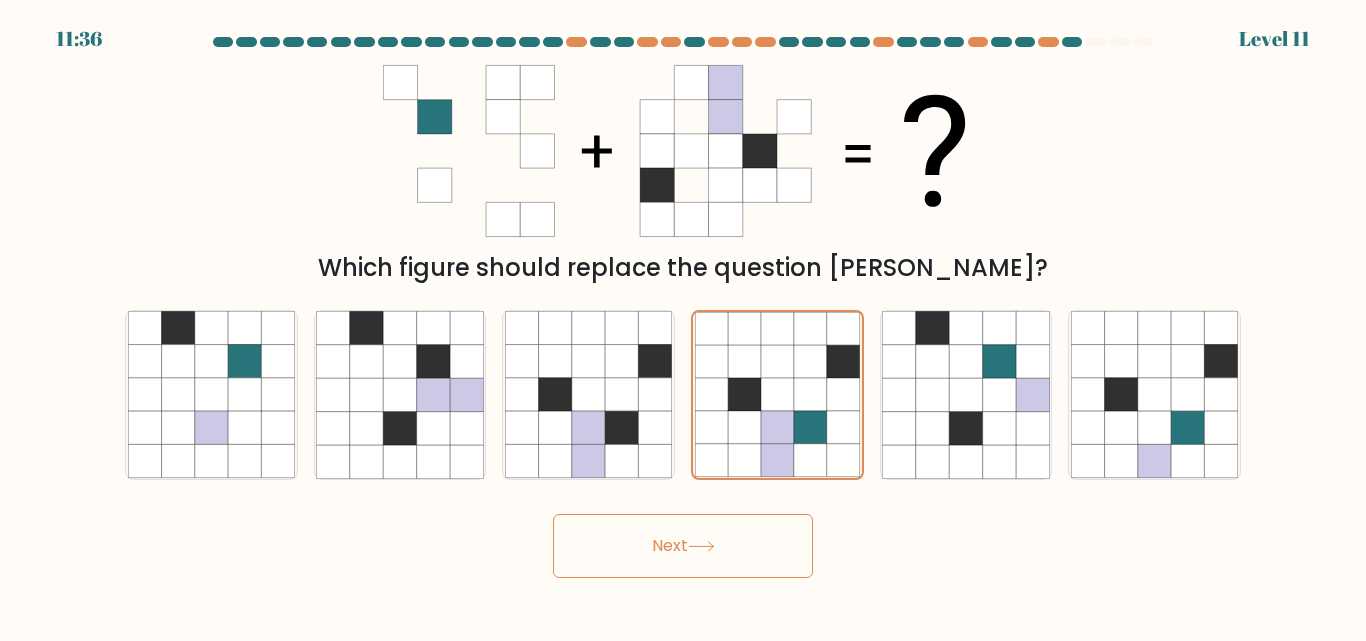click 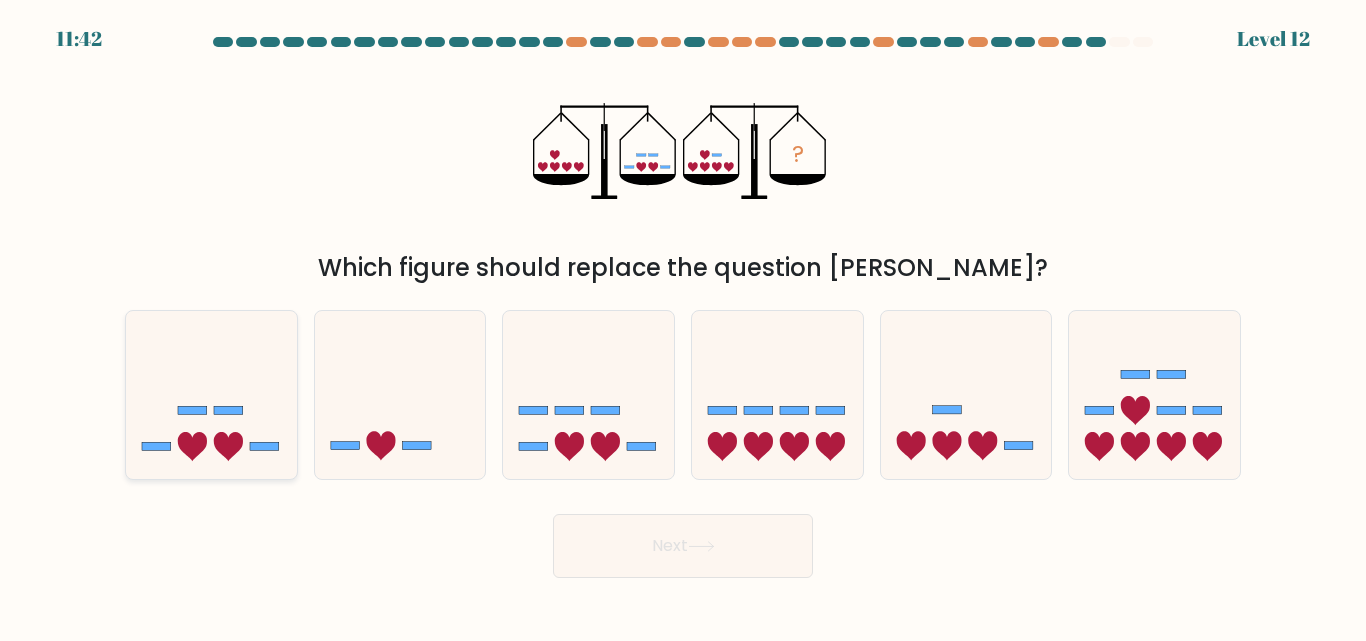 click 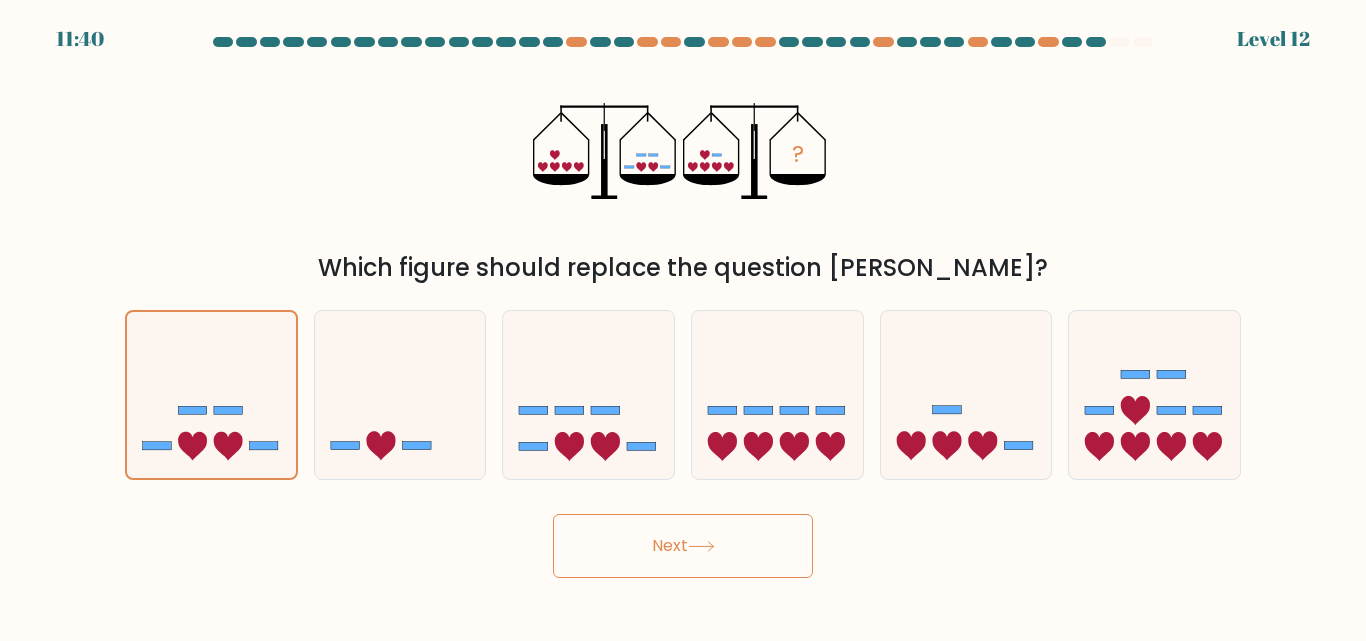 click on "Next" at bounding box center (683, 546) 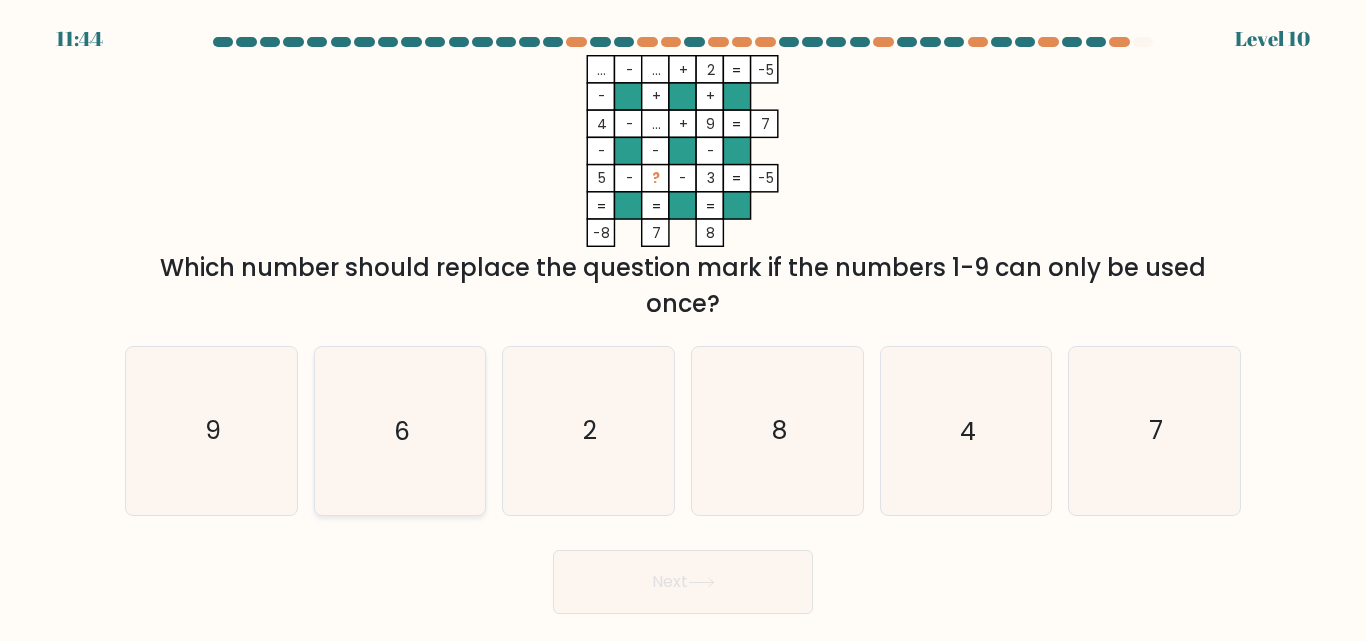 click on "6" 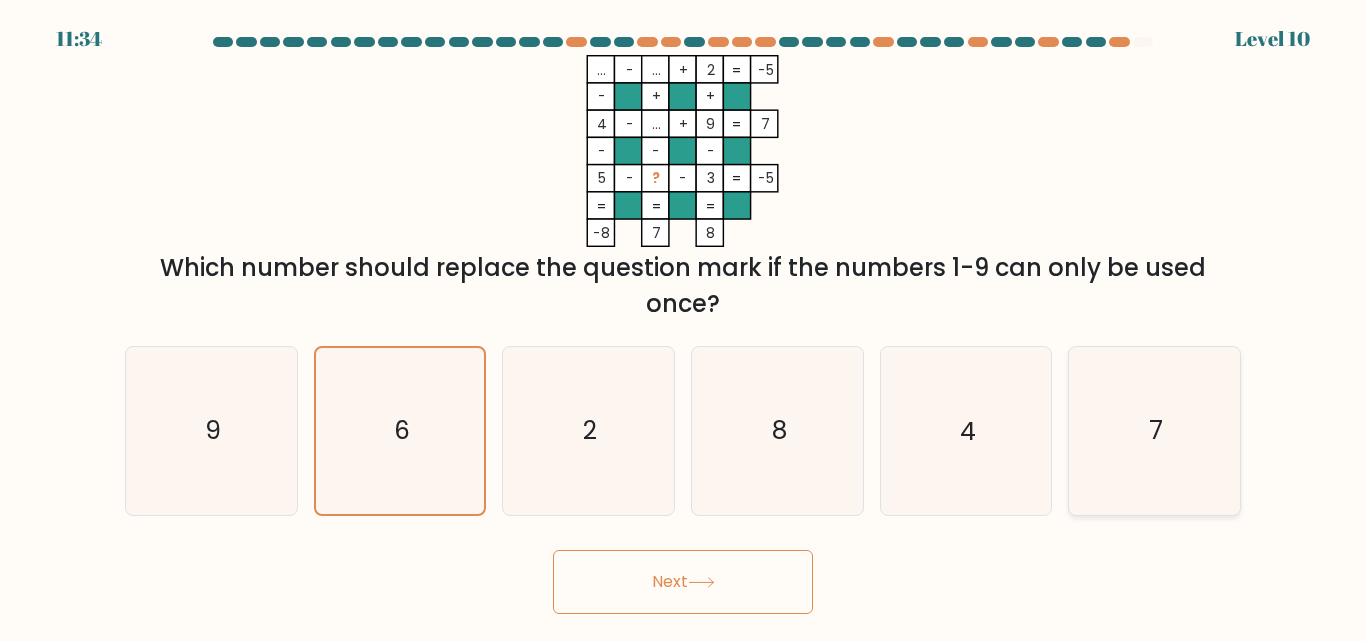click on "7" 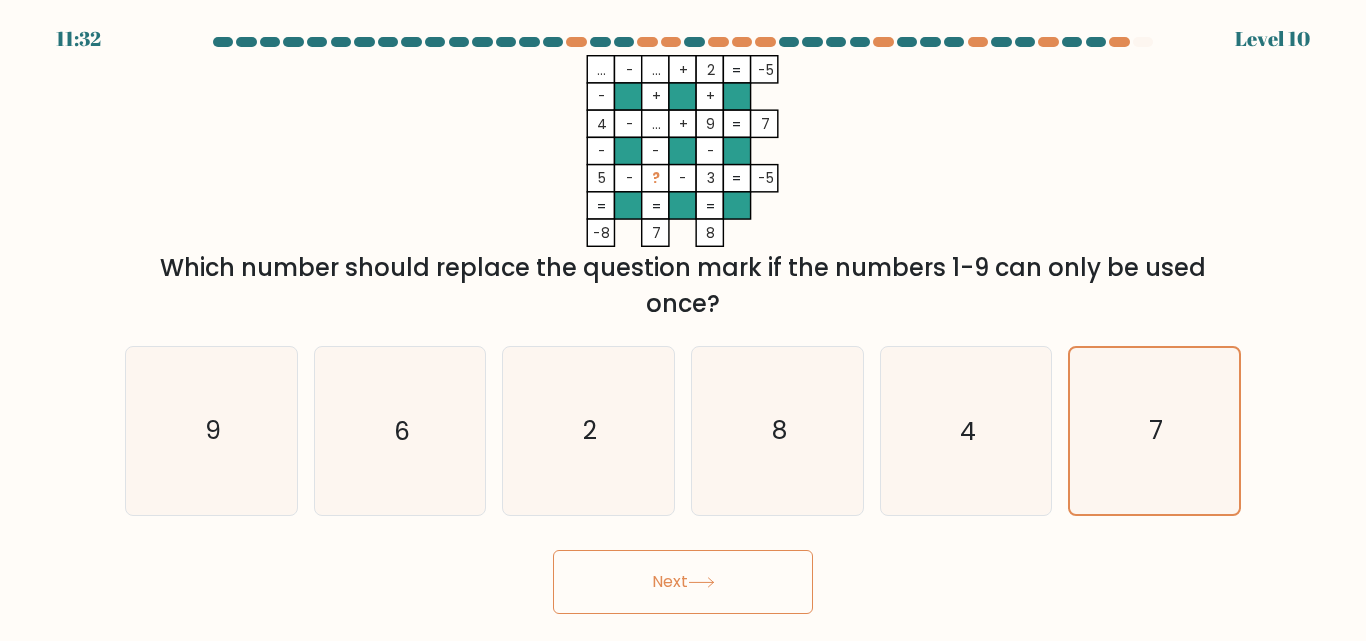 click on "Next" at bounding box center (683, 582) 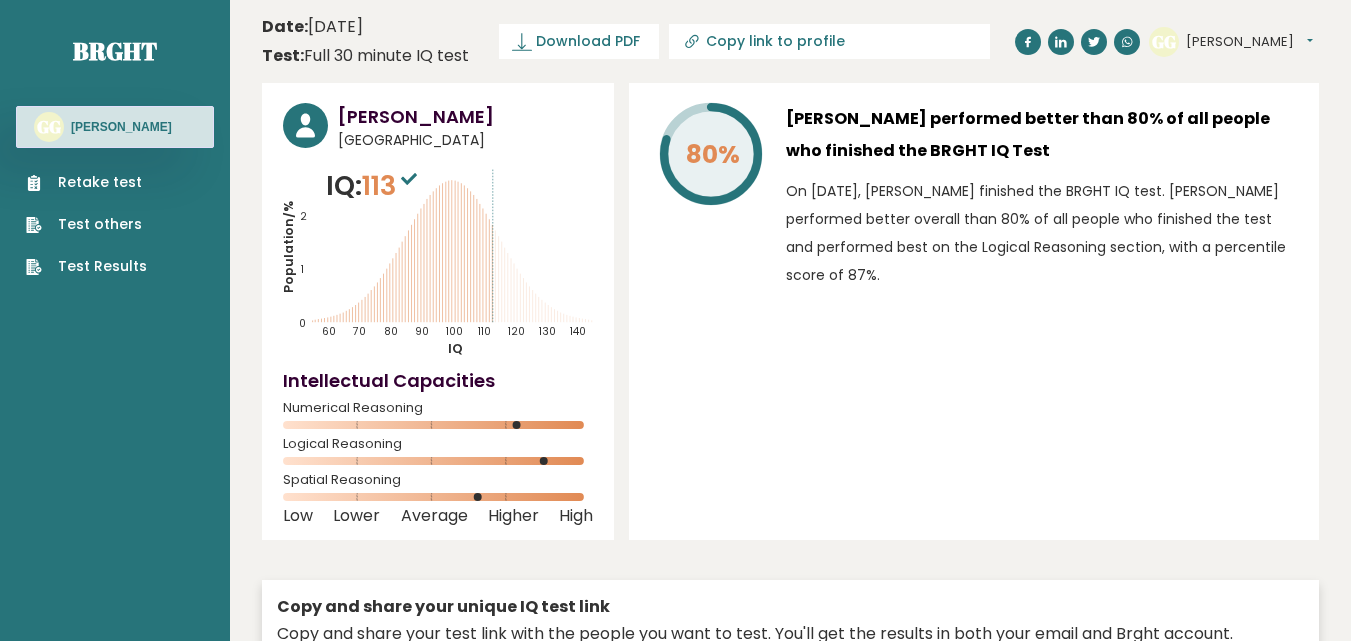 scroll, scrollTop: 0, scrollLeft: 0, axis: both 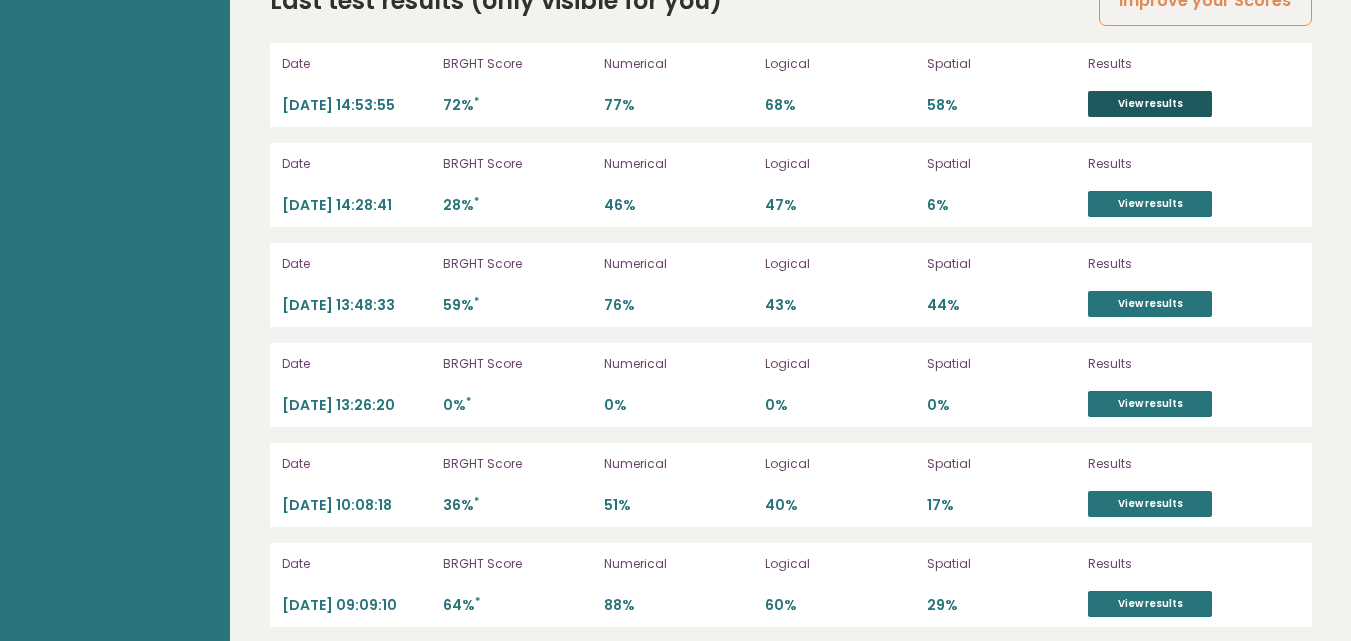 click on "View results" at bounding box center (1150, 104) 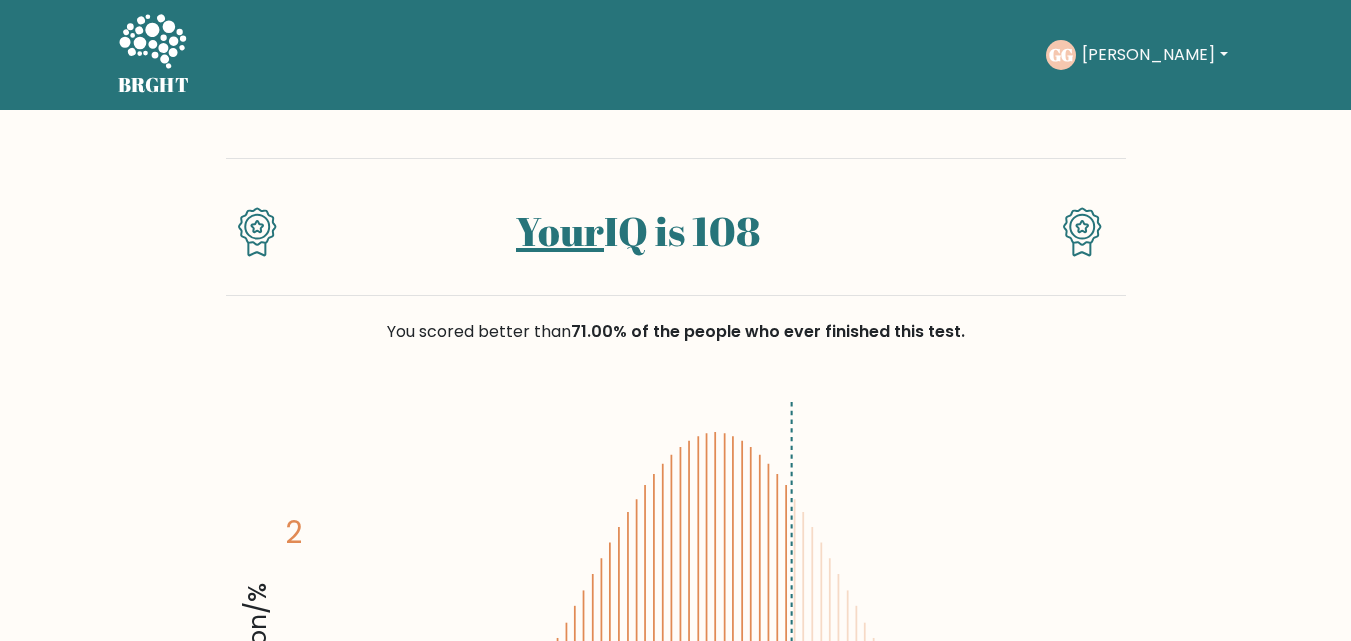 scroll, scrollTop: 0, scrollLeft: 0, axis: both 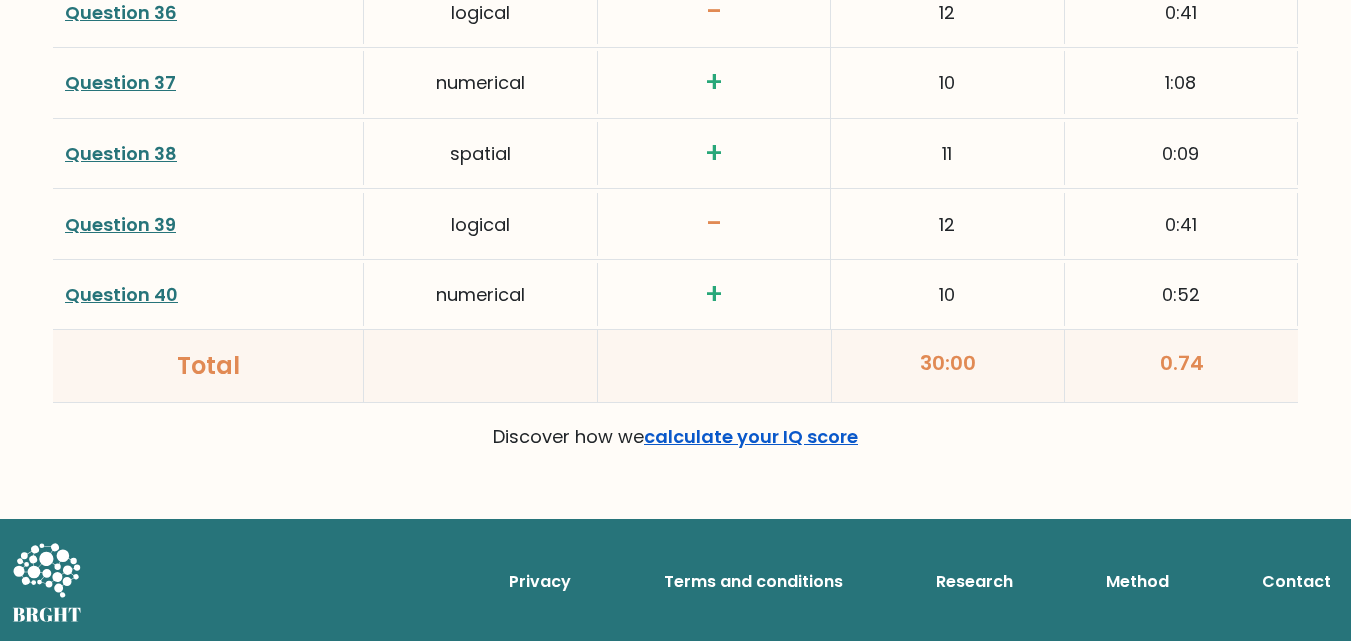 drag, startPoint x: 1190, startPoint y: 514, endPoint x: 795, endPoint y: 436, distance: 402.62762 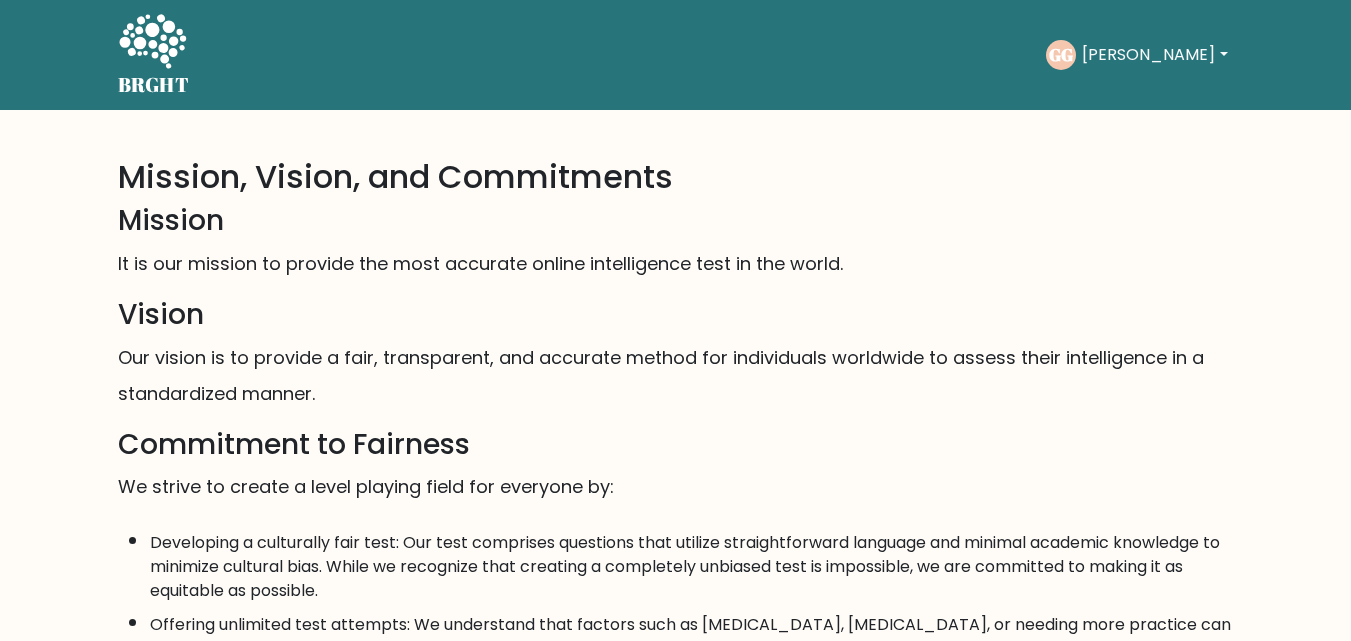 scroll, scrollTop: 0, scrollLeft: 0, axis: both 